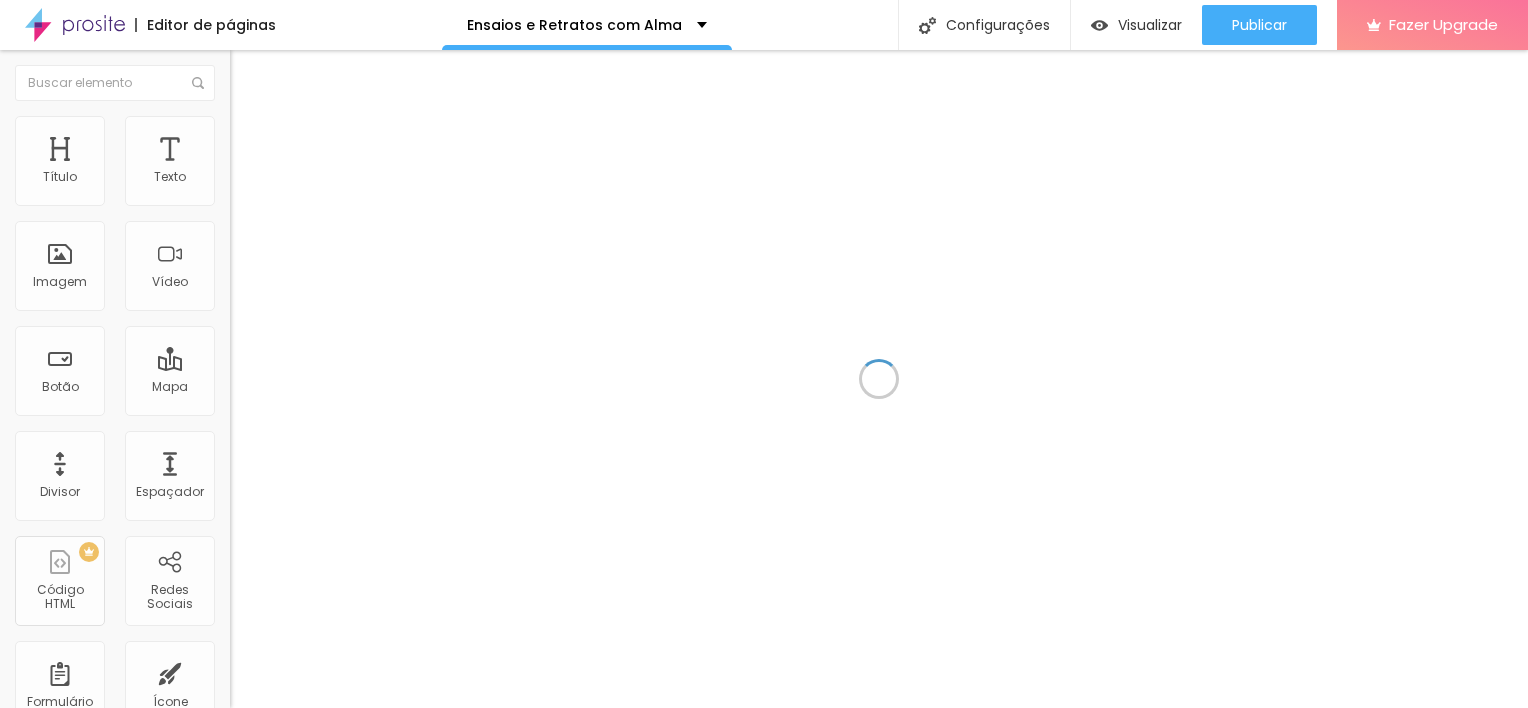 scroll, scrollTop: 0, scrollLeft: 0, axis: both 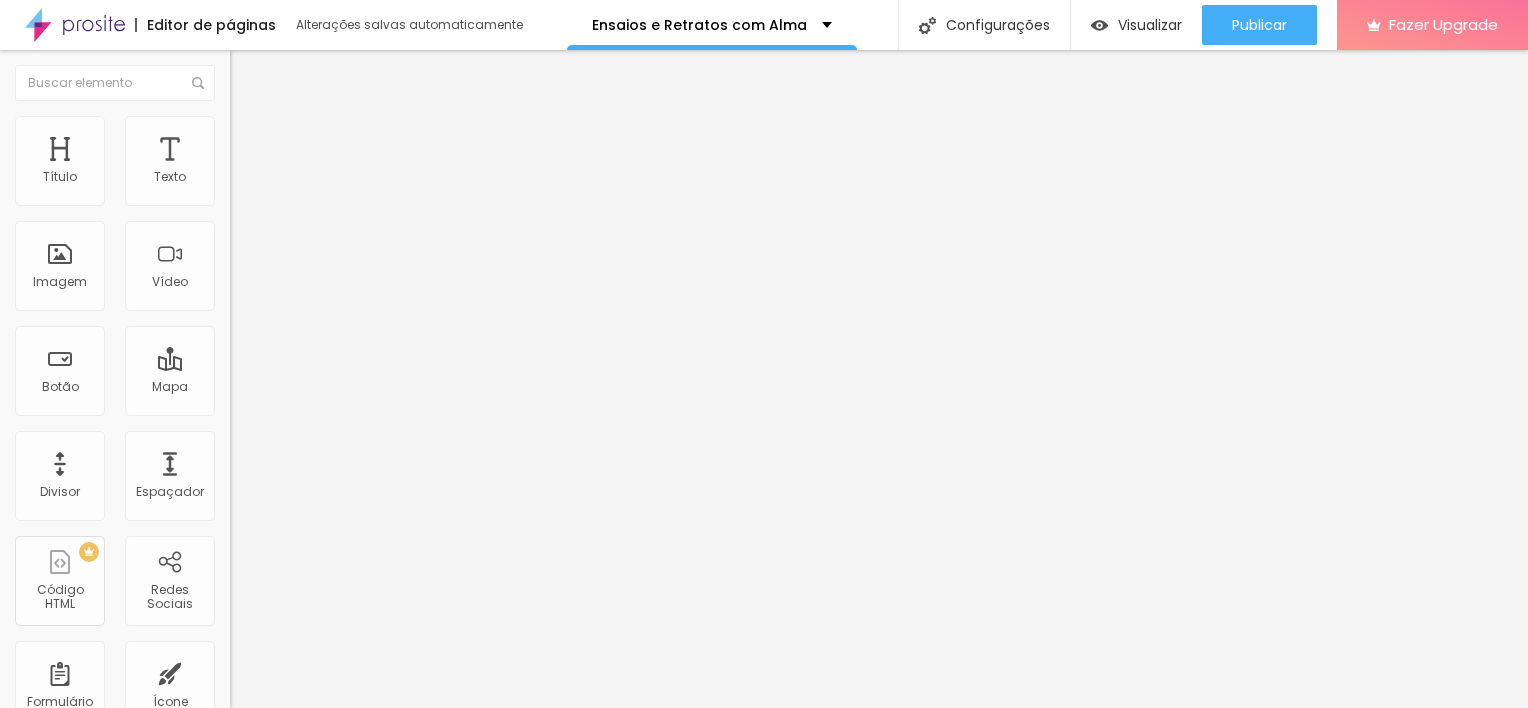 click on "Modo Encaixotado Encaixotado Completo" at bounding box center [345, 183] 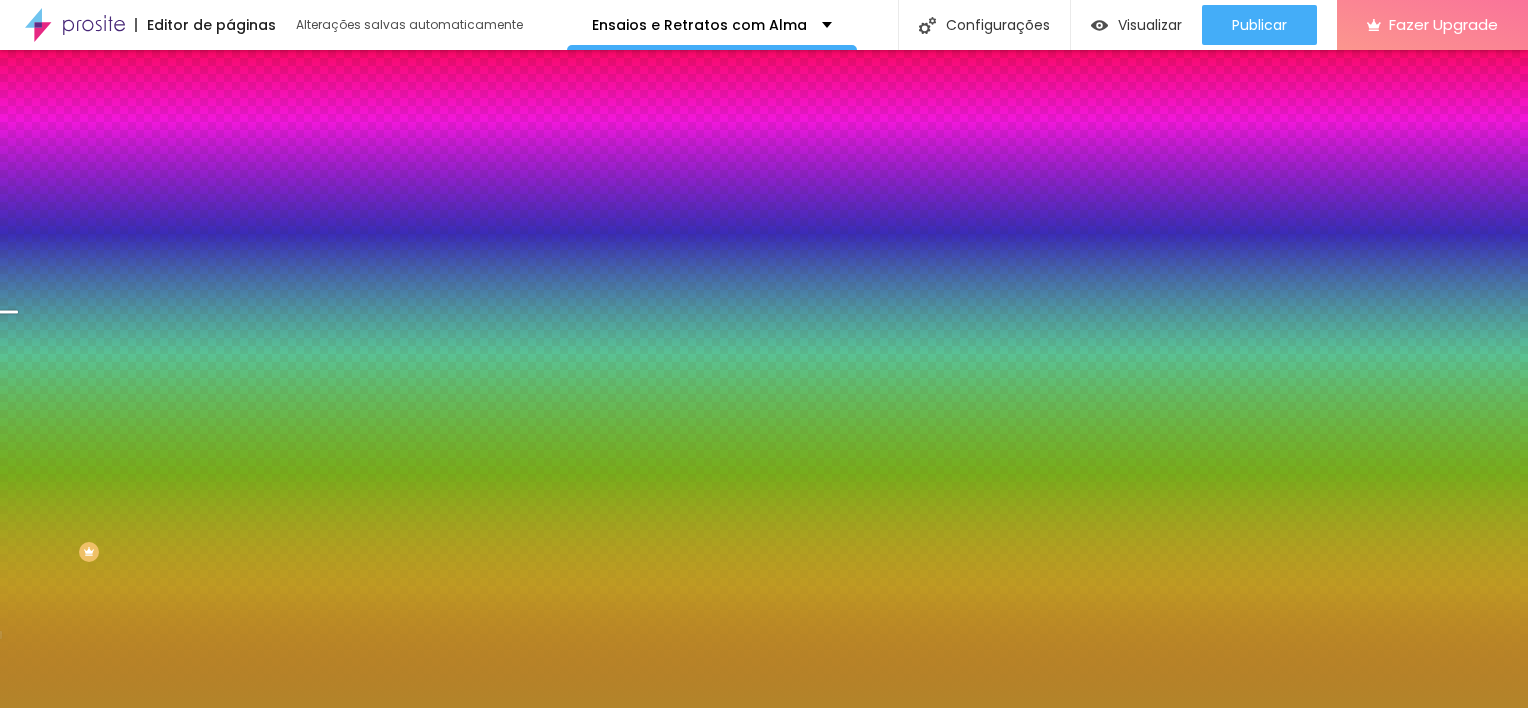 click at bounding box center (345, 272) 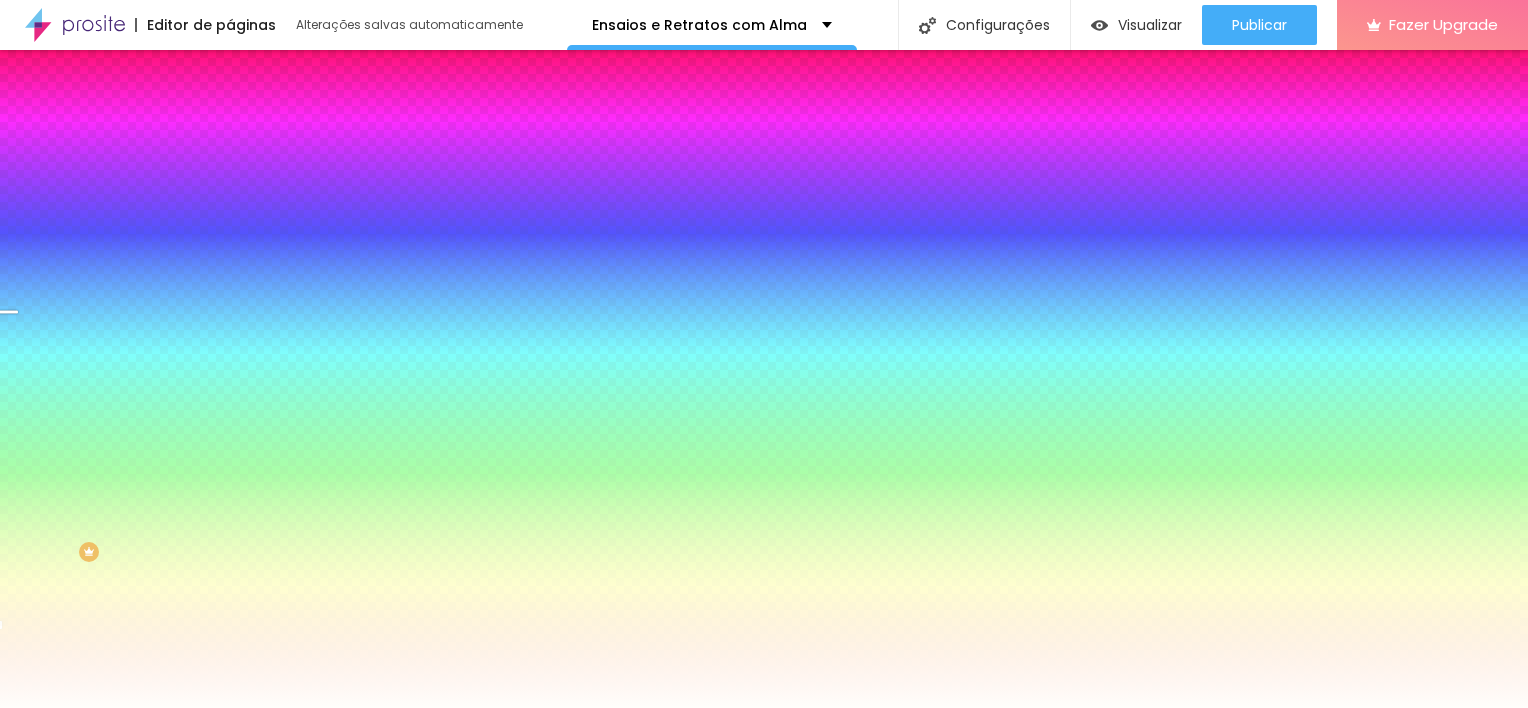 drag, startPoint x: 124, startPoint y: 425, endPoint x: 52, endPoint y: 181, distance: 254.40126 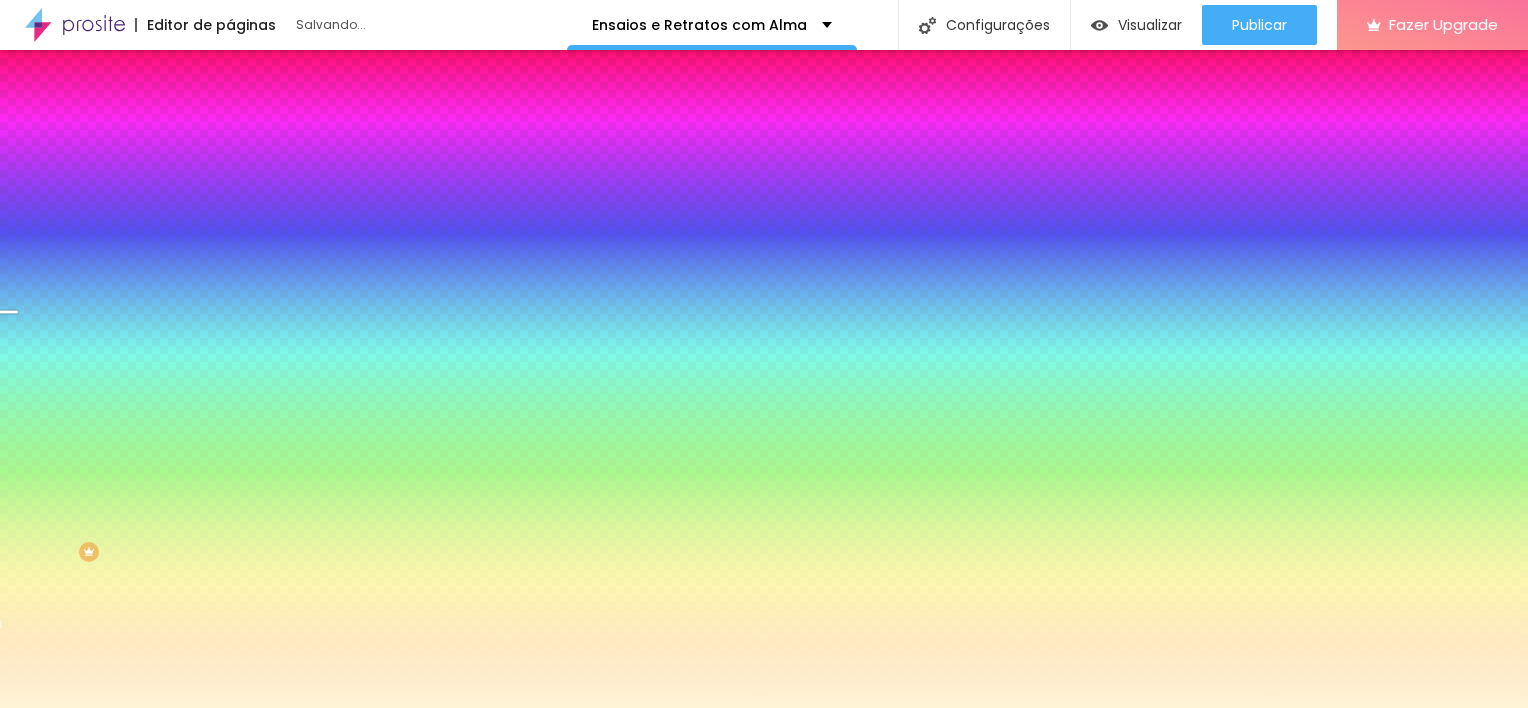 click at bounding box center (345, 272) 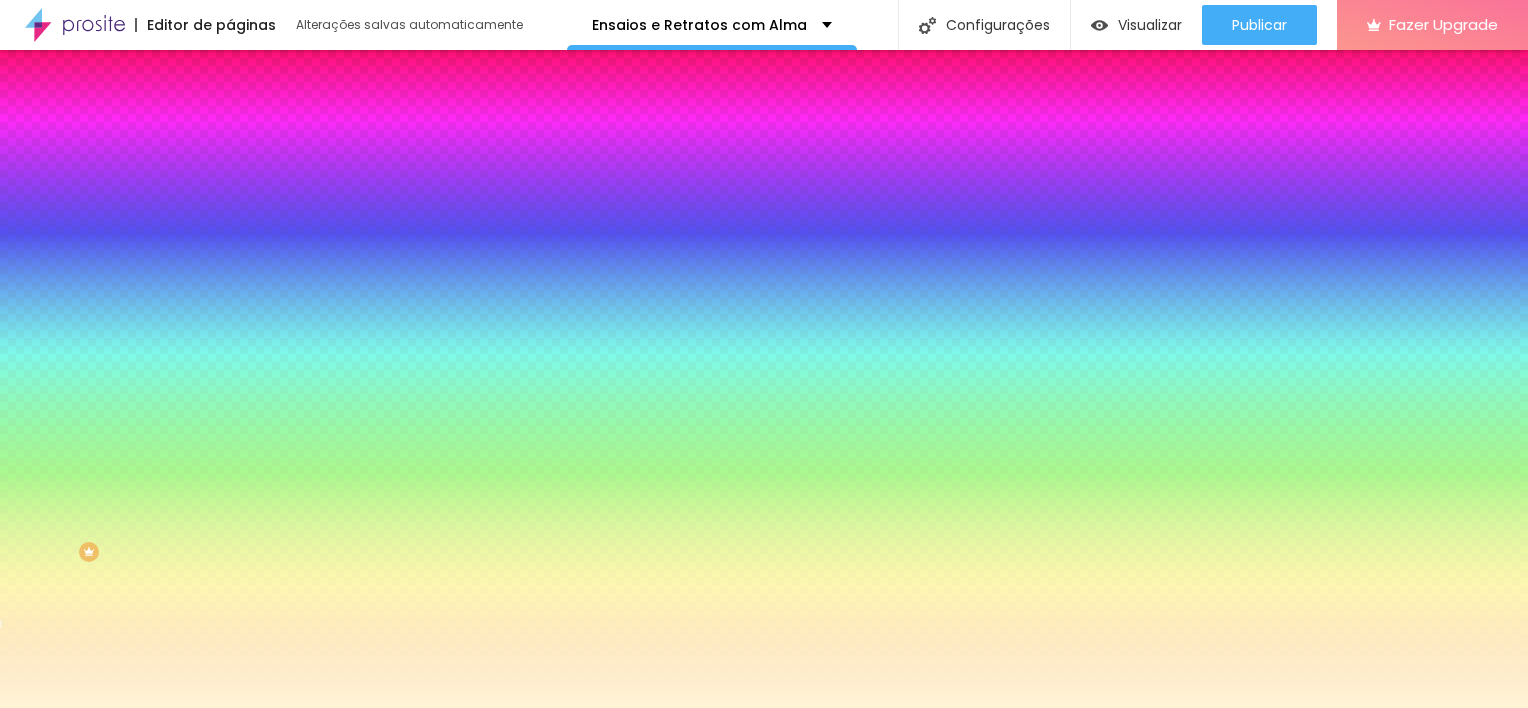 drag, startPoint x: 202, startPoint y: 416, endPoint x: 196, endPoint y: 357, distance: 59.3043 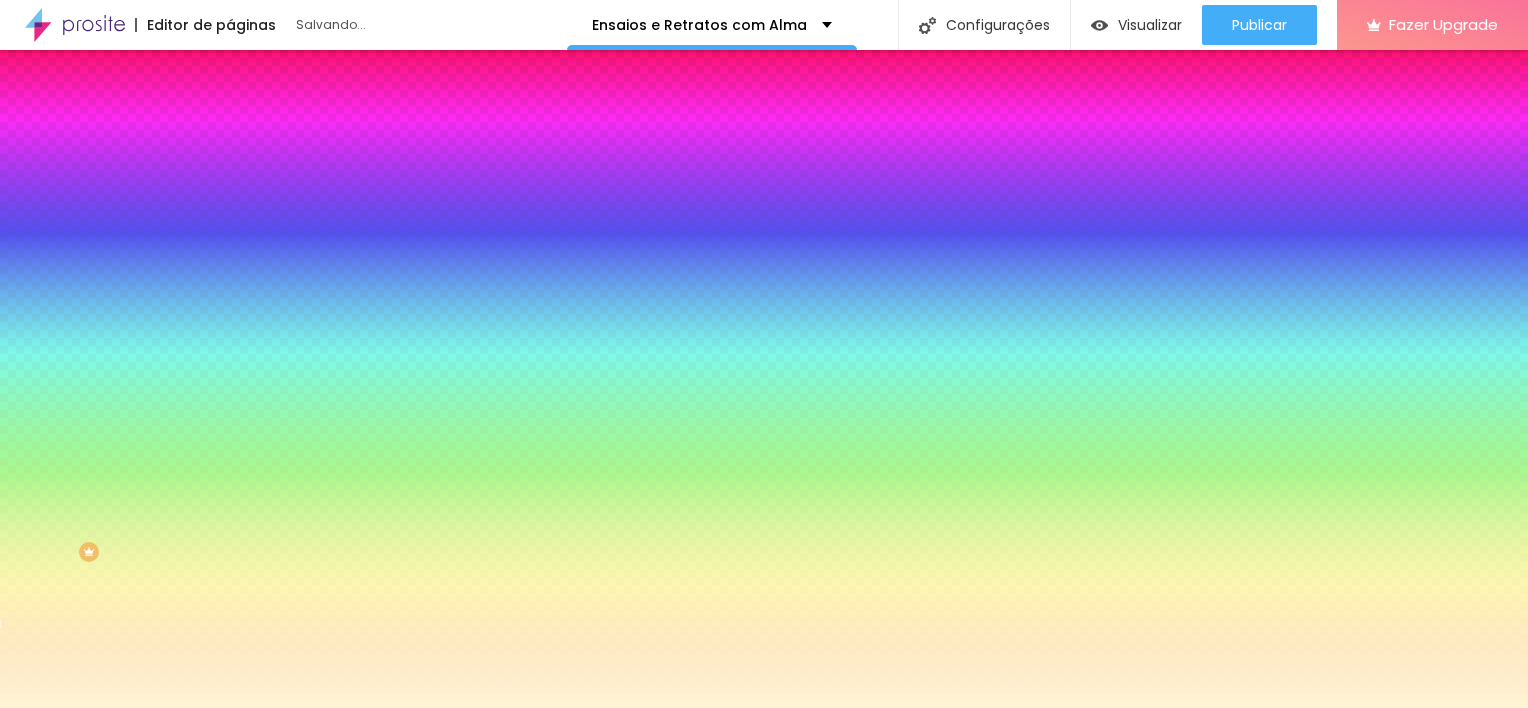 click at bounding box center [345, 175] 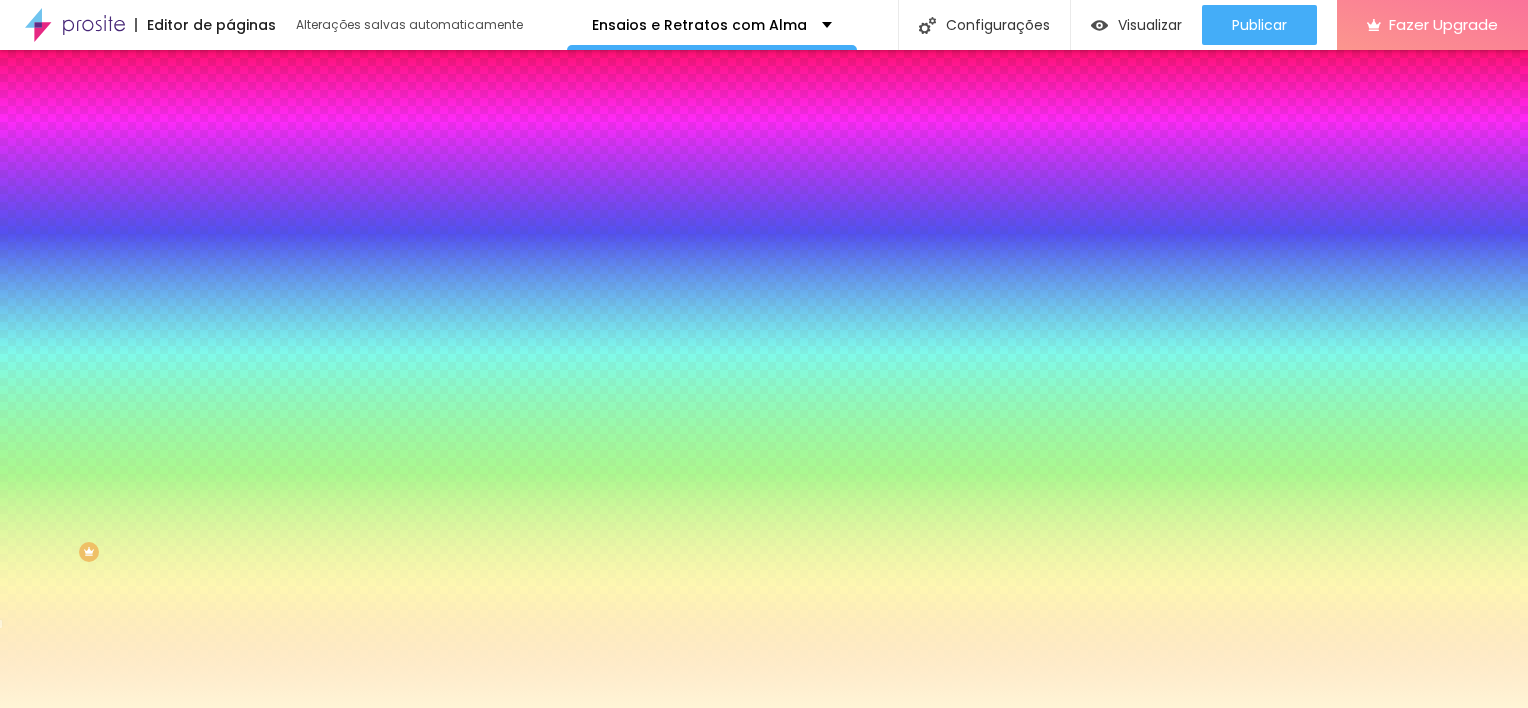 scroll, scrollTop: 308, scrollLeft: 0, axis: vertical 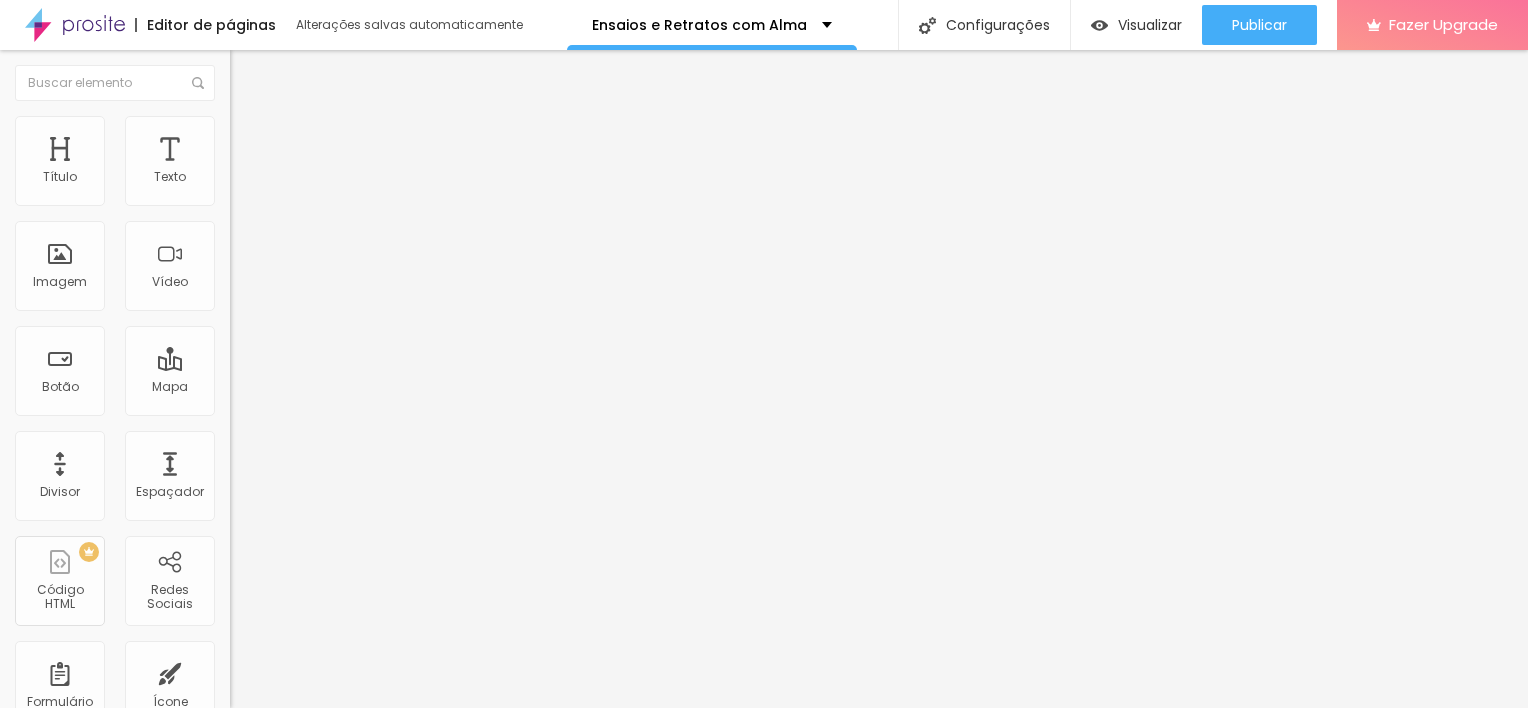 click on "Estilo" at bounding box center [263, 129] 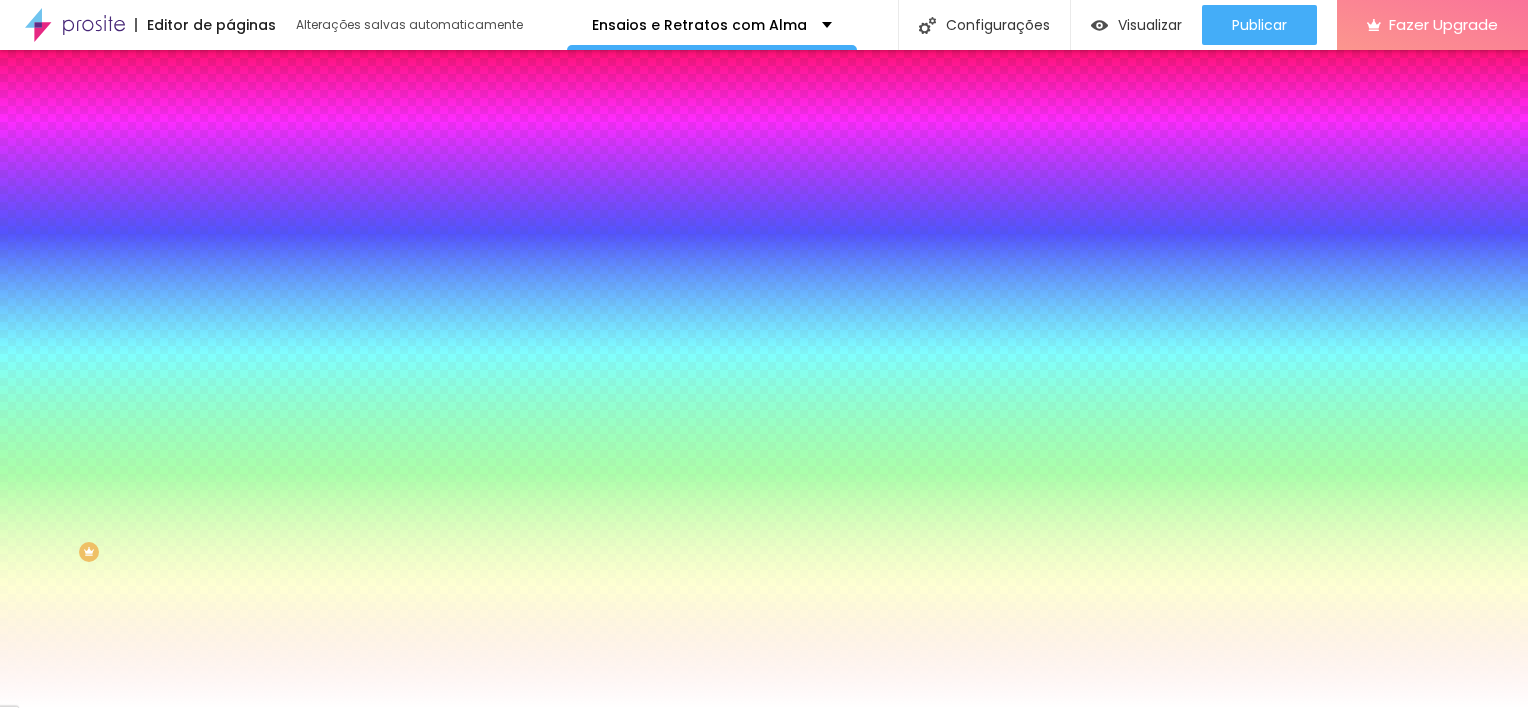 click on "Avançado" at bounding box center [345, 146] 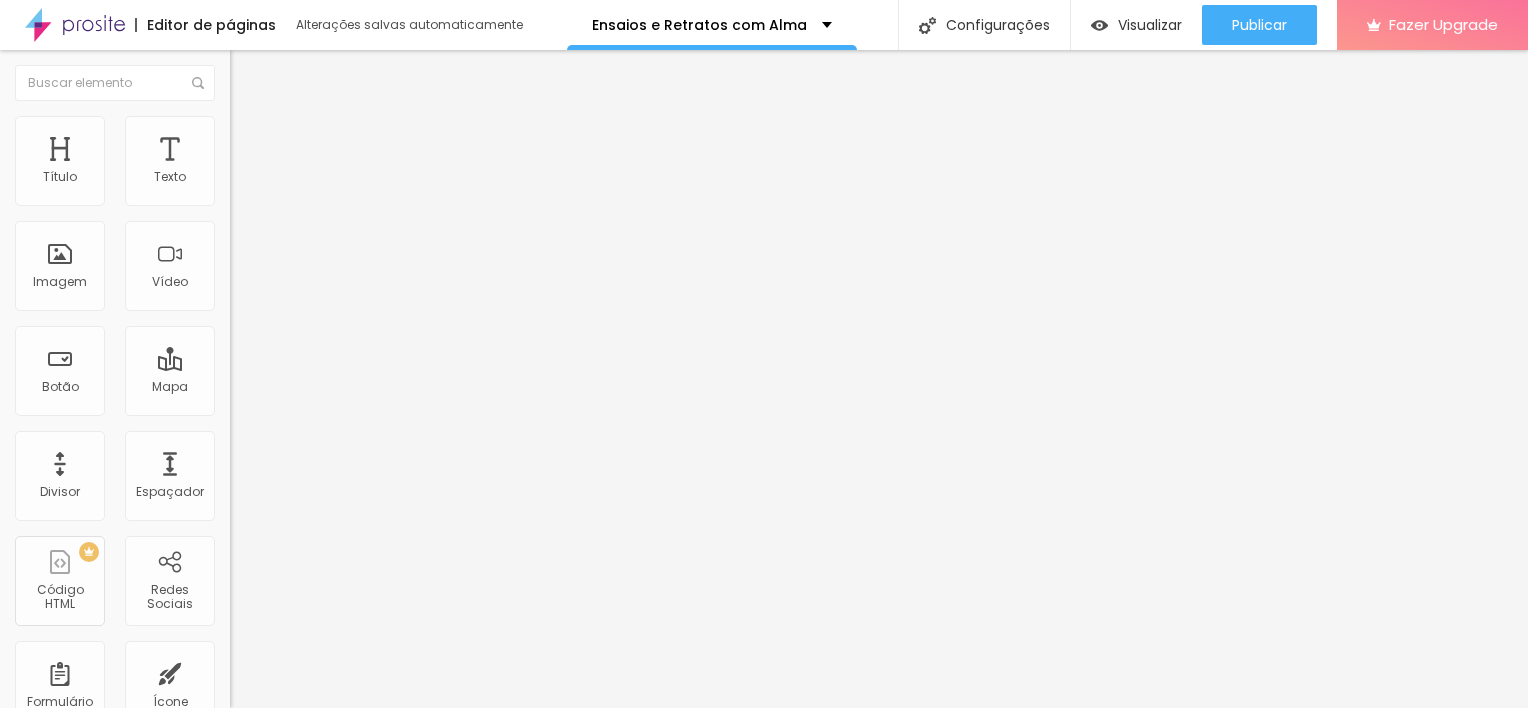 click on "Estilo" at bounding box center (263, 129) 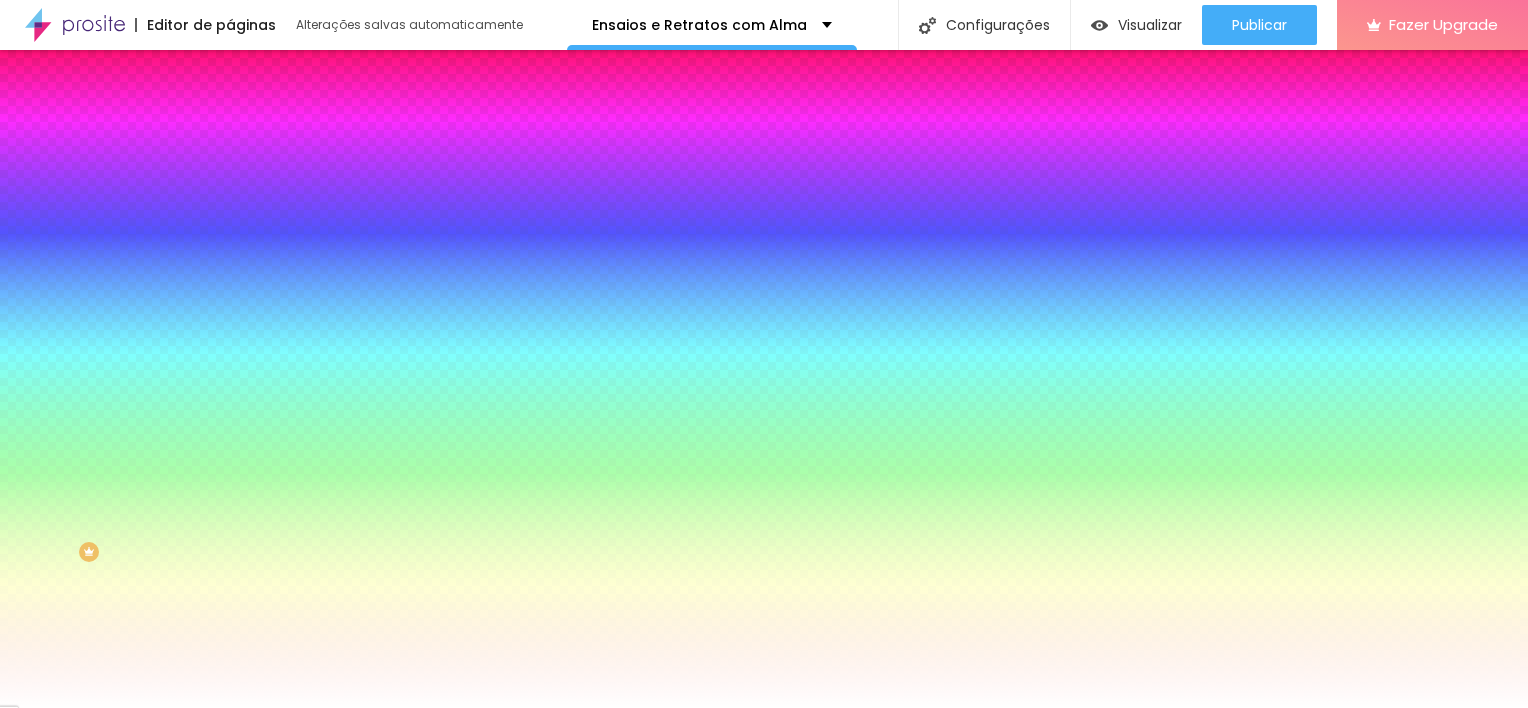 click at bounding box center [345, 191] 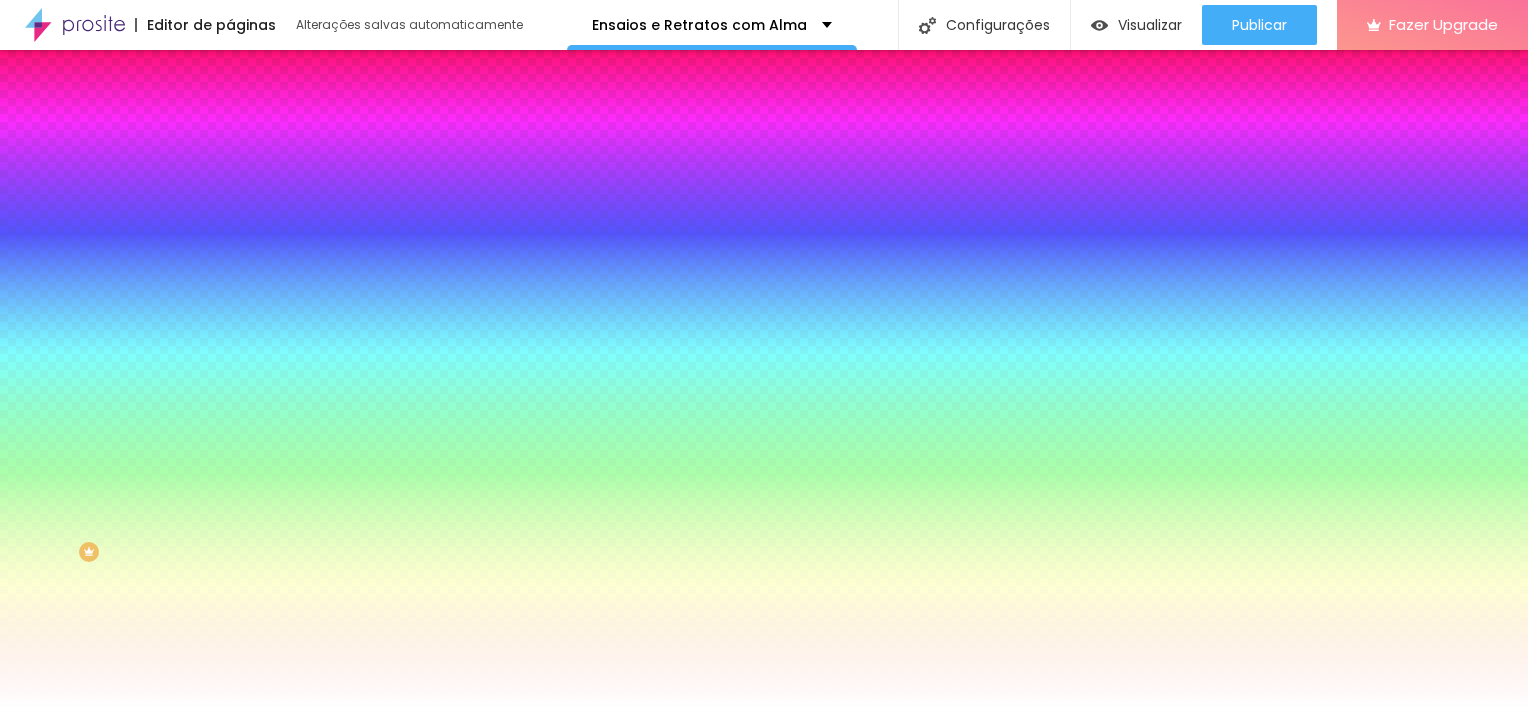 drag, startPoint x: 203, startPoint y: 245, endPoint x: 200, endPoint y: 202, distance: 43.104523 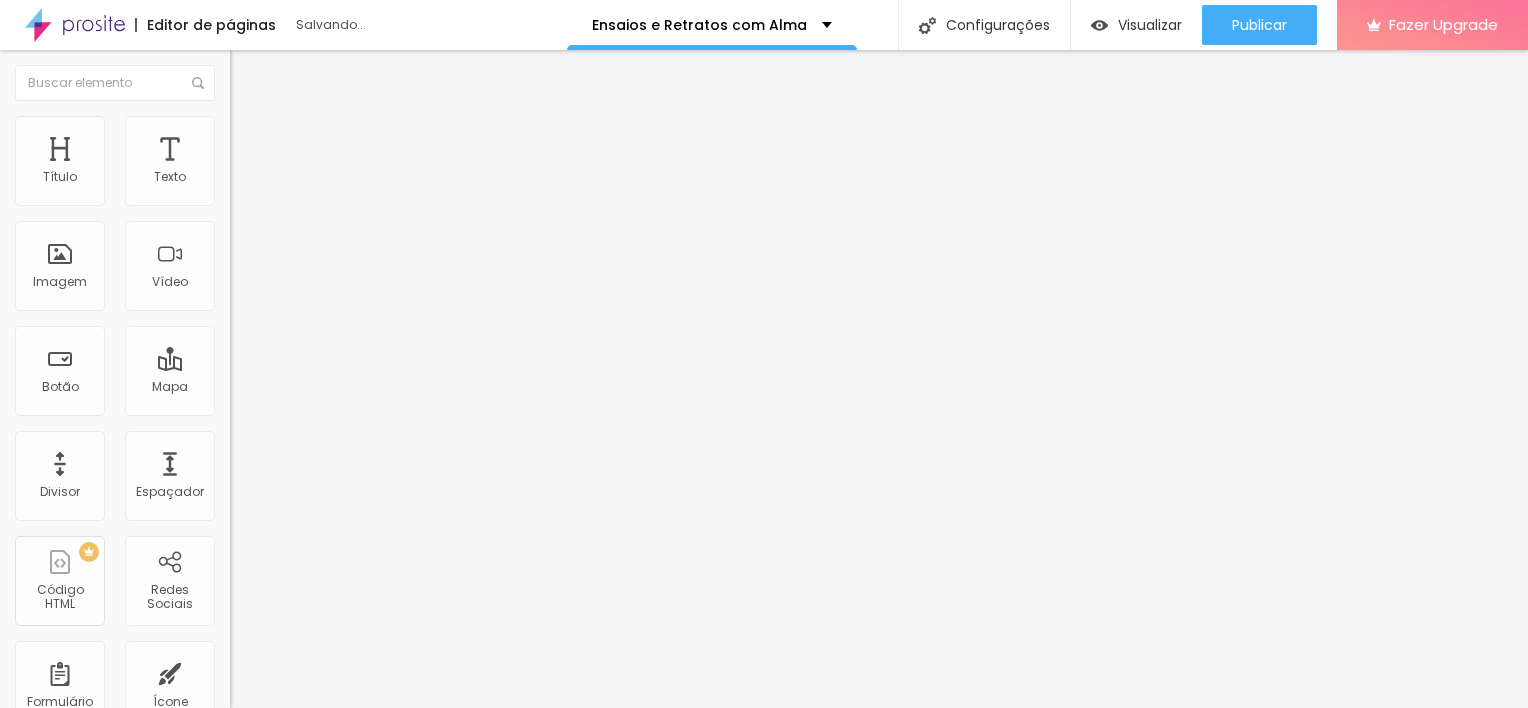 click on "Adicionar imagem" at bounding box center [345, 163] 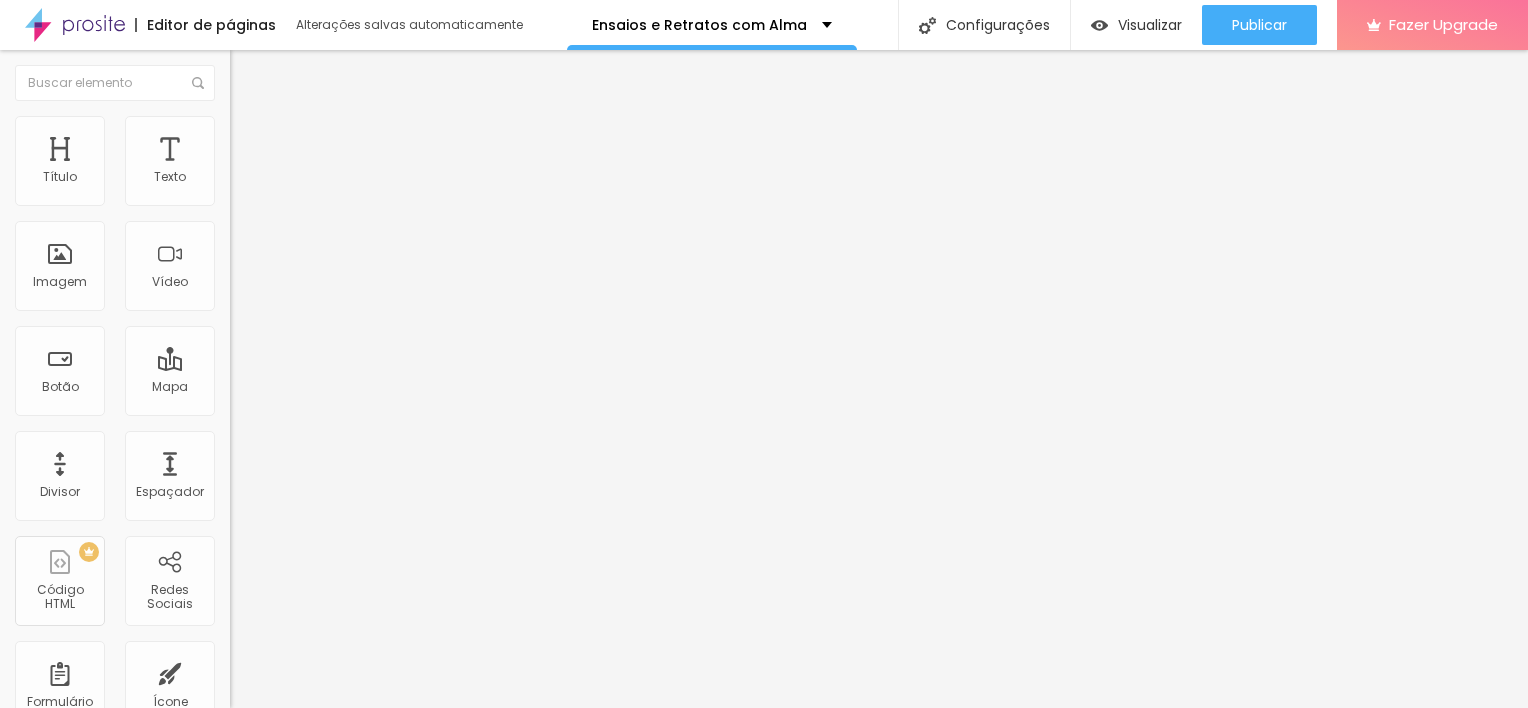 click on "Adicionar imagem" at bounding box center [294, 163] 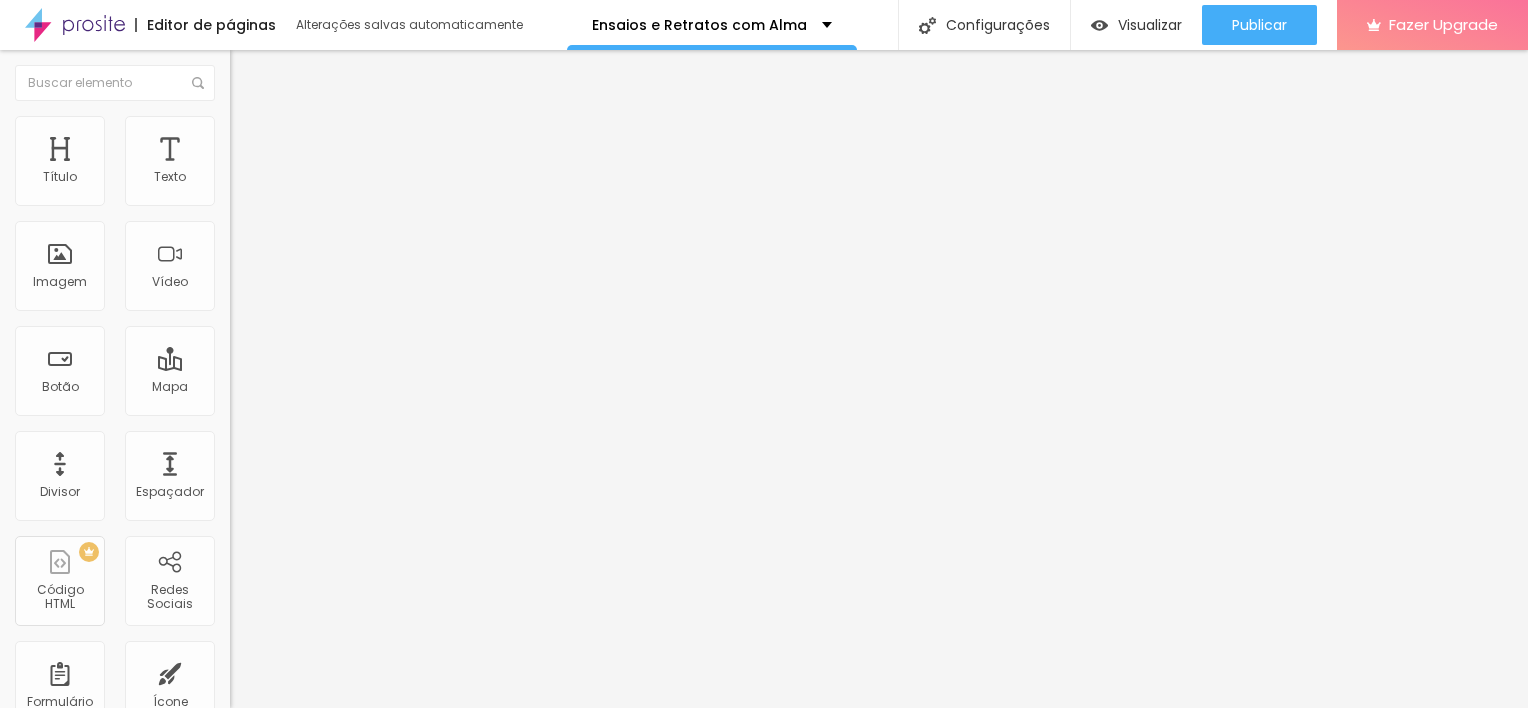click on "copia-de-ca...utube-1.png copia-de-ca...utube-2.png 19.png 18.png 17.png 16.png 15.png 14.png 13.png 12.png 11.png 10.png 9.png 8.png 7.png 6.png 5.png 4.png 3.png 2.png 1.png convite-de-...s-verde.png sabrinaewesley-334.jpg sabrinaewesley-177.jpg sabrinaewesley-200.jpg sabrinaewesley-328.jpg sabrinaewesley-349.jpg sabrinaewesley-166.jpg sabrinaewesley-244.jpg sabrinaewesley-147.jpg sabrinaewesley-244.jpg sabrinaewesley-147.jpg porestudioj...otoo-44.jpg porestudioj...oto-106.jpg cristalefer...ando-23.jpg cristalefer...ando-16.jpg cristalefer...ando-12.jpg cristalefernando-5.jpg elzagestante-66.jpg elzagestante-68.jpg elzagestante-62.jpg elzagestante-60.jpg elzagestante-55.jpg elzagestante-38.jpg elzagestante-11.jpg elzagestante-7.jpg nataldathai...dro-101.jpg nataldathai...dro-100.jpg nataldathai...edro-91.jpg glauciaehelena-117.jpg glauciaehelena-111.jpg glauciaehelena-98.jpg alinegestante-77.jpg alinegestante-20.jpg alinegestante-19.jpg alinegestante-11.jpg alinegestante2-37.jpg alinegestante2-21.jpg" at bounding box center [764, 1211] 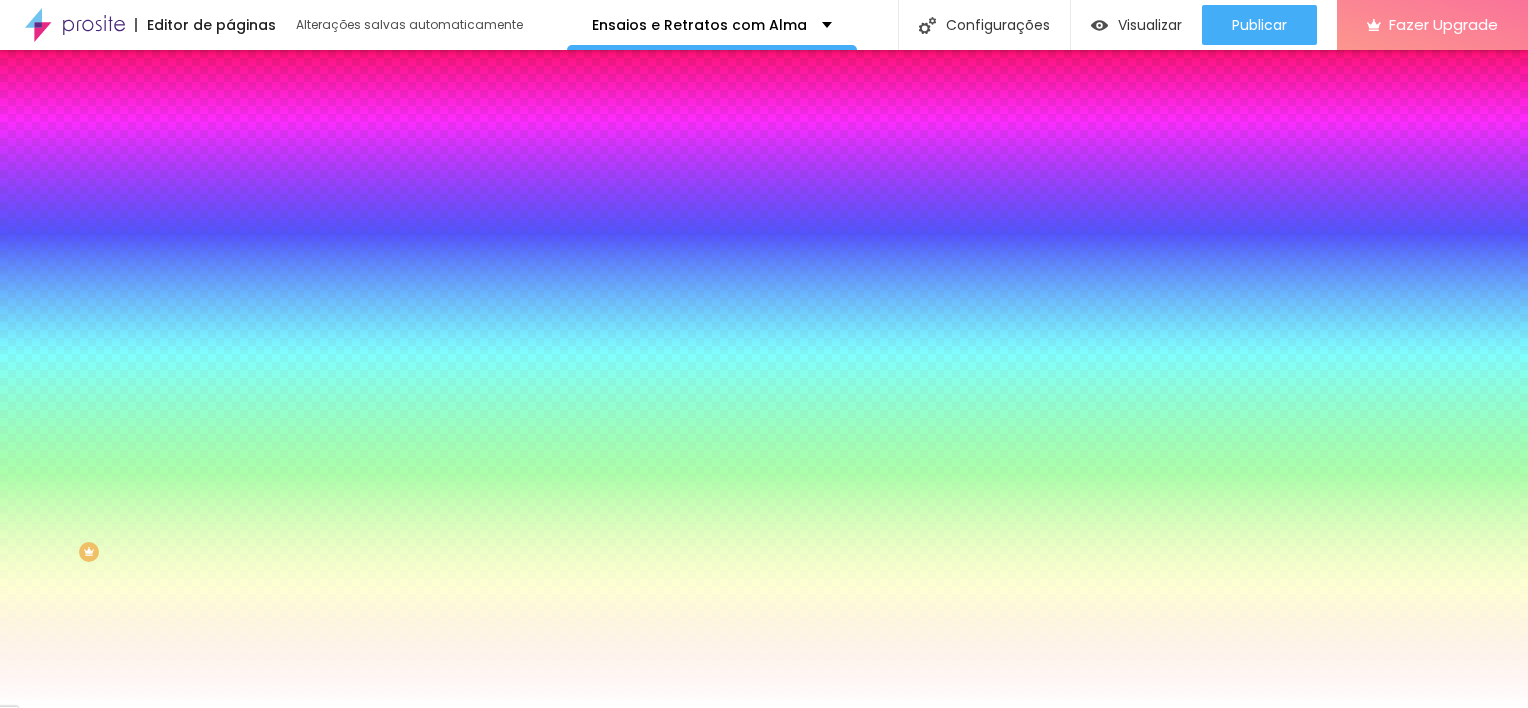 click on "Adicionar imagem" at bounding box center [294, 175] 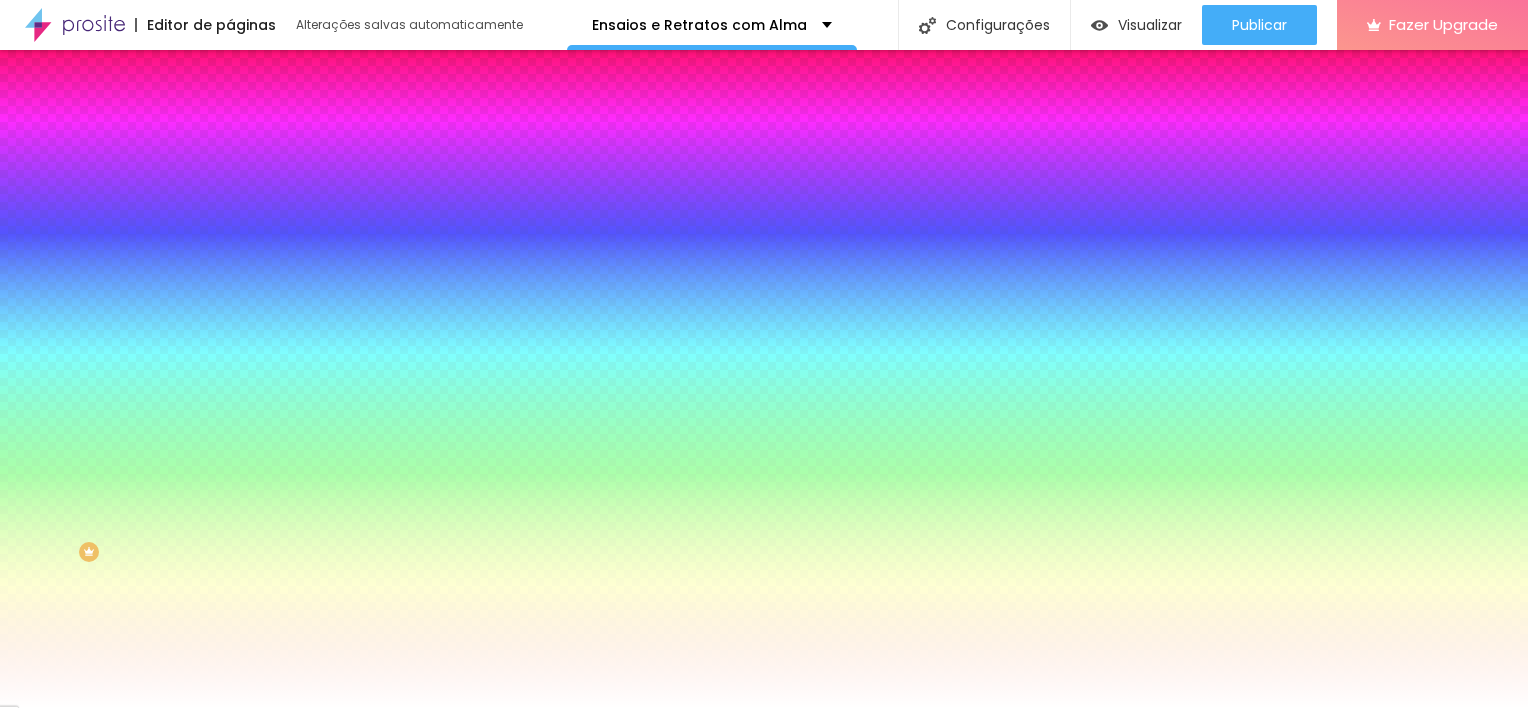 scroll, scrollTop: 350, scrollLeft: 0, axis: vertical 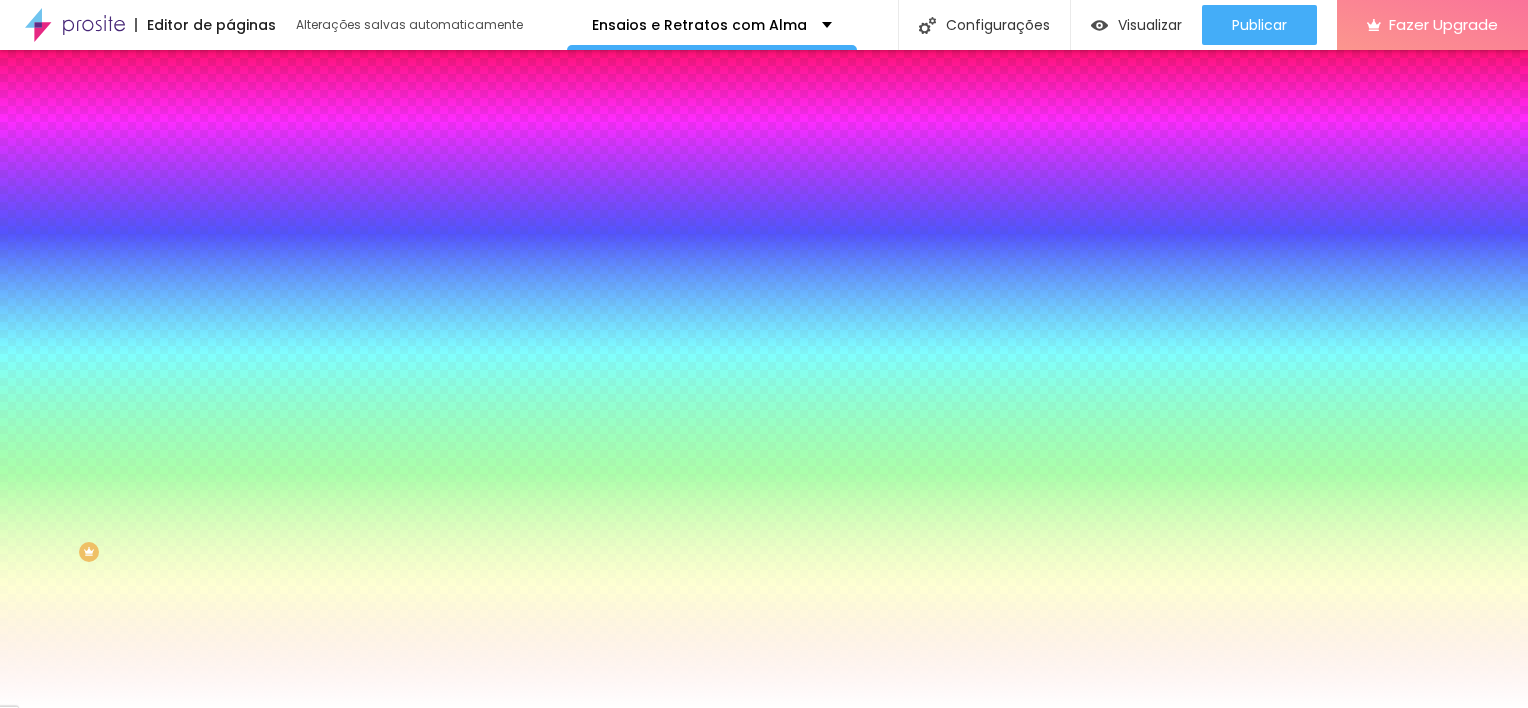 click at bounding box center [345, 272] 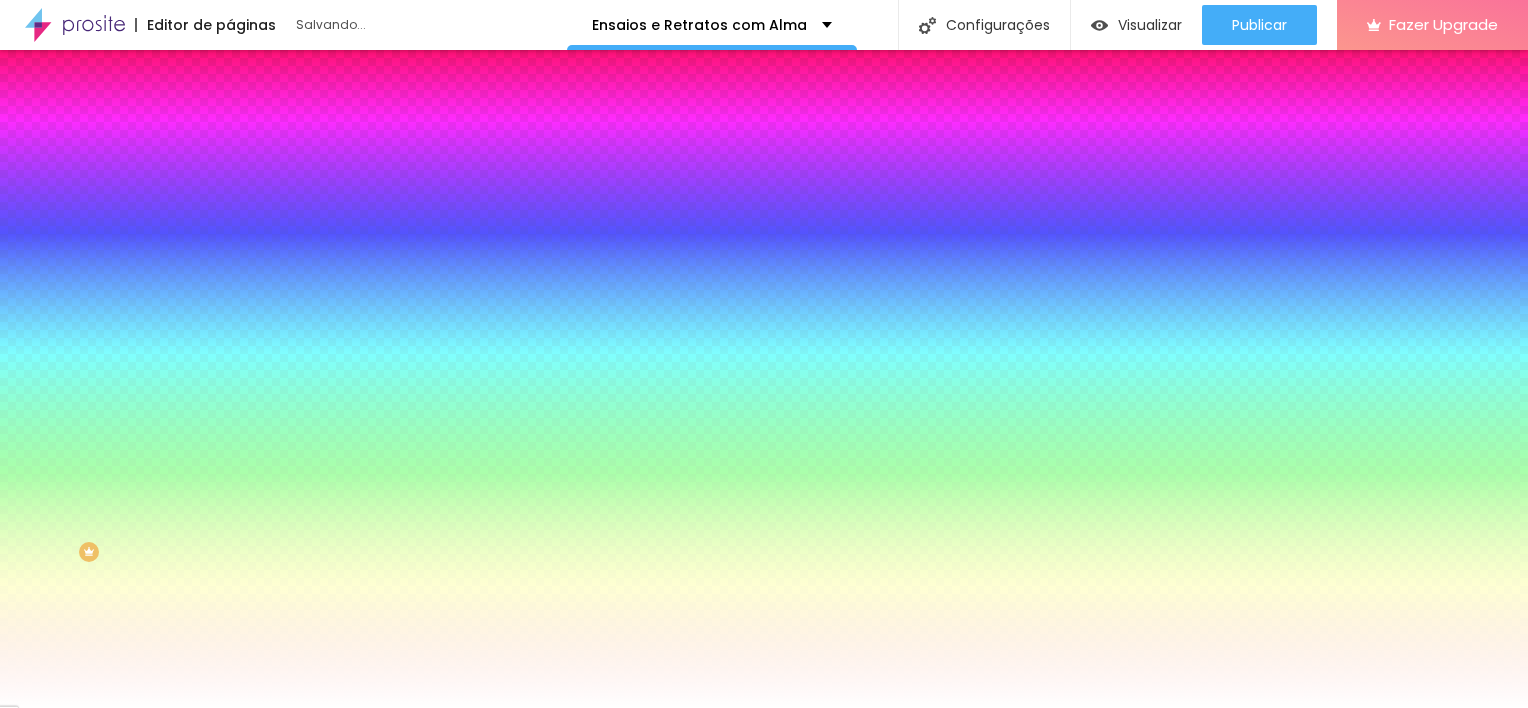 drag, startPoint x: 187, startPoint y: 664, endPoint x: 129, endPoint y: 364, distance: 305.55524 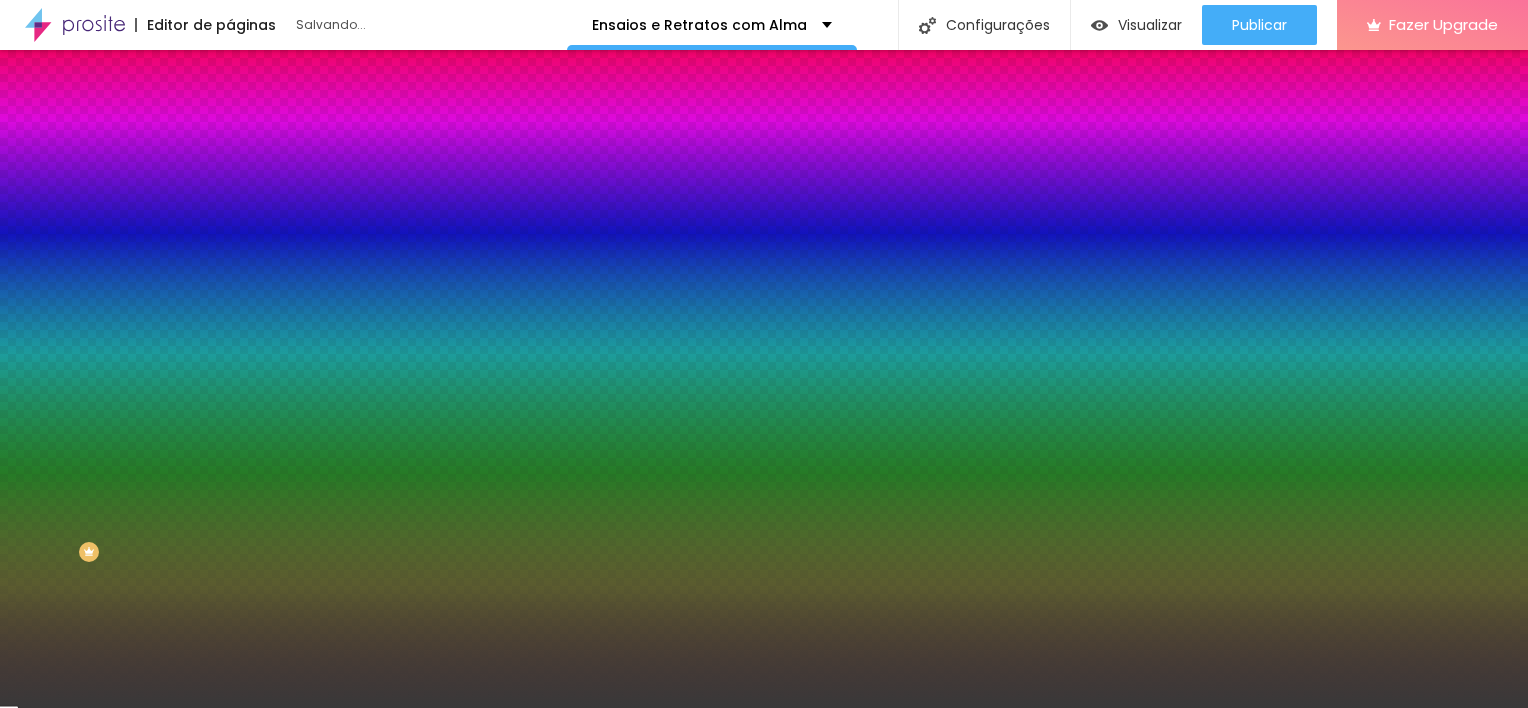 type on "#2D2D2D" 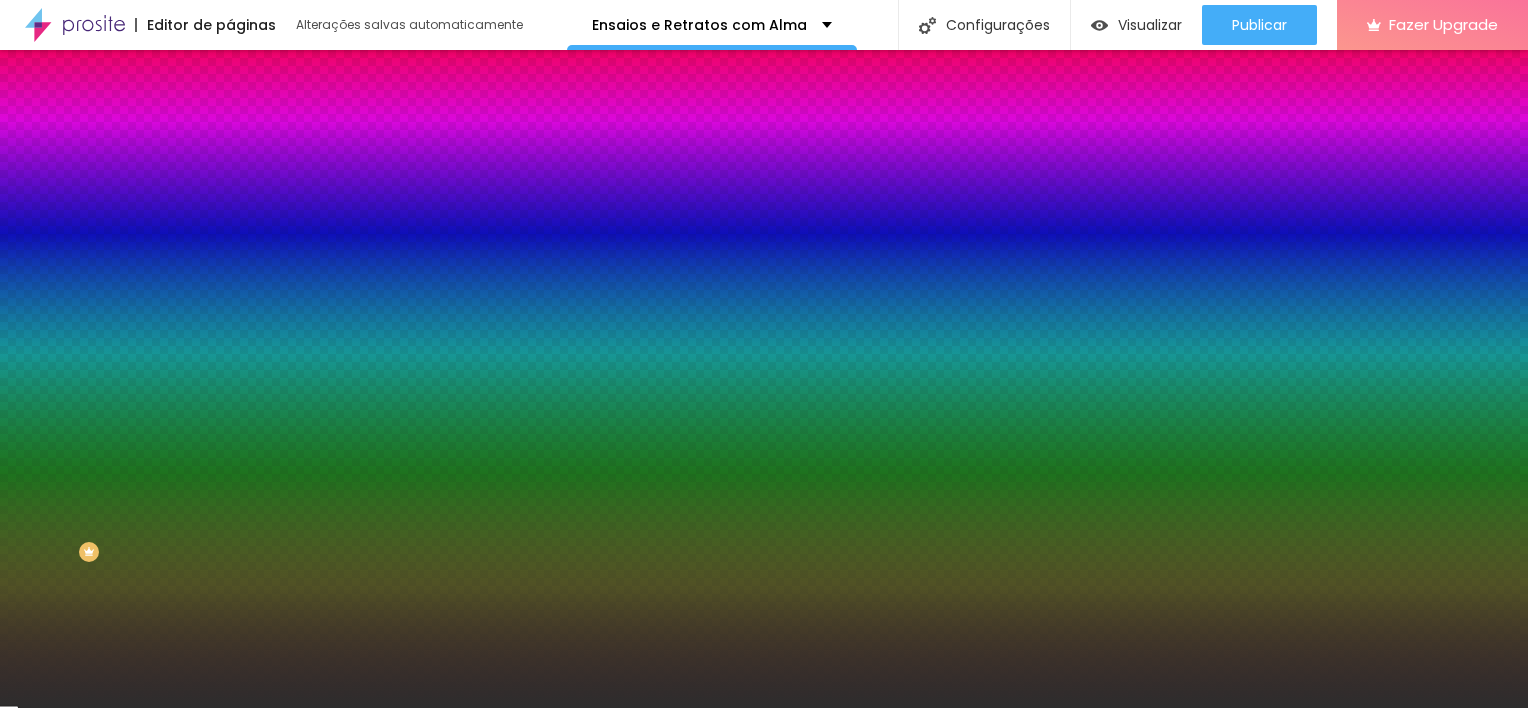 drag, startPoint x: 96, startPoint y: 468, endPoint x: 22, endPoint y: 511, distance: 85.58621 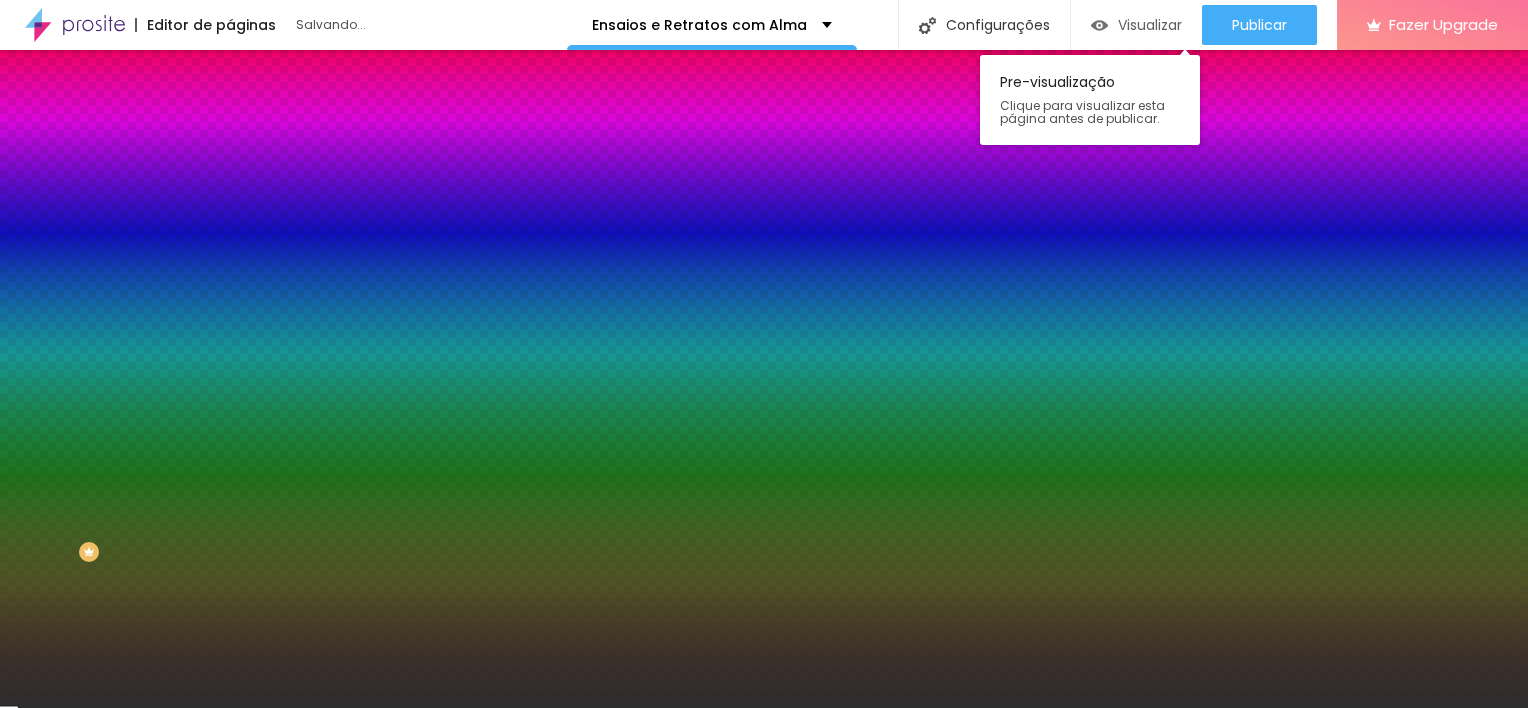 click on "Visualizar" at bounding box center [1150, 25] 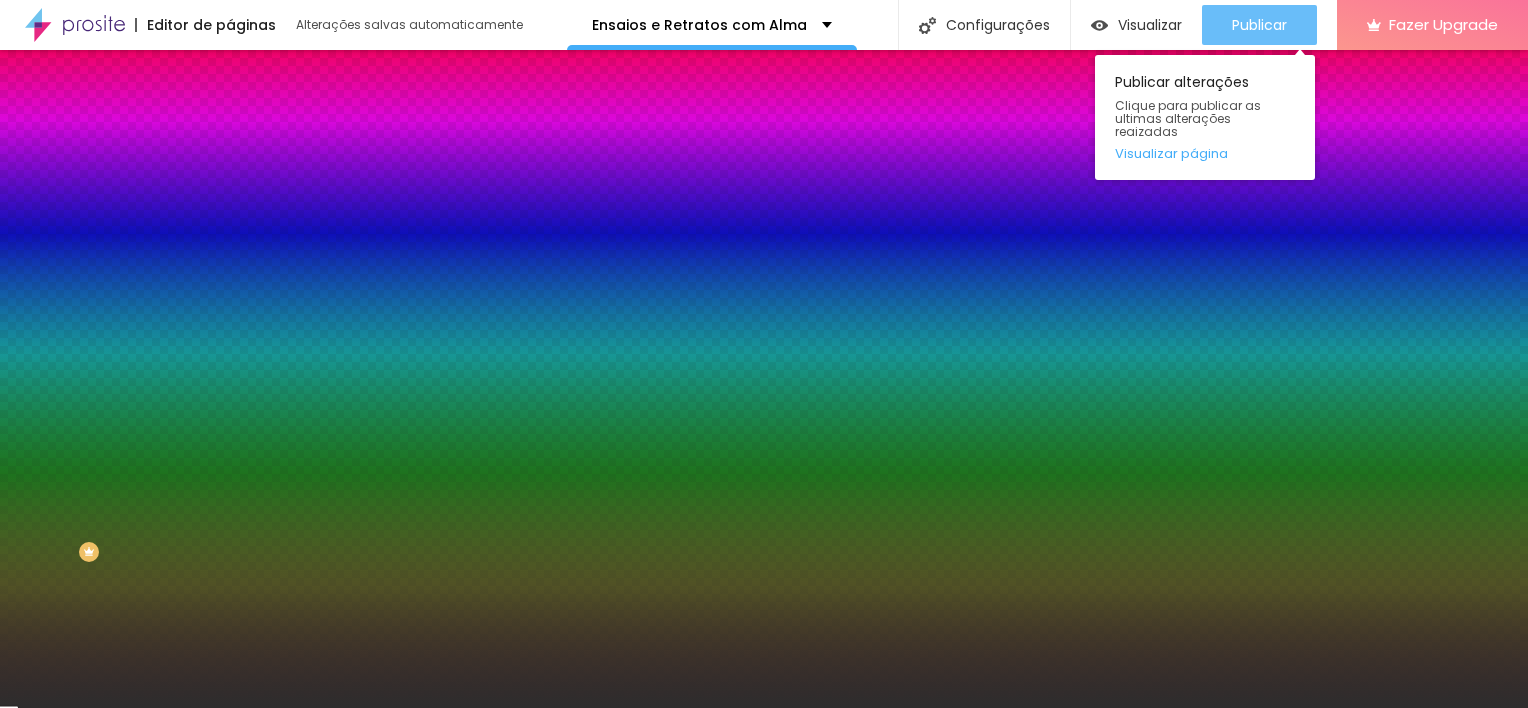 click on "Publicar" at bounding box center (1259, 25) 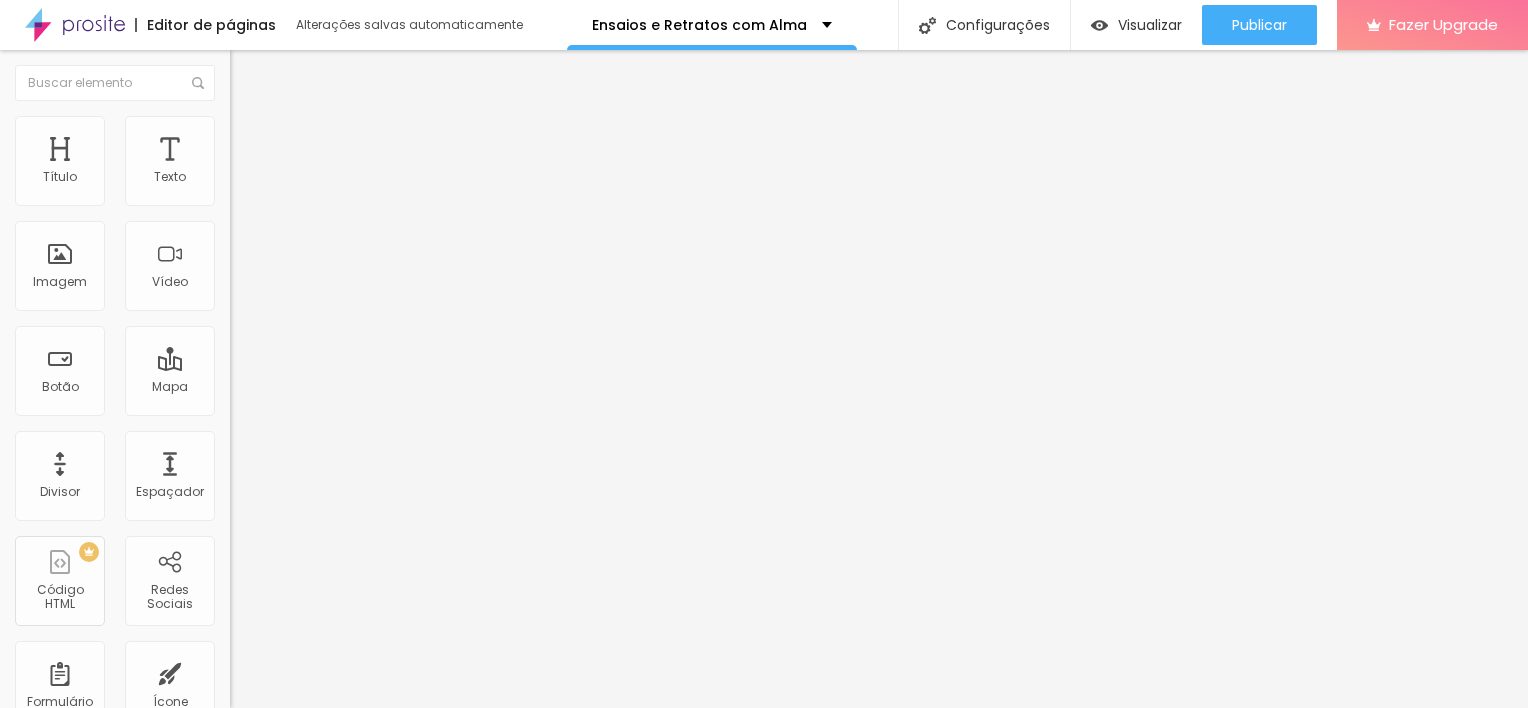 click on "Estilo" at bounding box center (263, 129) 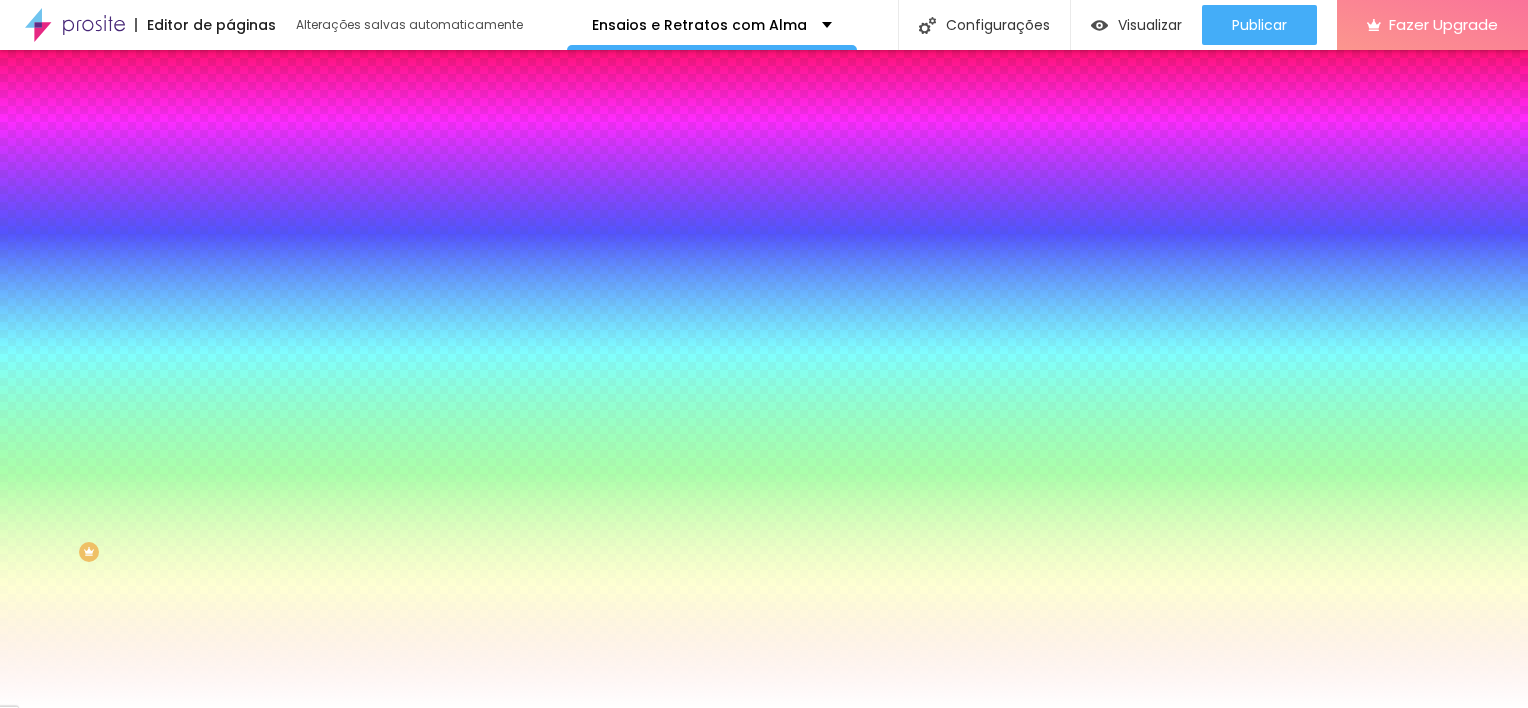 click on "Adicionar imagem" at bounding box center [294, 175] 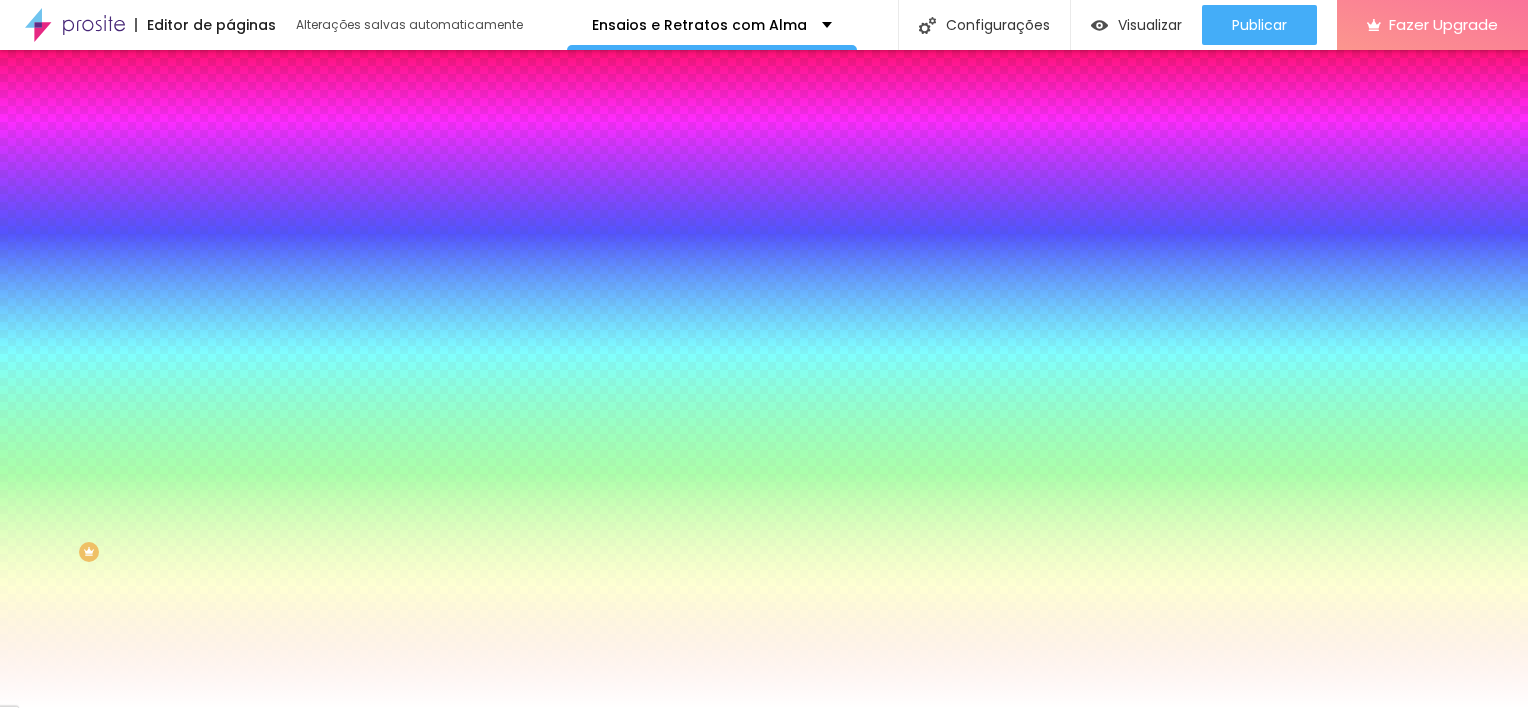 scroll, scrollTop: 224, scrollLeft: 0, axis: vertical 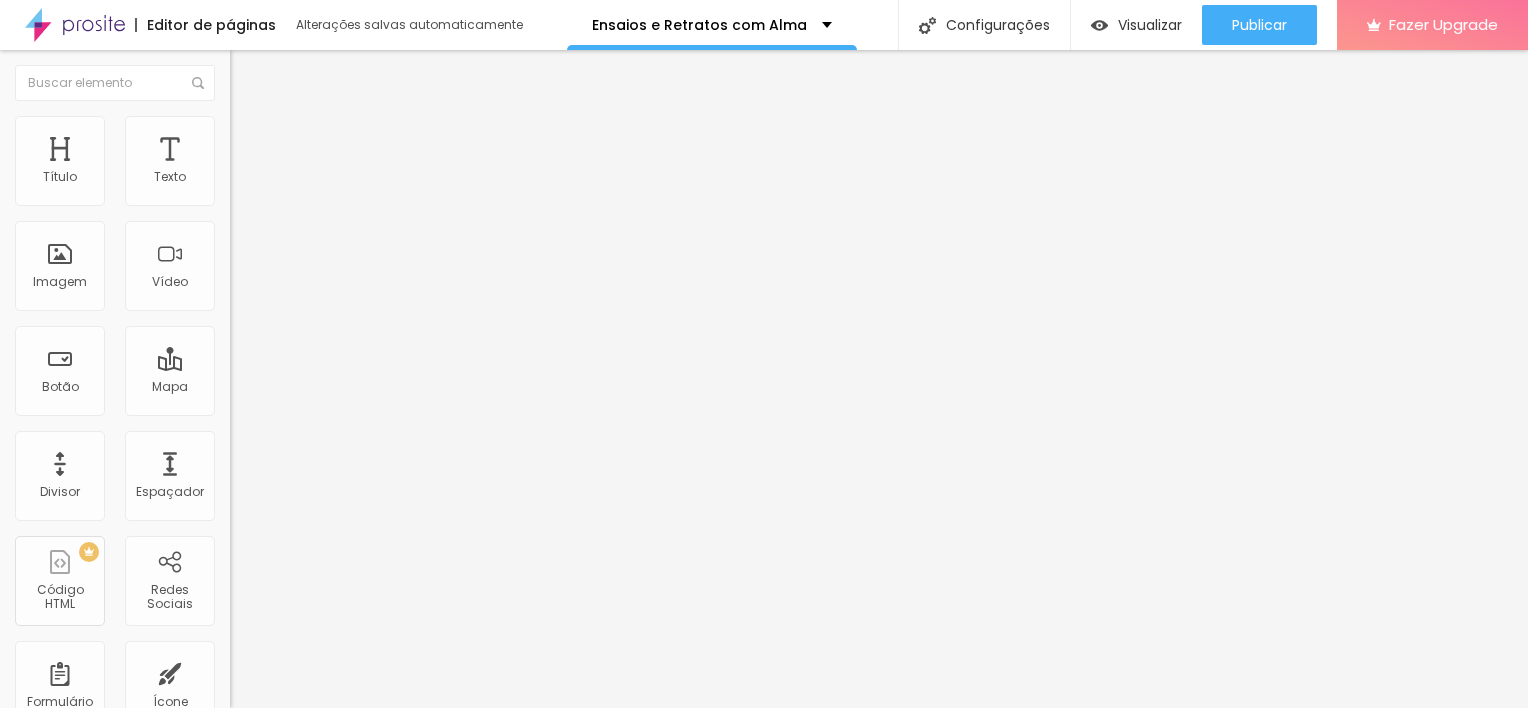 click on "Encaixotado" at bounding box center [269, 173] 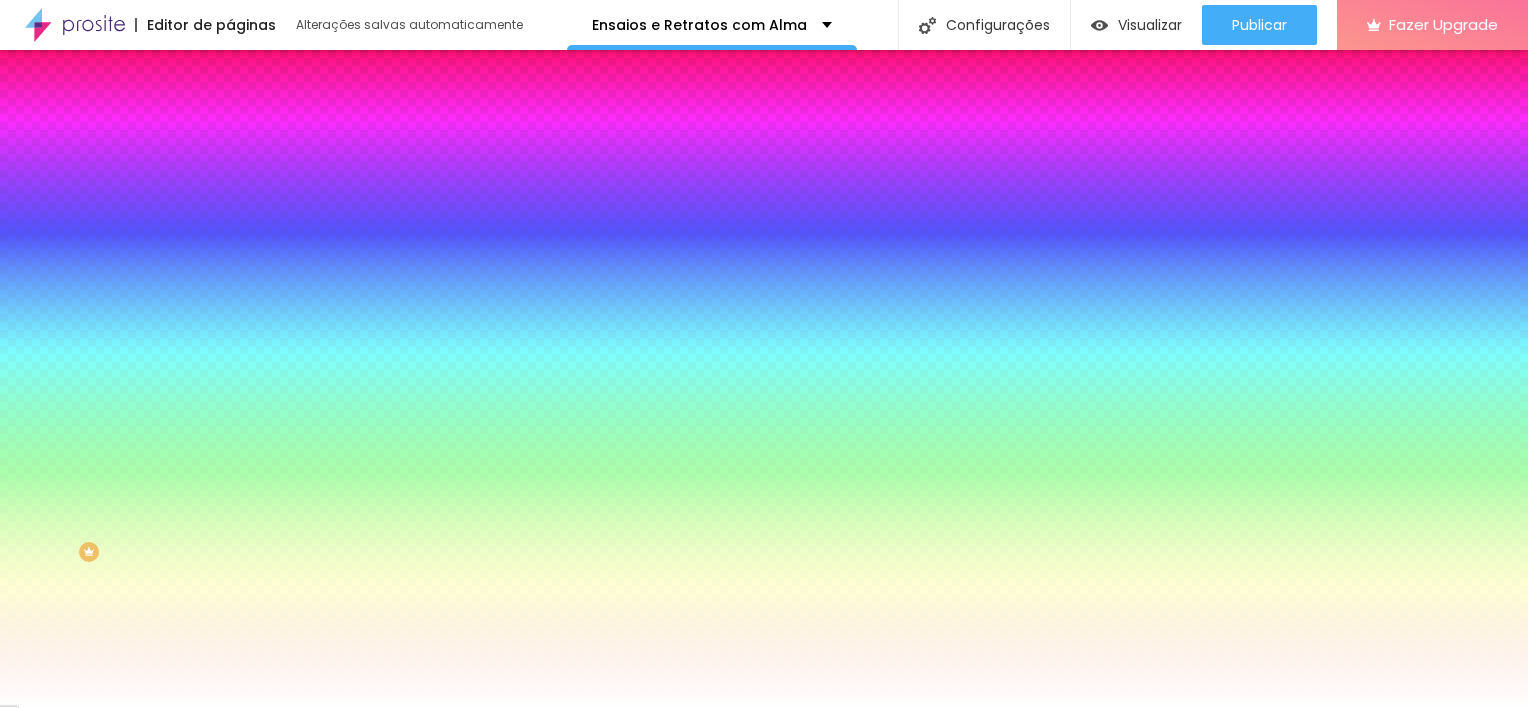 click on "Avançado" at bounding box center (281, 149) 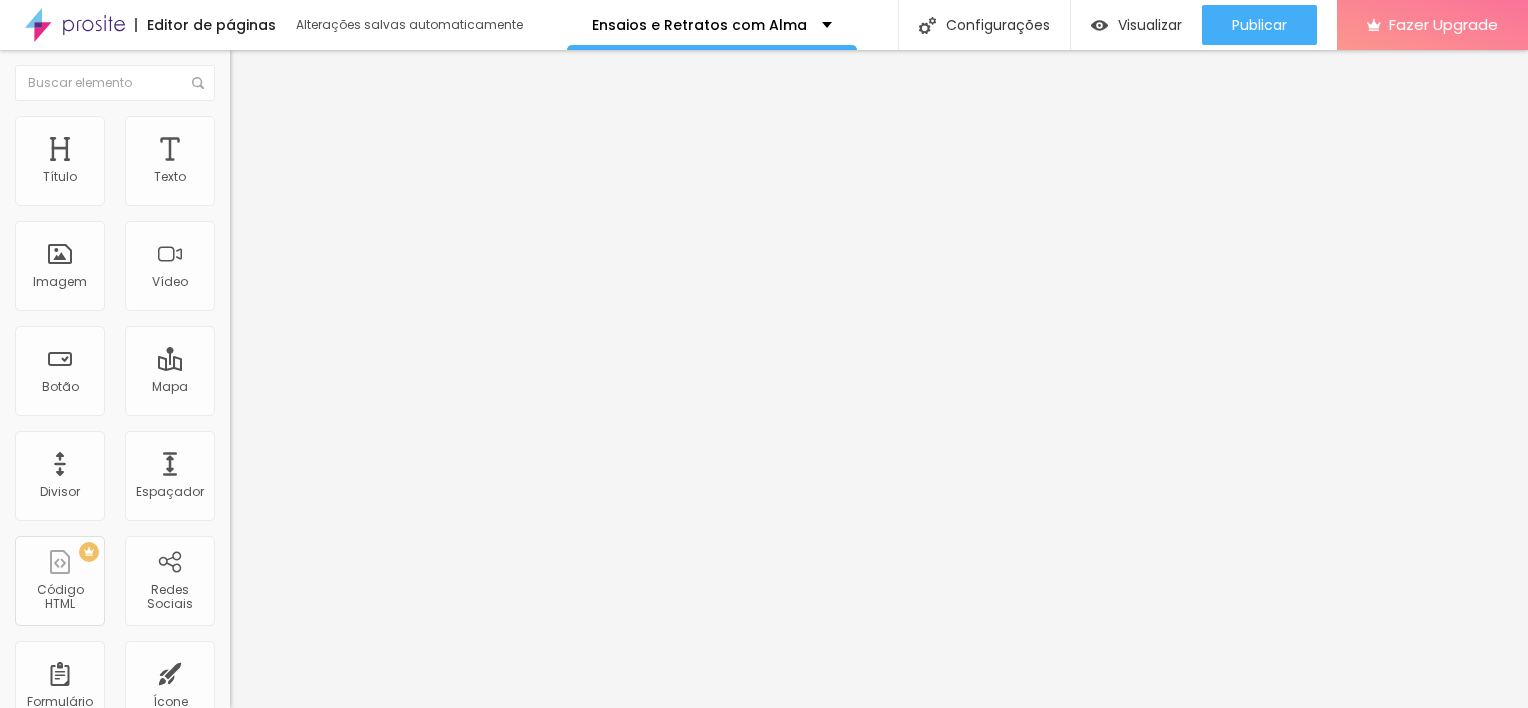 type on "0" 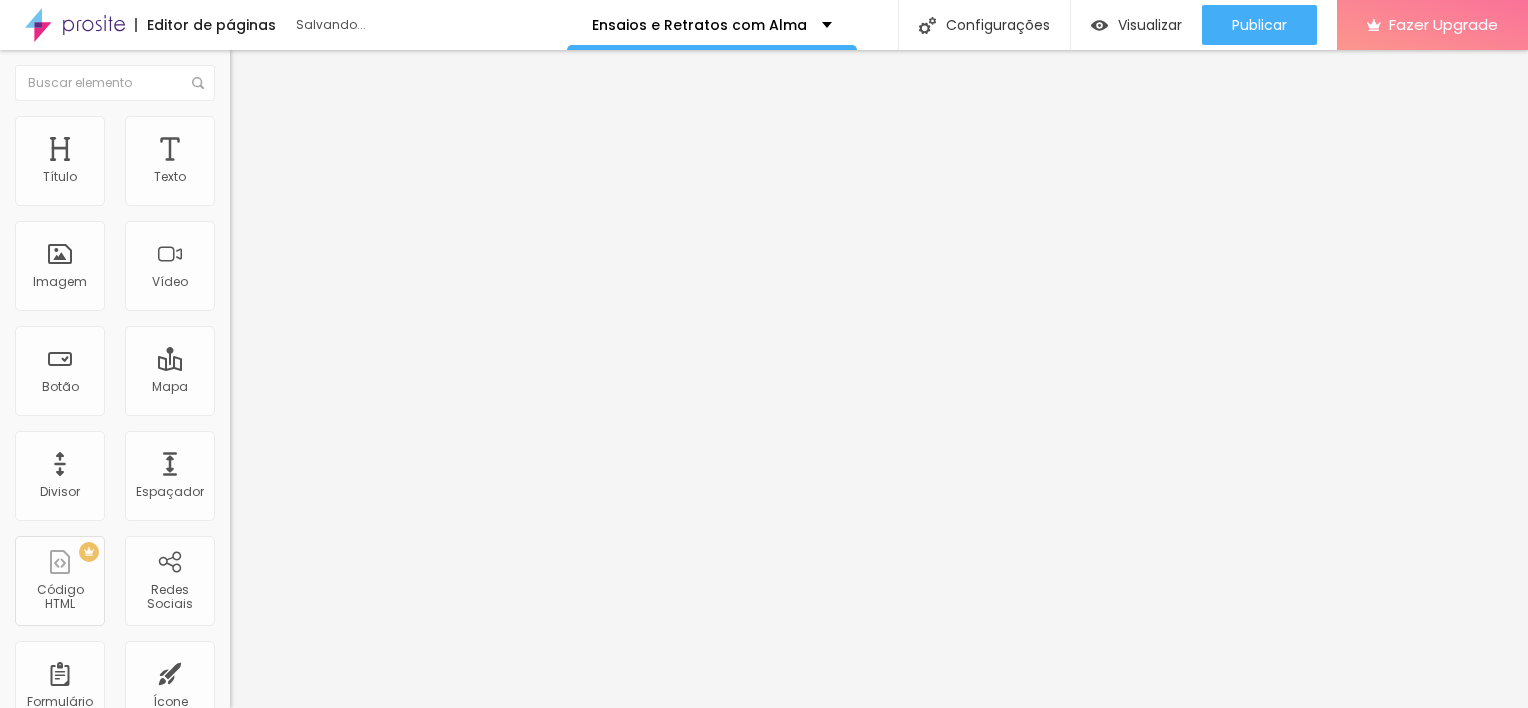 type on "5" 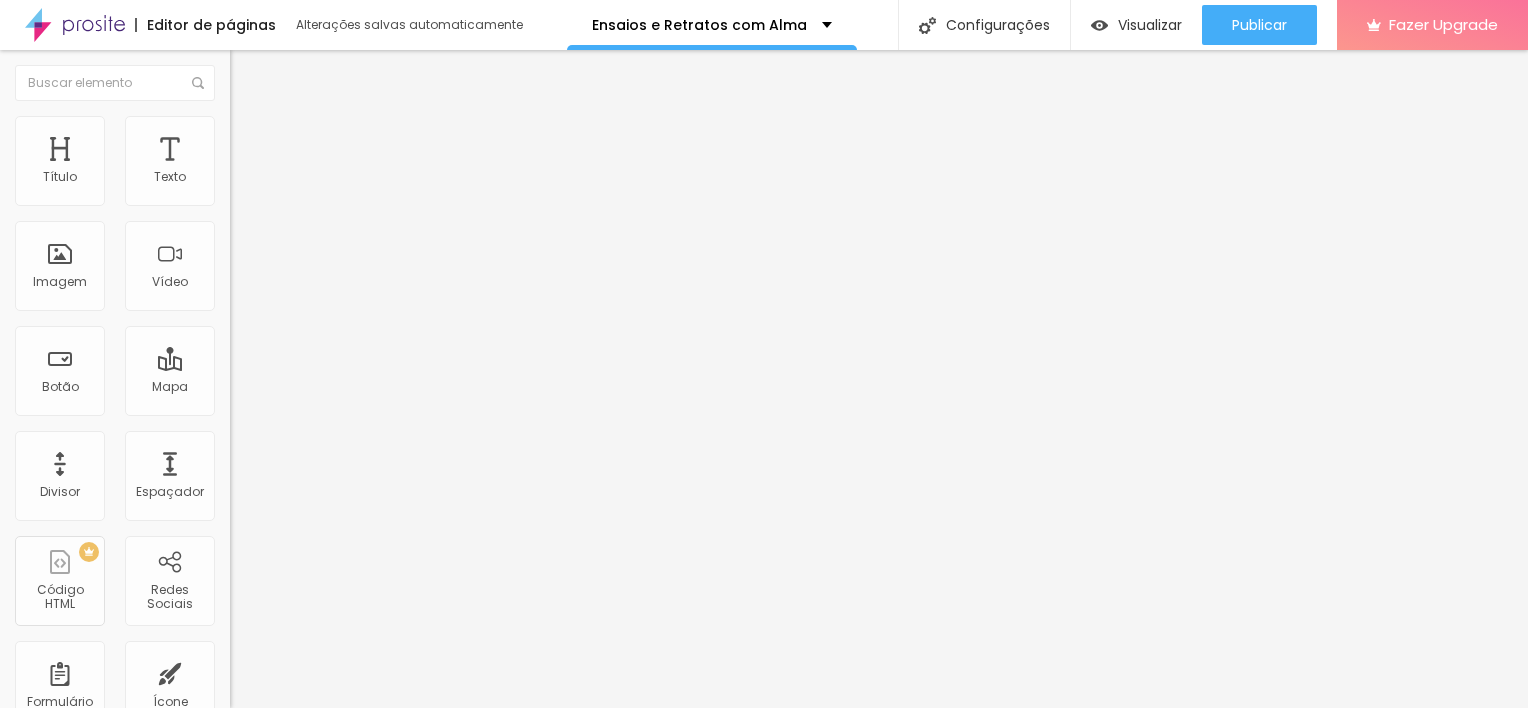 click at bounding box center (239, 125) 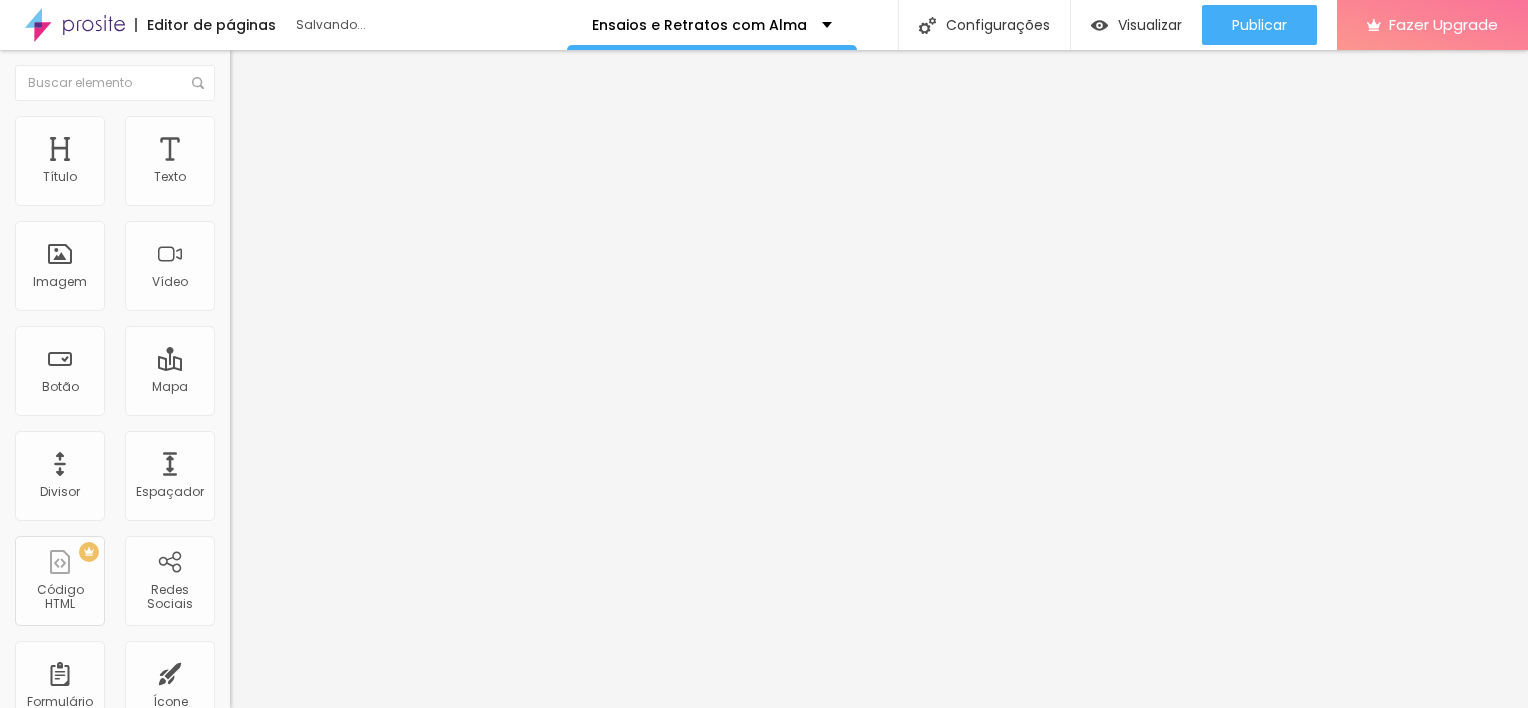 click at bounding box center (764, 835) 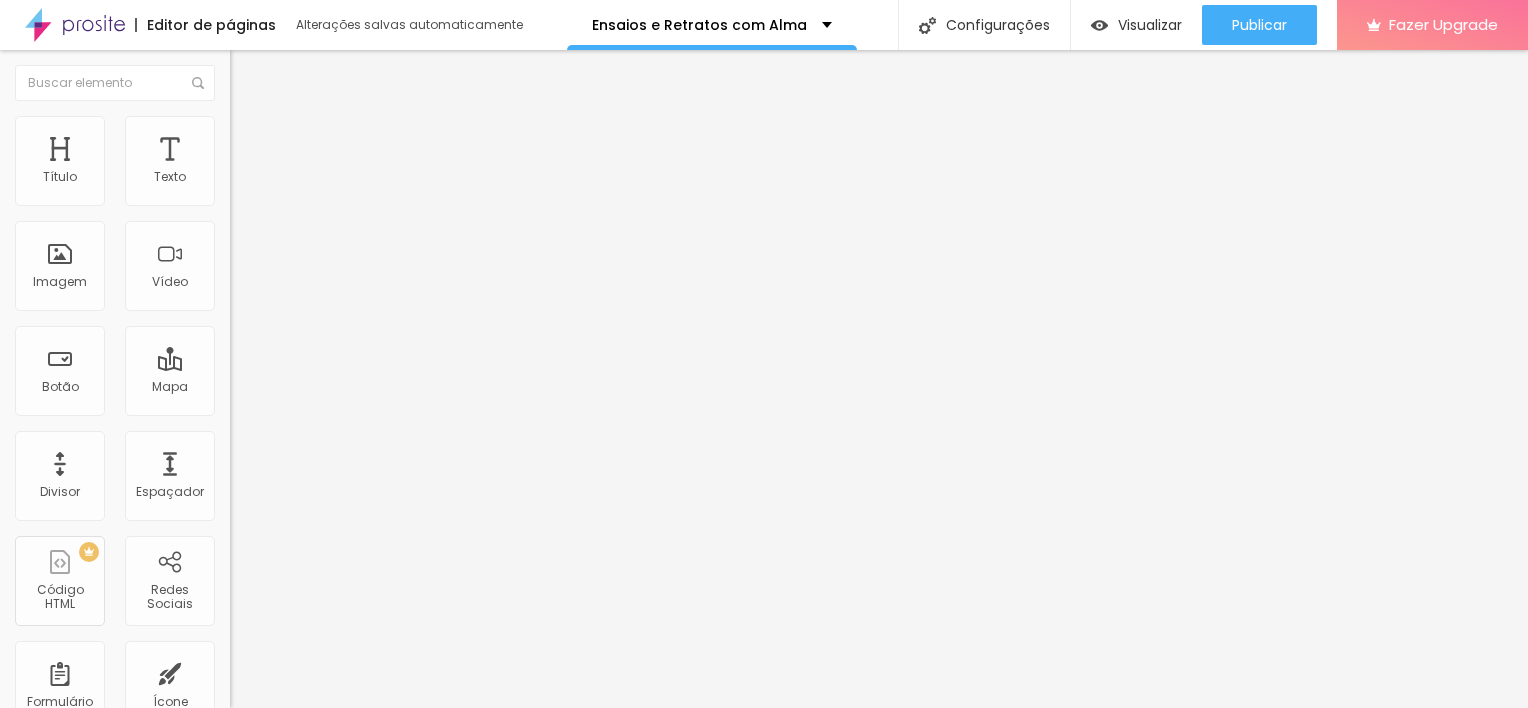 click on "Escolher" at bounding box center [107, 2412] 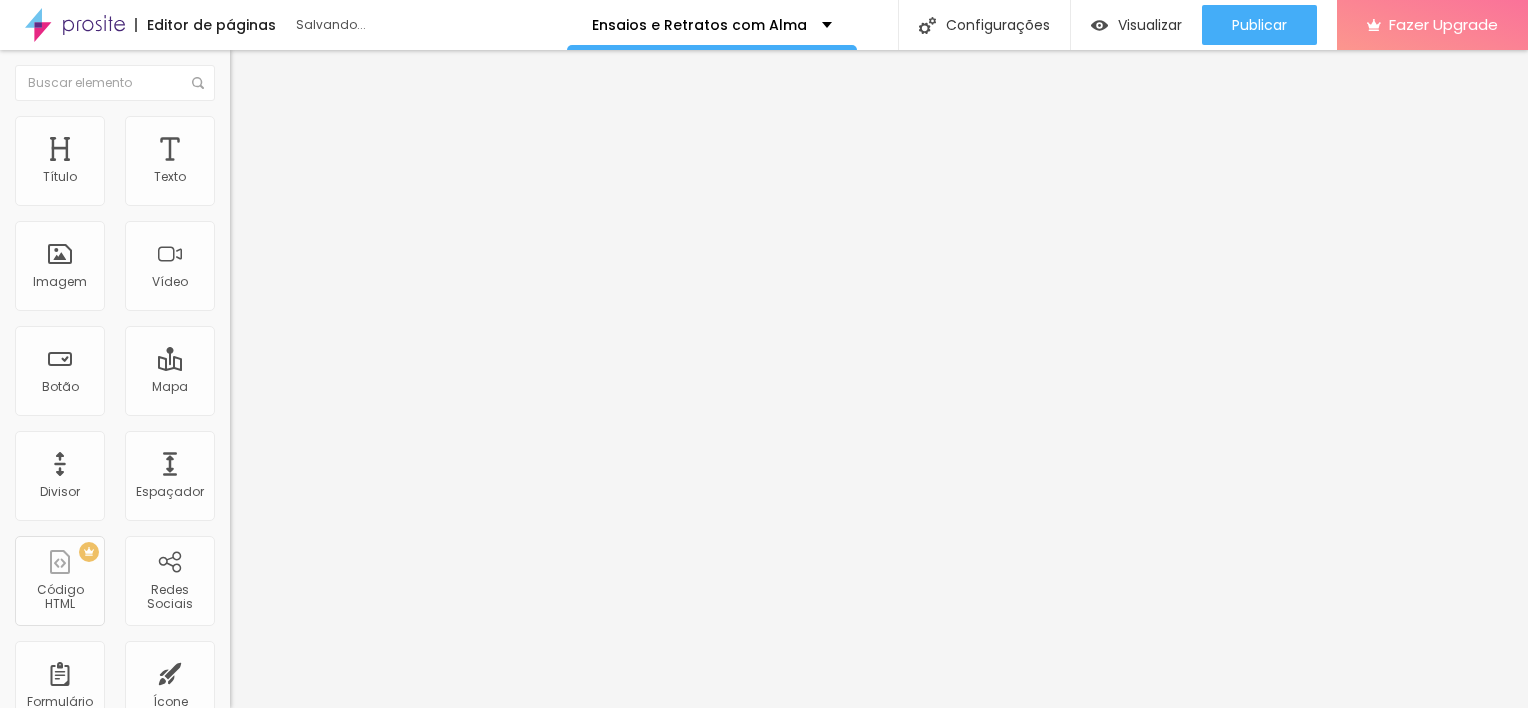 type on "55" 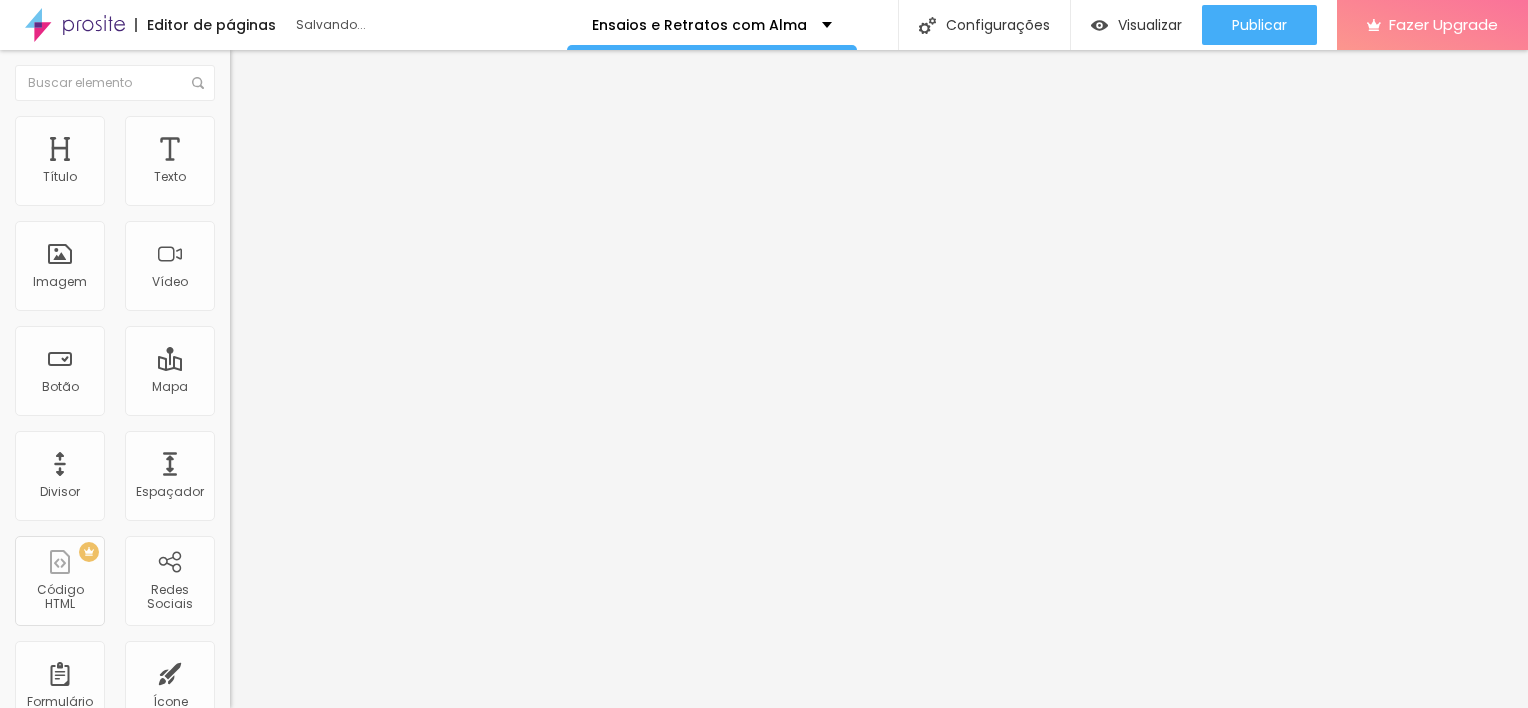 type on "27" 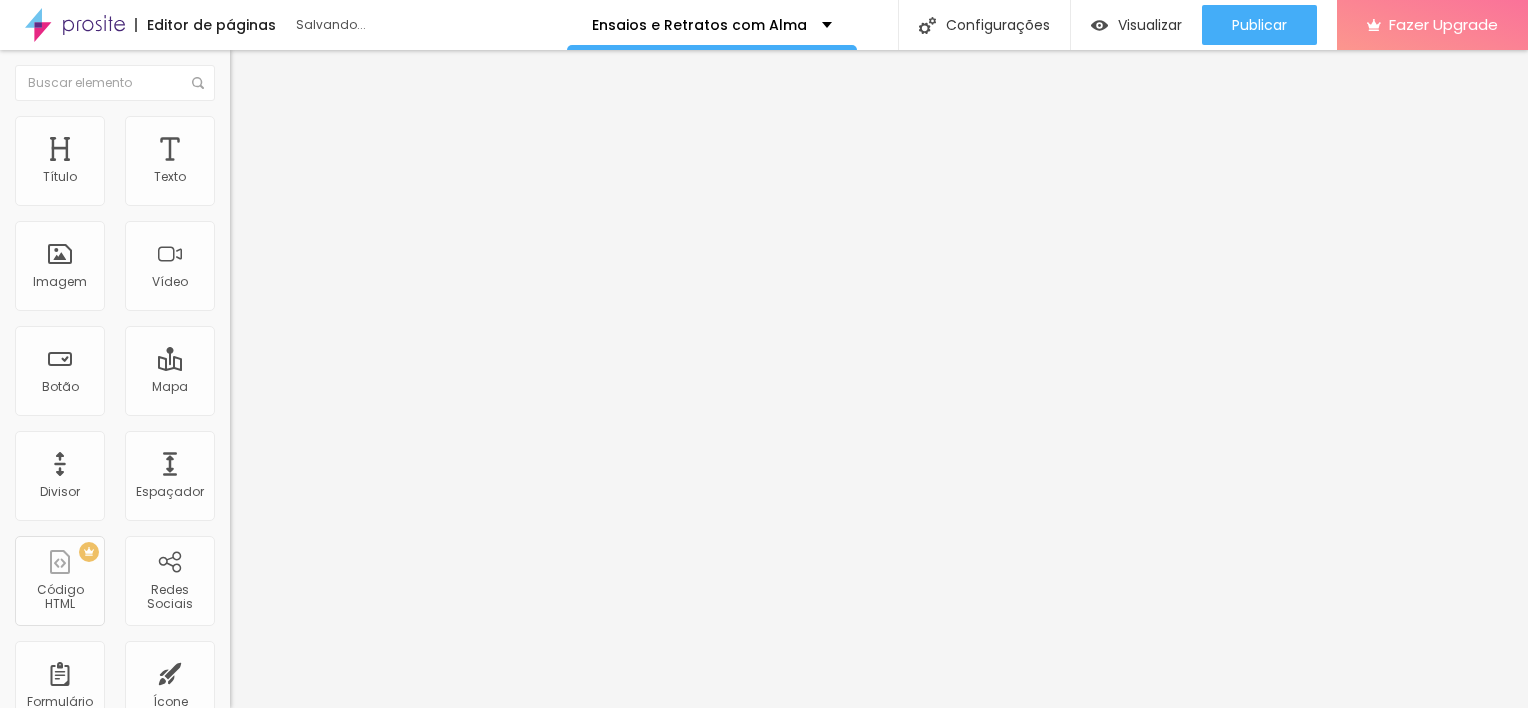 type on "27" 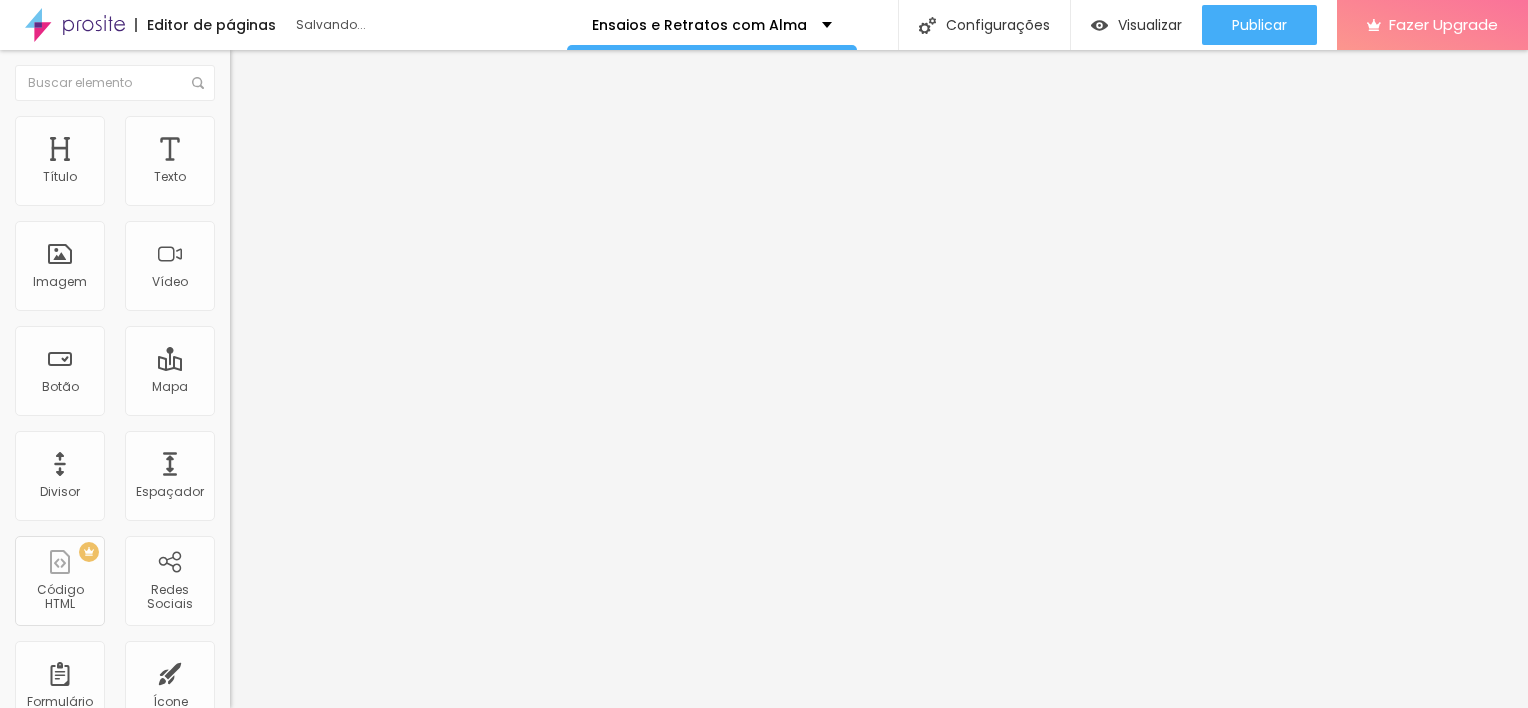 type on "90" 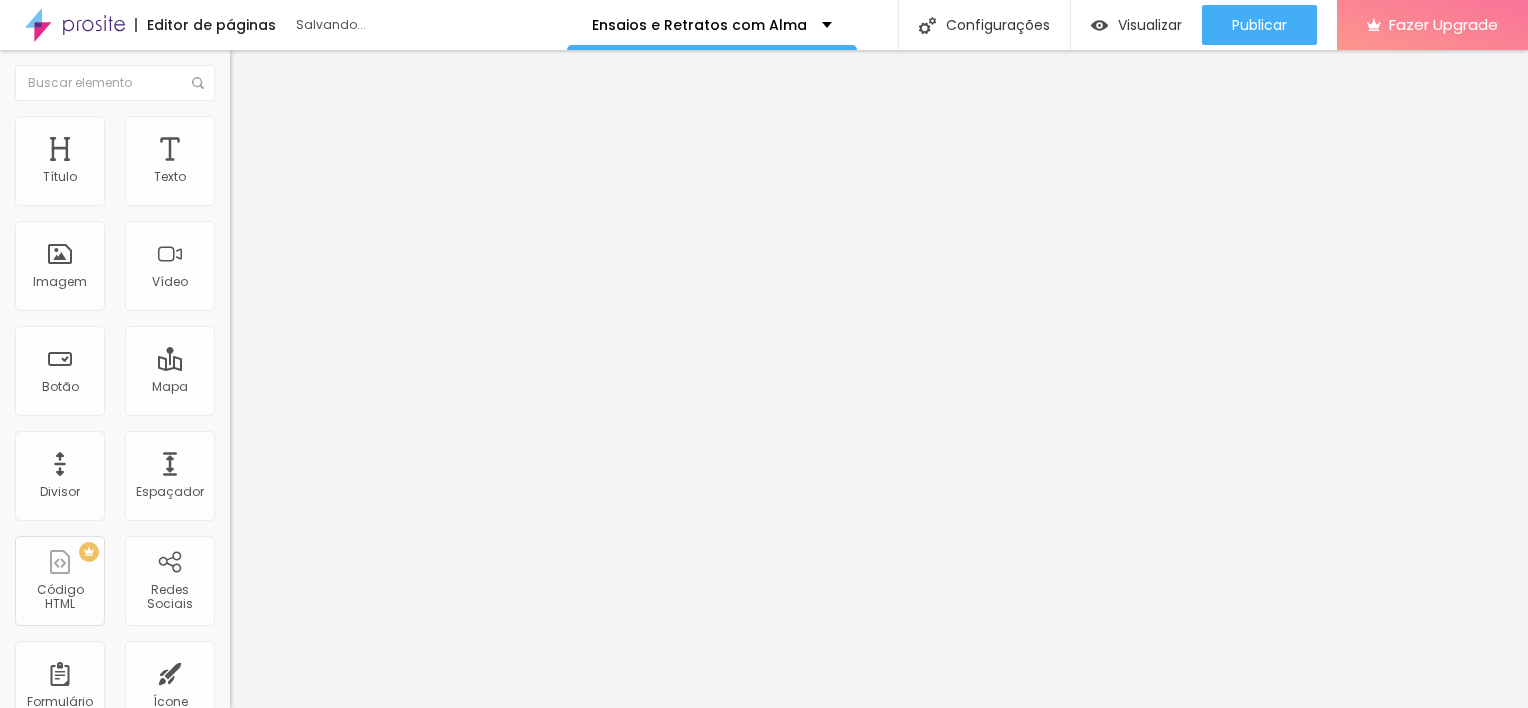 type on "146" 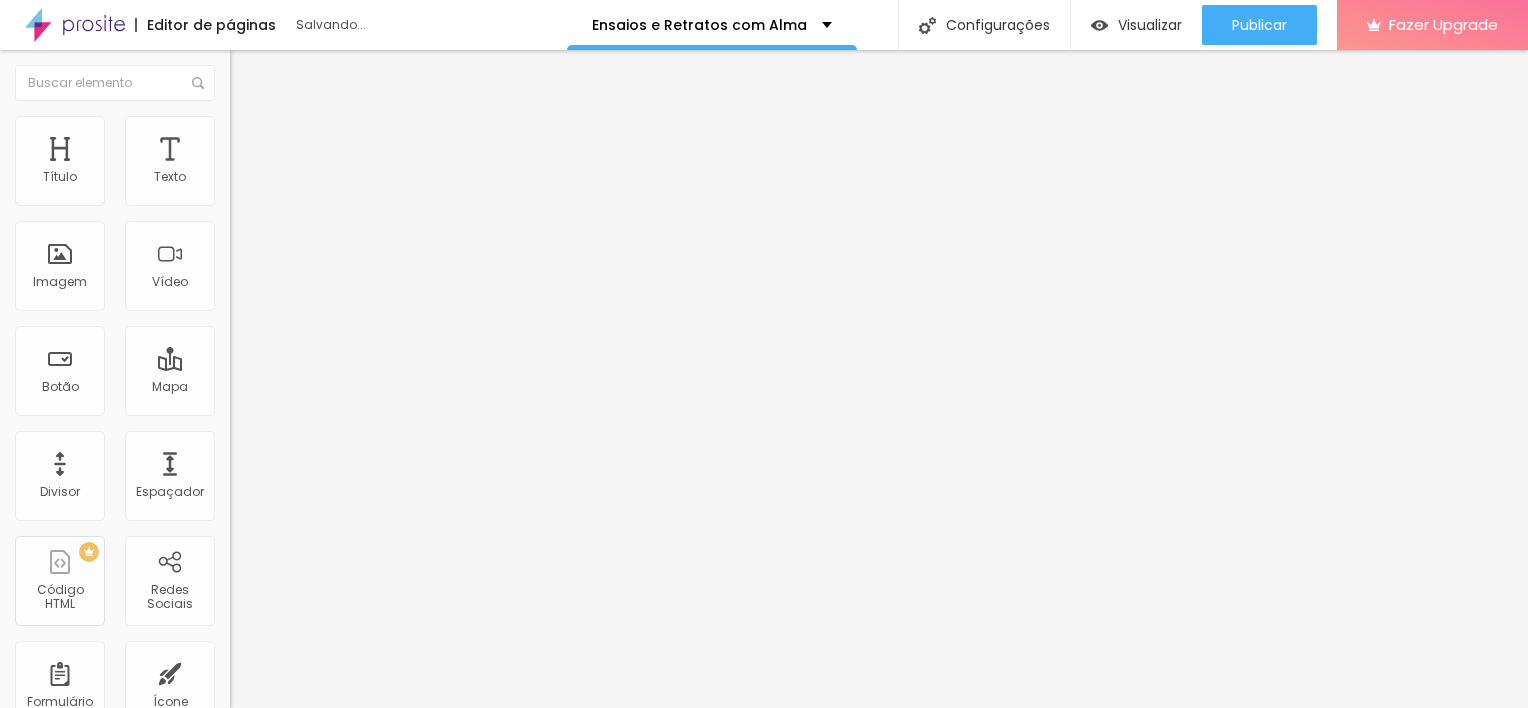 type on "132" 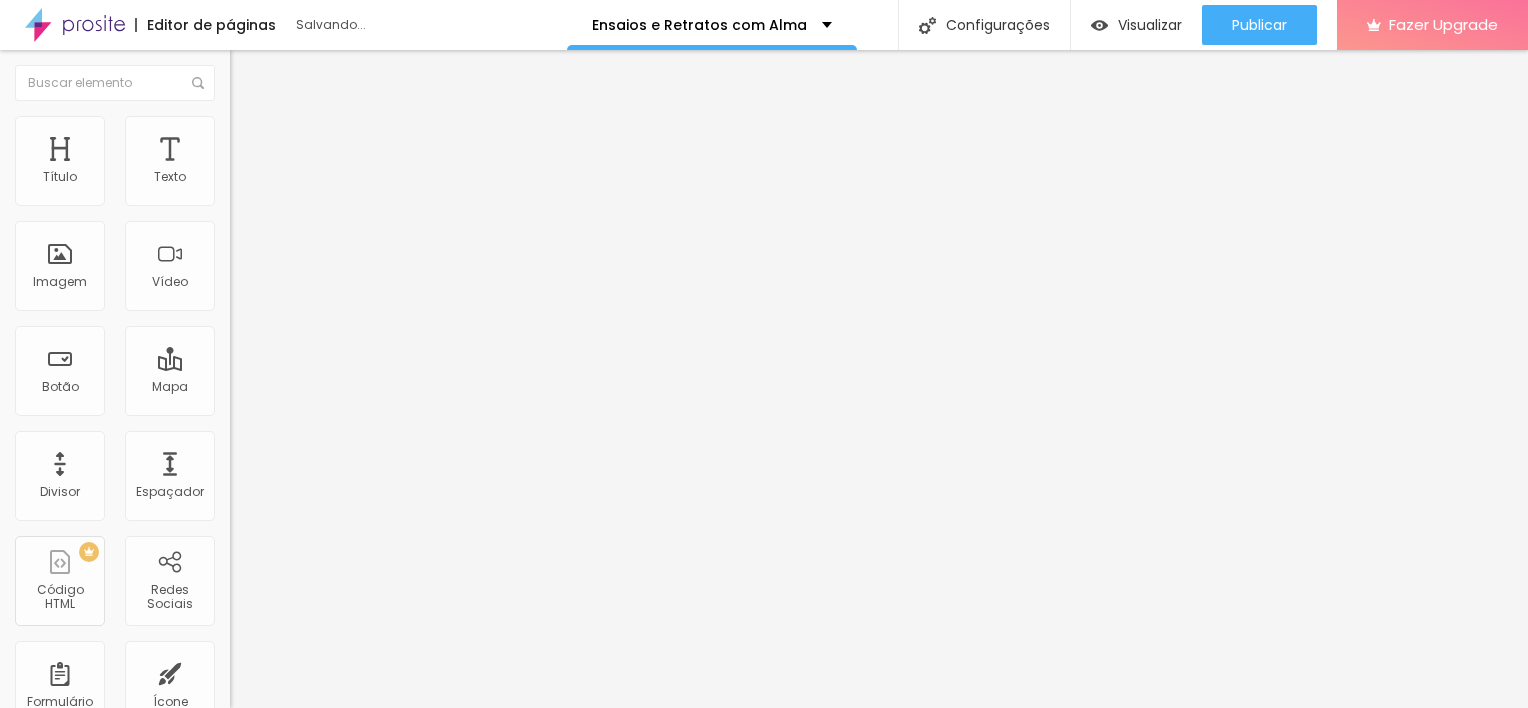 type on "33" 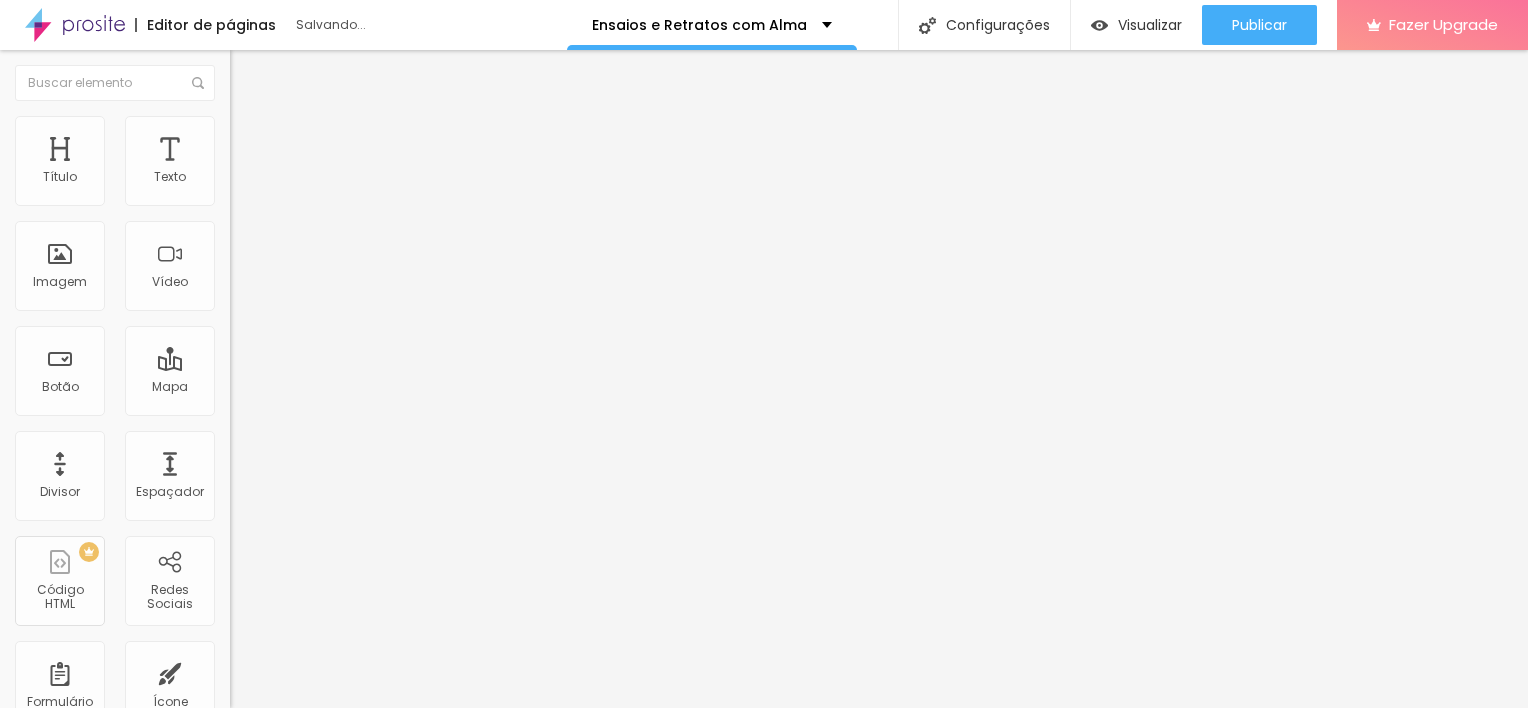 type on "33" 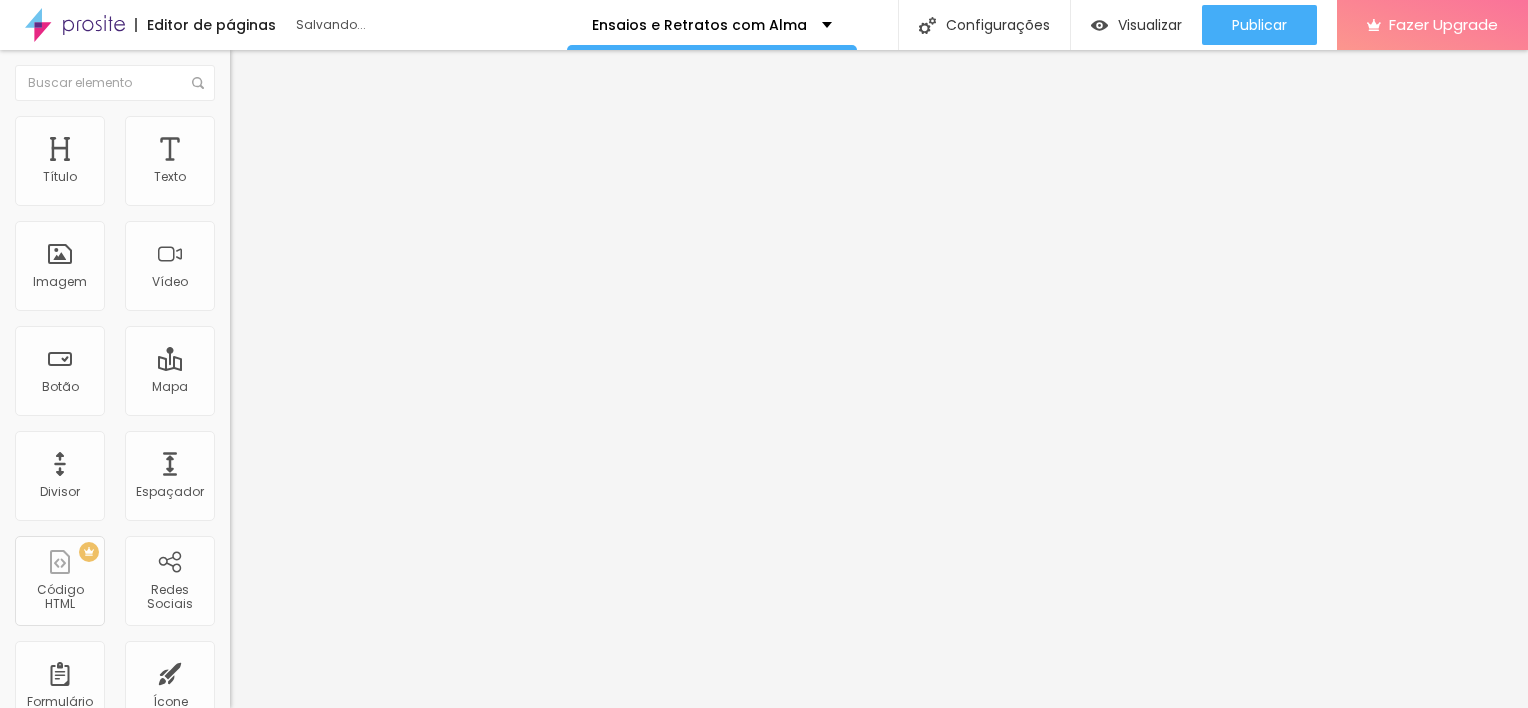 type on "11" 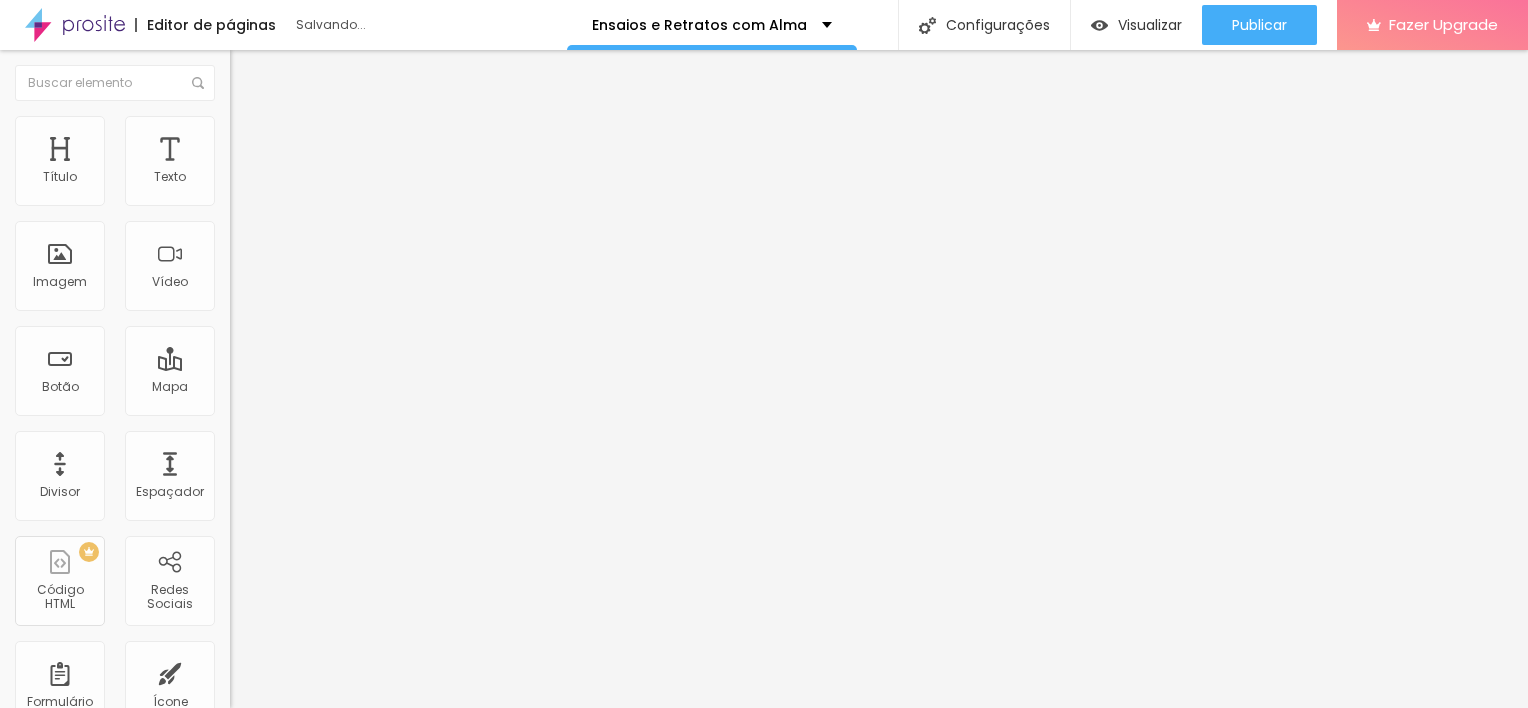 type on "11" 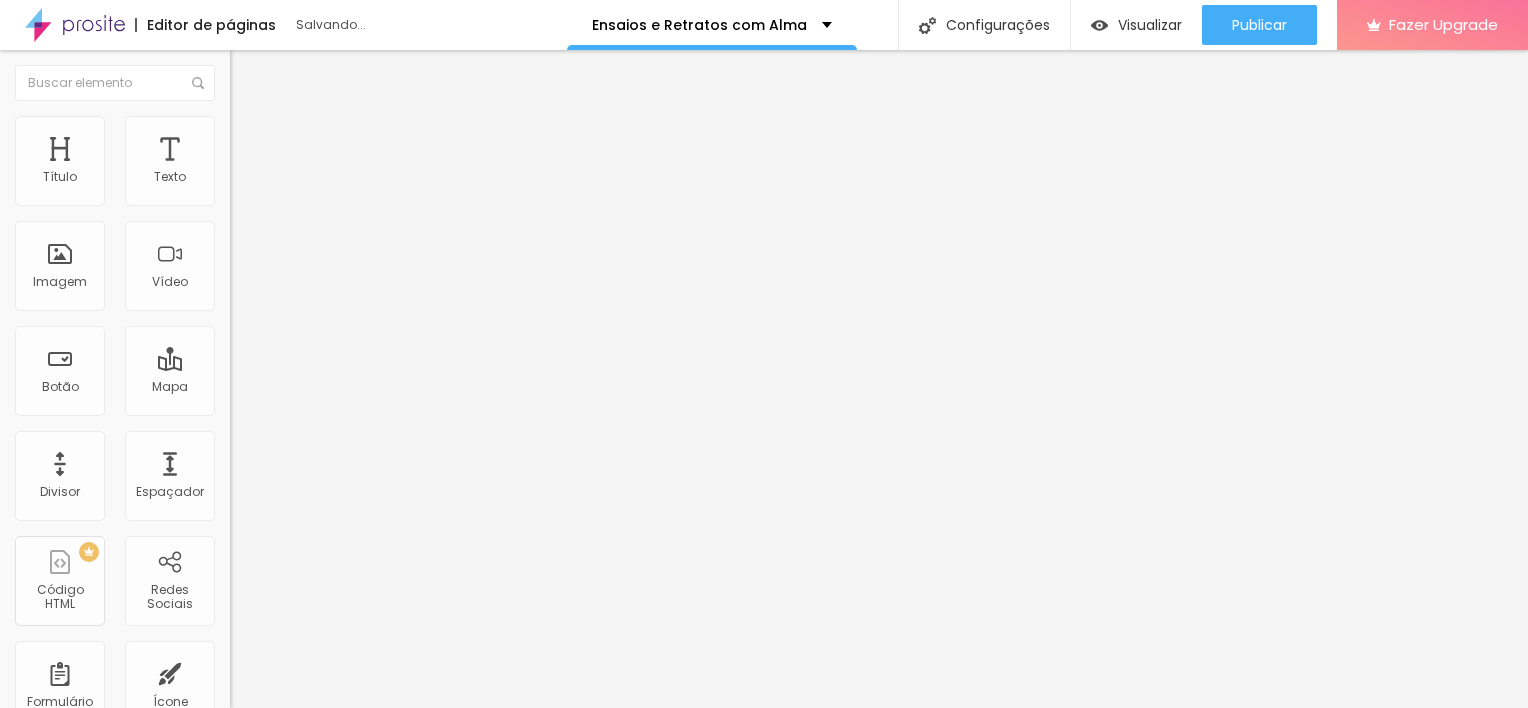 type on "0" 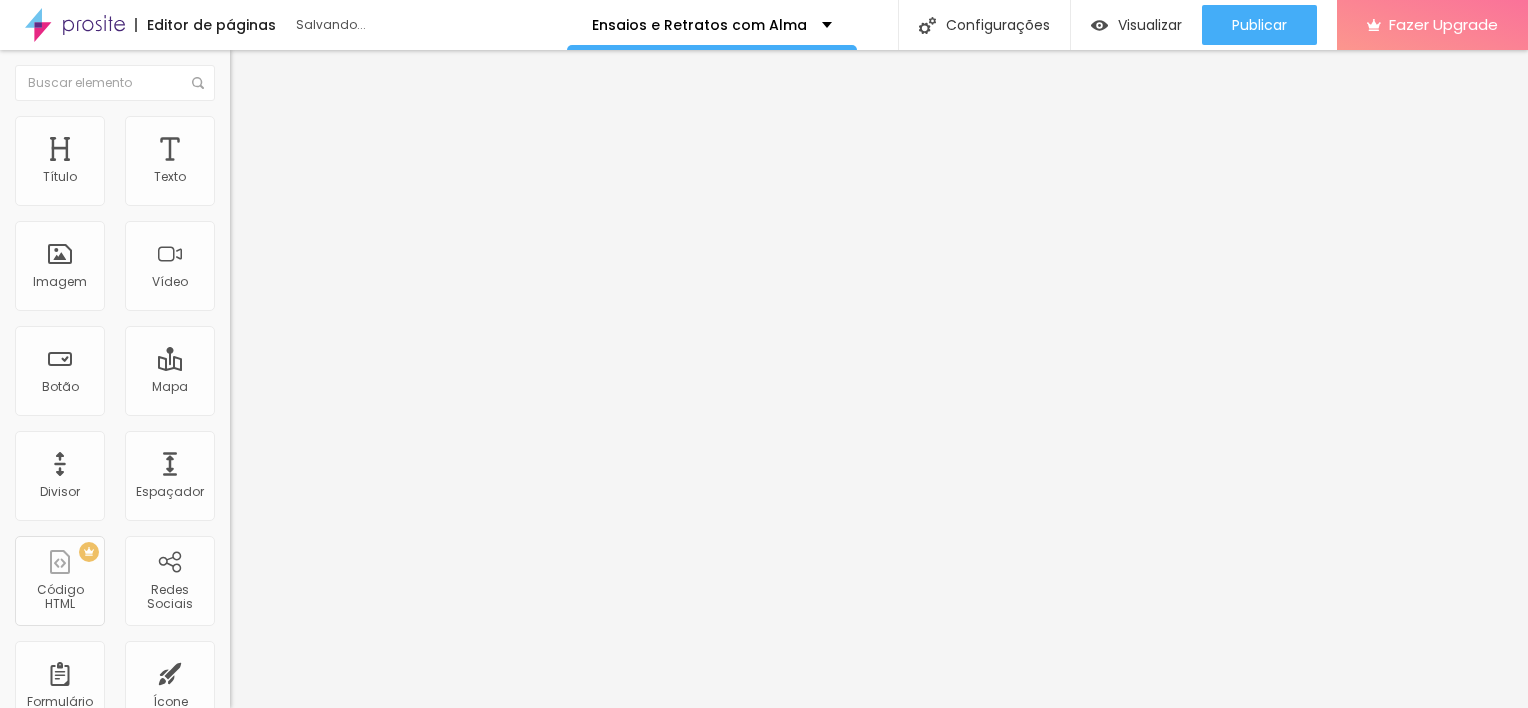 type on "0" 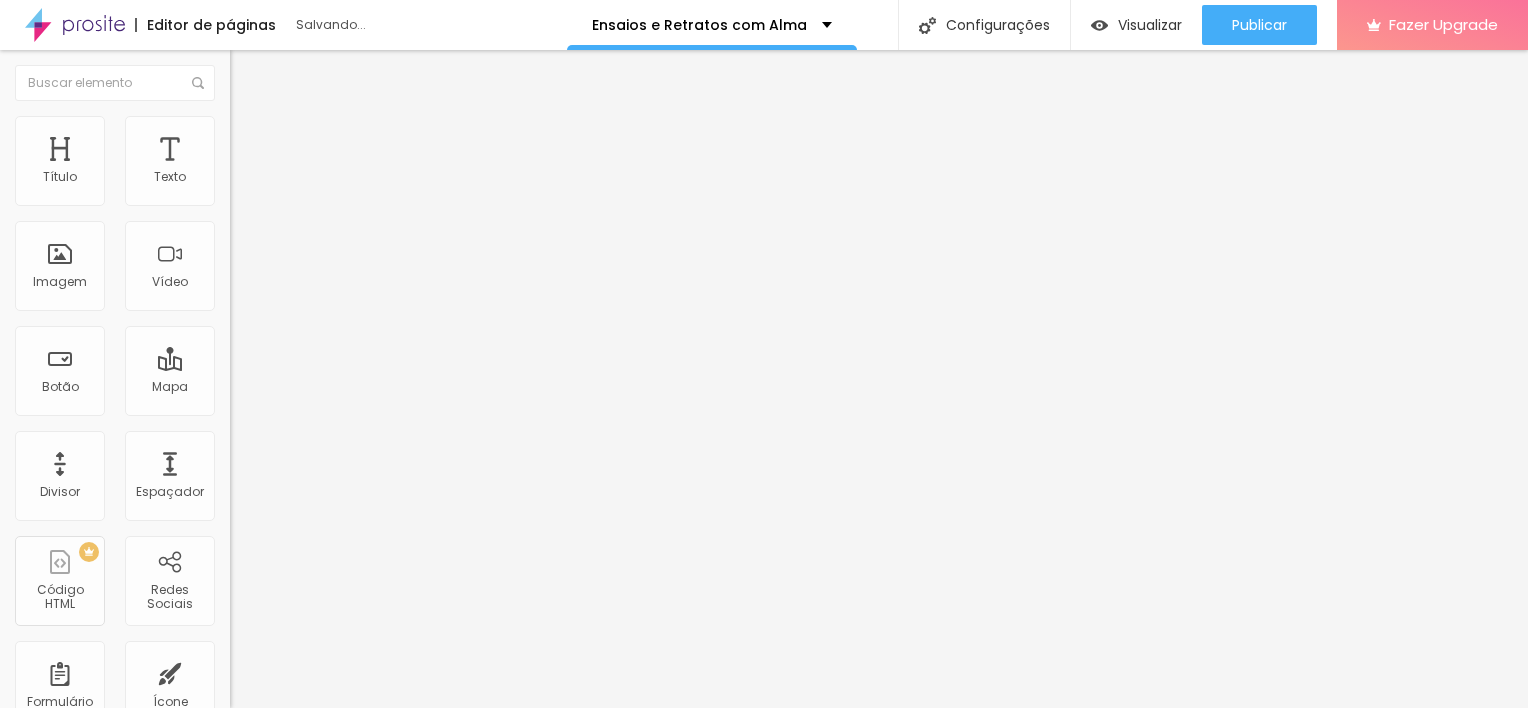 drag, startPoint x: 62, startPoint y: 251, endPoint x: 0, endPoint y: 237, distance: 63.560993 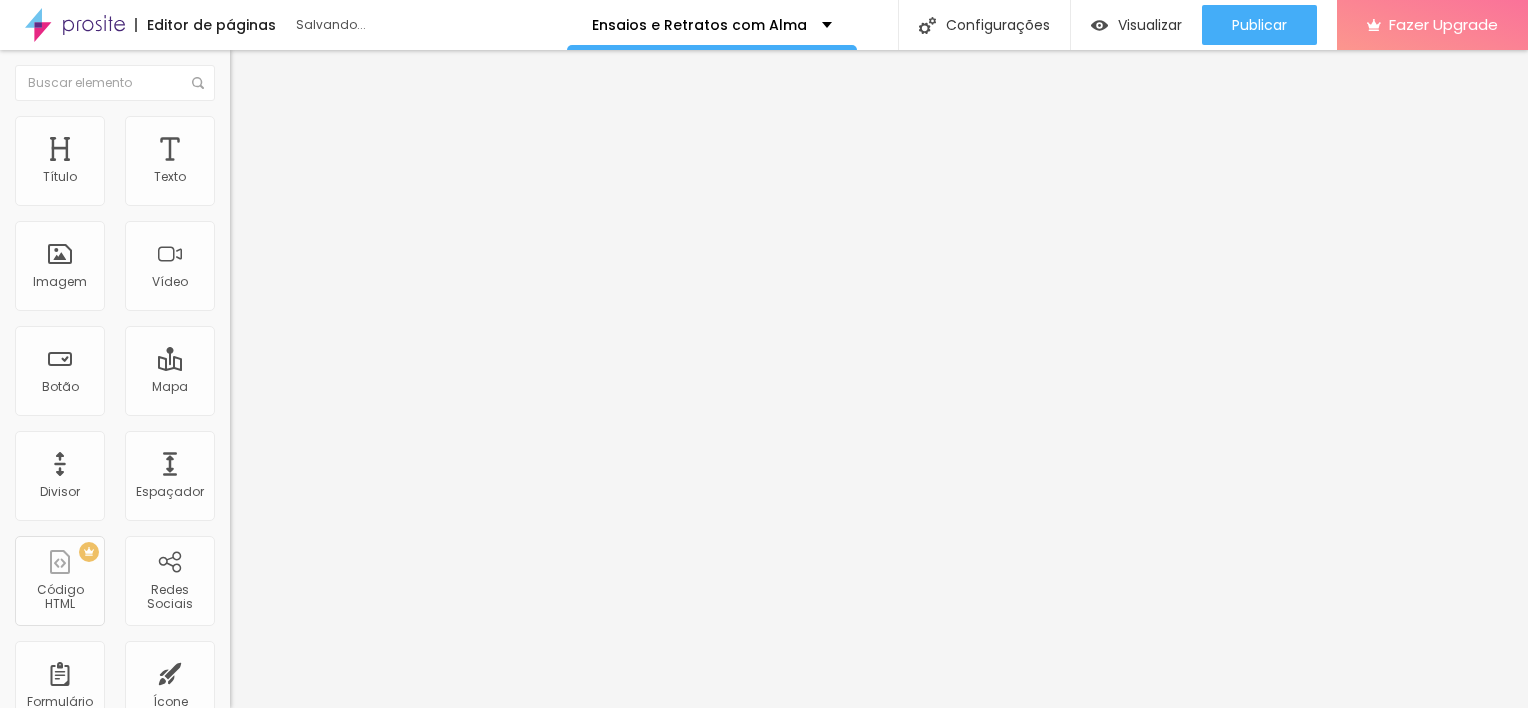 click at bounding box center (294, 447) 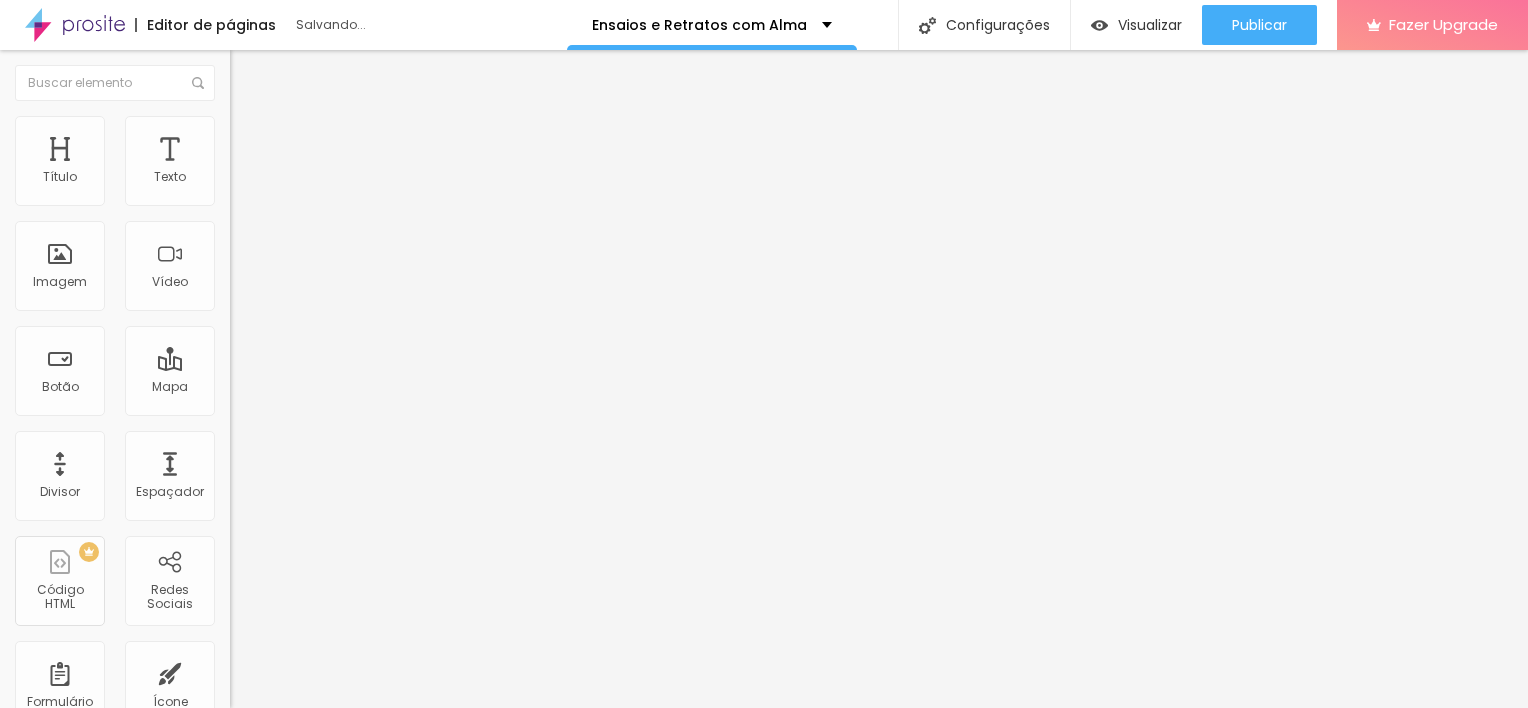 click on "Conteúdo" at bounding box center [345, 106] 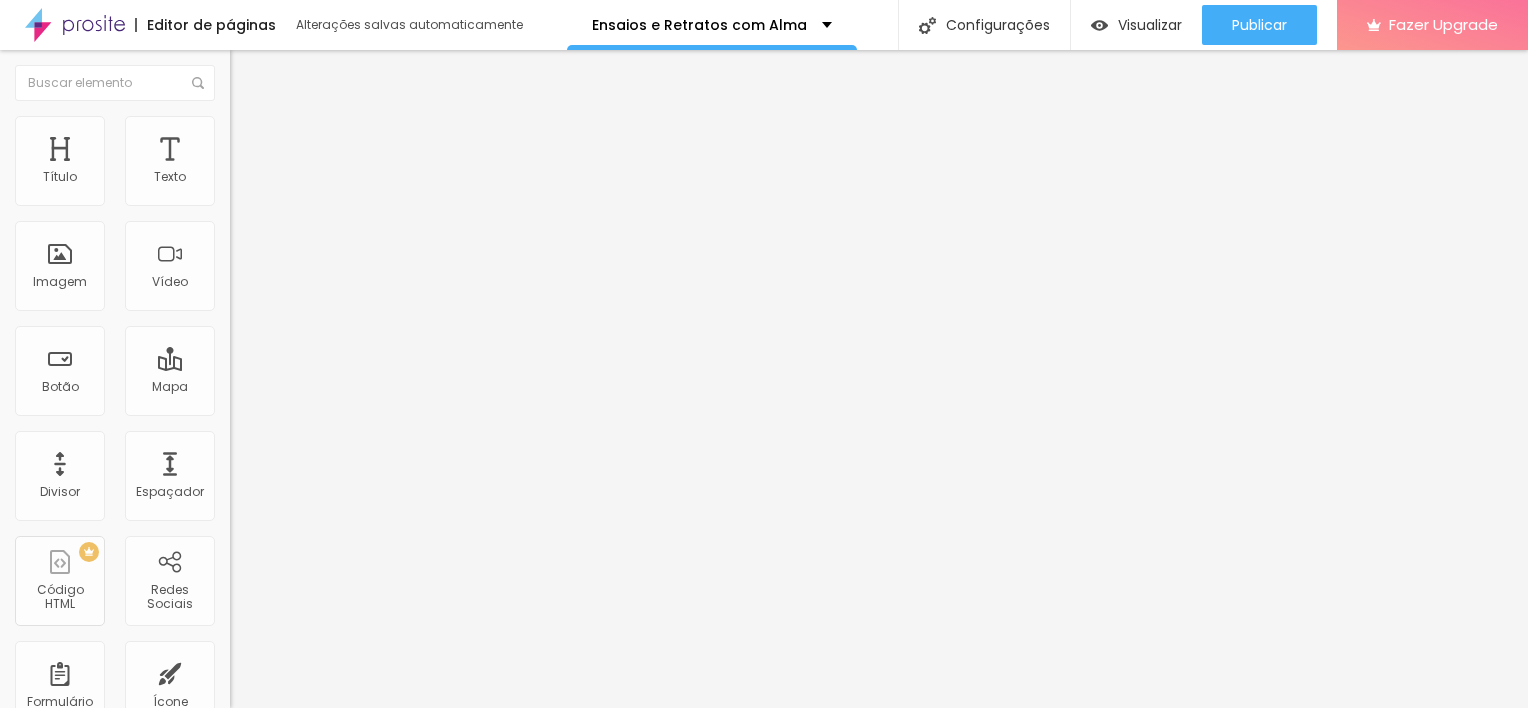click at bounding box center (764, 1063) 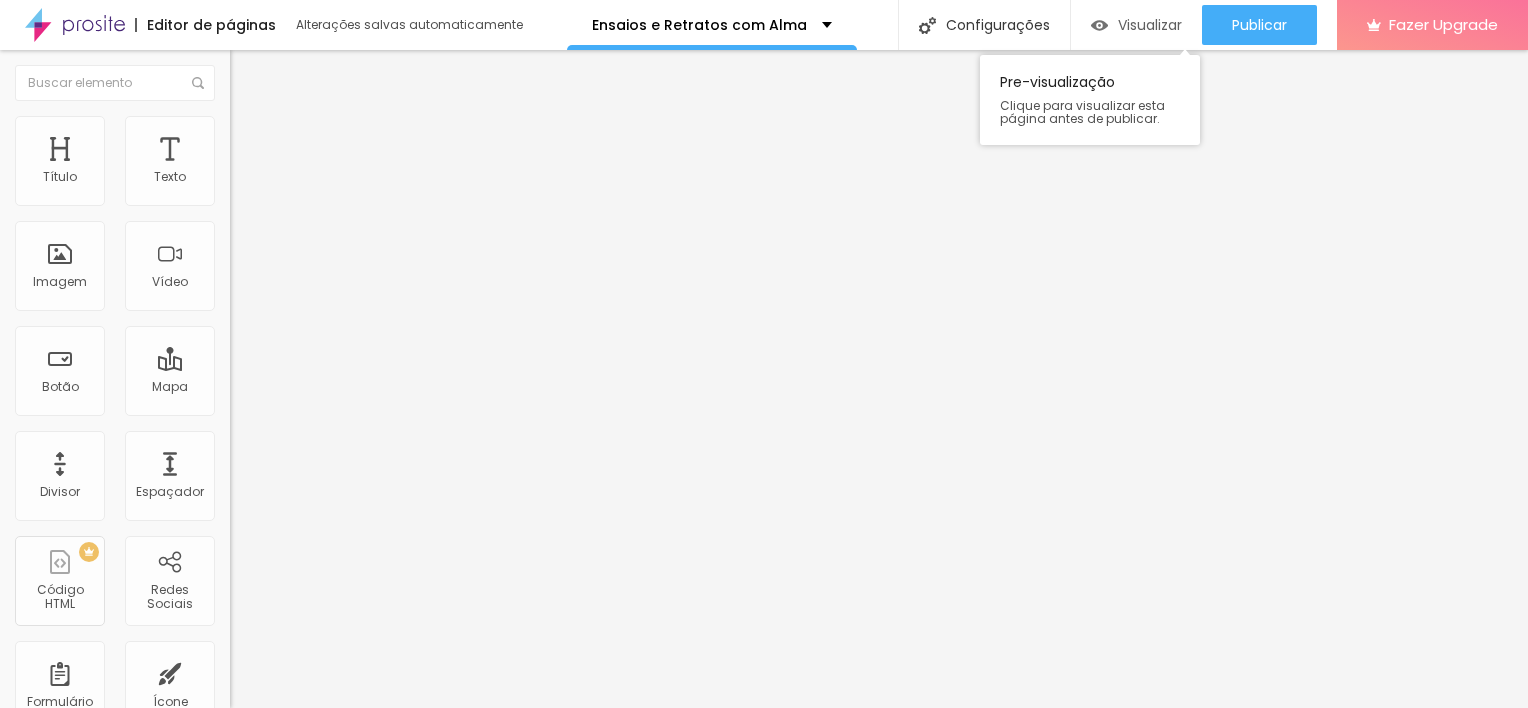 click on "Visualizar" at bounding box center (1150, 25) 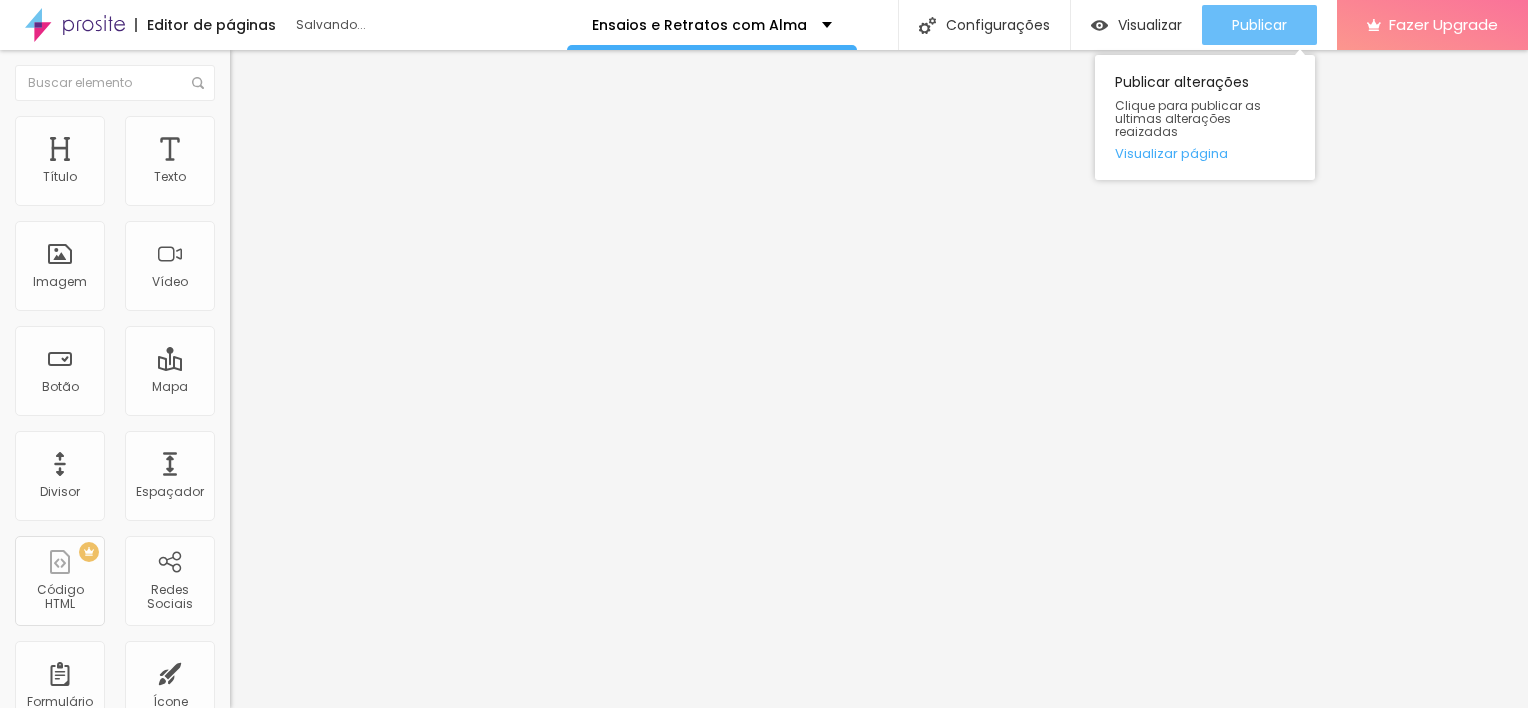click on "Publicar" at bounding box center [1259, 25] 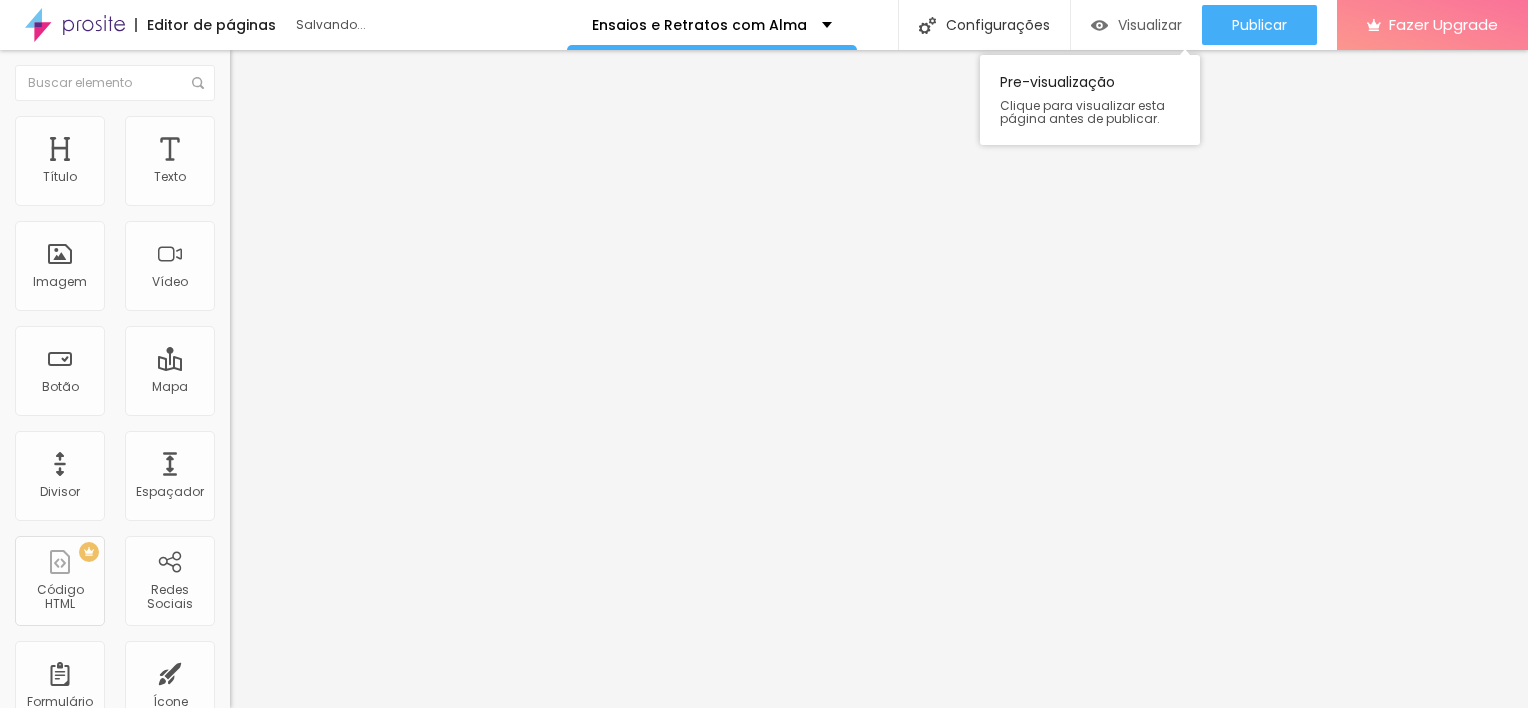 click on "Visualizar" at bounding box center [1150, 25] 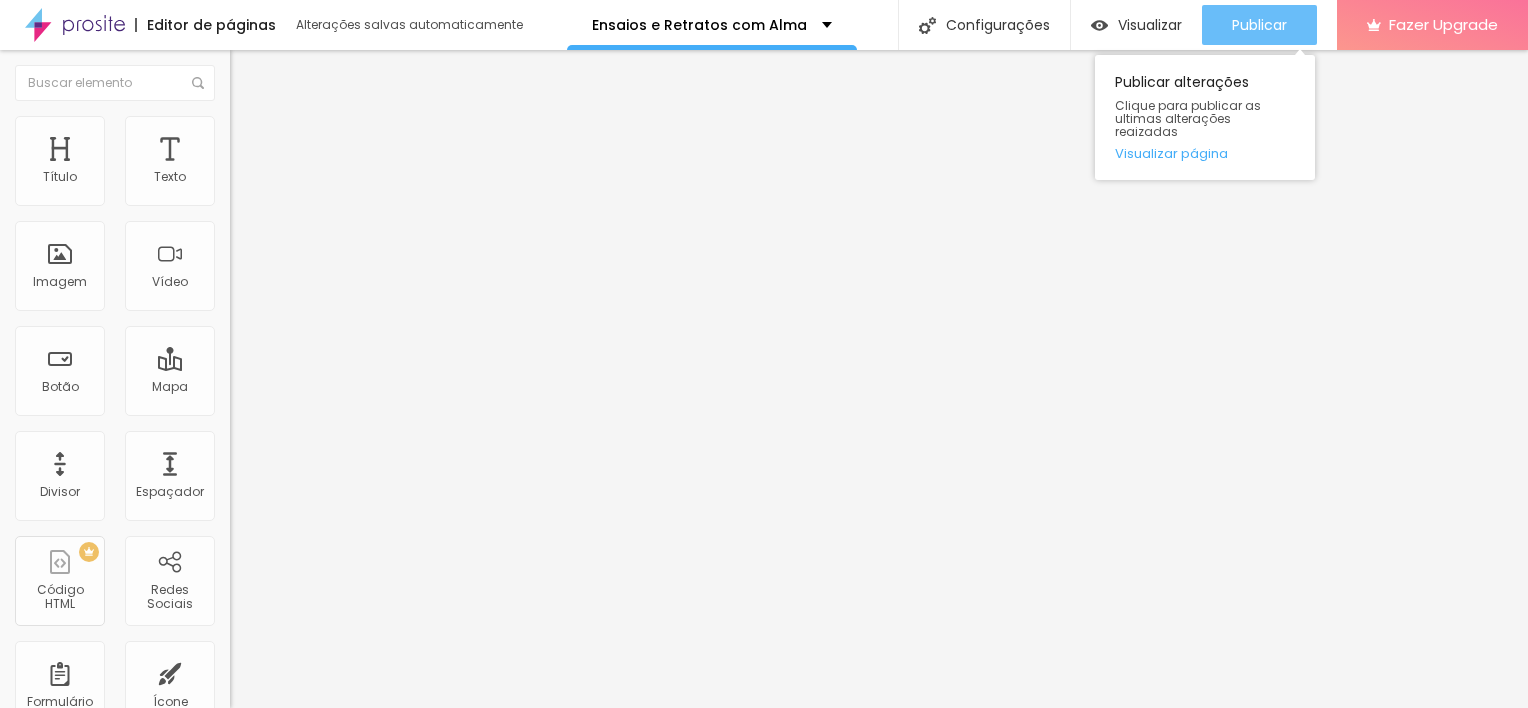 click on "Publicar" at bounding box center [1259, 25] 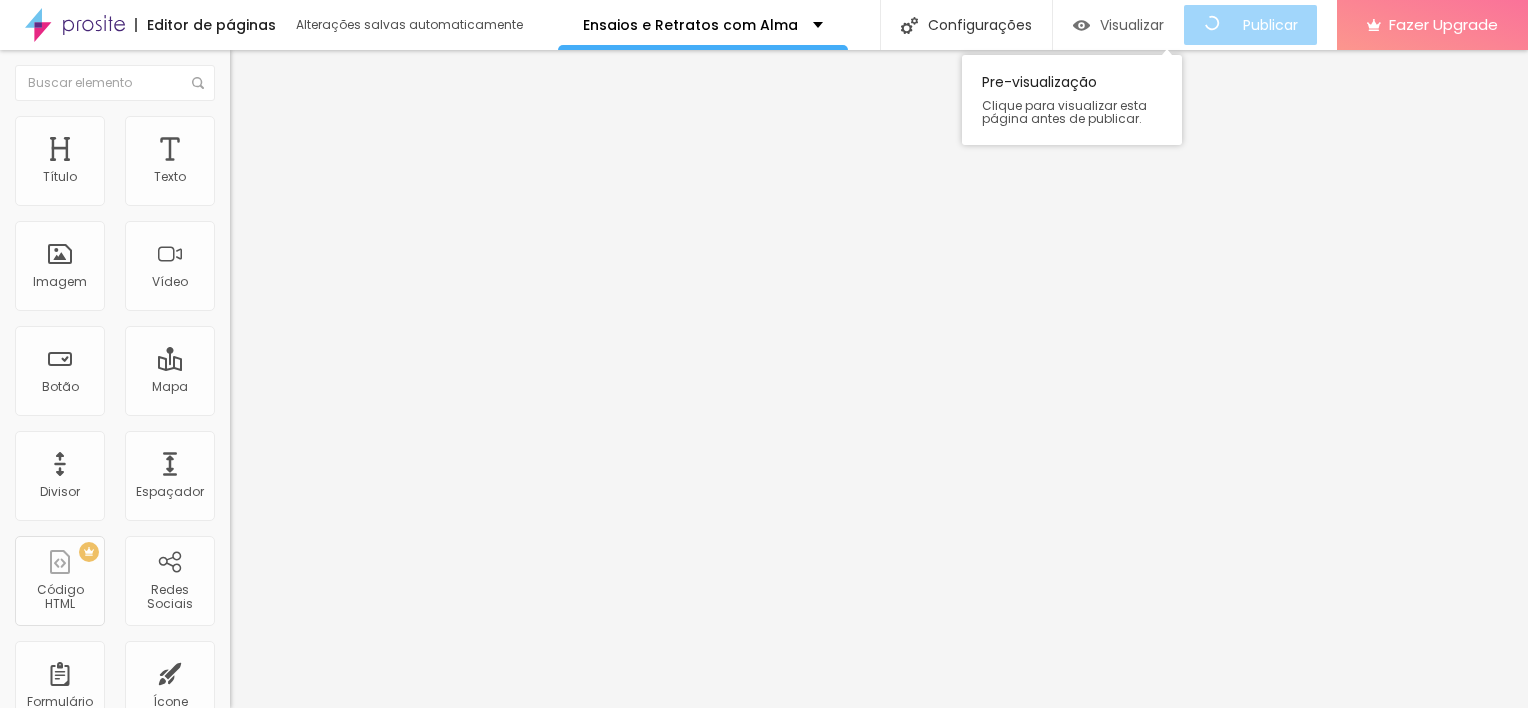 click on "Visualizar" at bounding box center [1118, 25] 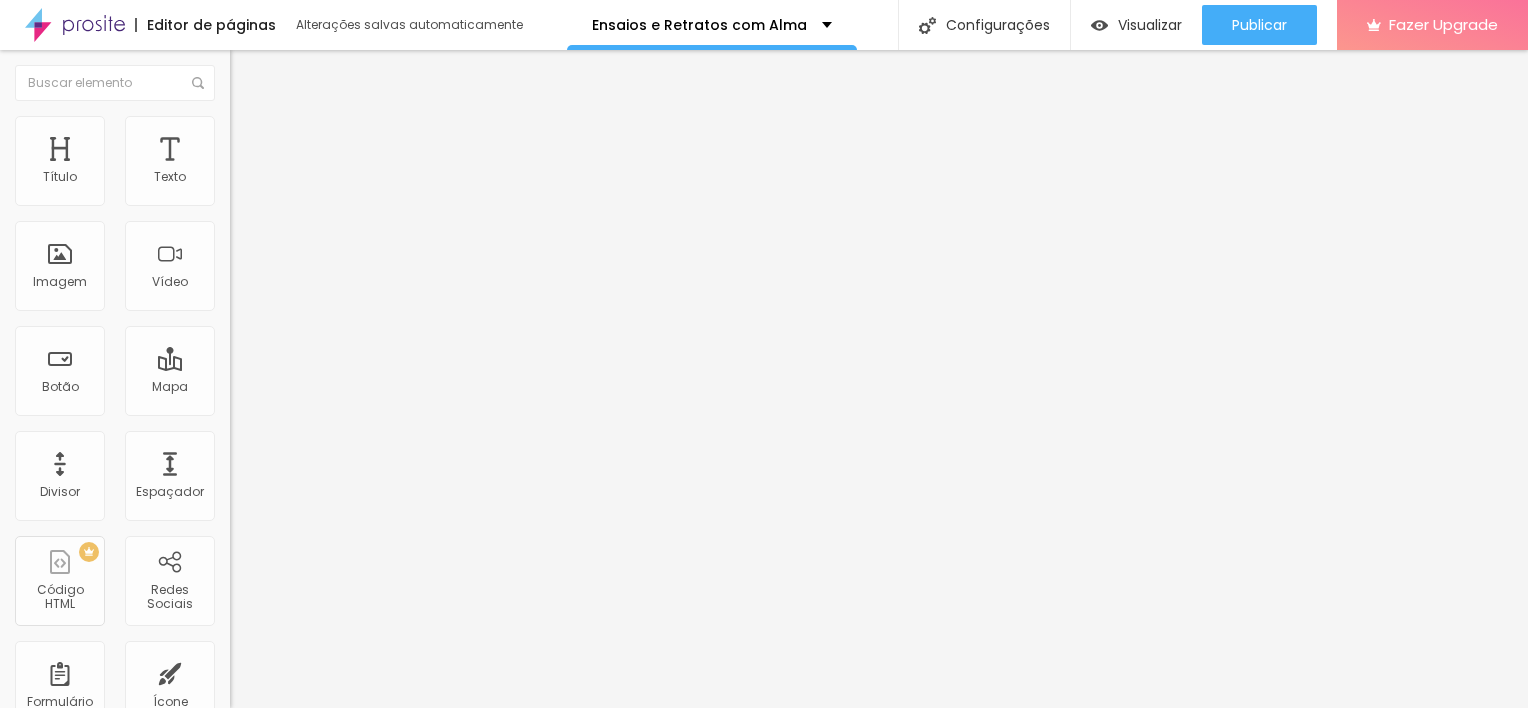 click on "Adicionar imagem" at bounding box center (294, 163) 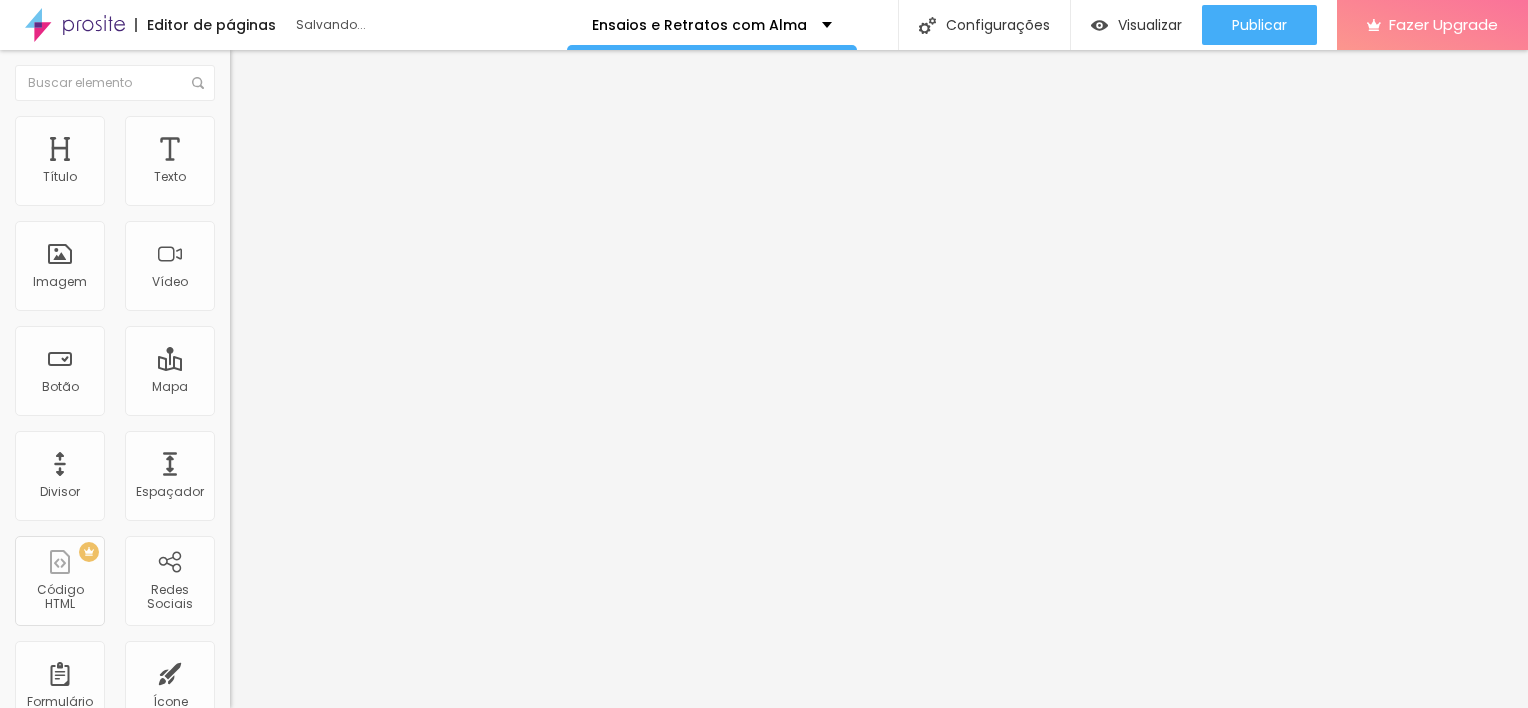 scroll, scrollTop: 324, scrollLeft: 0, axis: vertical 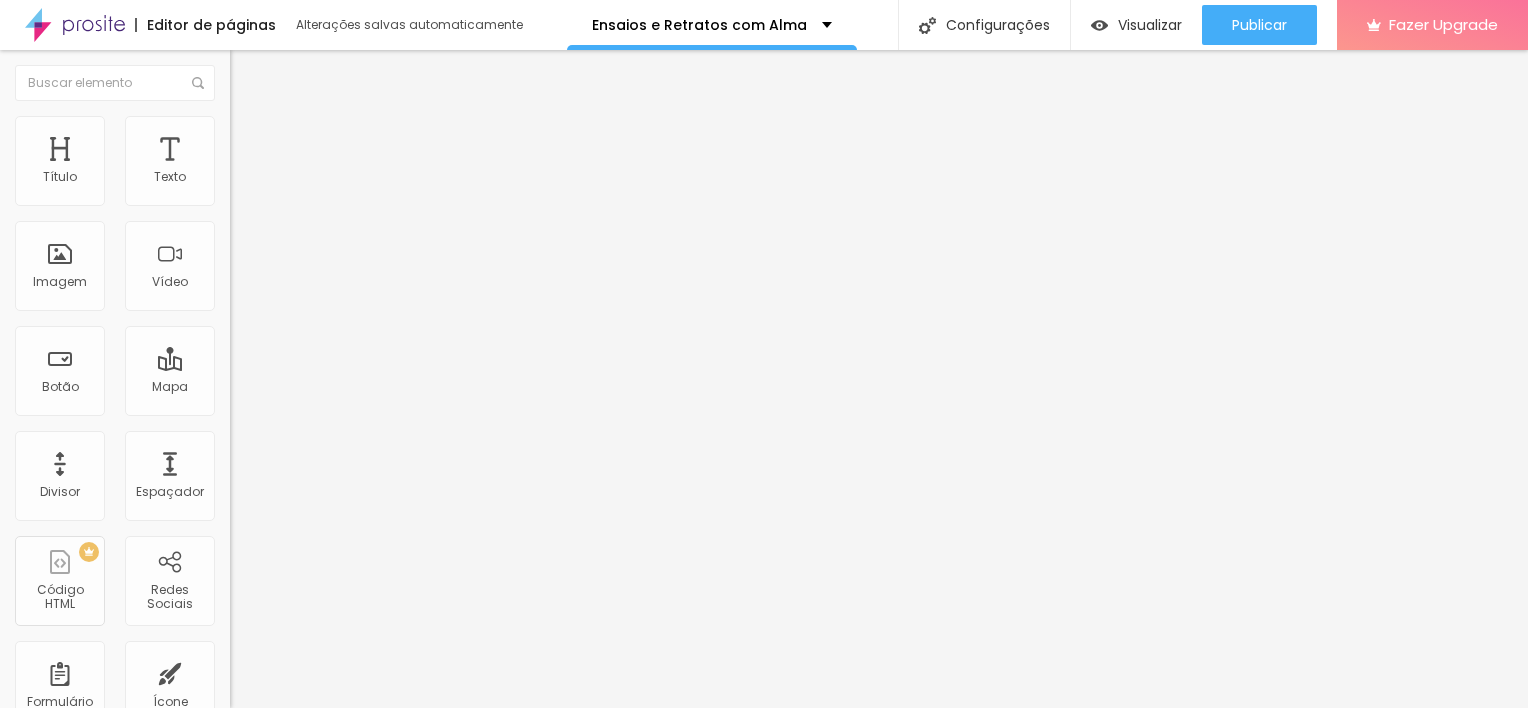 click on "2.png" at bounding box center [764, 1069] 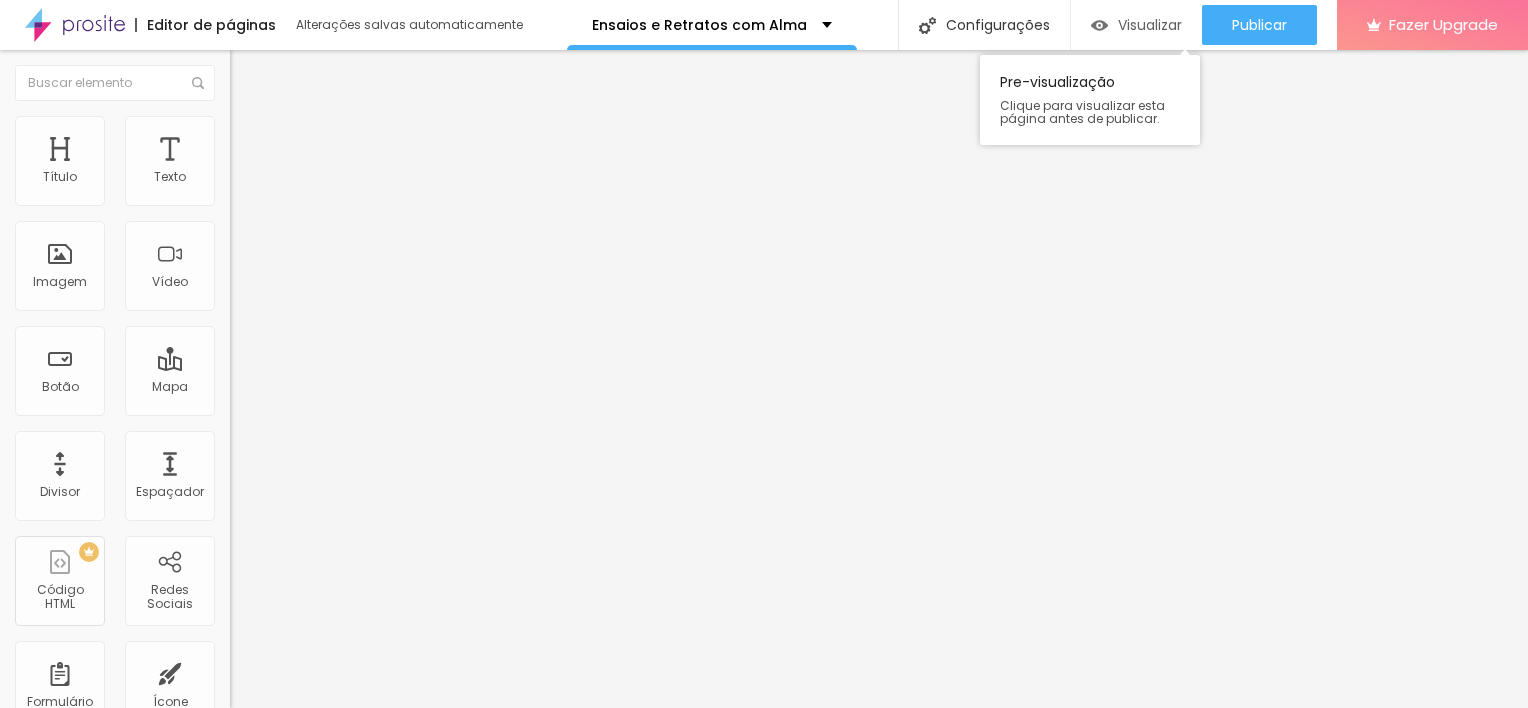 click on "Visualizar" at bounding box center (1150, 25) 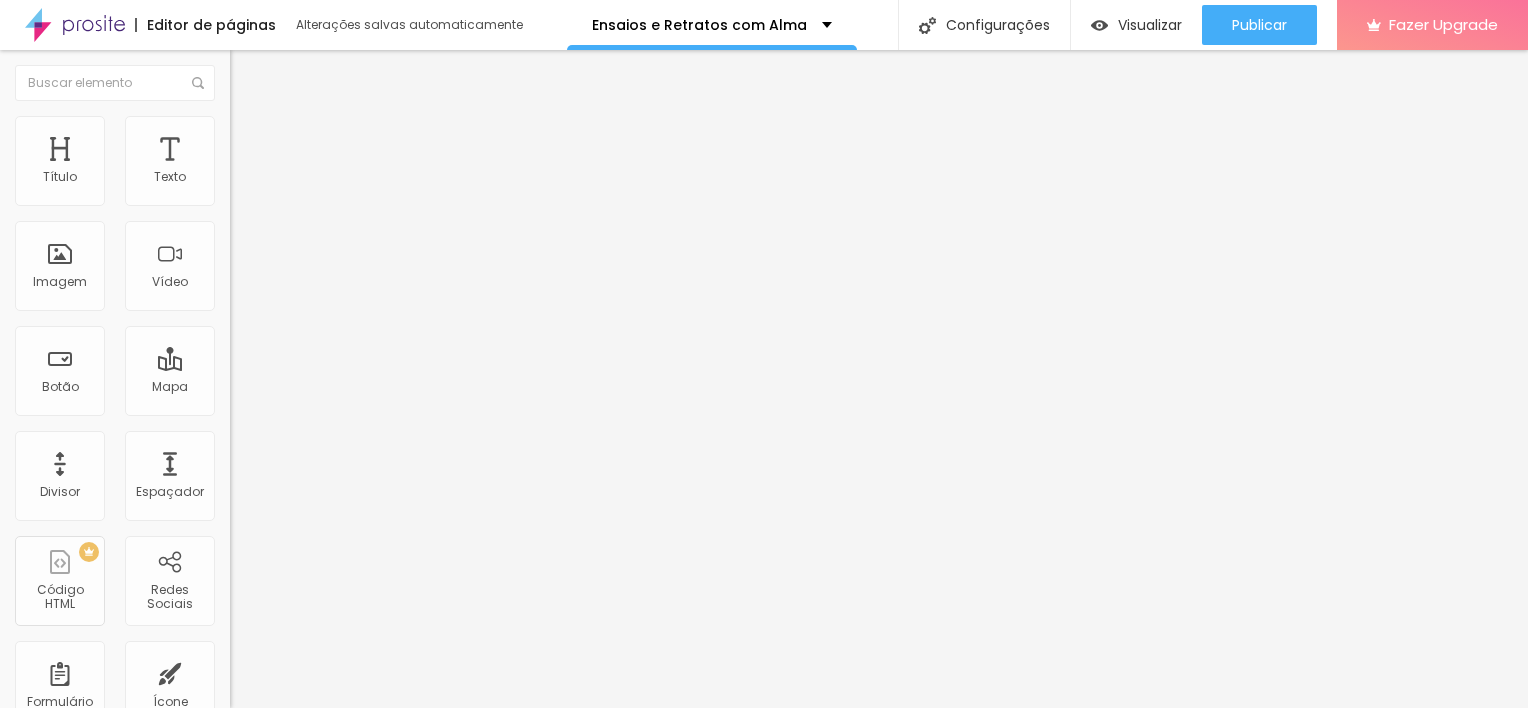 click on "Avançado" at bounding box center [345, 126] 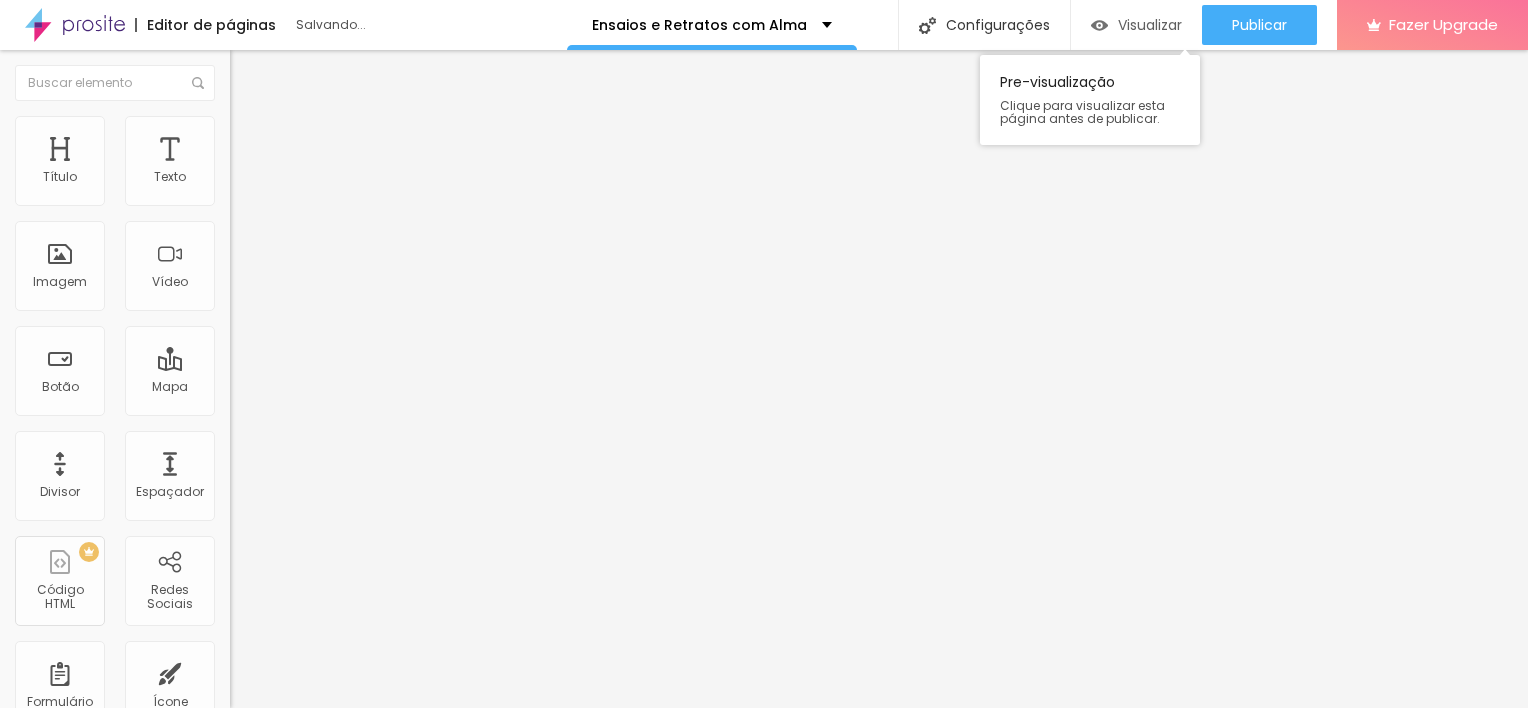 click on "Visualizar" at bounding box center (1150, 25) 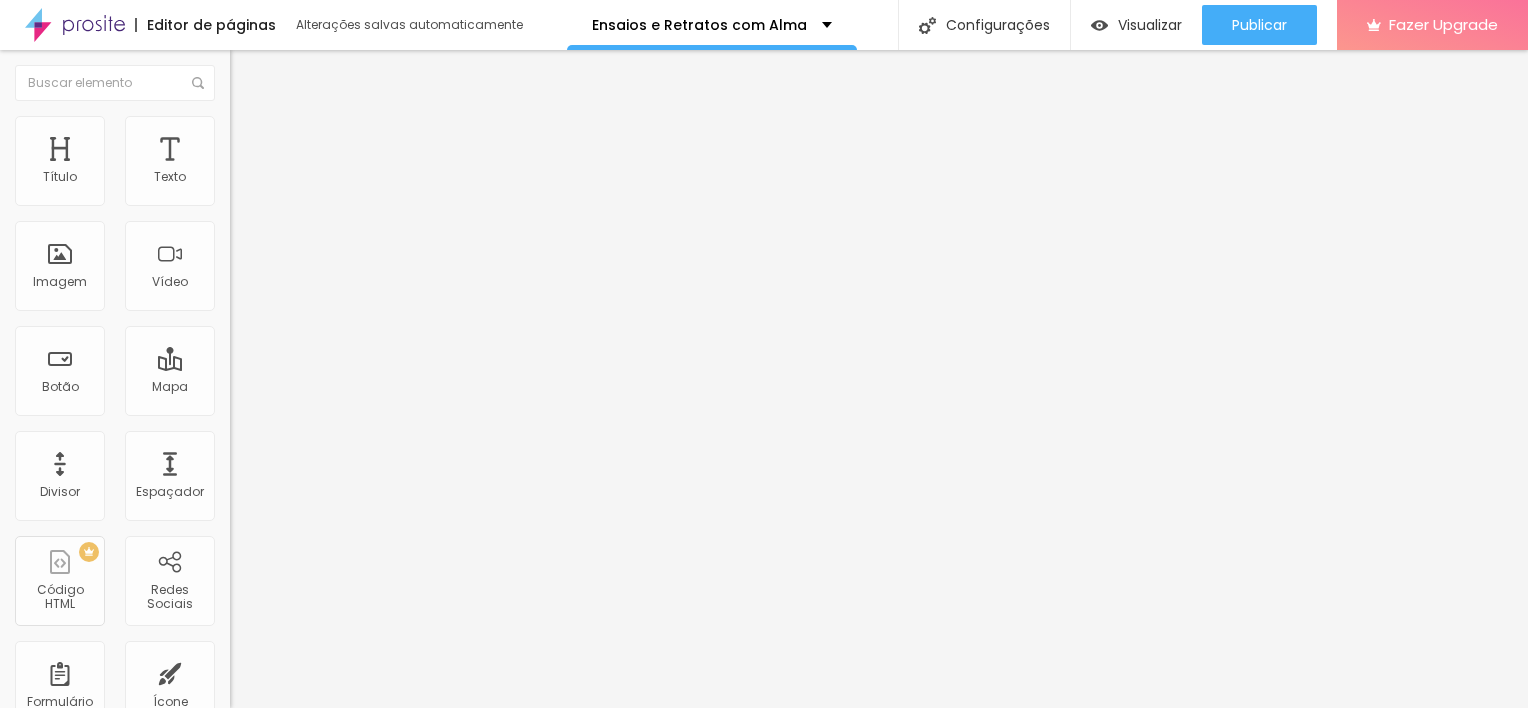 type on "27" 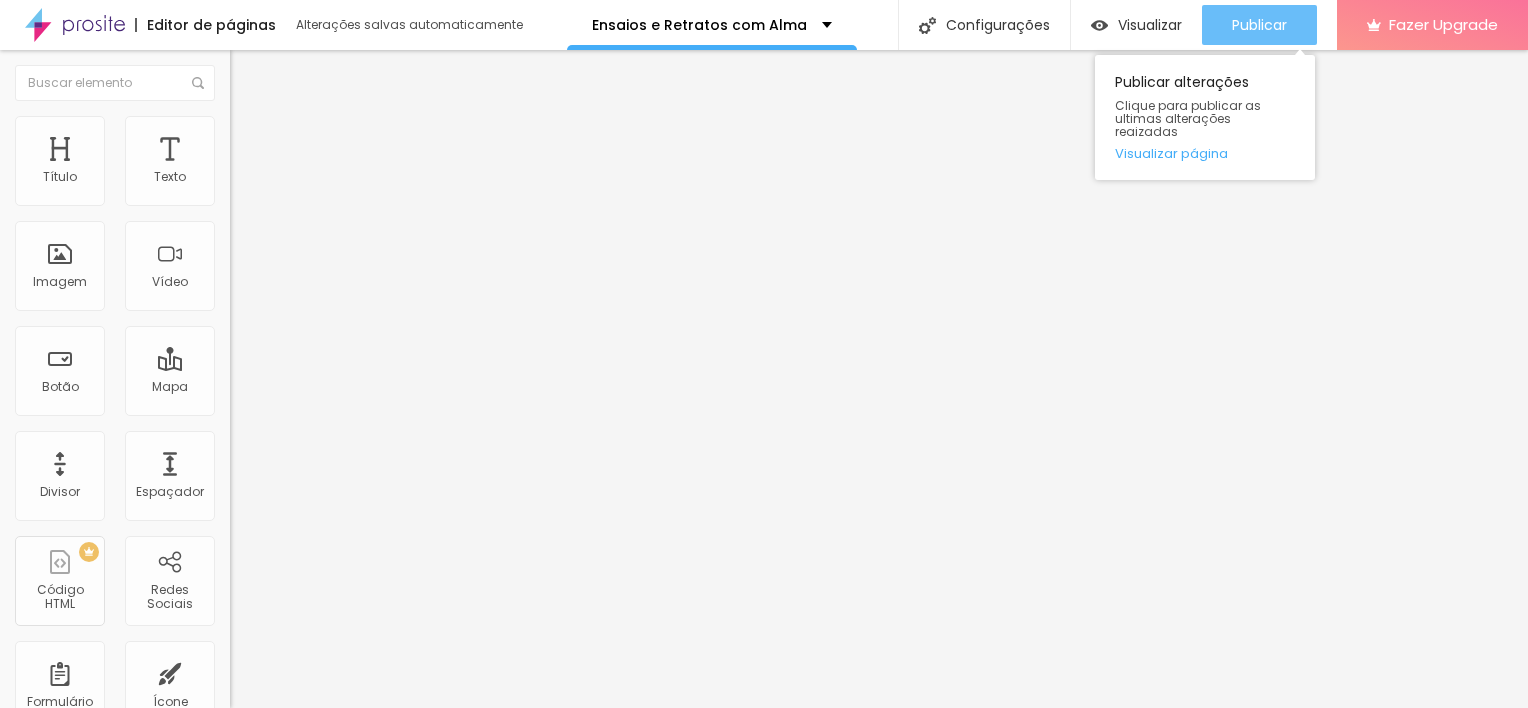click on "Publicar" at bounding box center [1259, 25] 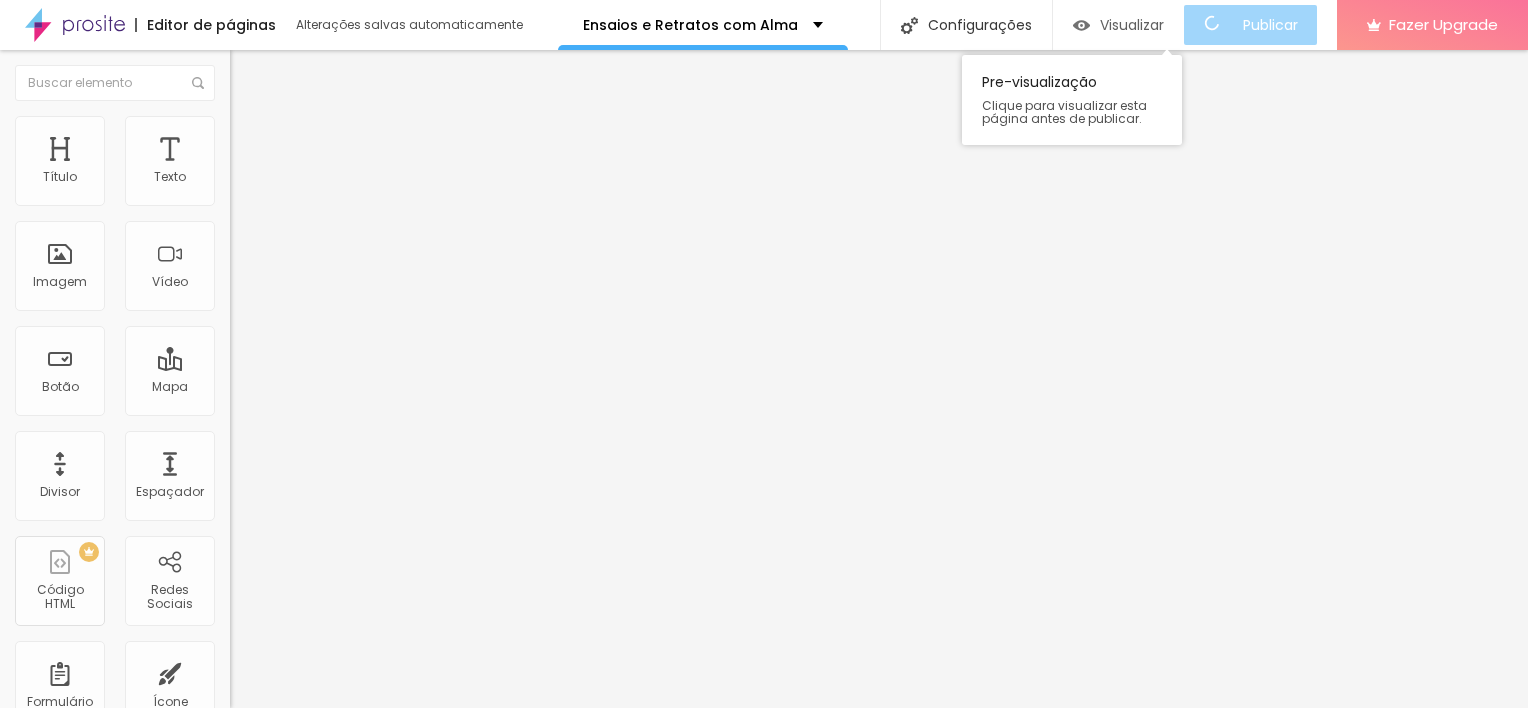 click on "Visualizar" at bounding box center (1118, 25) 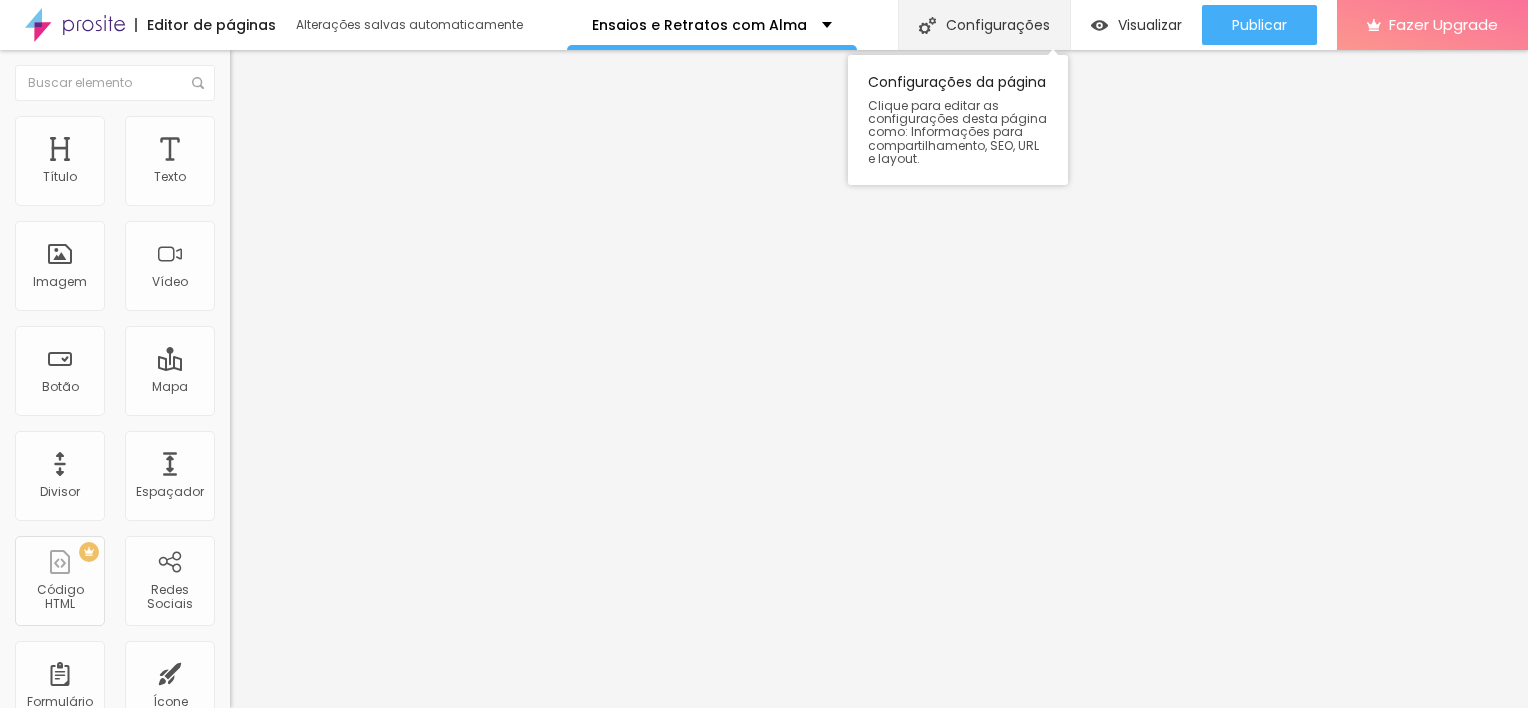 click on "Configurações" at bounding box center [984, 25] 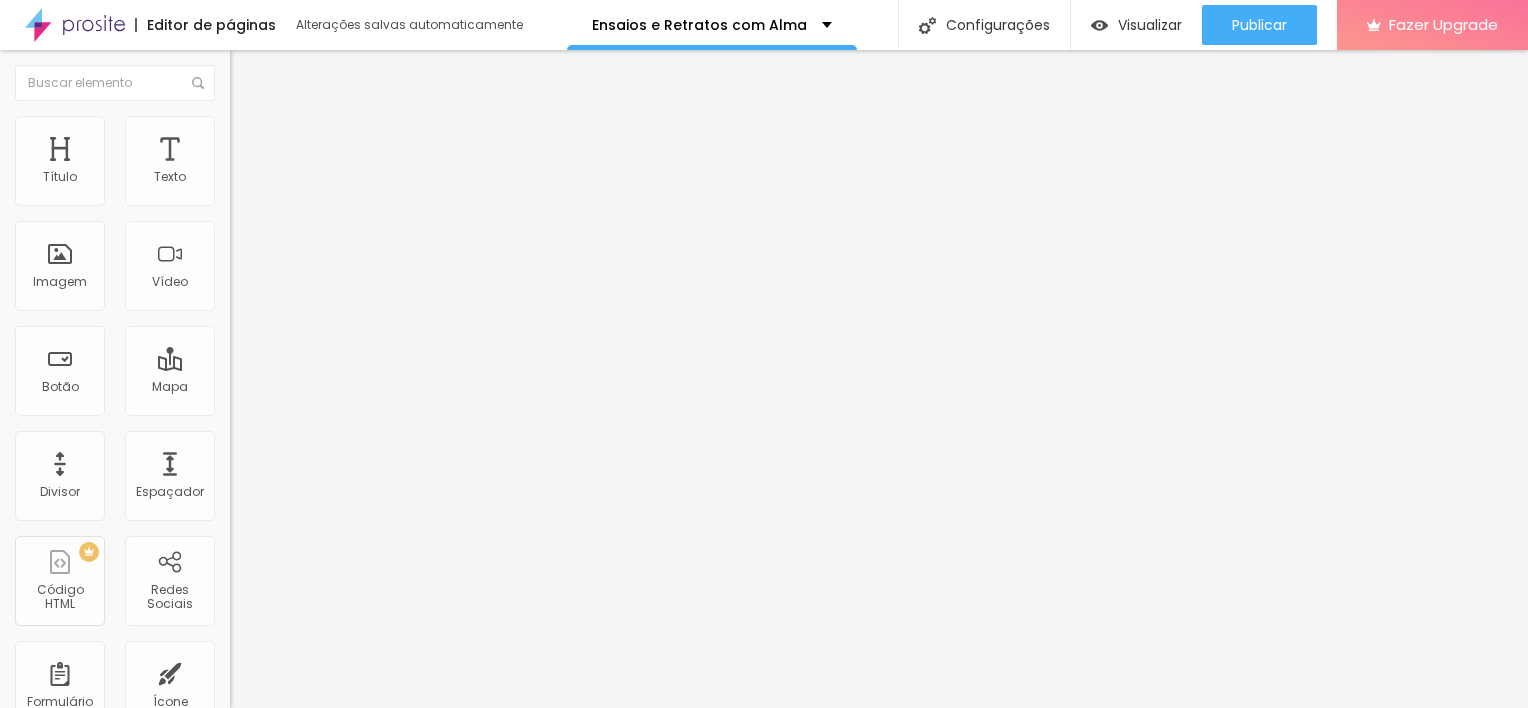 click at bounding box center [764, 729] 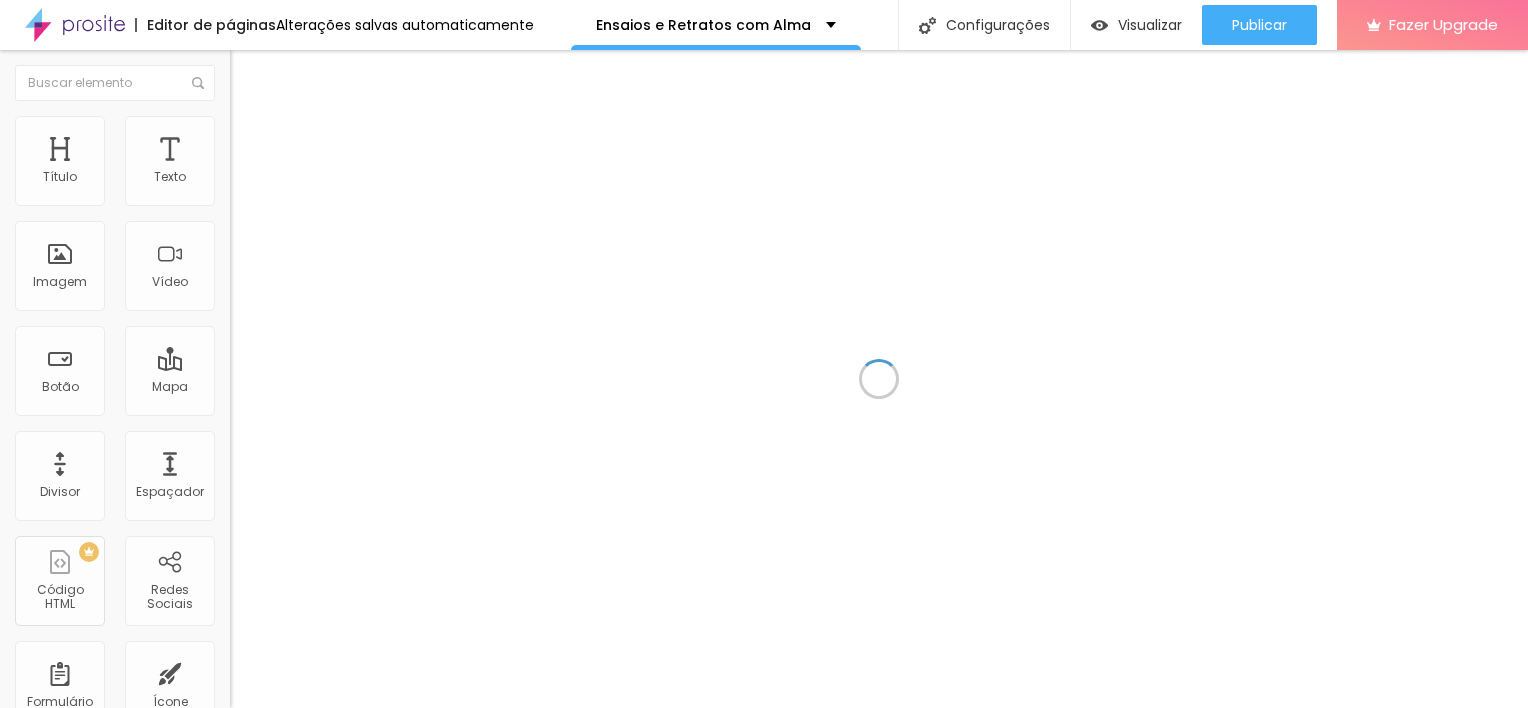 scroll, scrollTop: 0, scrollLeft: 0, axis: both 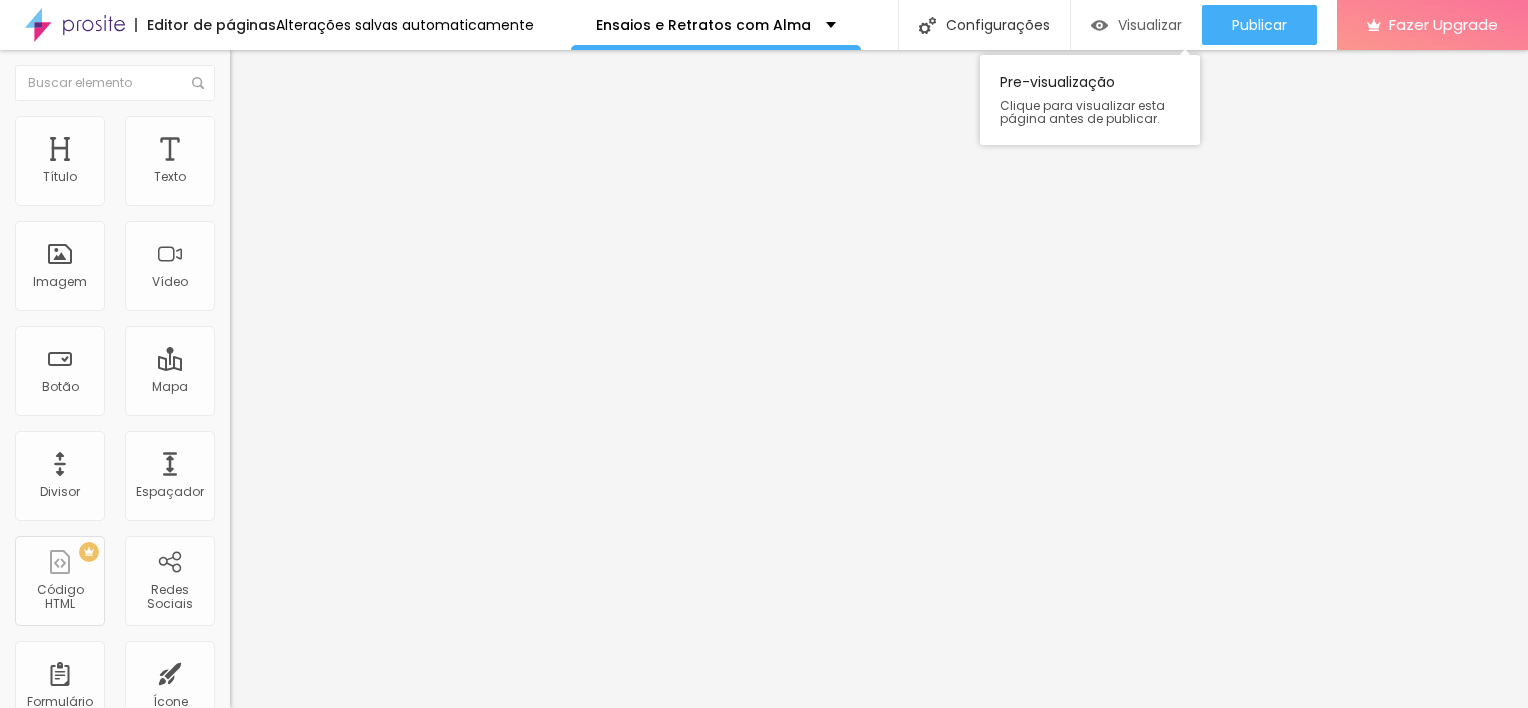 click on "Visualizar" at bounding box center (1136, 25) 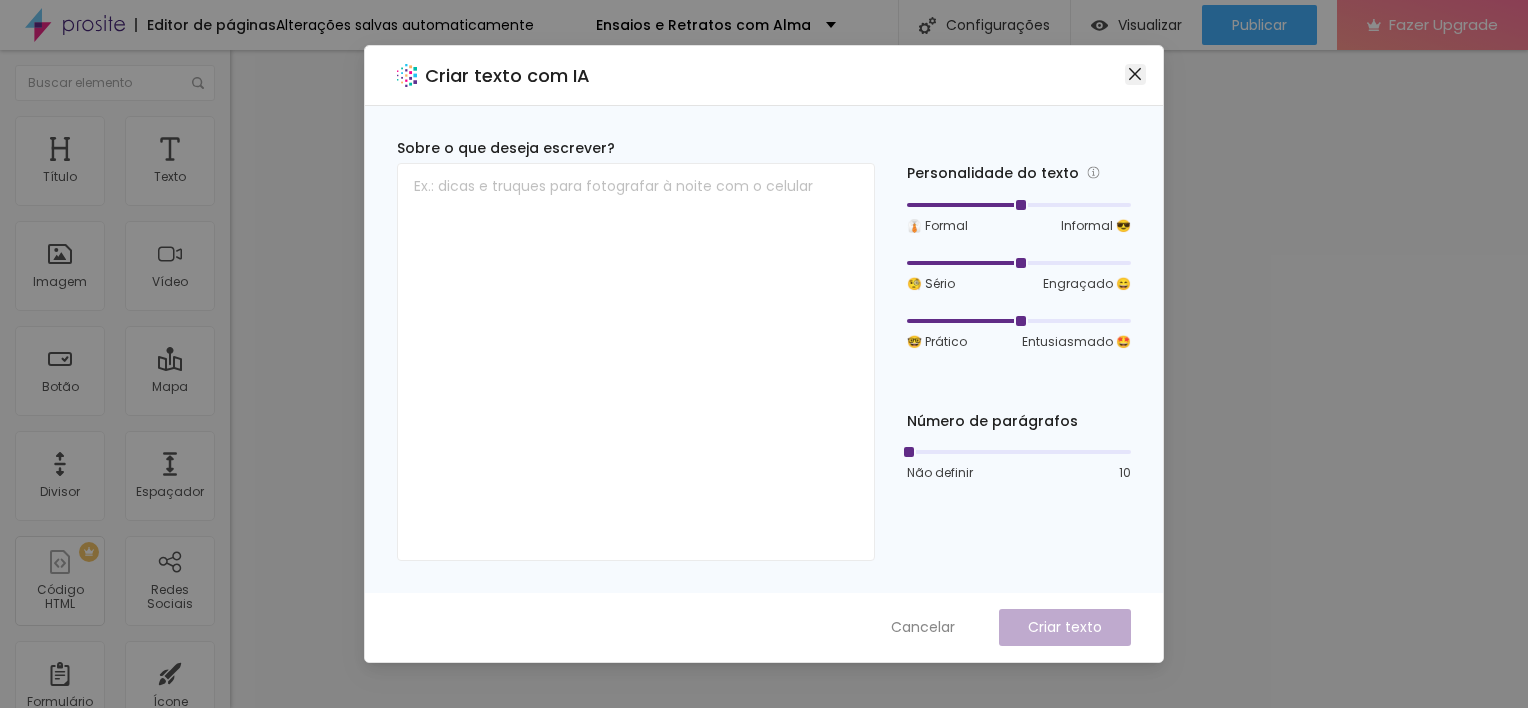 click 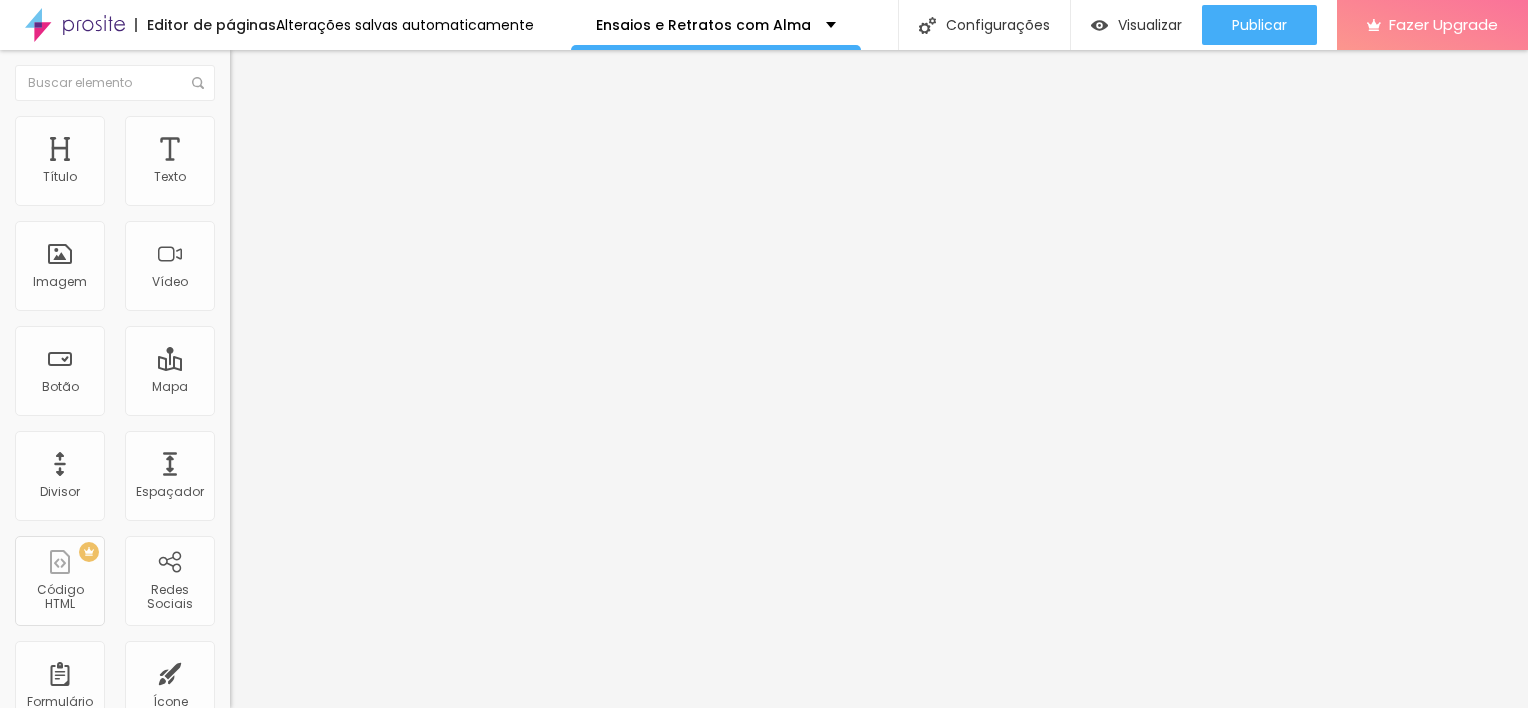 click on "Avançado" at bounding box center [345, 146] 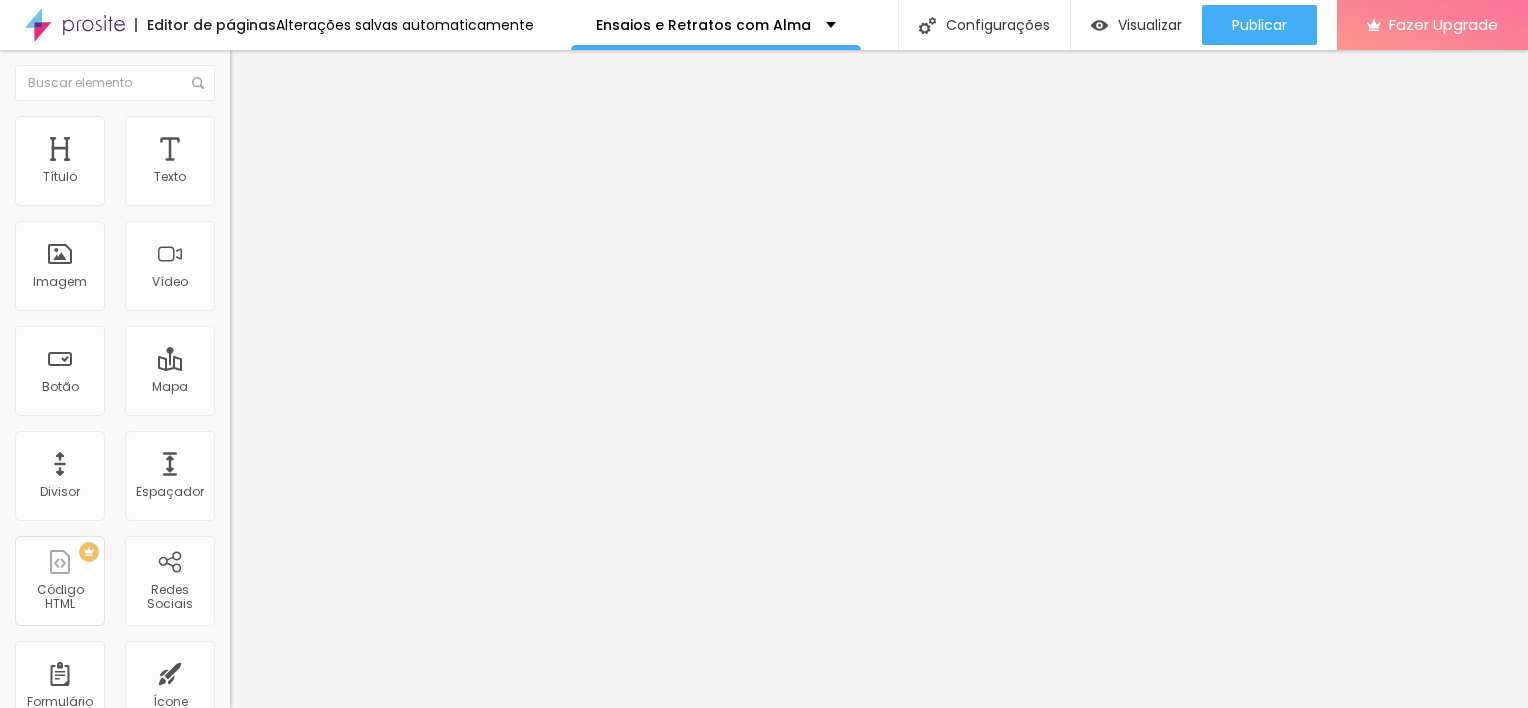 type on "55" 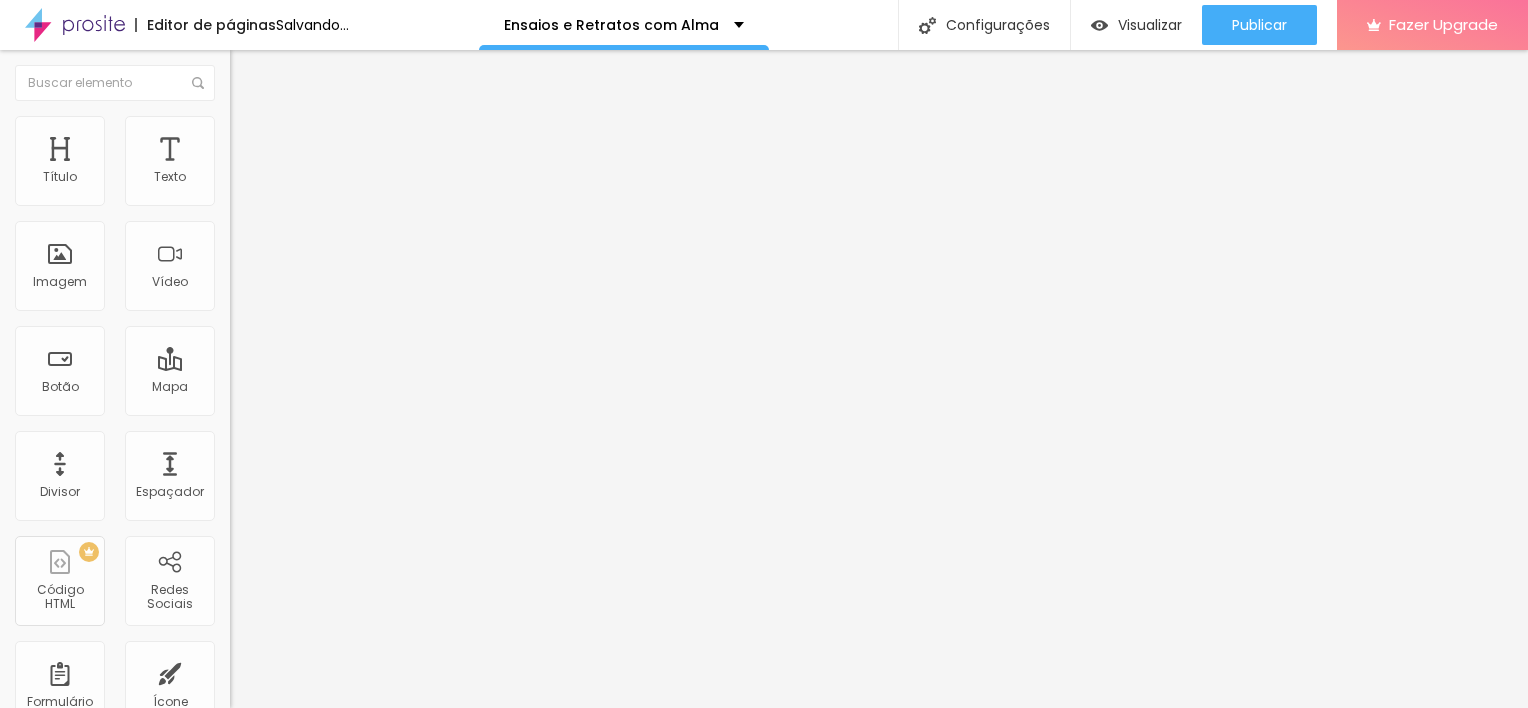 type on "30" 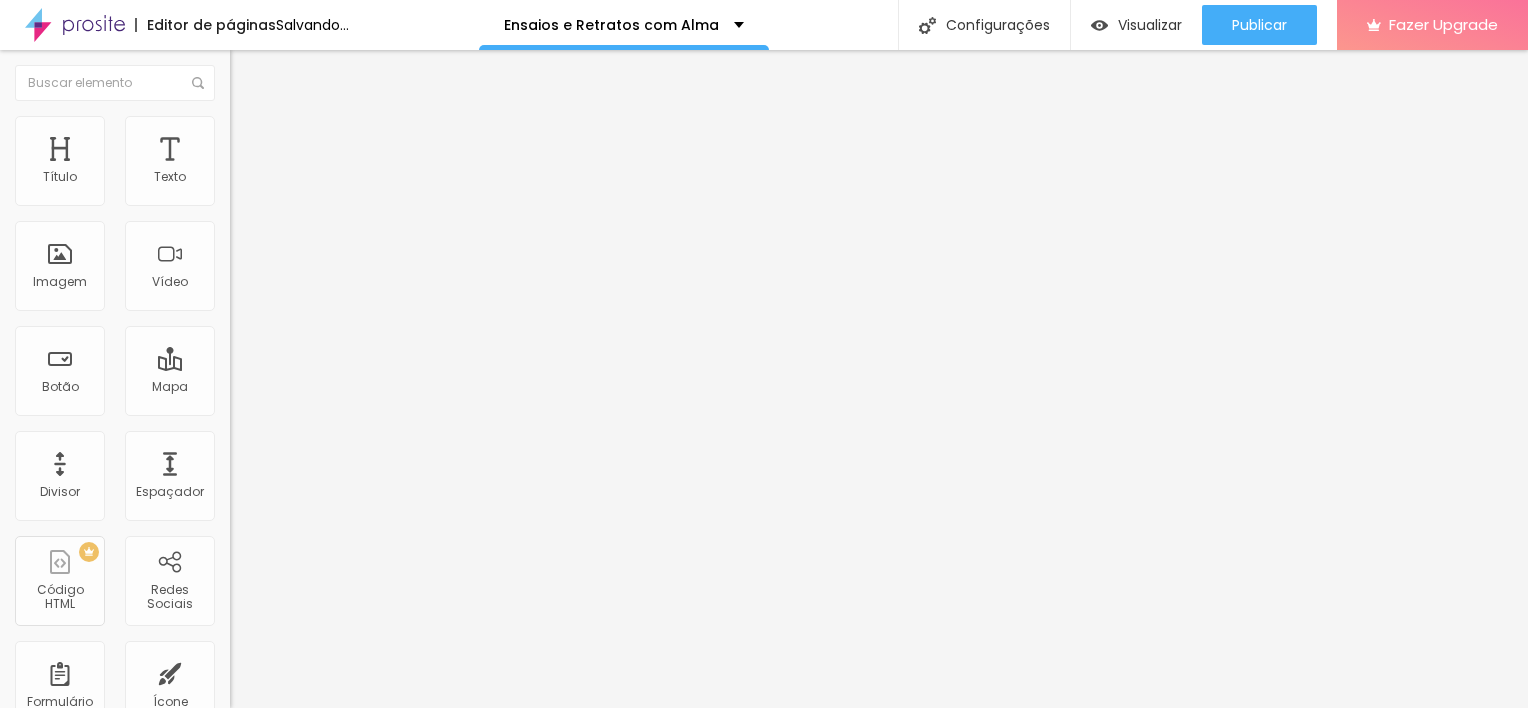 type on "30" 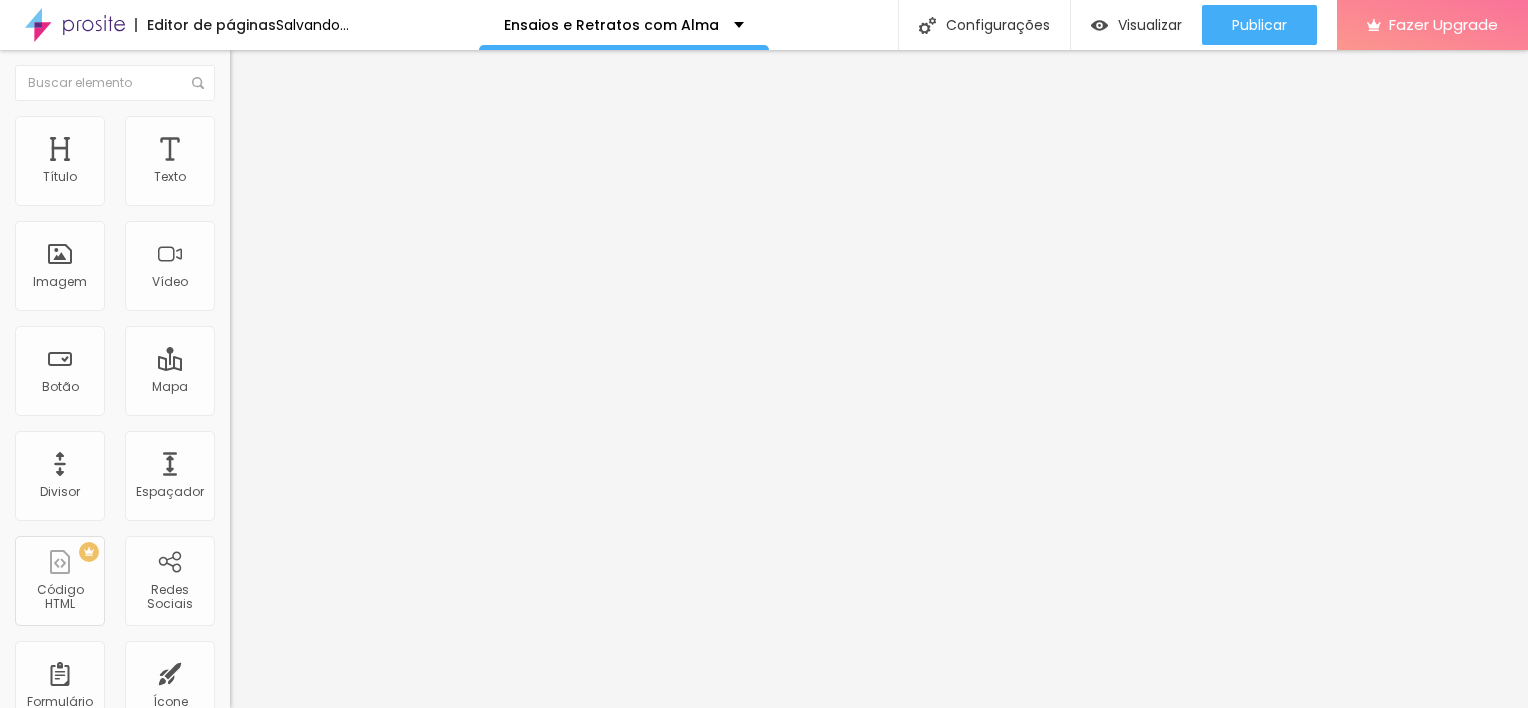 type on "25" 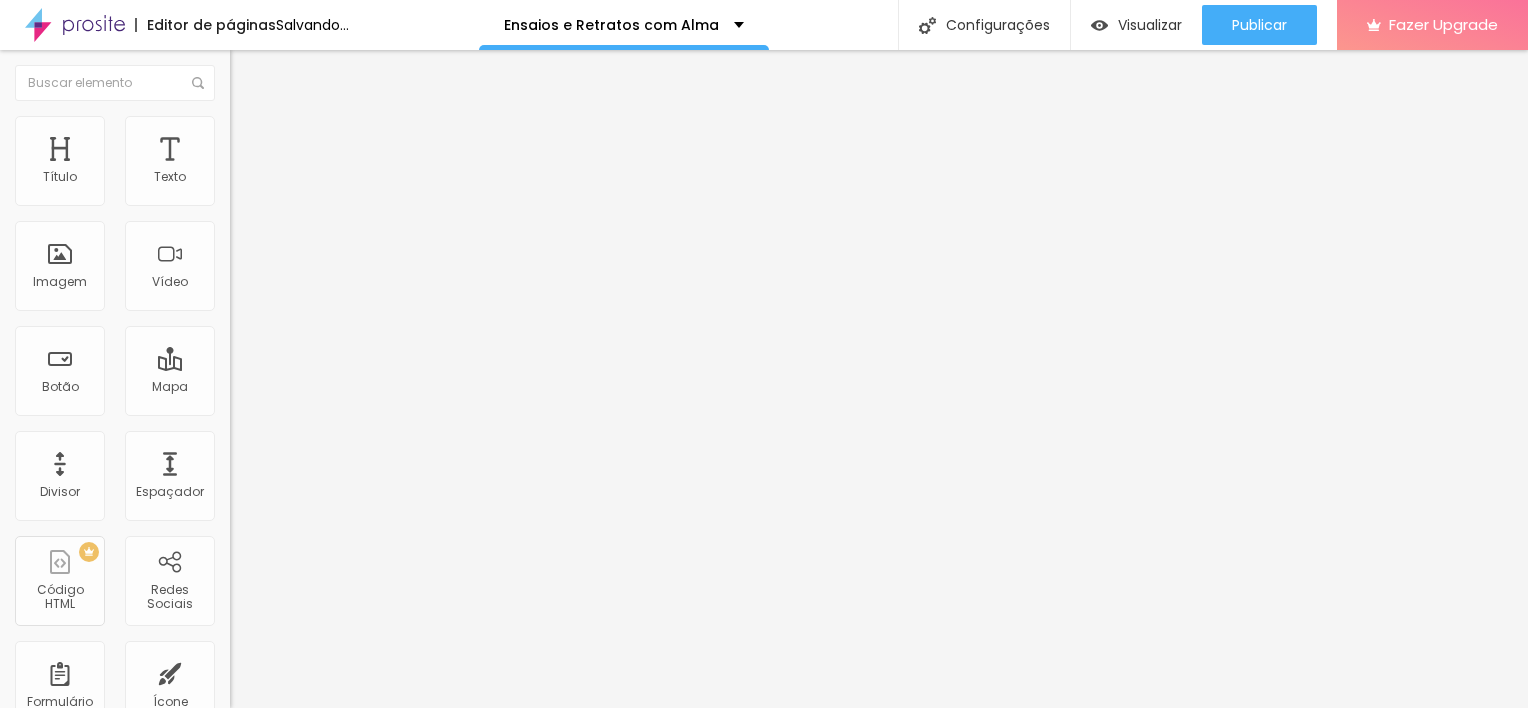 click on "Conteúdo" at bounding box center [345, 106] 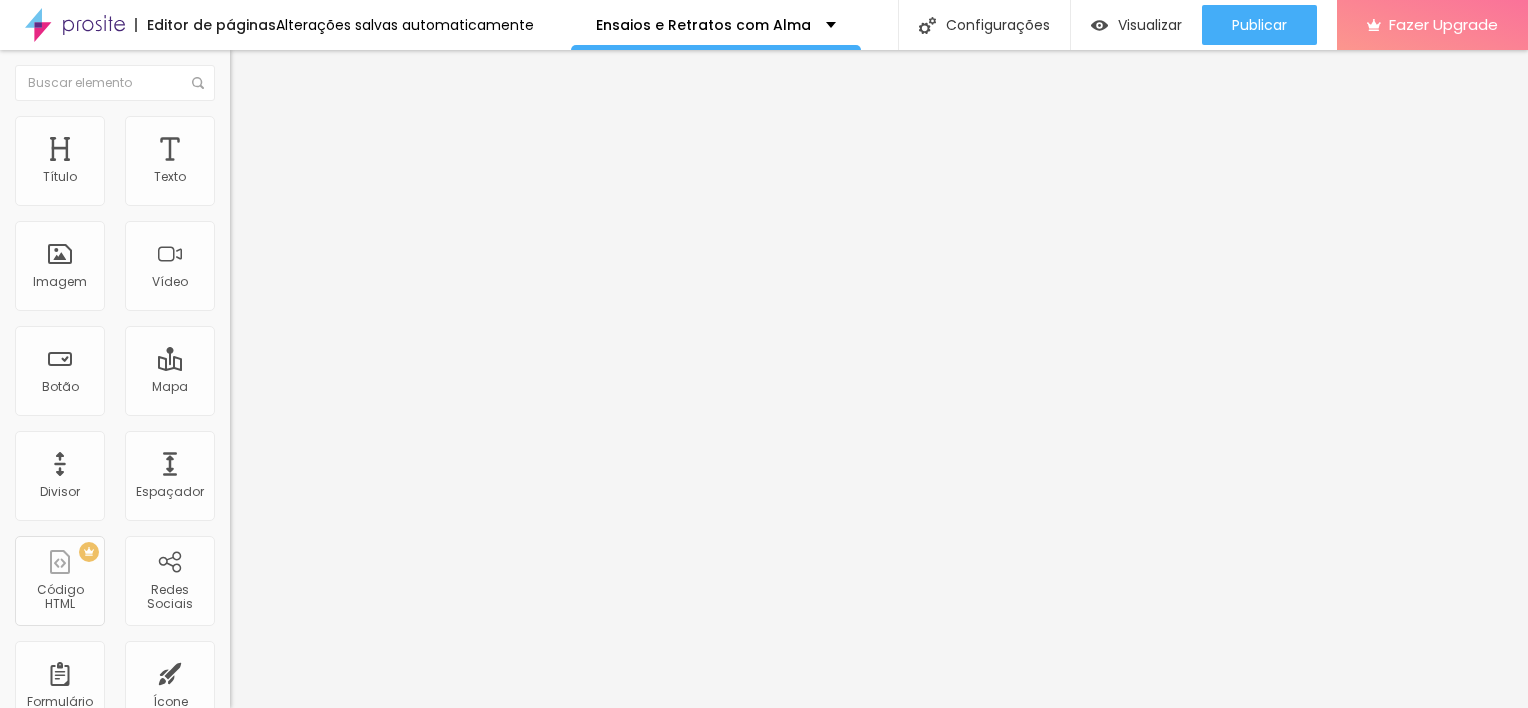 click at bounding box center [237, 246] 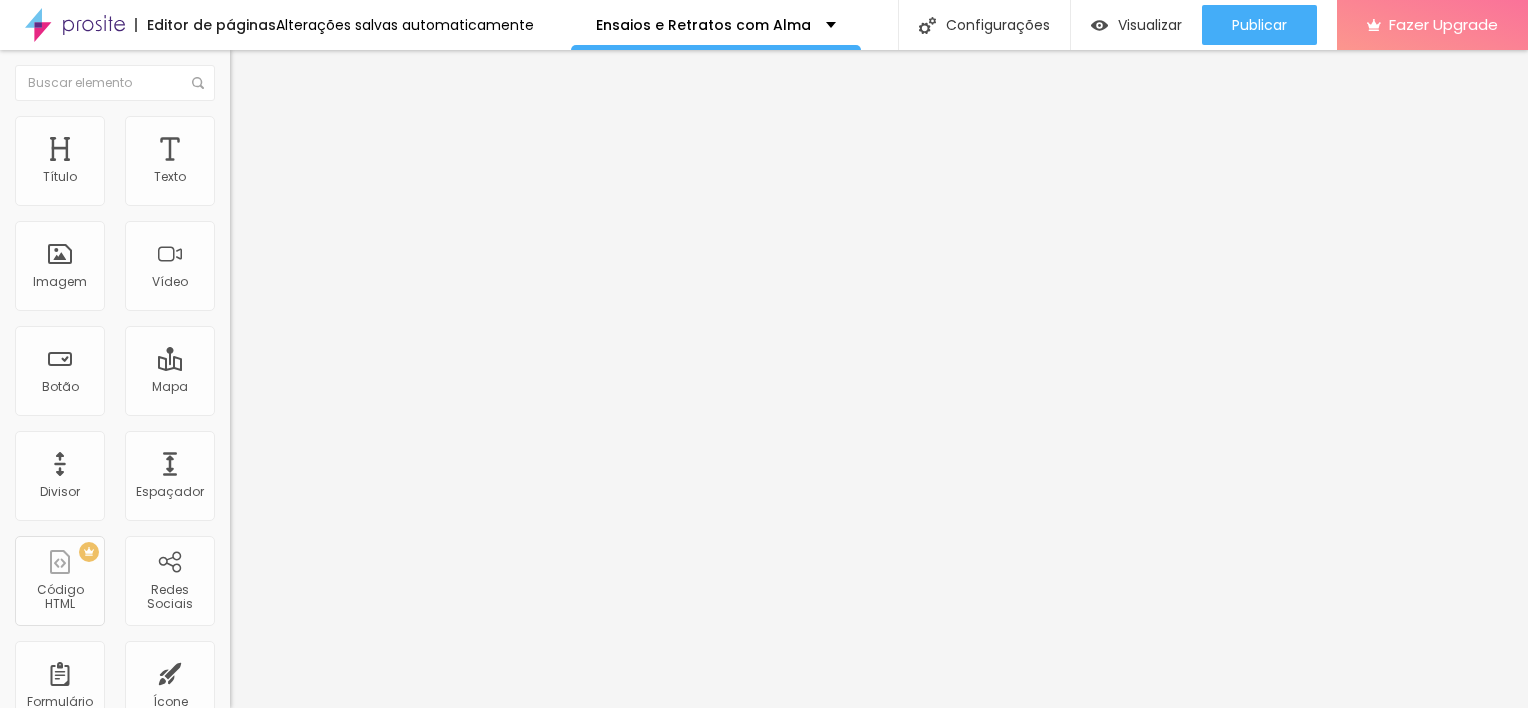 type on "40" 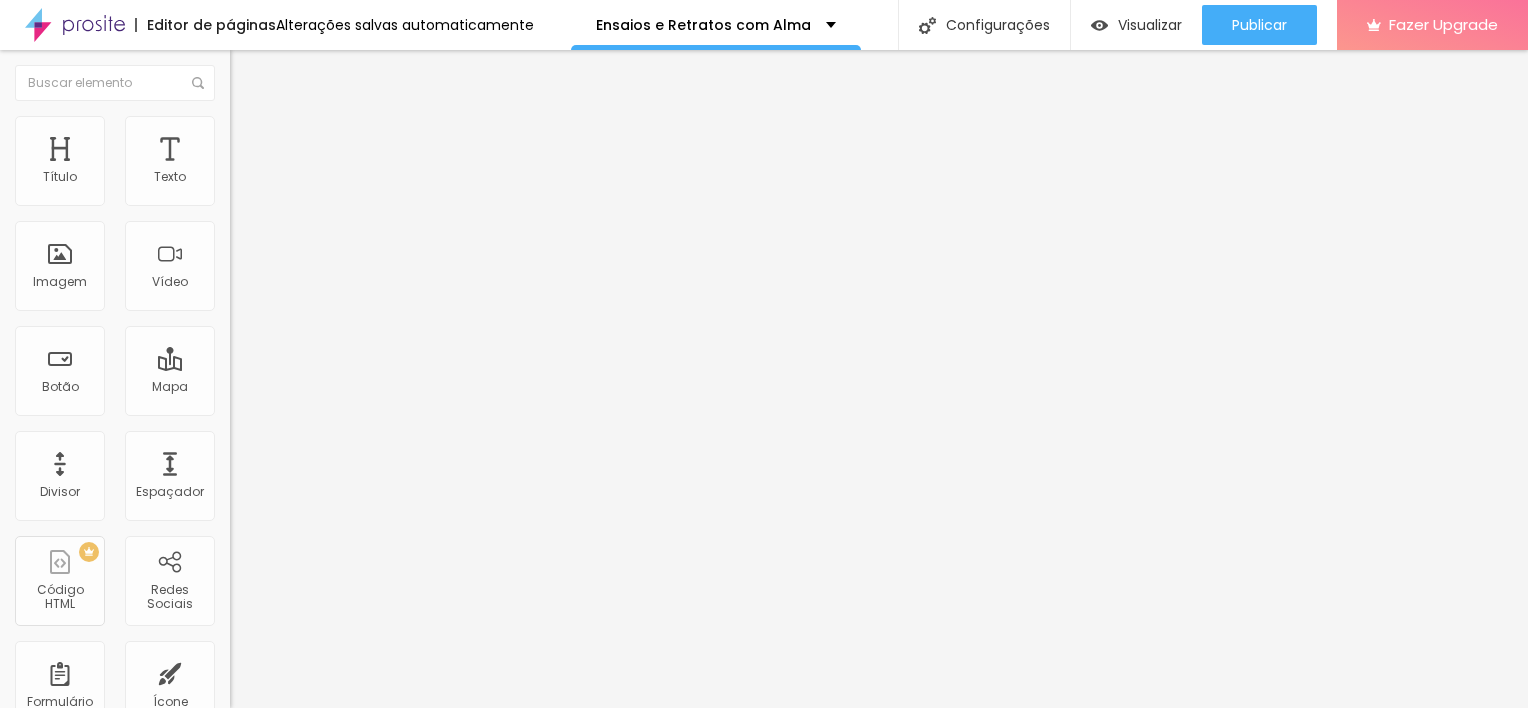 type on "45" 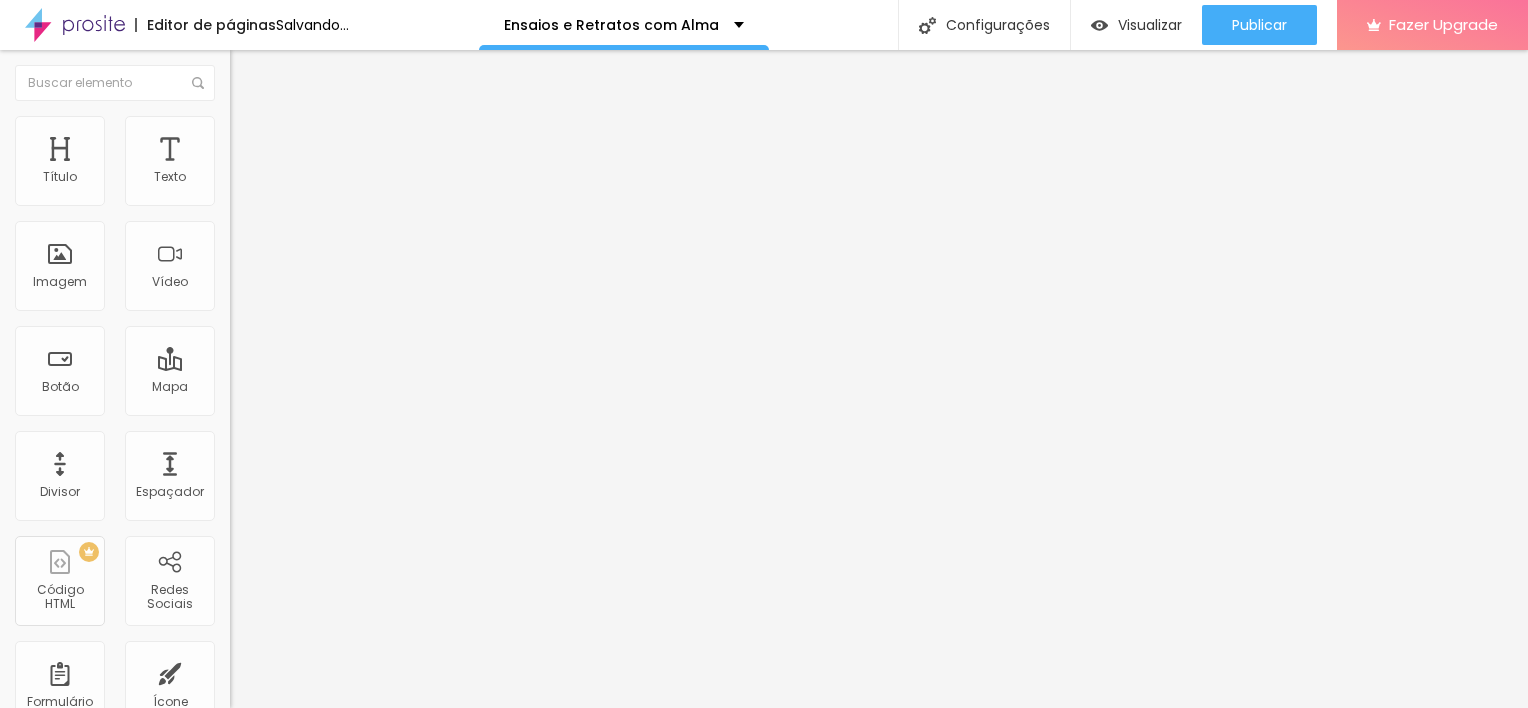 drag, startPoint x: 86, startPoint y: 219, endPoint x: 178, endPoint y: 211, distance: 92.34717 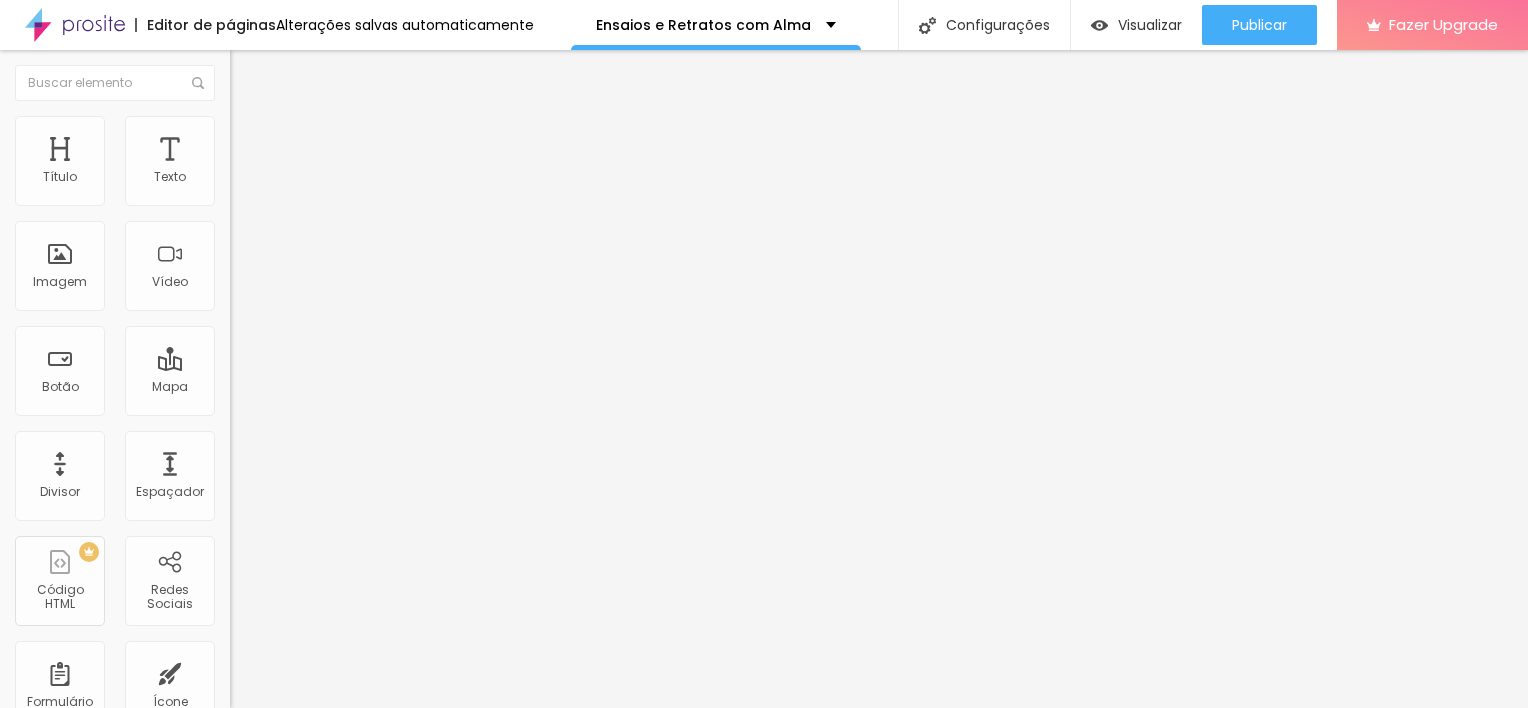 click on "Adicionar imagem" at bounding box center (294, 163) 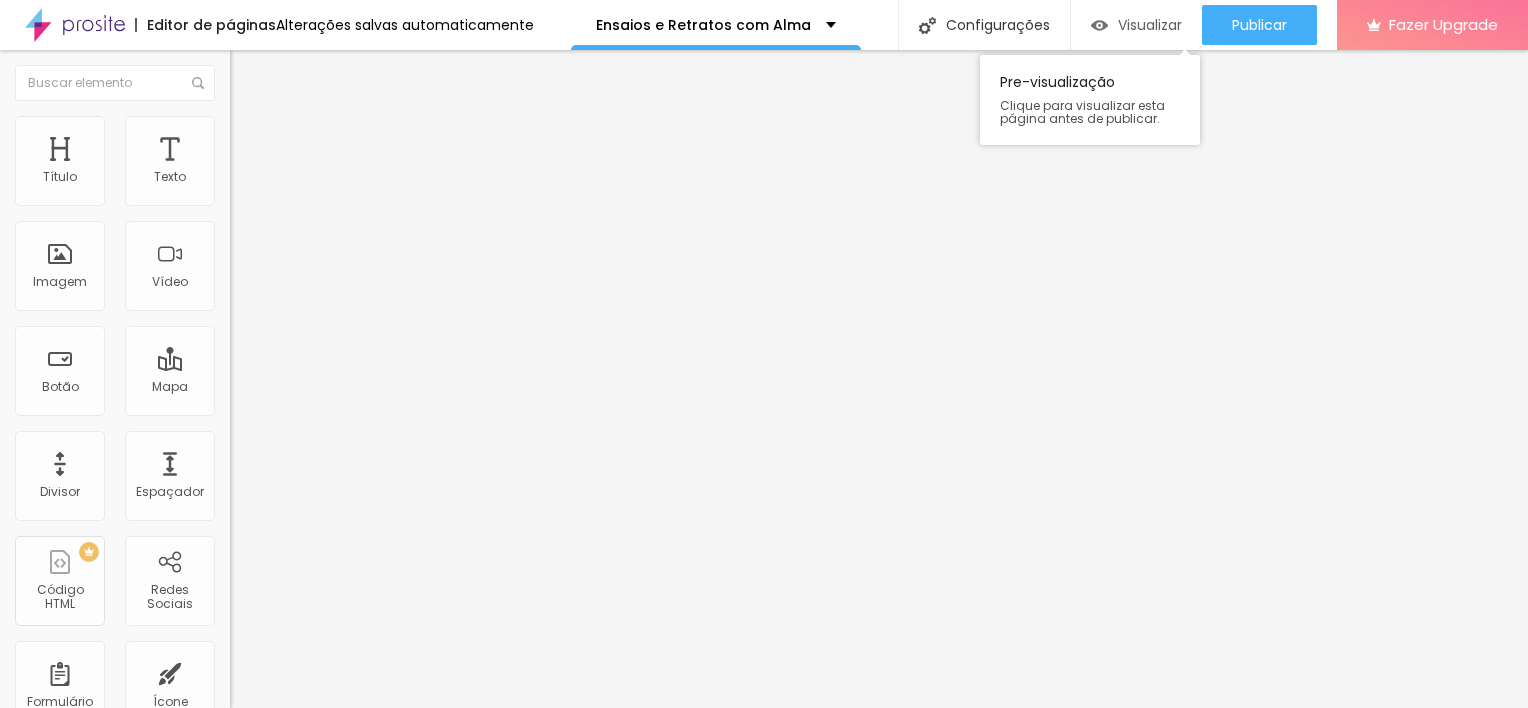 click on "Visualizar" at bounding box center (1150, 25) 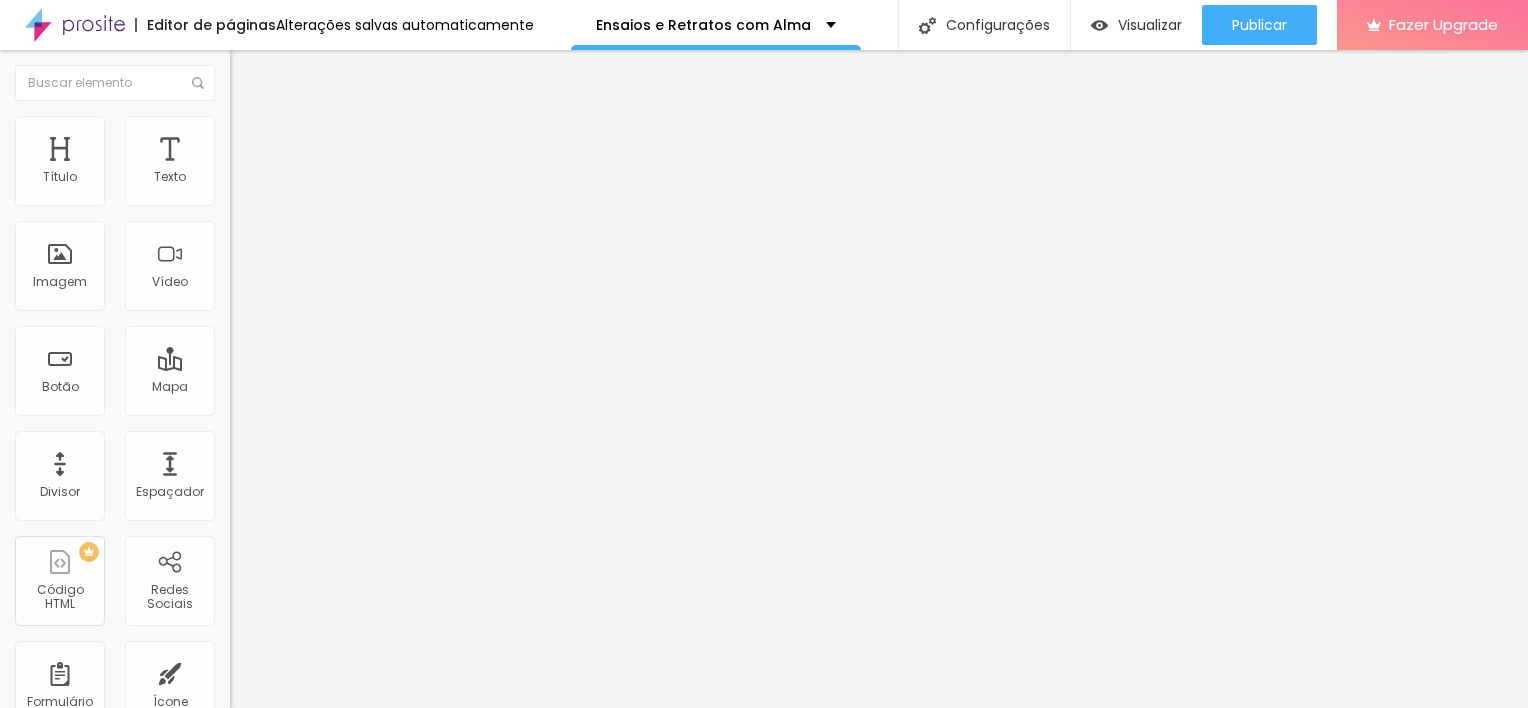 click at bounding box center [239, 125] 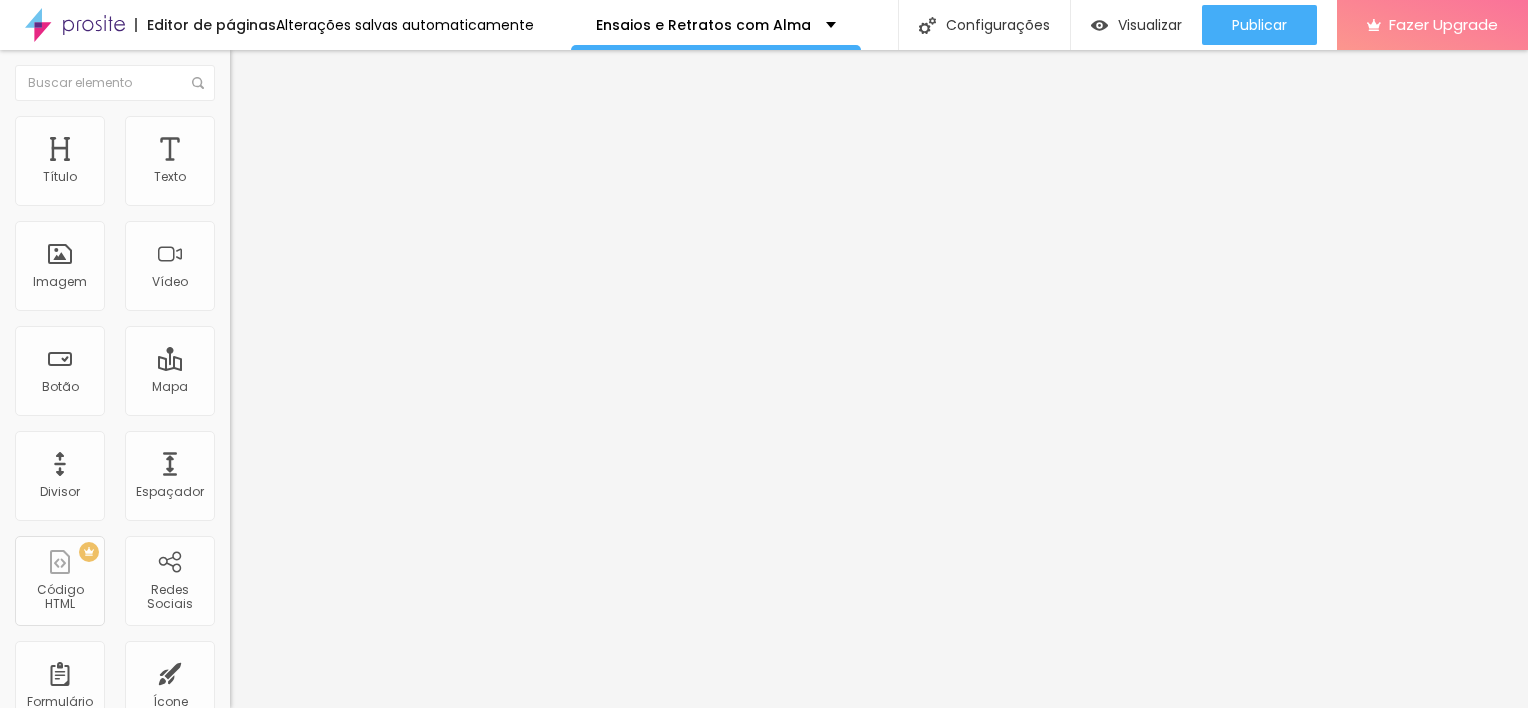type on "90" 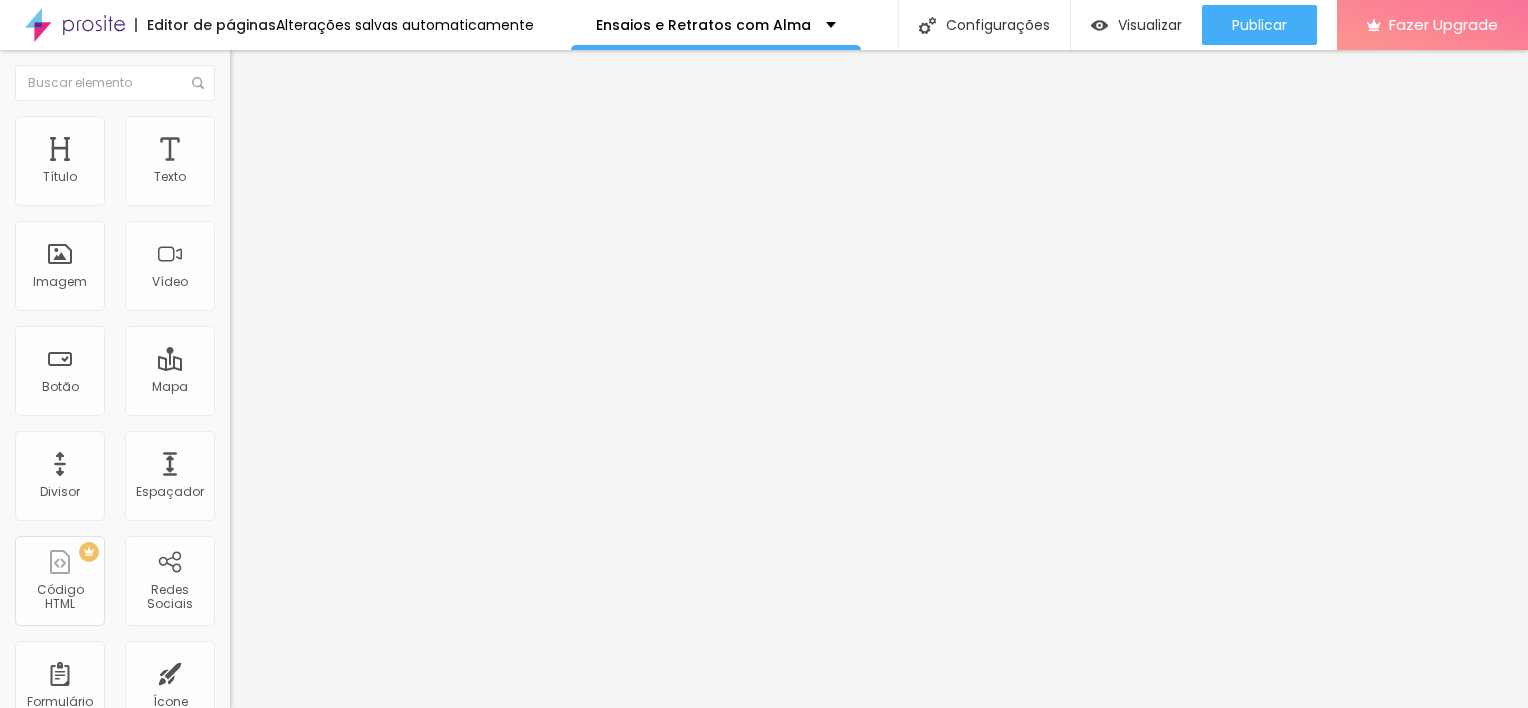 type on "100" 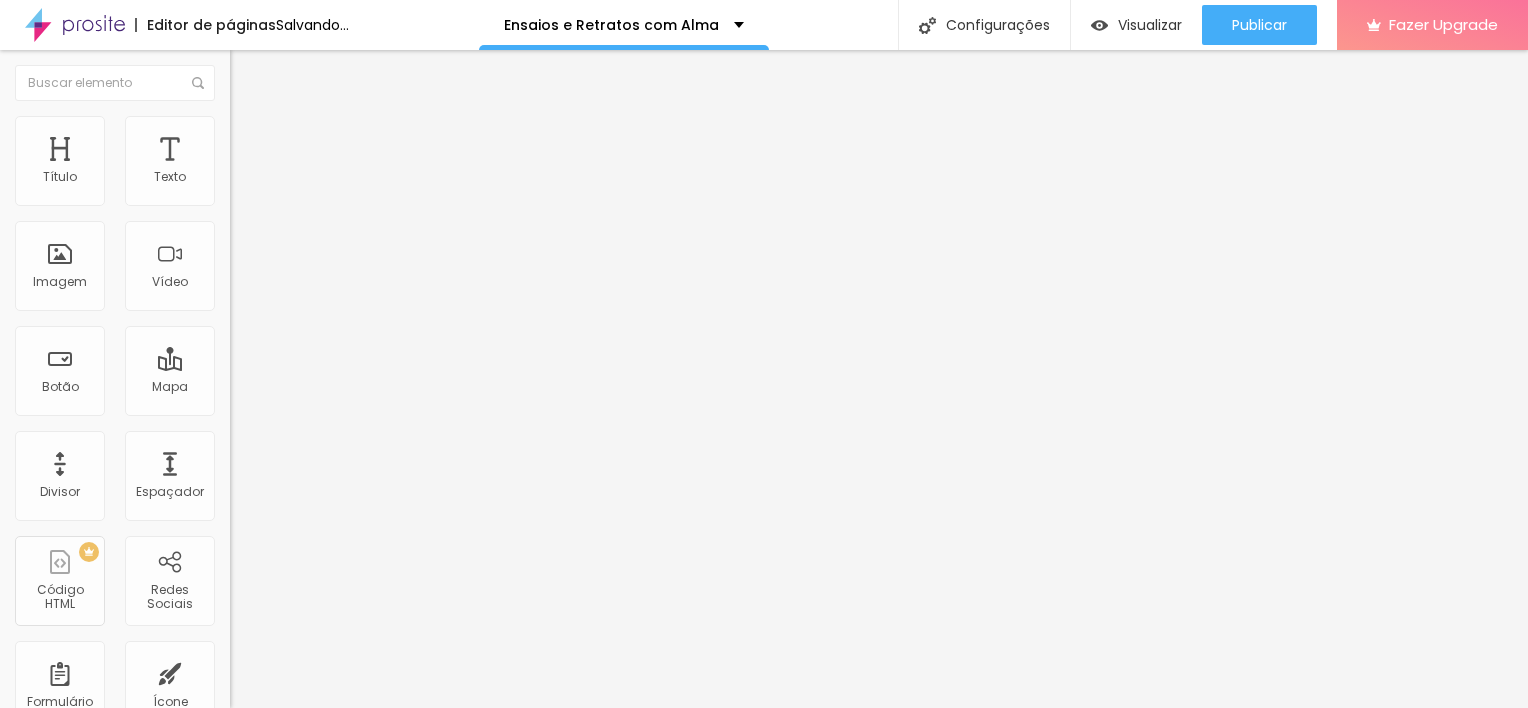 drag, startPoint x: 189, startPoint y: 212, endPoint x: 445, endPoint y: 234, distance: 256.94357 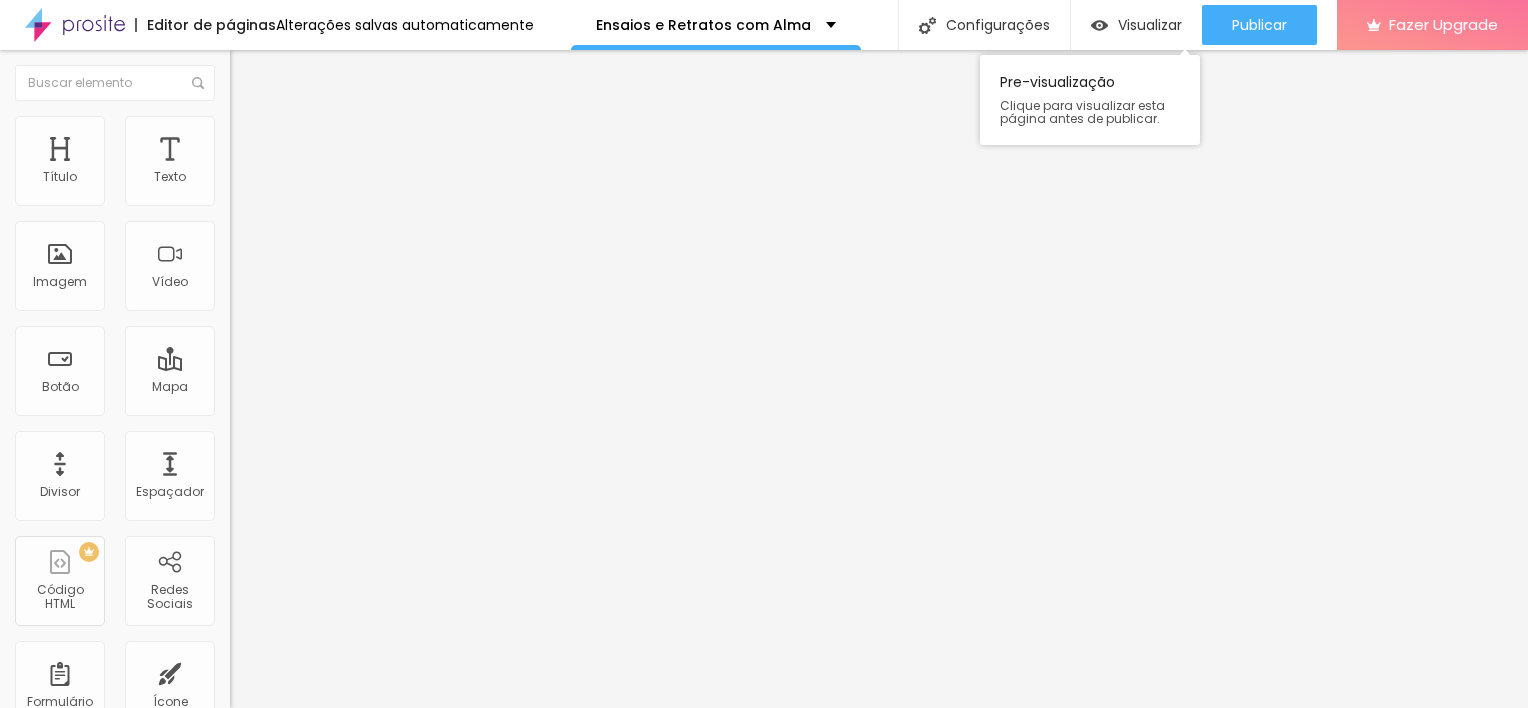 click on "Pre-visualização Clique para visualizar esta página antes de publicar." at bounding box center (1090, 95) 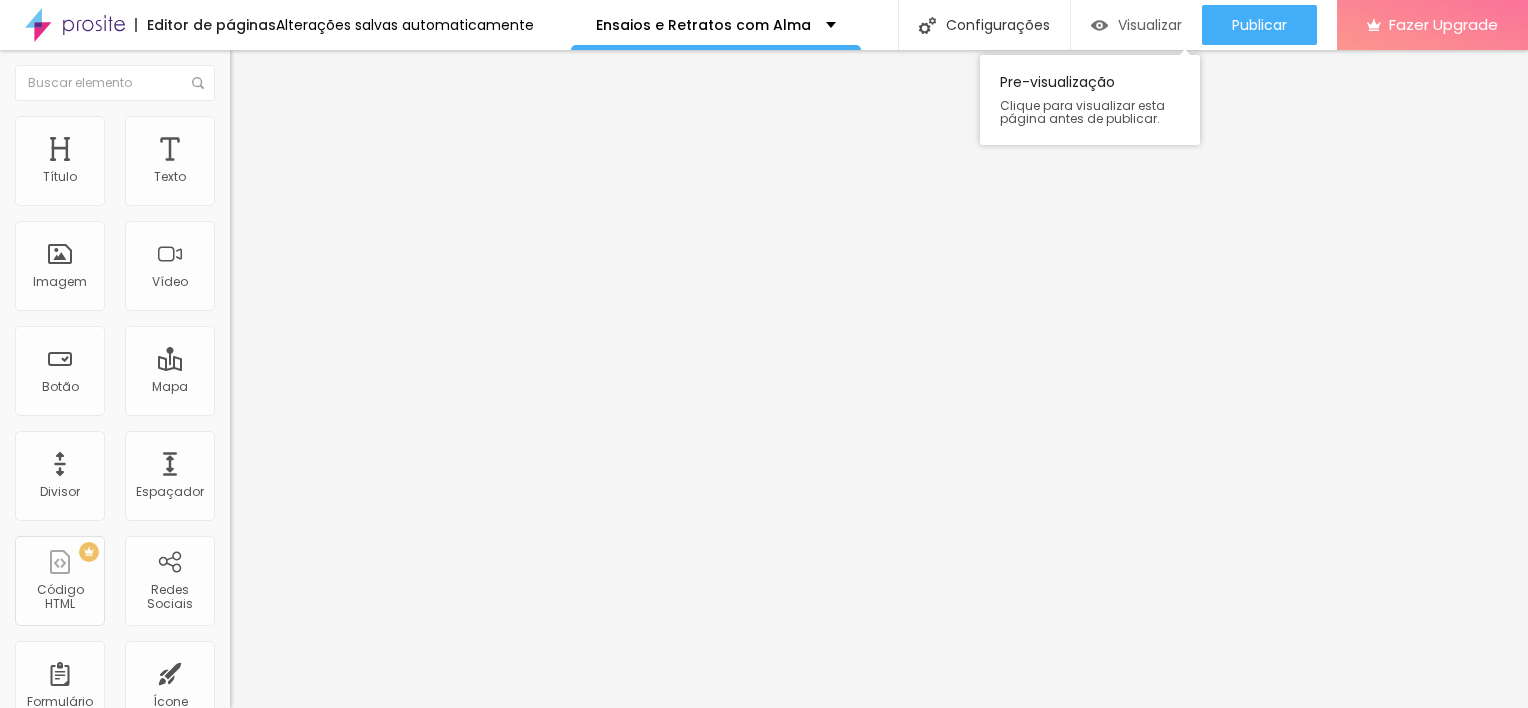 click on "Visualizar" at bounding box center [1150, 25] 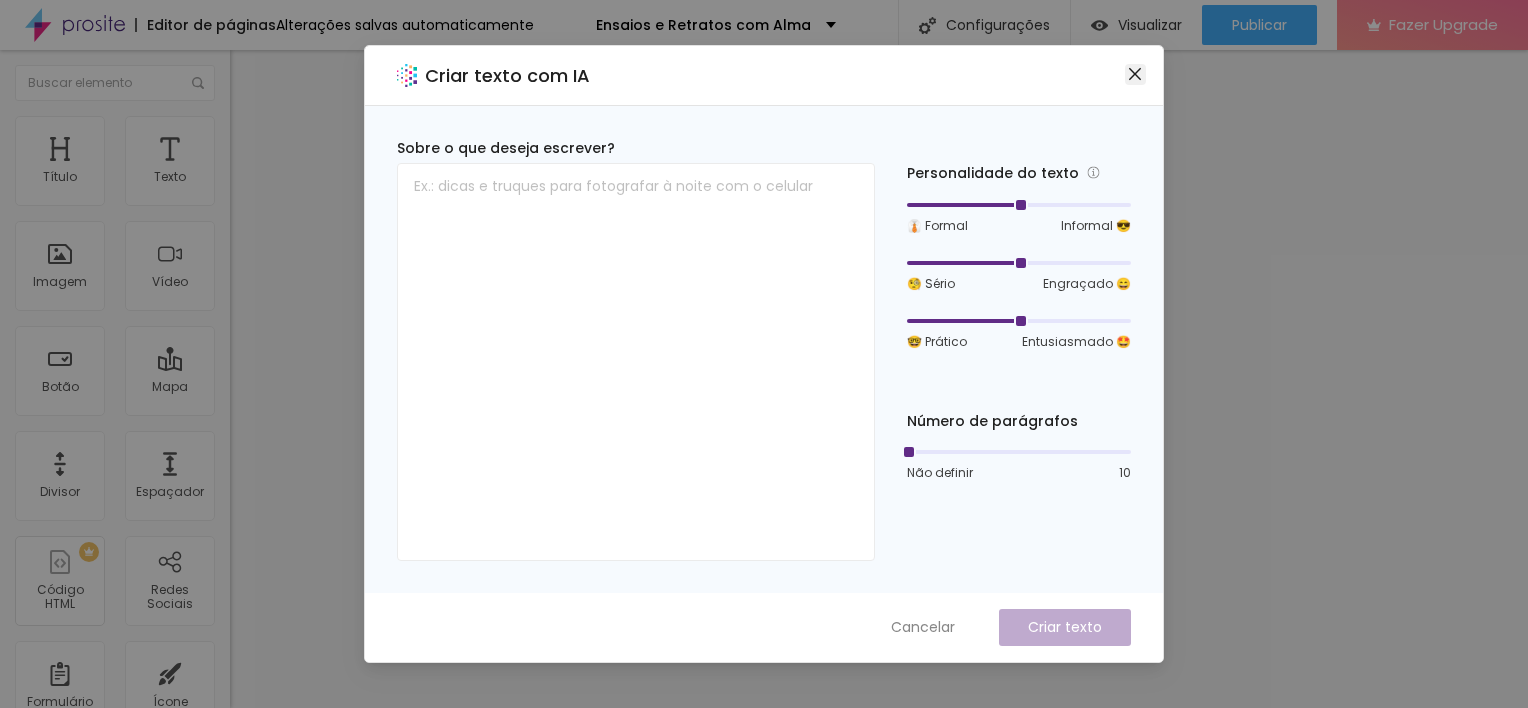 click 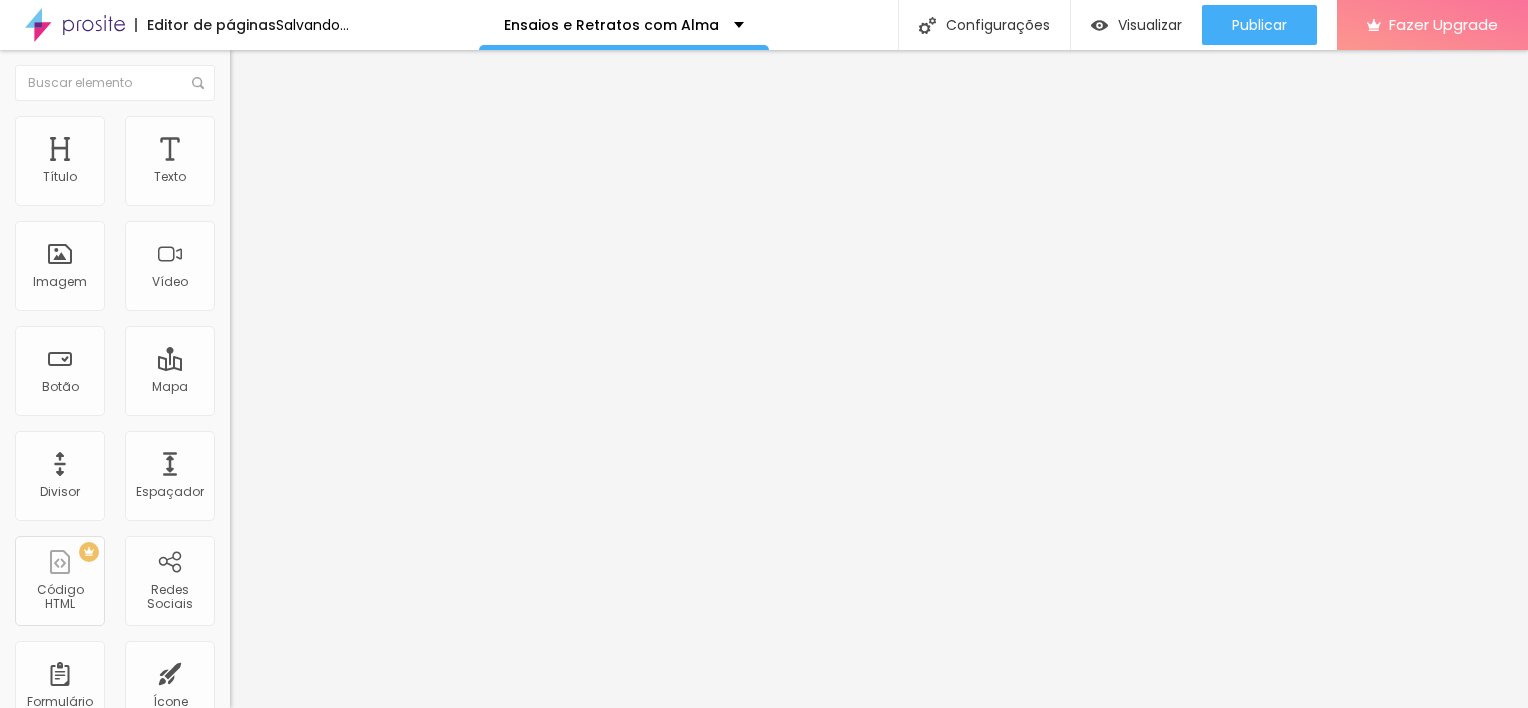 type on "1.1" 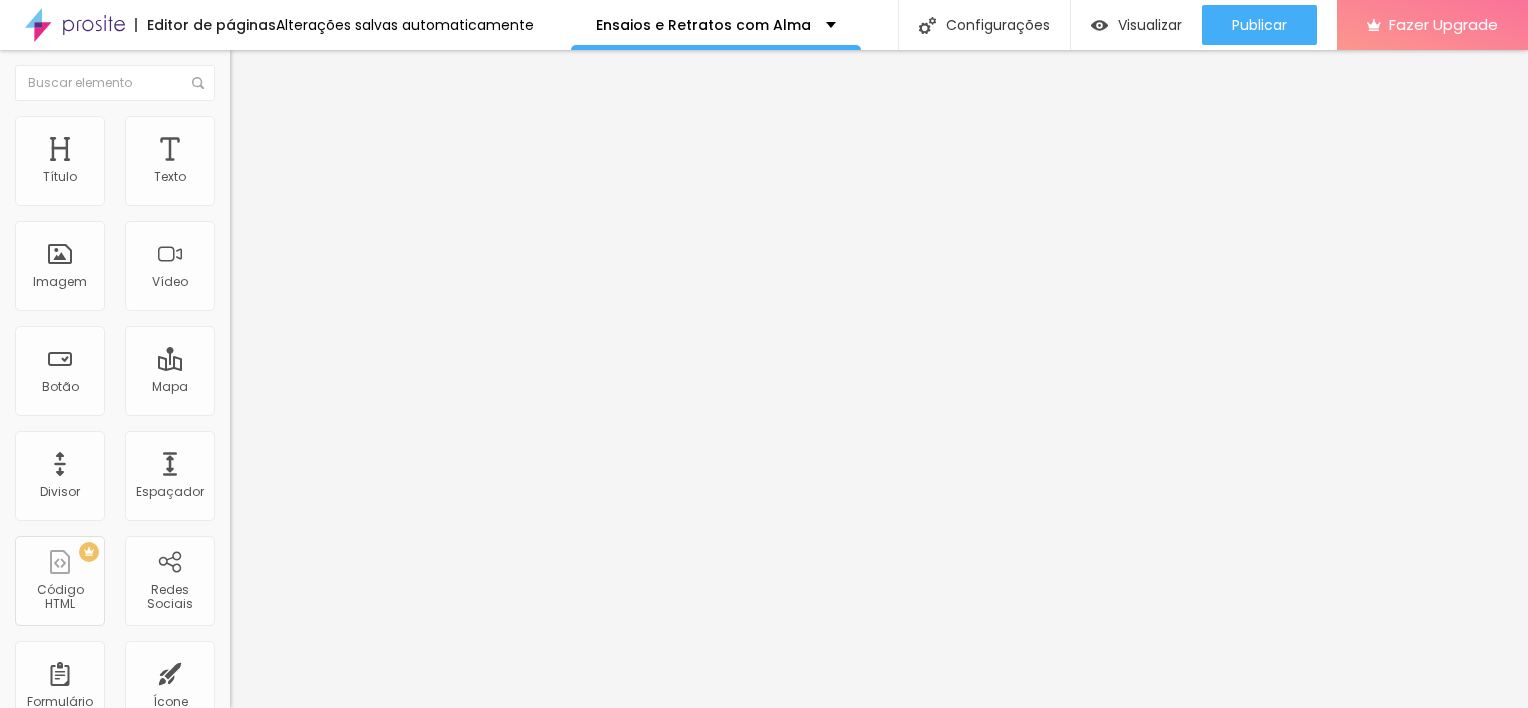 type on "1" 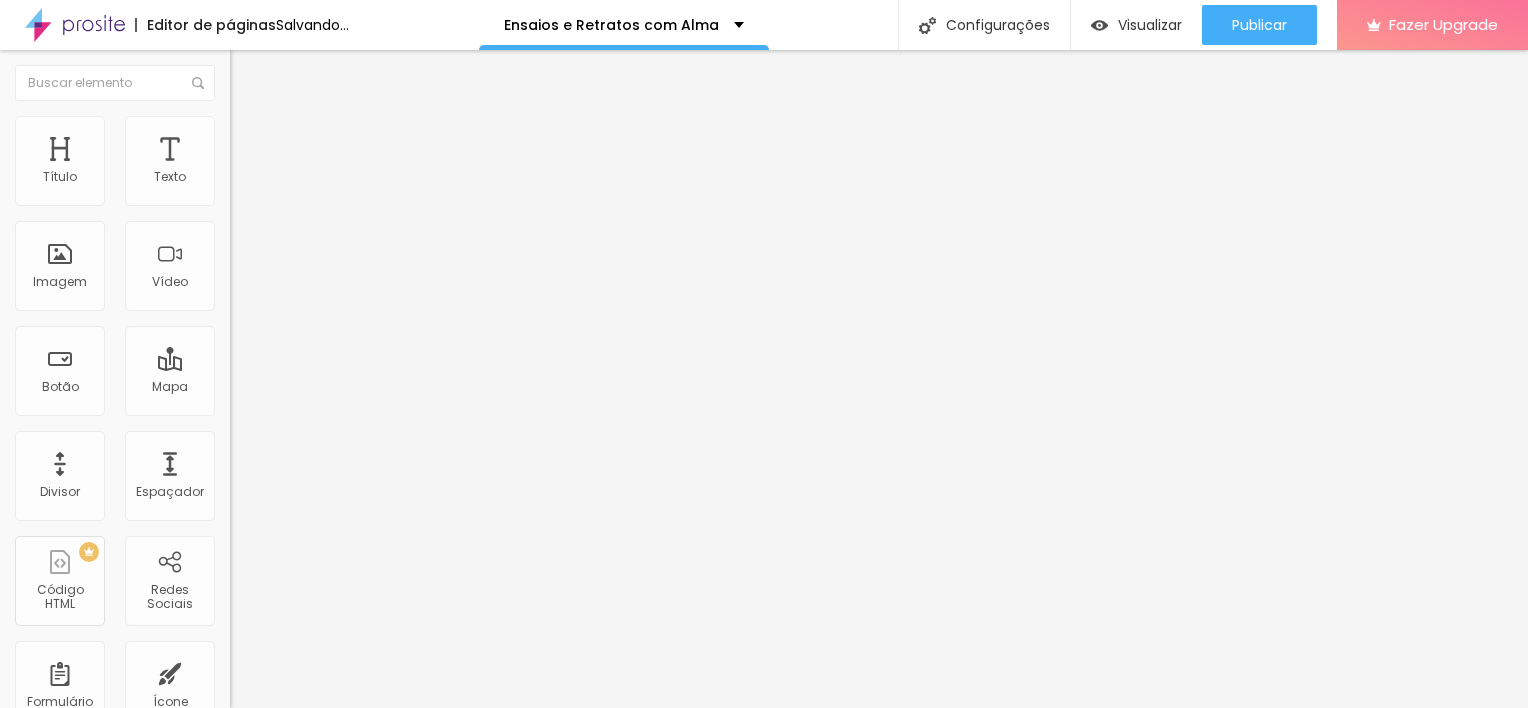 click on "Avançado" at bounding box center (345, 126) 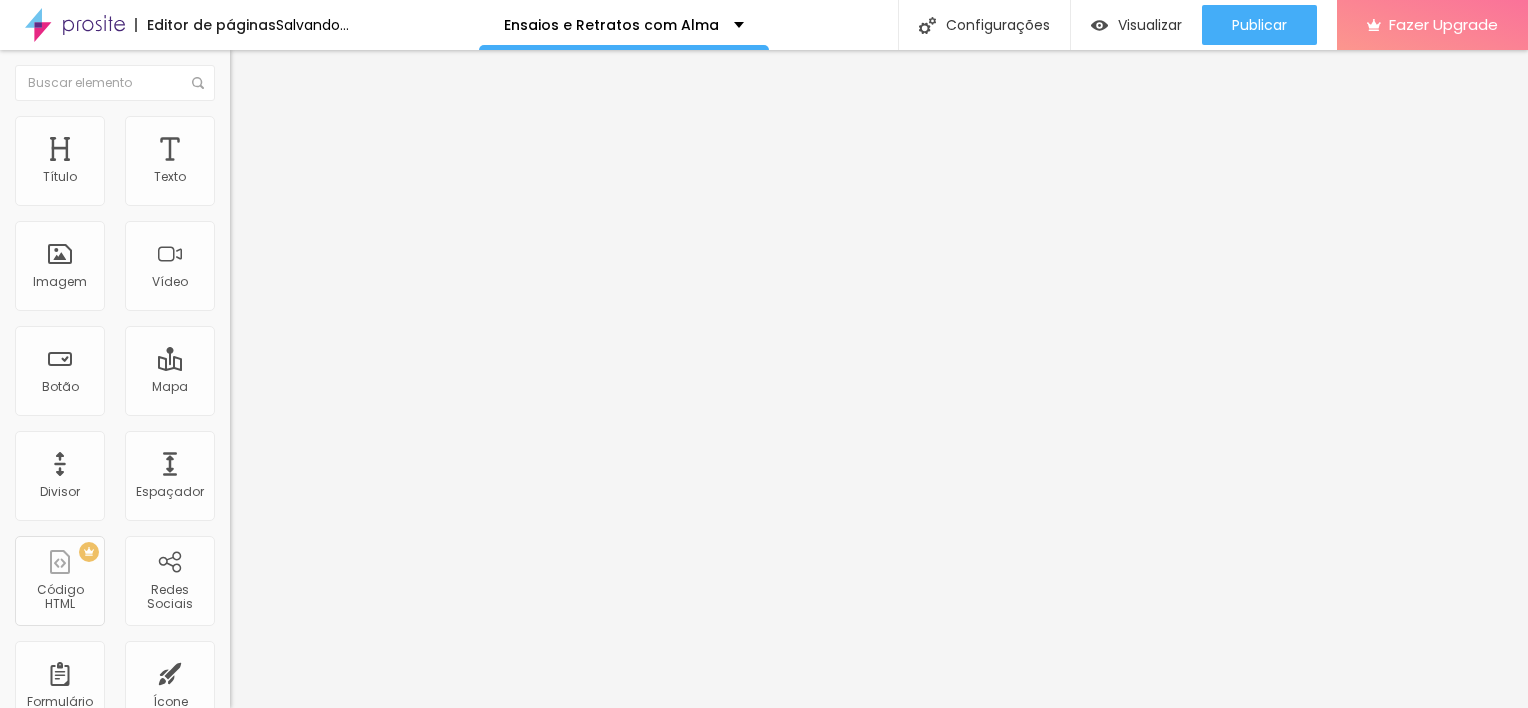 type on "21" 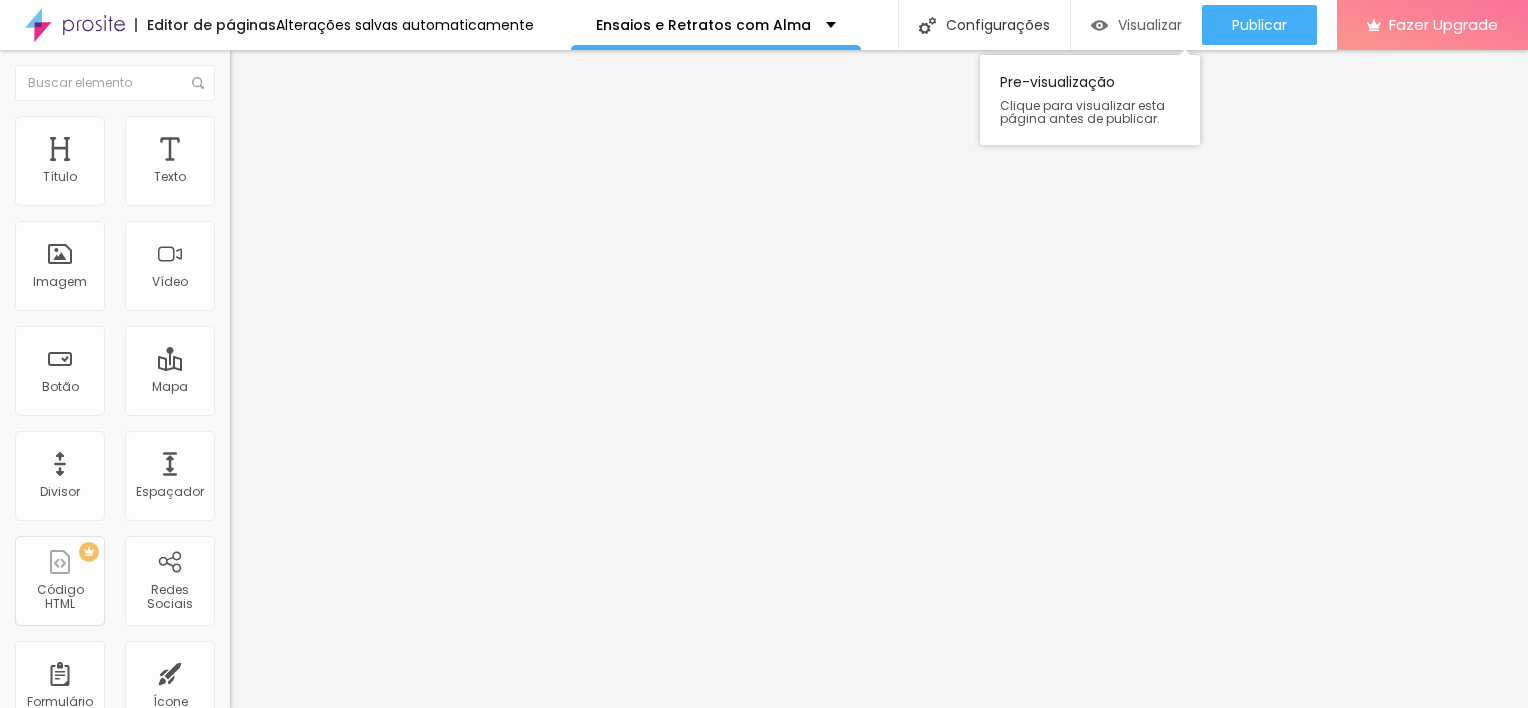 click on "Visualizar" at bounding box center (1150, 25) 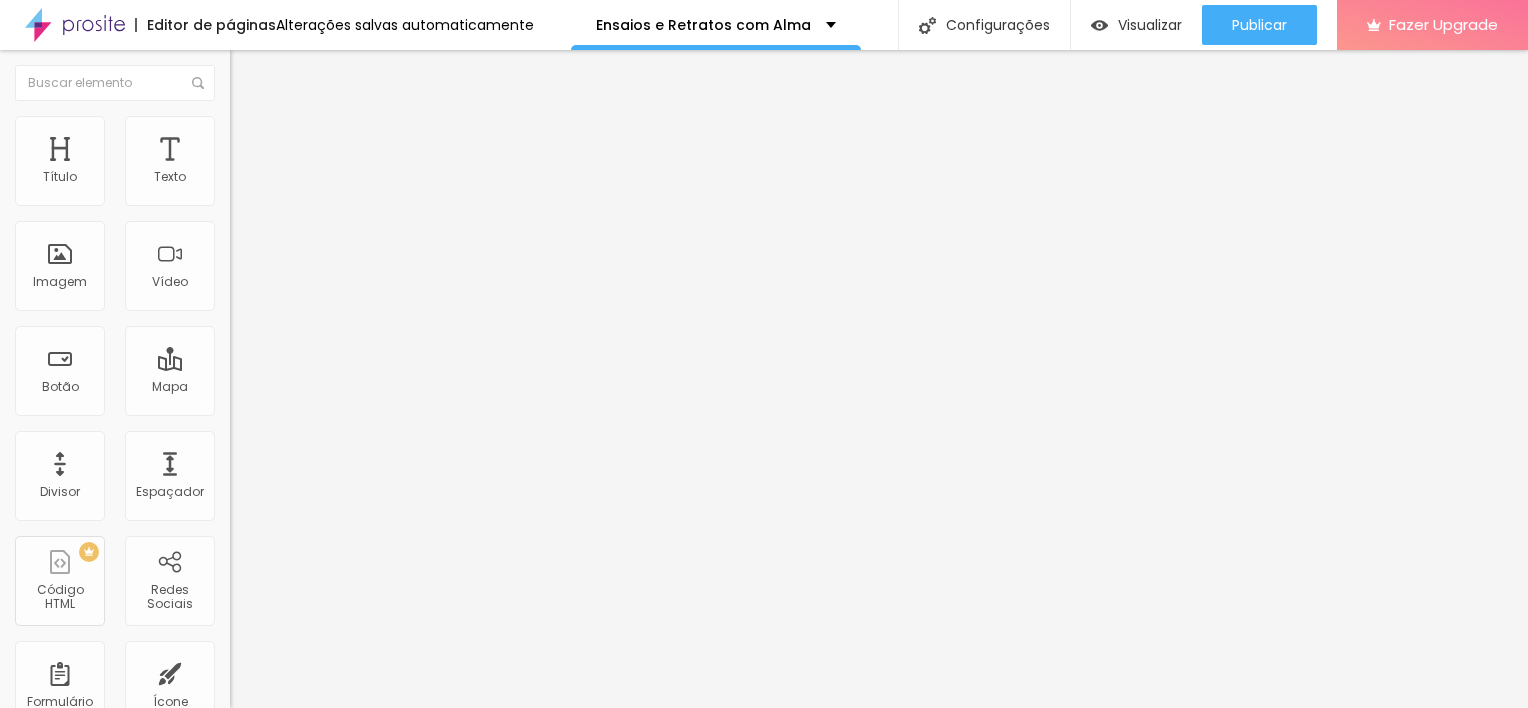 click at bounding box center (345, 377) 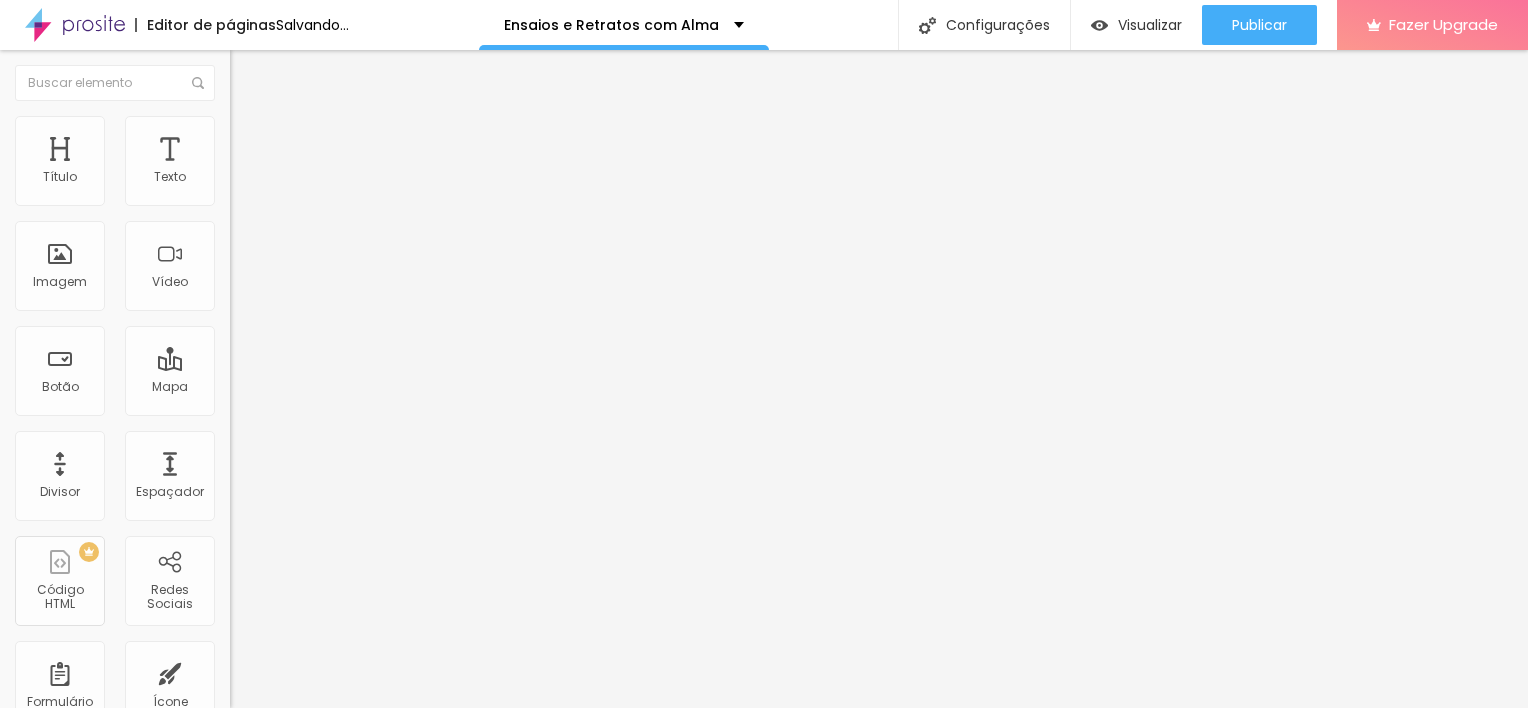 type on "1.3" 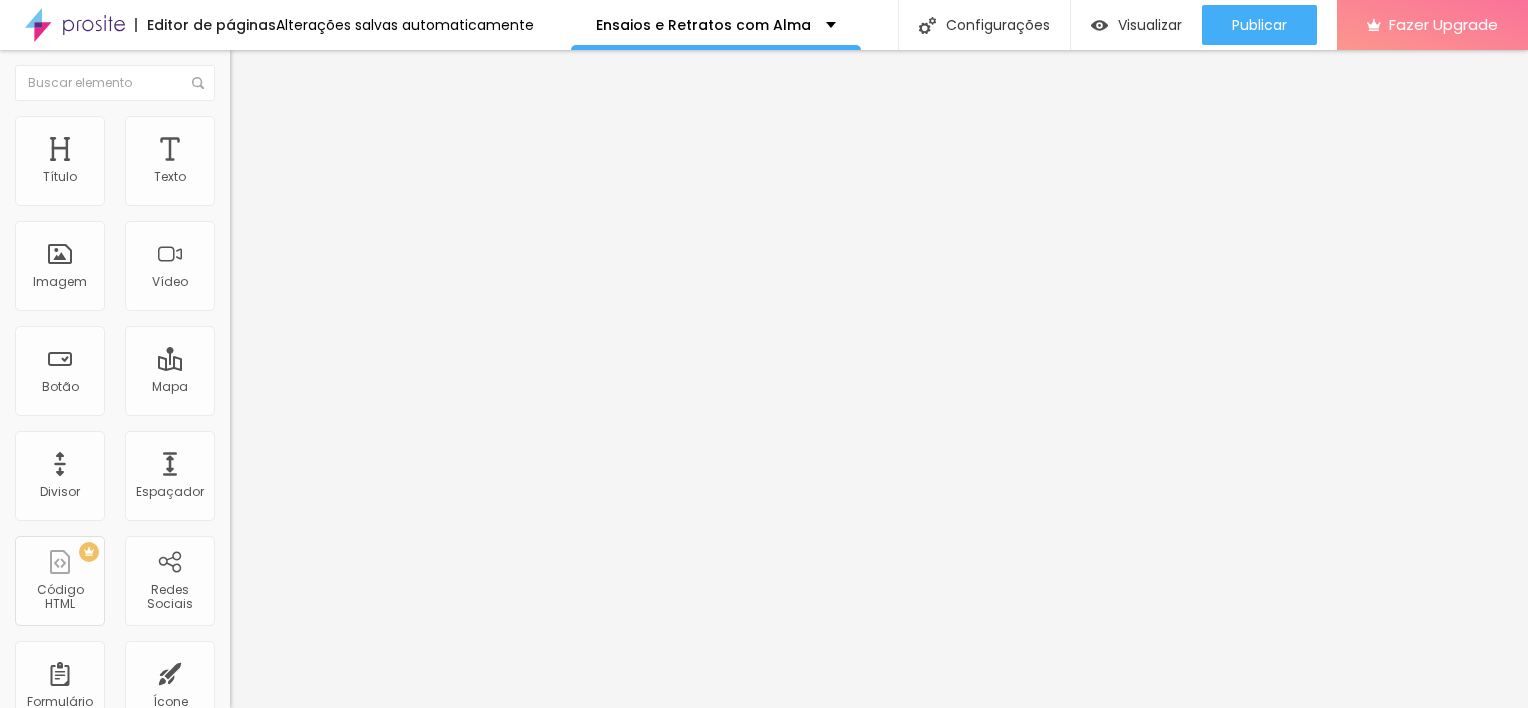 drag, startPoint x: 96, startPoint y: 270, endPoint x: 267, endPoint y: 258, distance: 171.42053 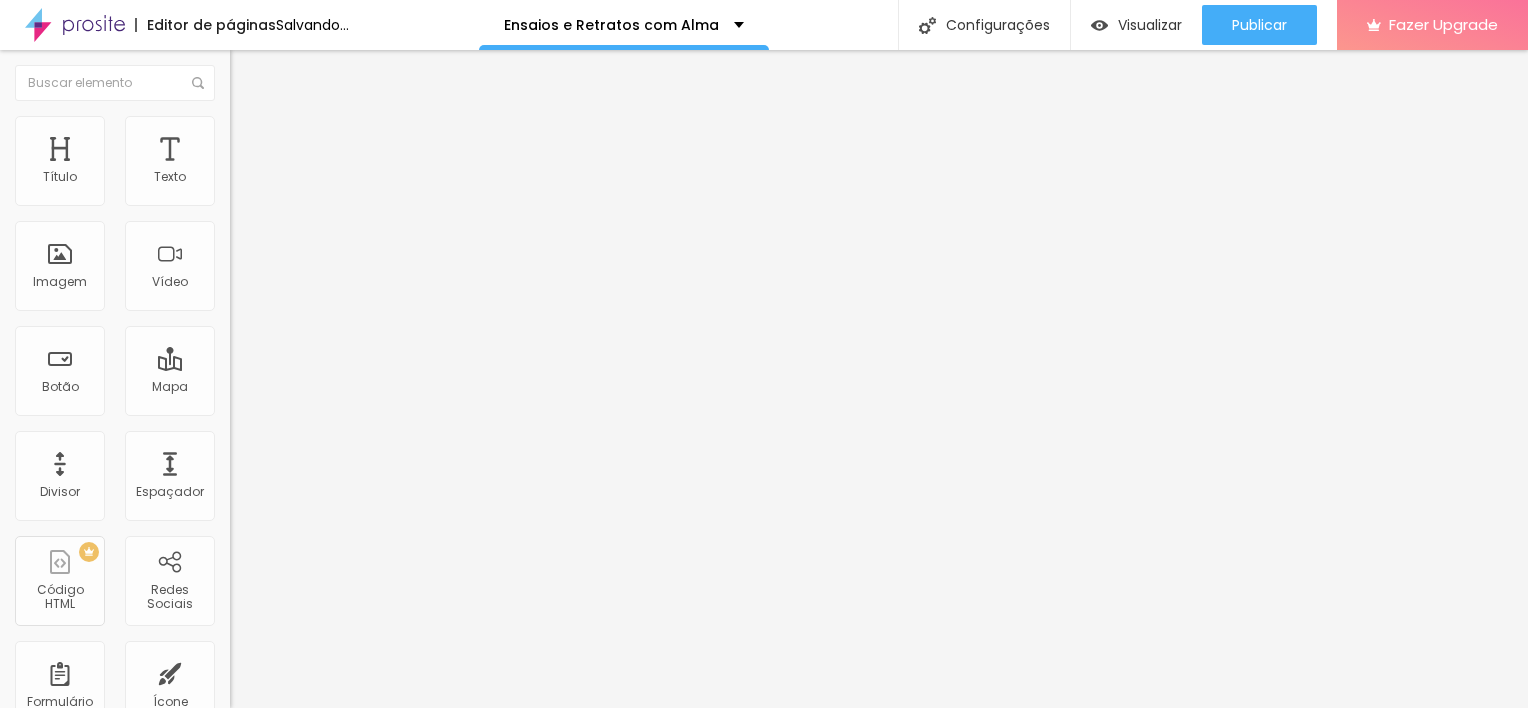 type on "19" 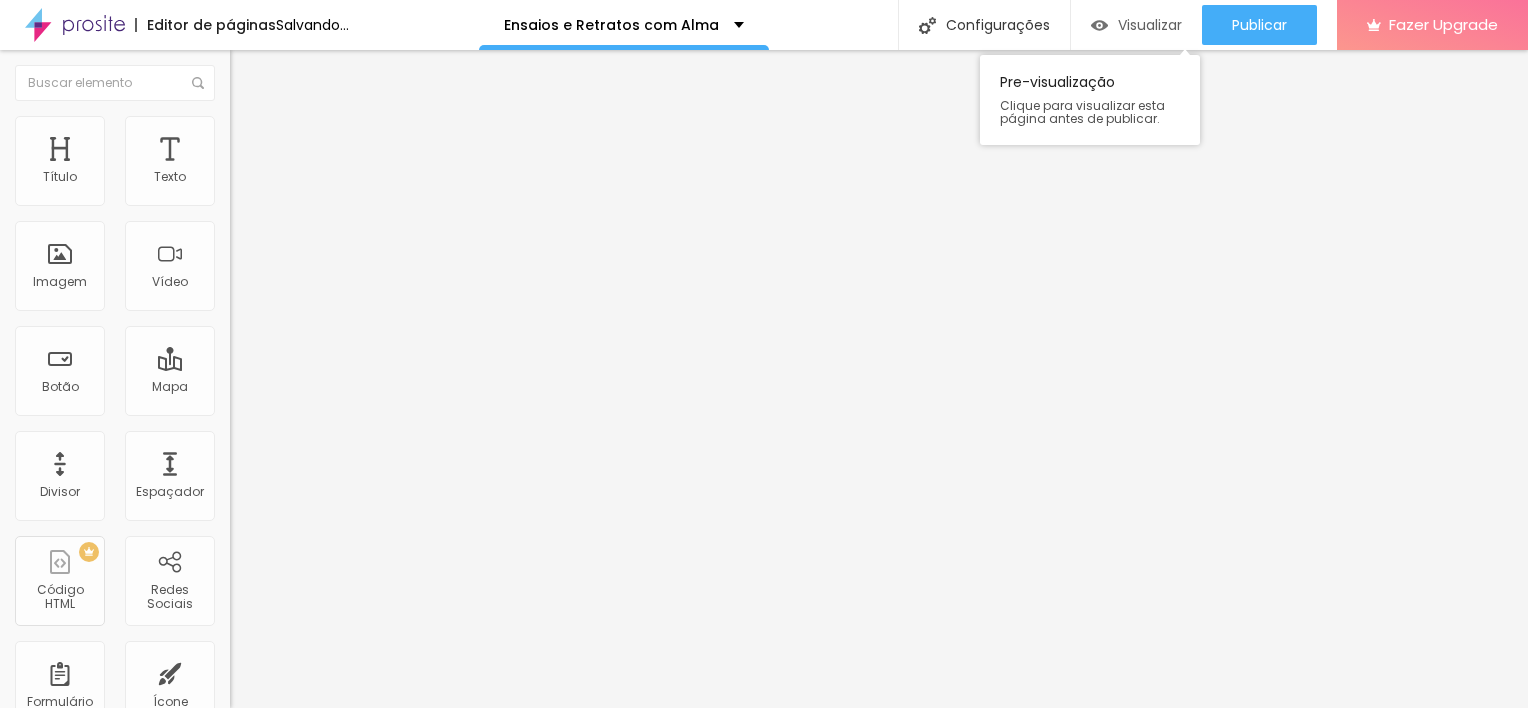 click on "Visualizar" at bounding box center (1136, 25) 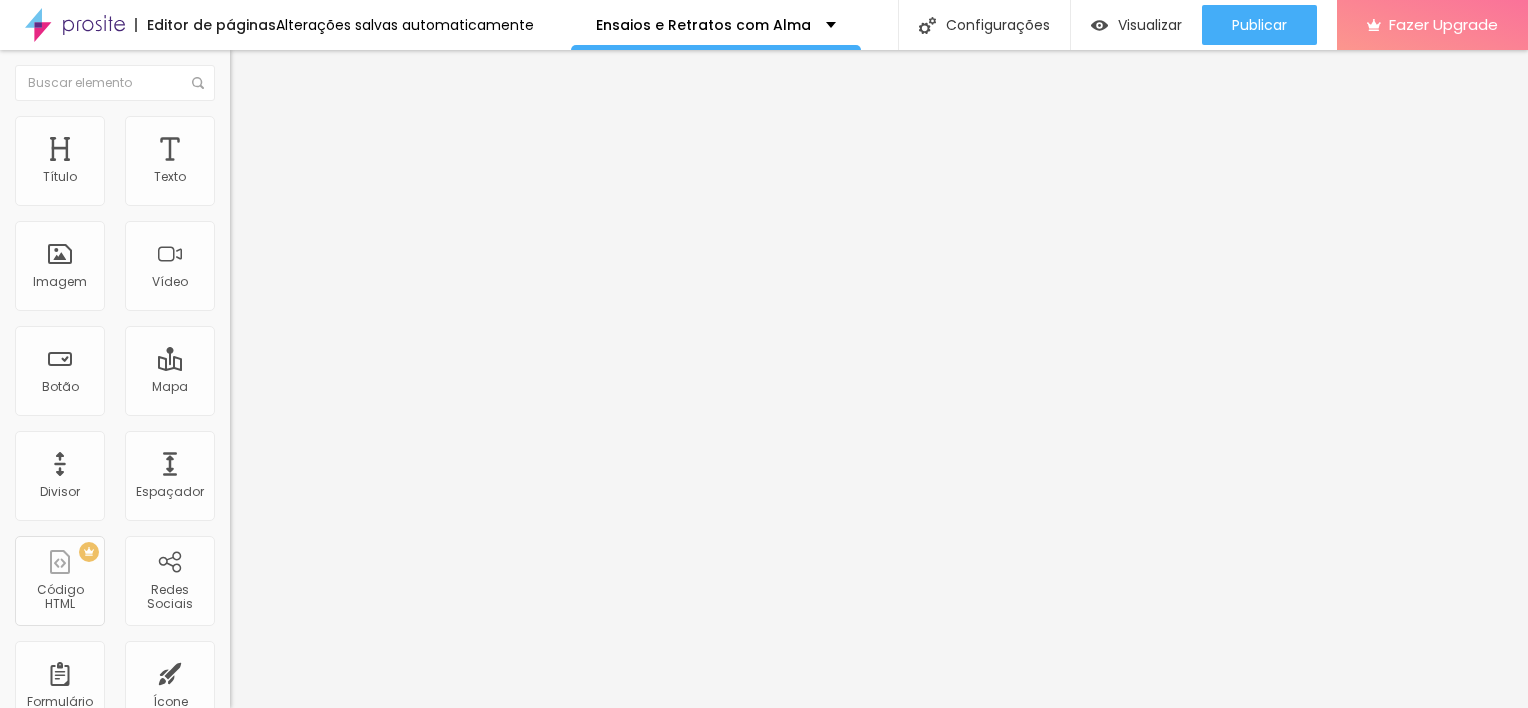 click on "Editar Texto" at bounding box center [302, 73] 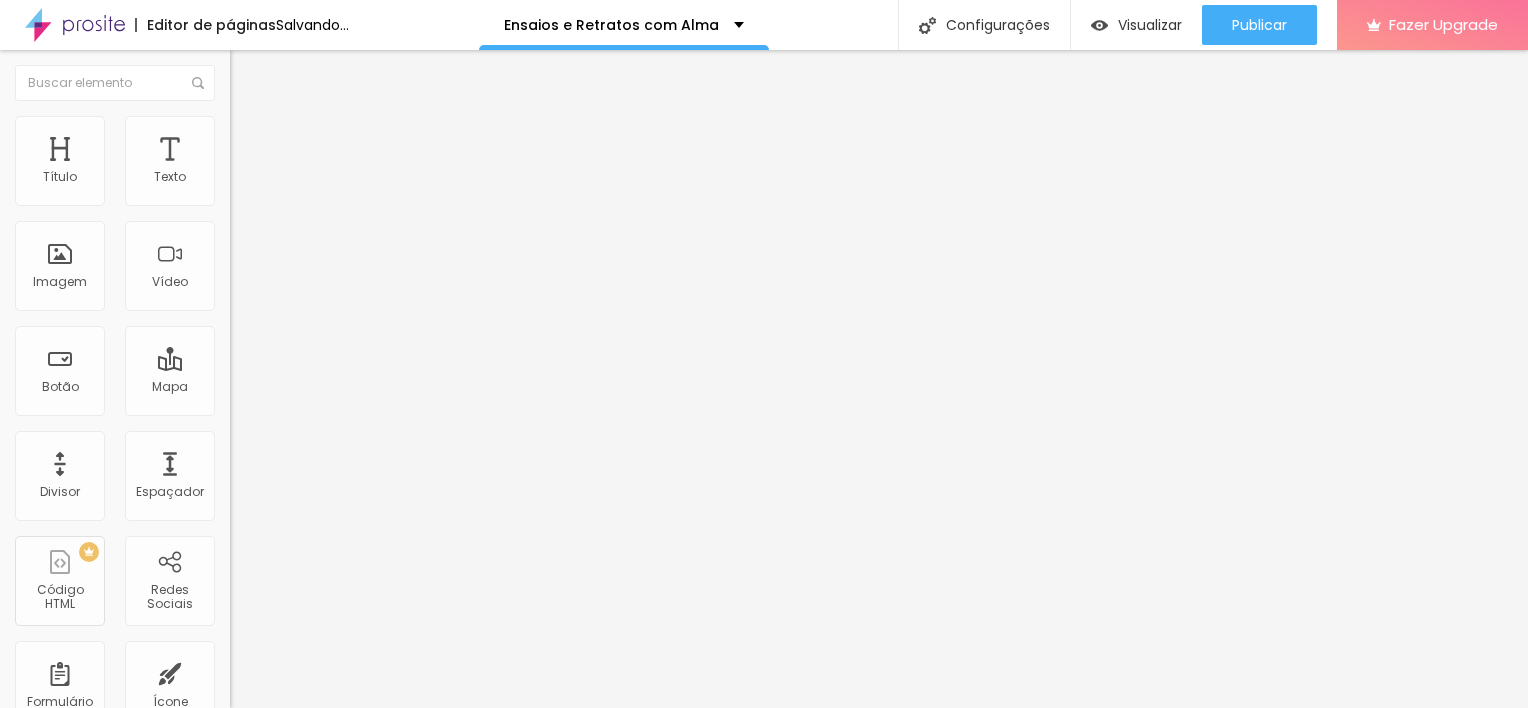 click on "Avançado" at bounding box center [345, 126] 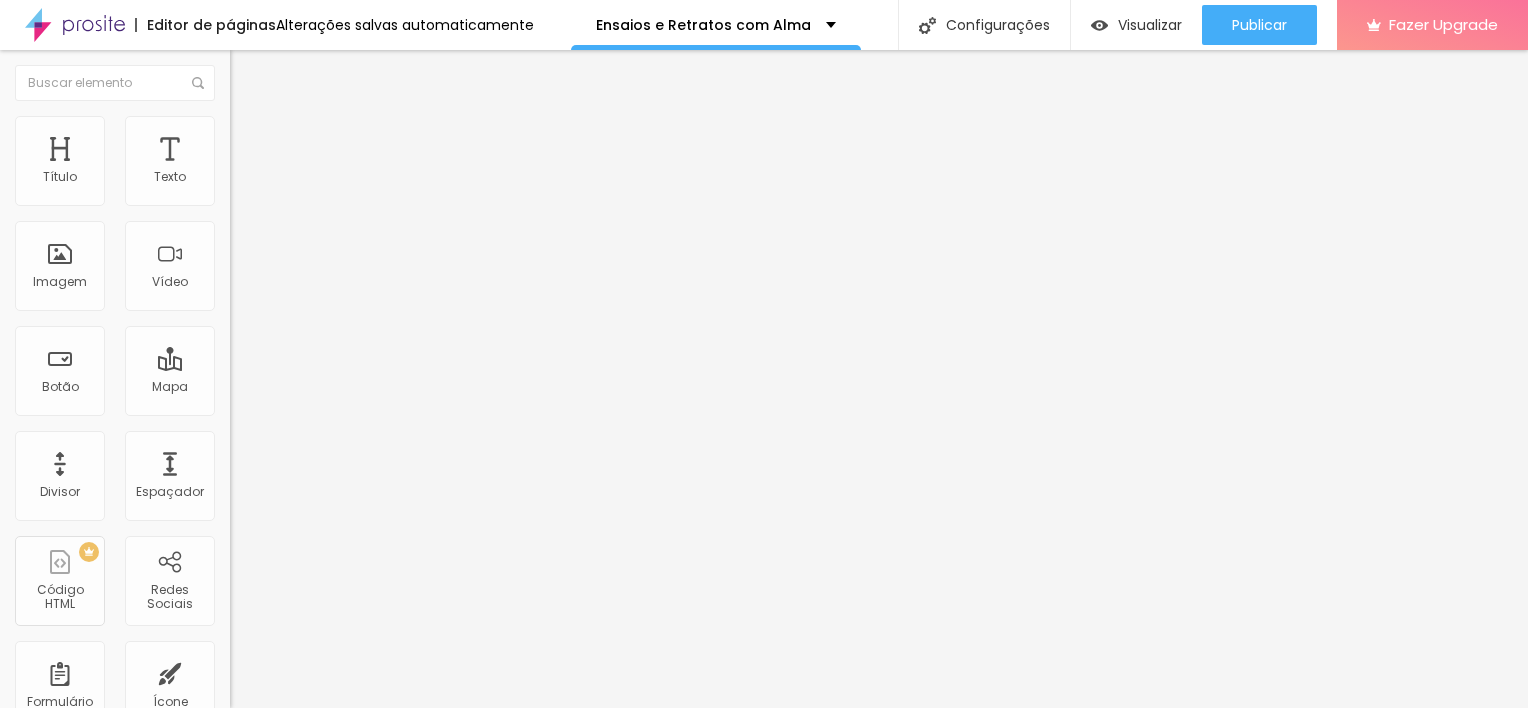 click on "Estilo" at bounding box center (345, 106) 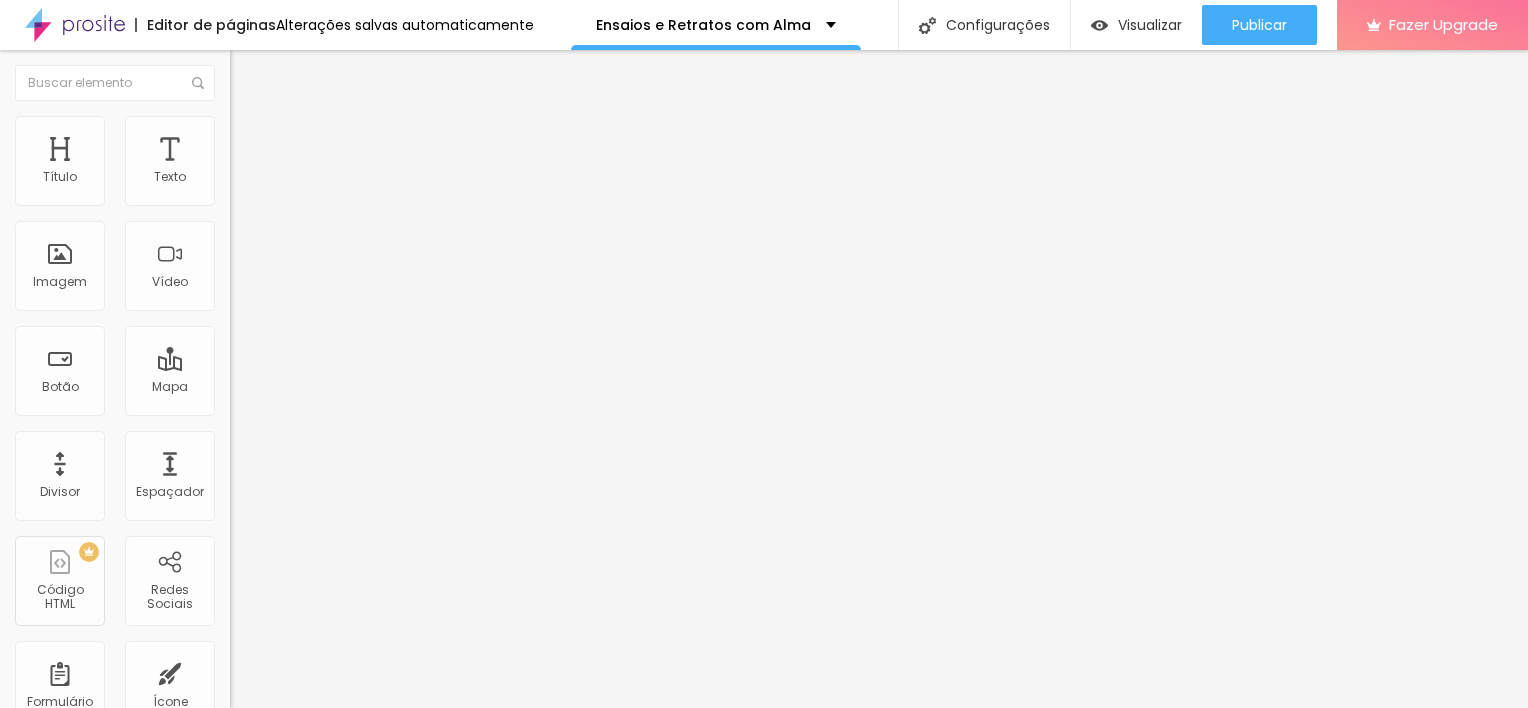 click 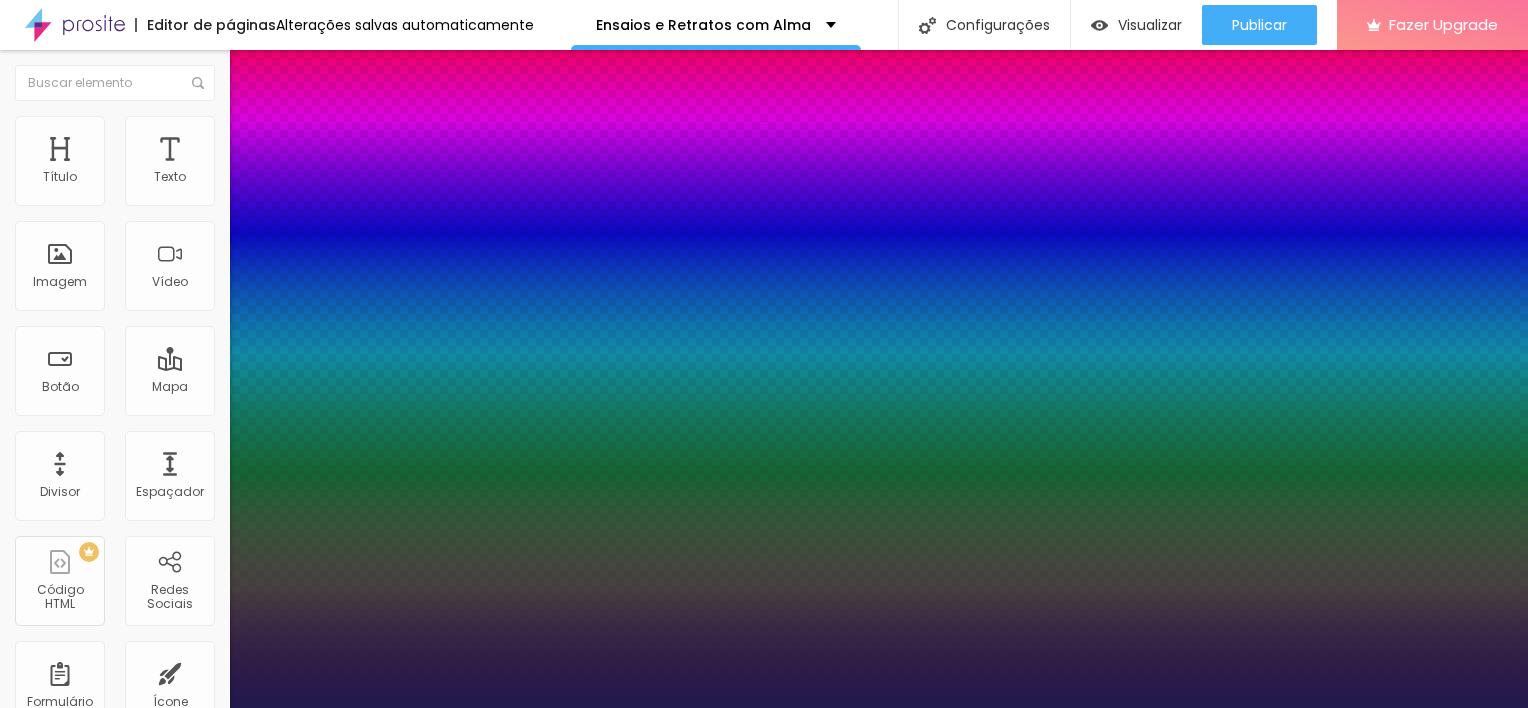 type on "21" 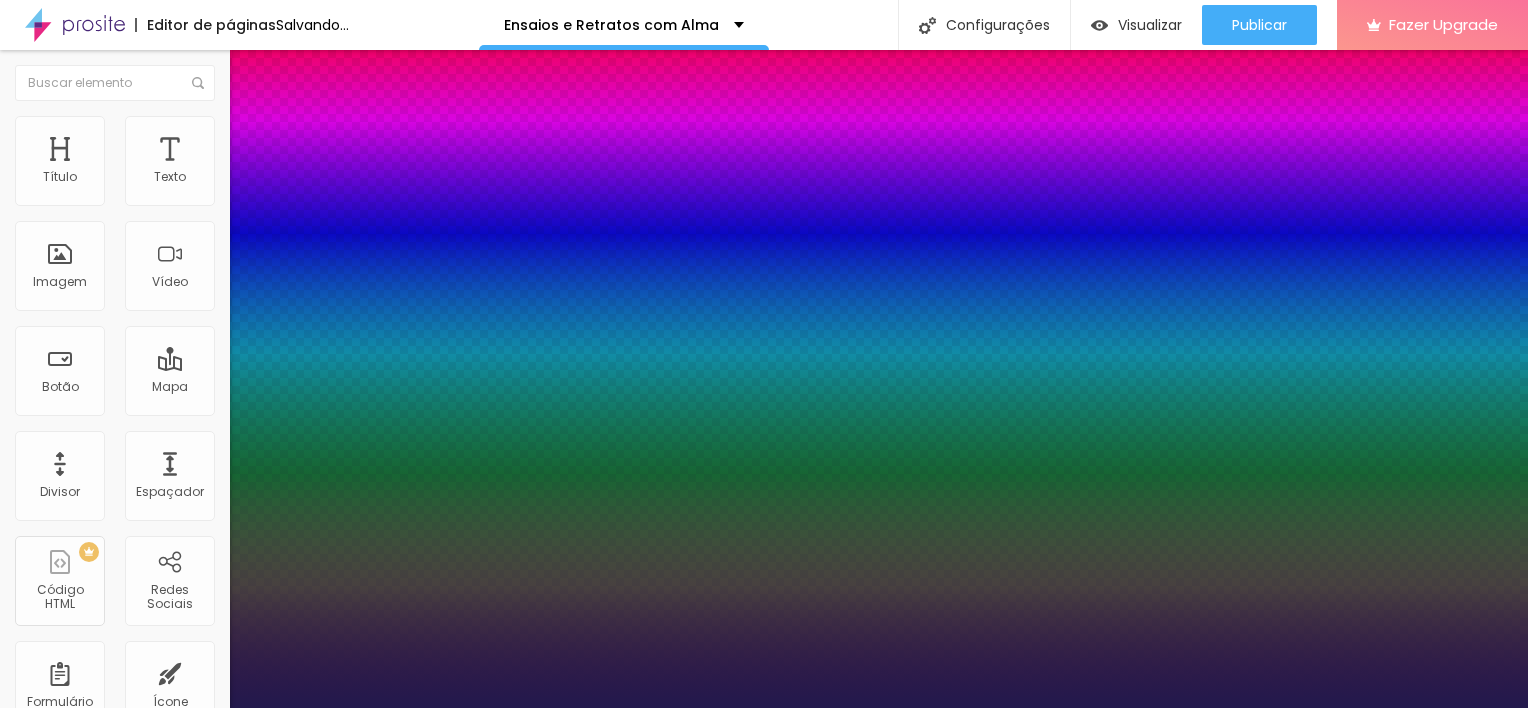 type on "27" 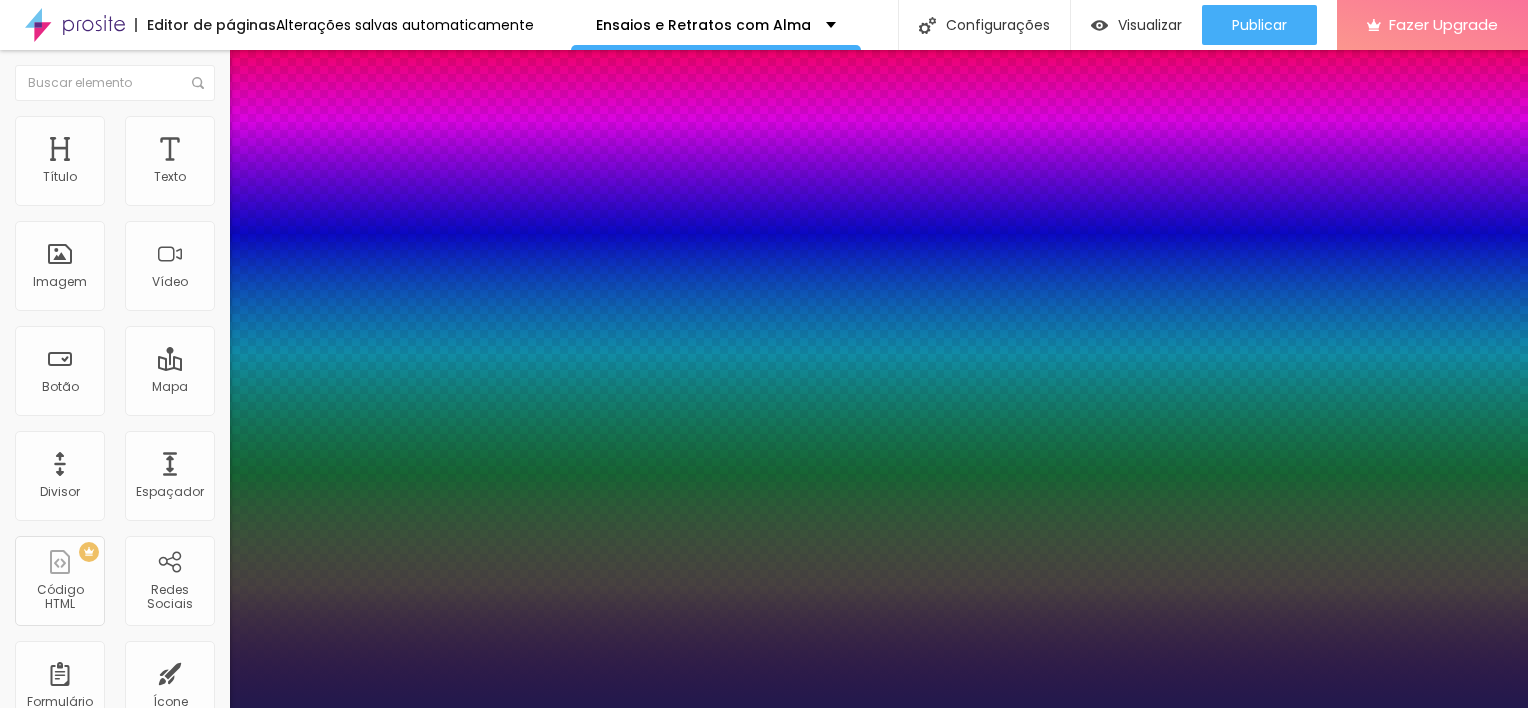 type on "64" 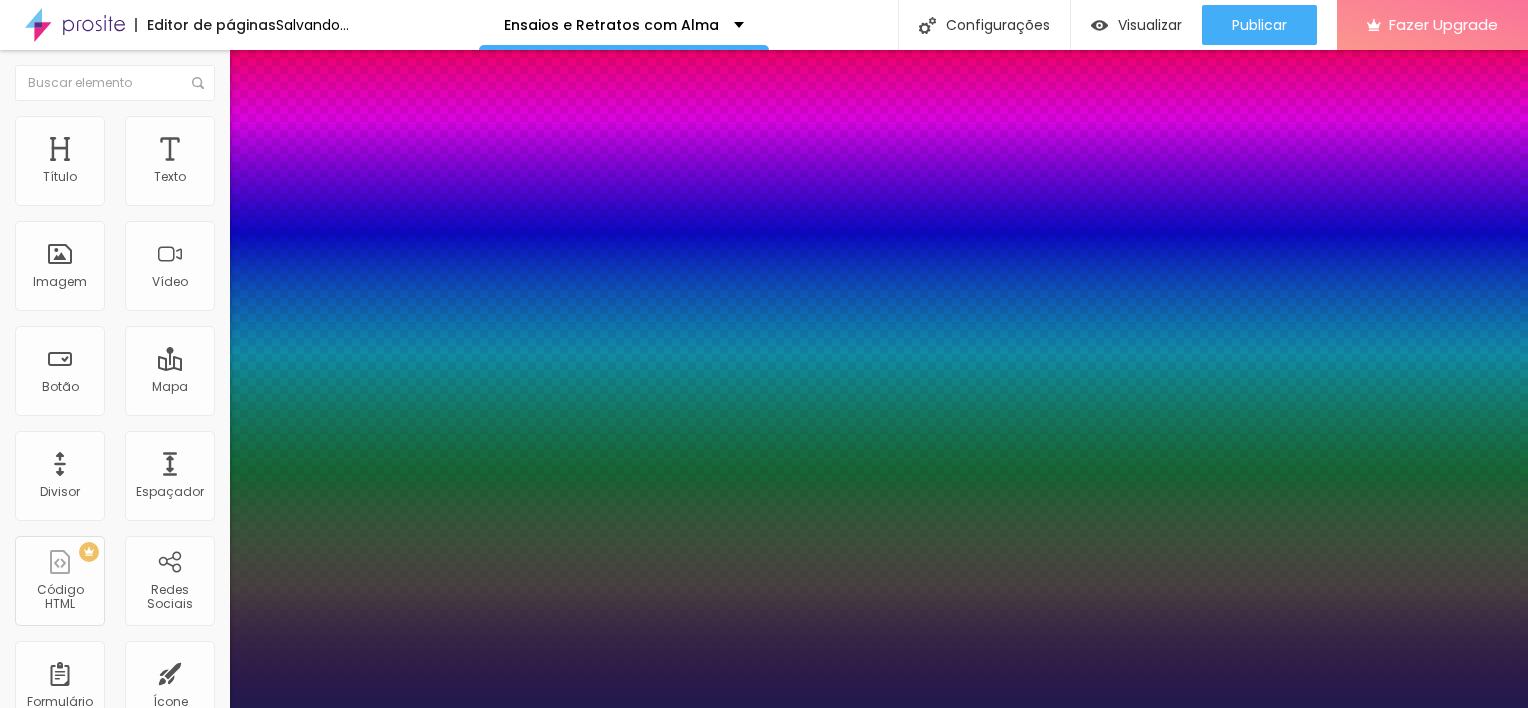 drag, startPoint x: 269, startPoint y: 379, endPoint x: 408, endPoint y: 376, distance: 139.03236 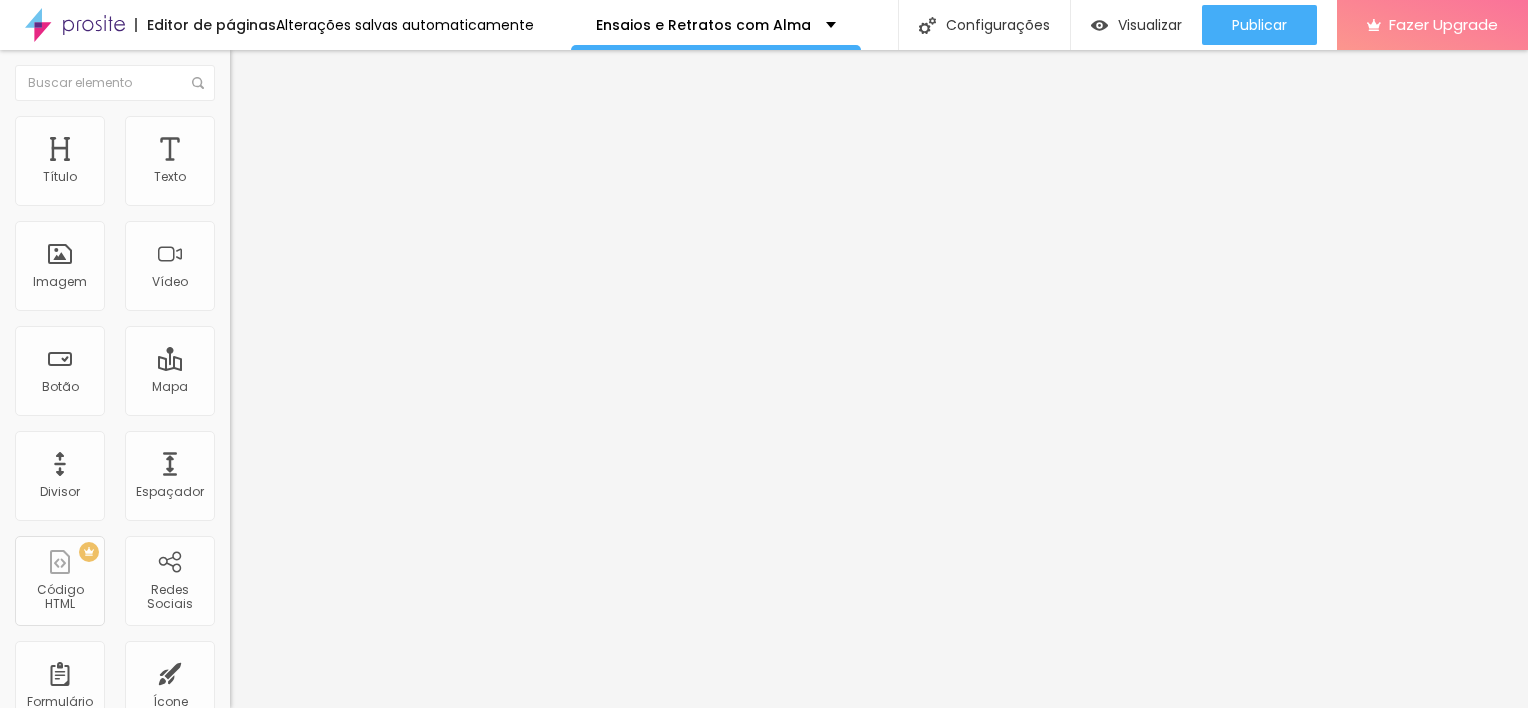 click on "Avançado" at bounding box center [345, 126] 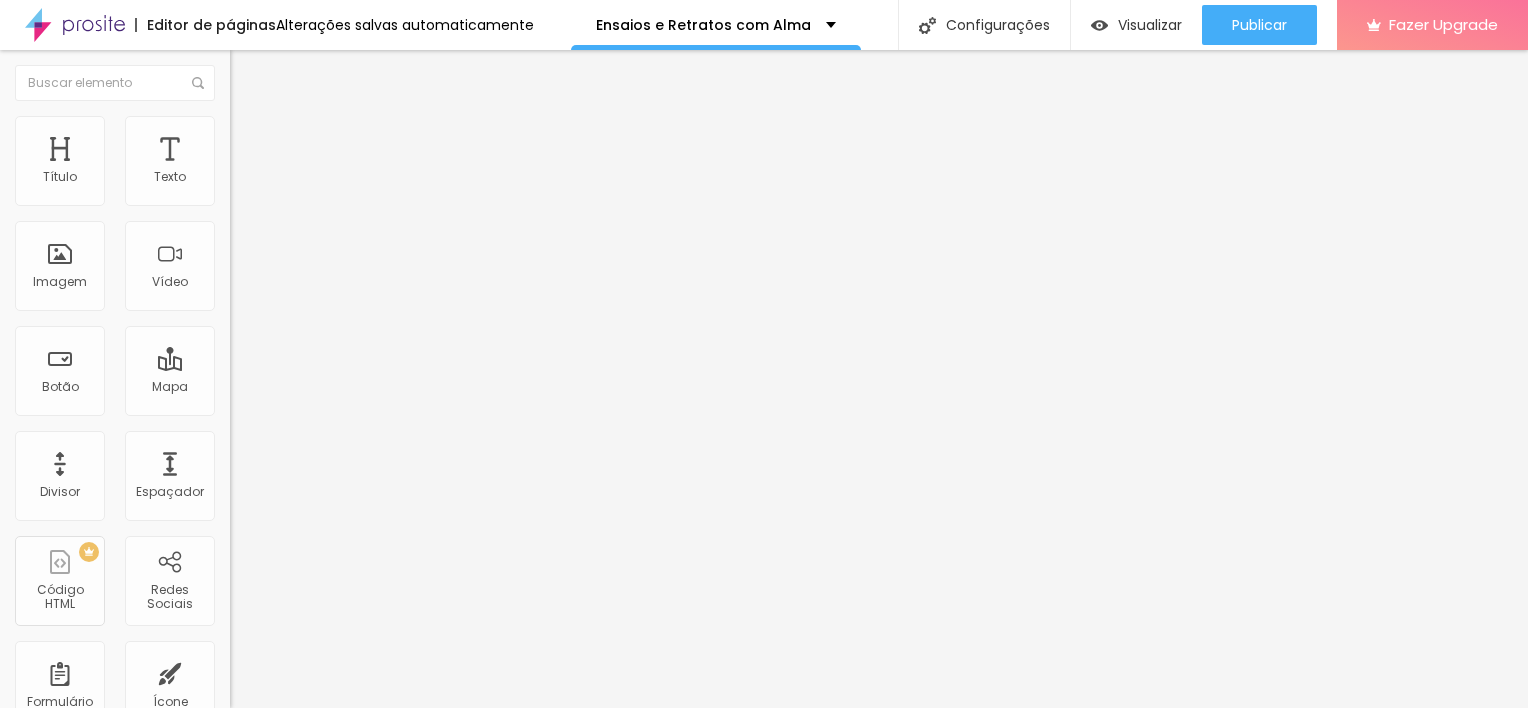 click on "Estilo" at bounding box center (345, 106) 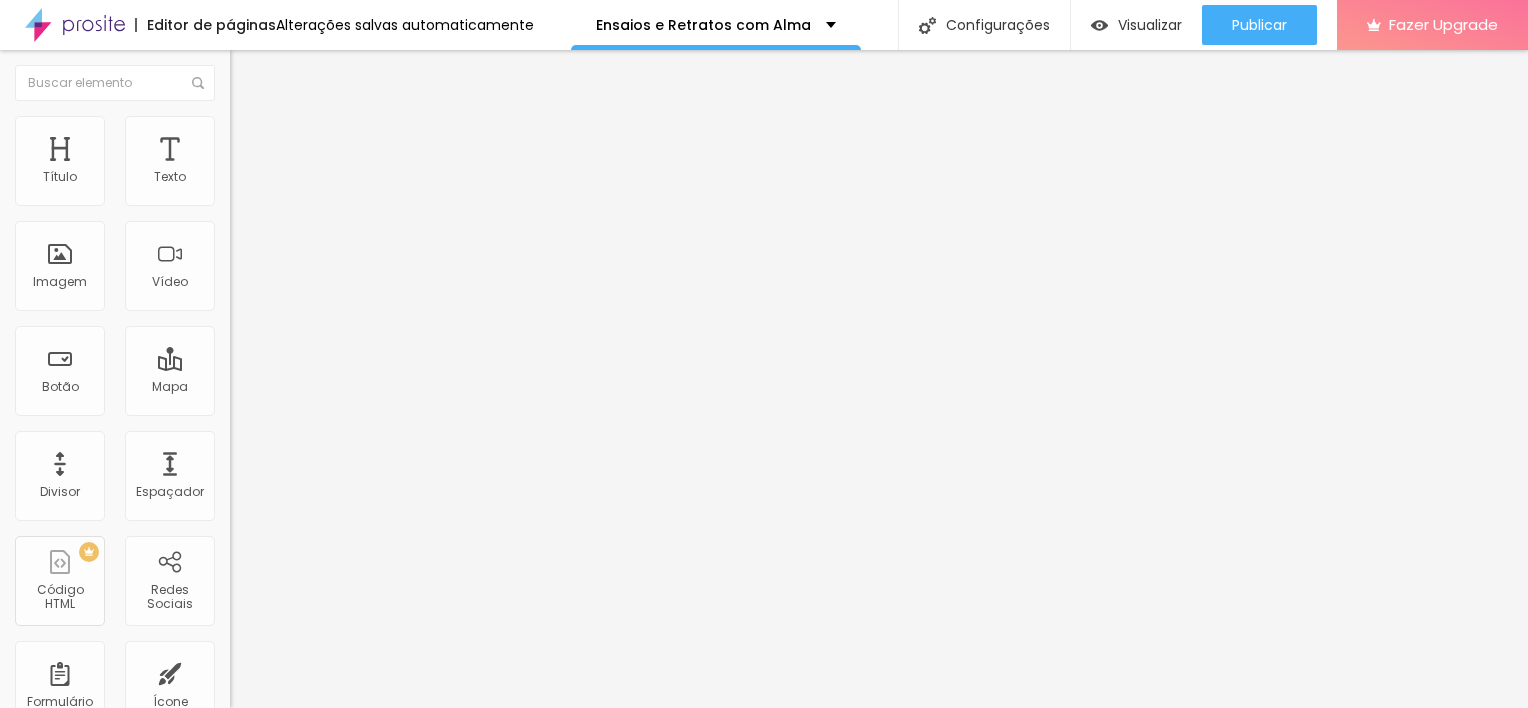click on "Avançado" at bounding box center (281, 129) 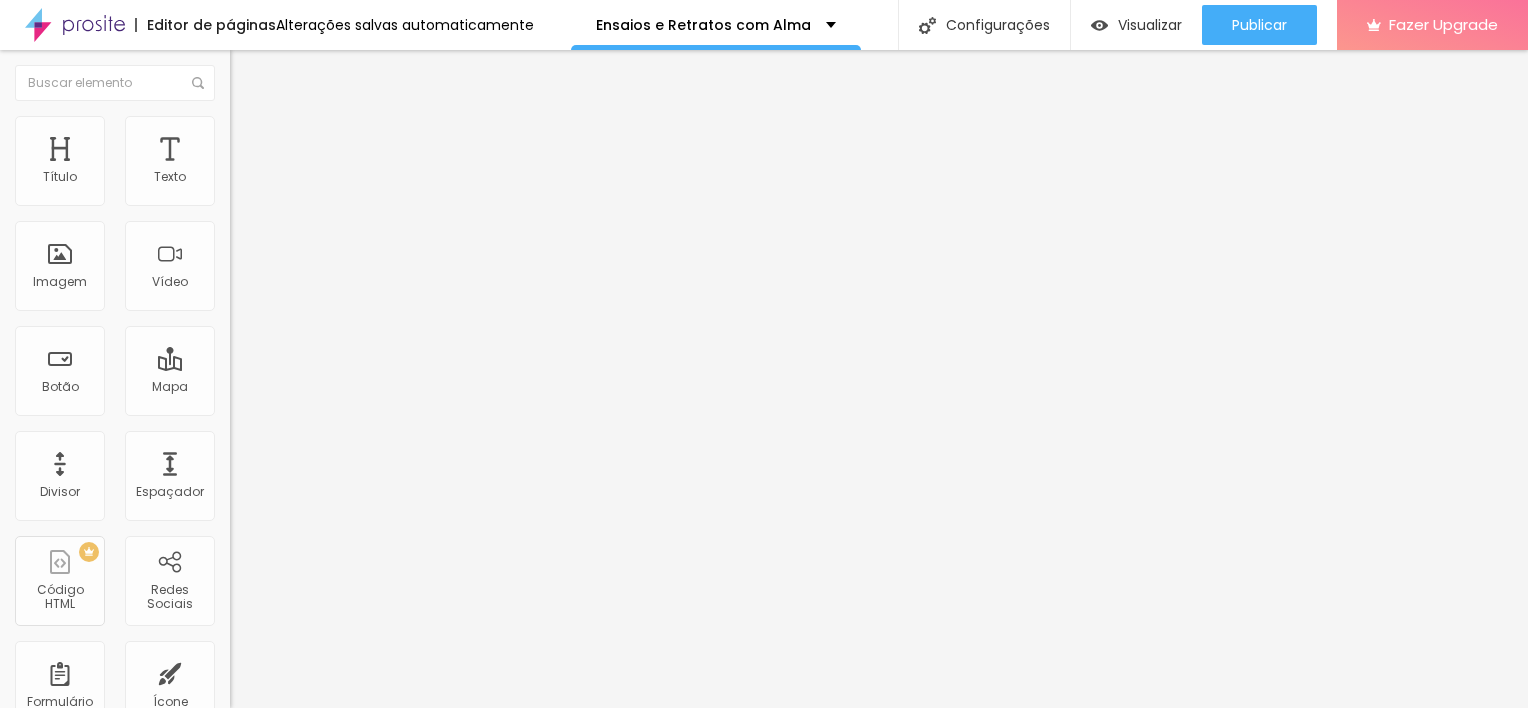 click at bounding box center (244, 181) 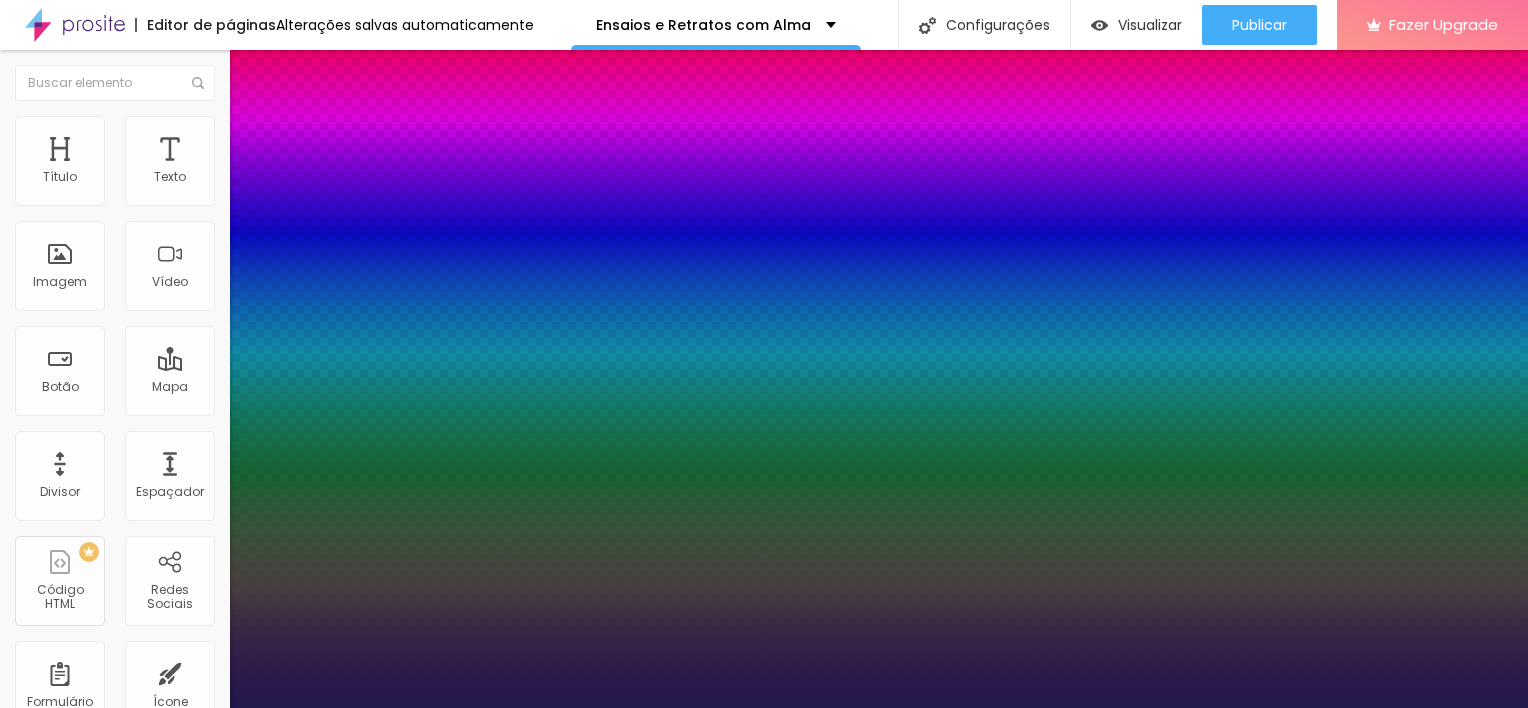 click on "AbrilFatface-Regular Actor-Regular Alegreya AlegreyaBlack Alice Allan-Bold Allan-Regular Amaranth AmaticaSC AmaticSC Amita-Bold Amita-Regular Anaheim AnonymousPro-Bold AnonymousPro-Italic AnonymousPro-Regular Arapey Archivo-Bold Archivo-Italic Archivo-Regular ArefRuqaa Arsenal-Bold Arsenal-Italic Arsenal-Regular Arvo Assistant AssistantLight AveriaLibre AveriaLibreLight AveriaSansLibre-Bold AveriaSansLibre-Italic AveriaSansLibre-Regular Bangers-Regular Bentham-Regular Bevan-Regular BioRhyme BioRhymeExtraBold BioRhymeLight Bitter BreeSerif ButterflyKids-Regular ChangaOne-Italic ChangaOne-Regular Chewy-Regular Chivo CinzelDecorative-Black CinzelDecorative-Bold CinzelDecorative-Regular Comfortaa-Bold Comfortaa-Light Comfortaa-Regular ComingSoon Cookie-Regular Corben-Bold Corben-Regular Cormorant CormorantGeramond-Bold CormorantGeramond-Italic CormorantGeramond-Medium CormorantGeramond-Regular CormorantLight Cousine-Bold Cousine-Italic Cousine-Regular Creepster-Regular CrimsonText CrimsonTextBold Cuprum FjallaOne" at bounding box center [107, 730] 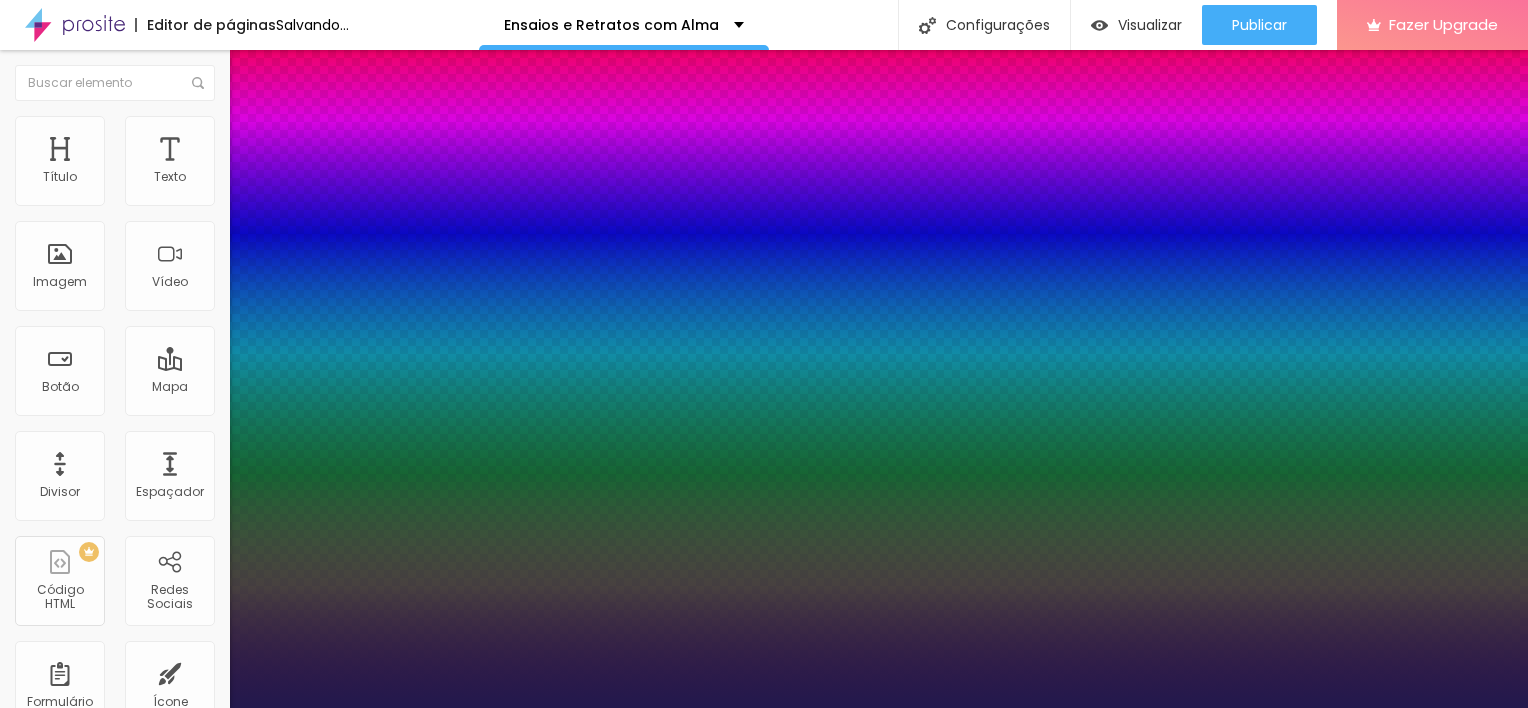 click at bounding box center (764, 708) 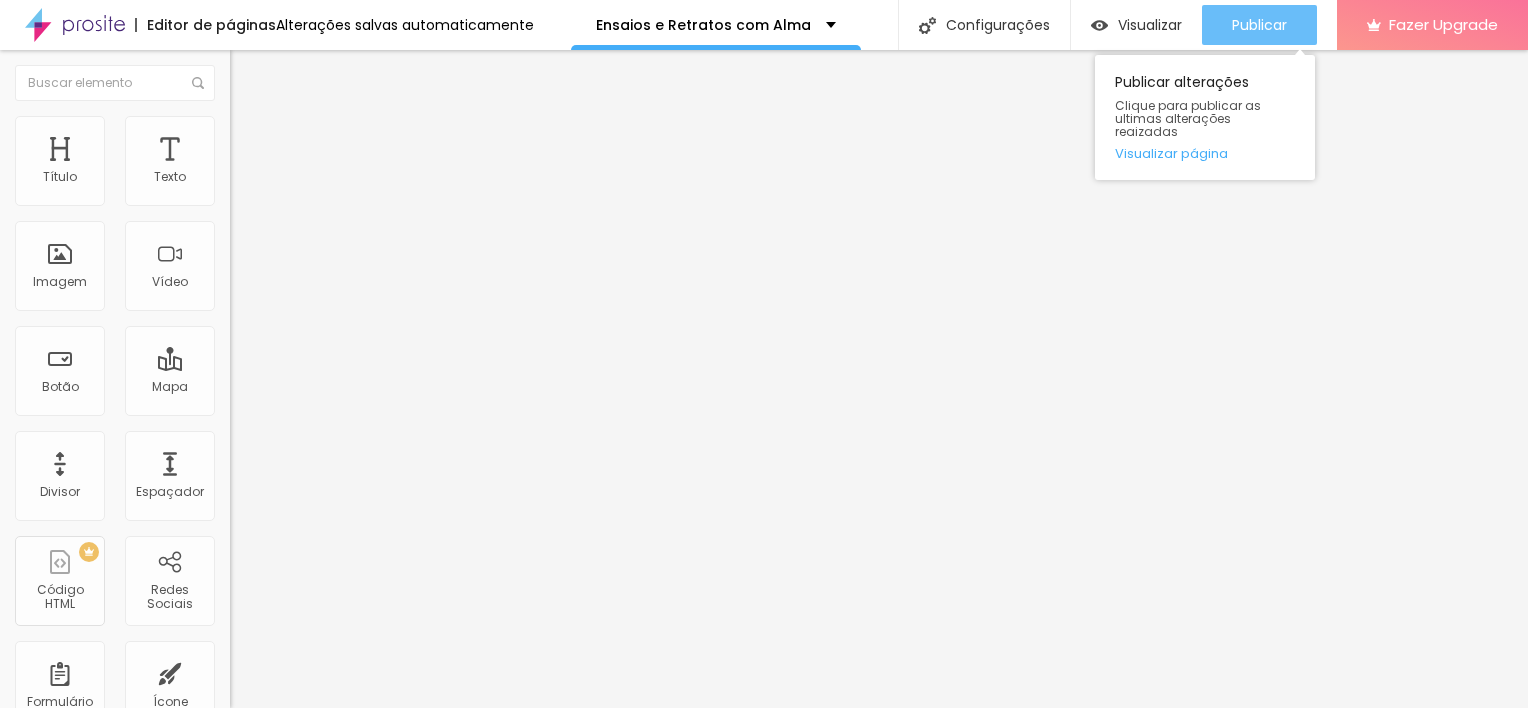 click on "Publicar" at bounding box center (1259, 25) 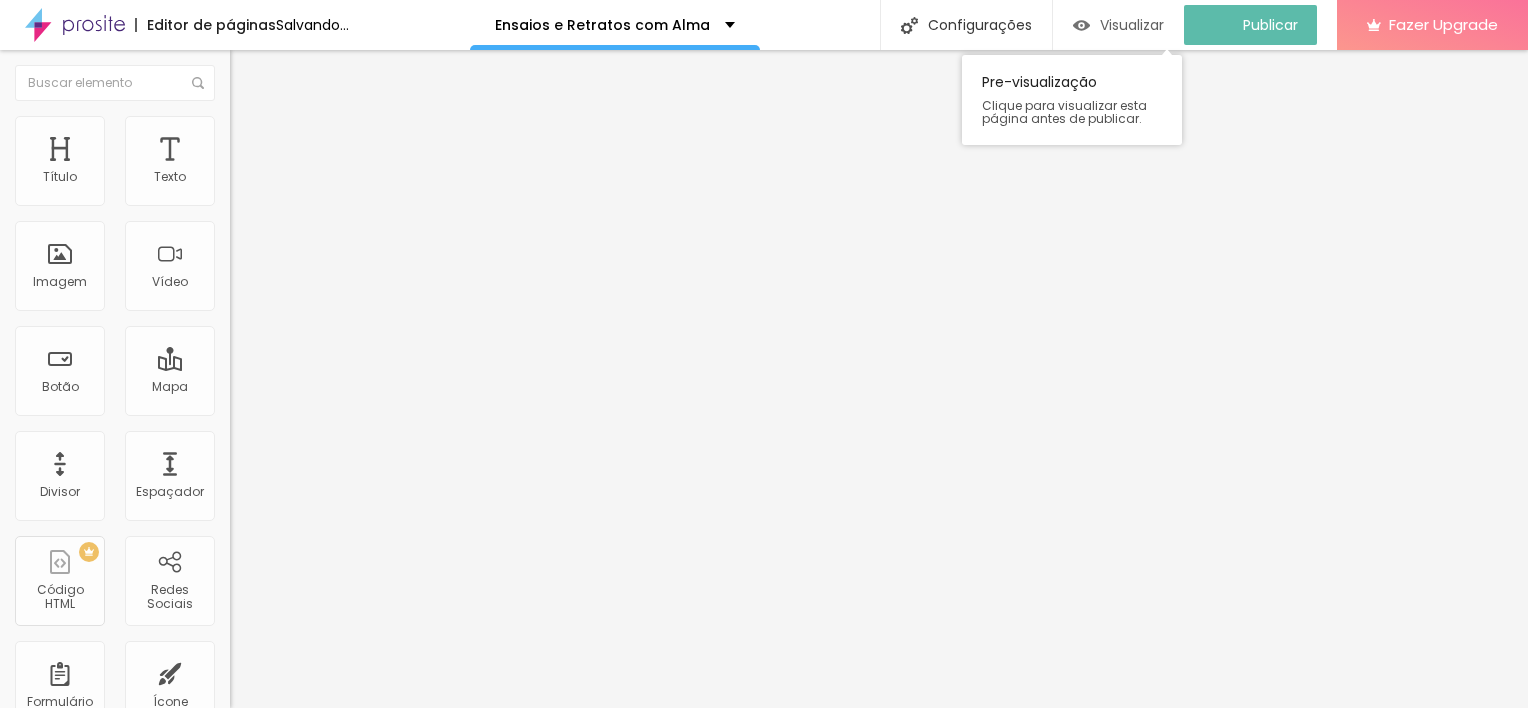 click on "Visualizar" at bounding box center (1132, 25) 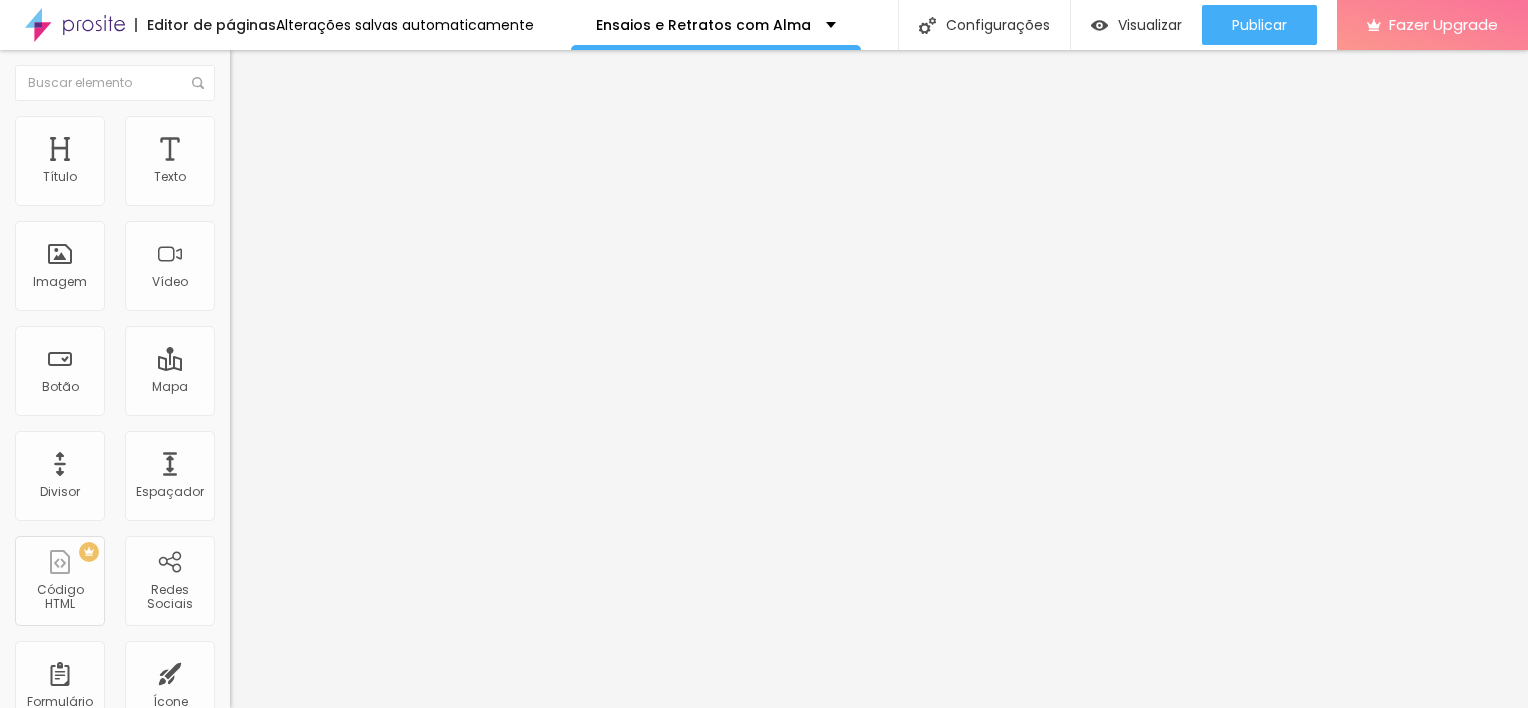 click at bounding box center [244, 181] 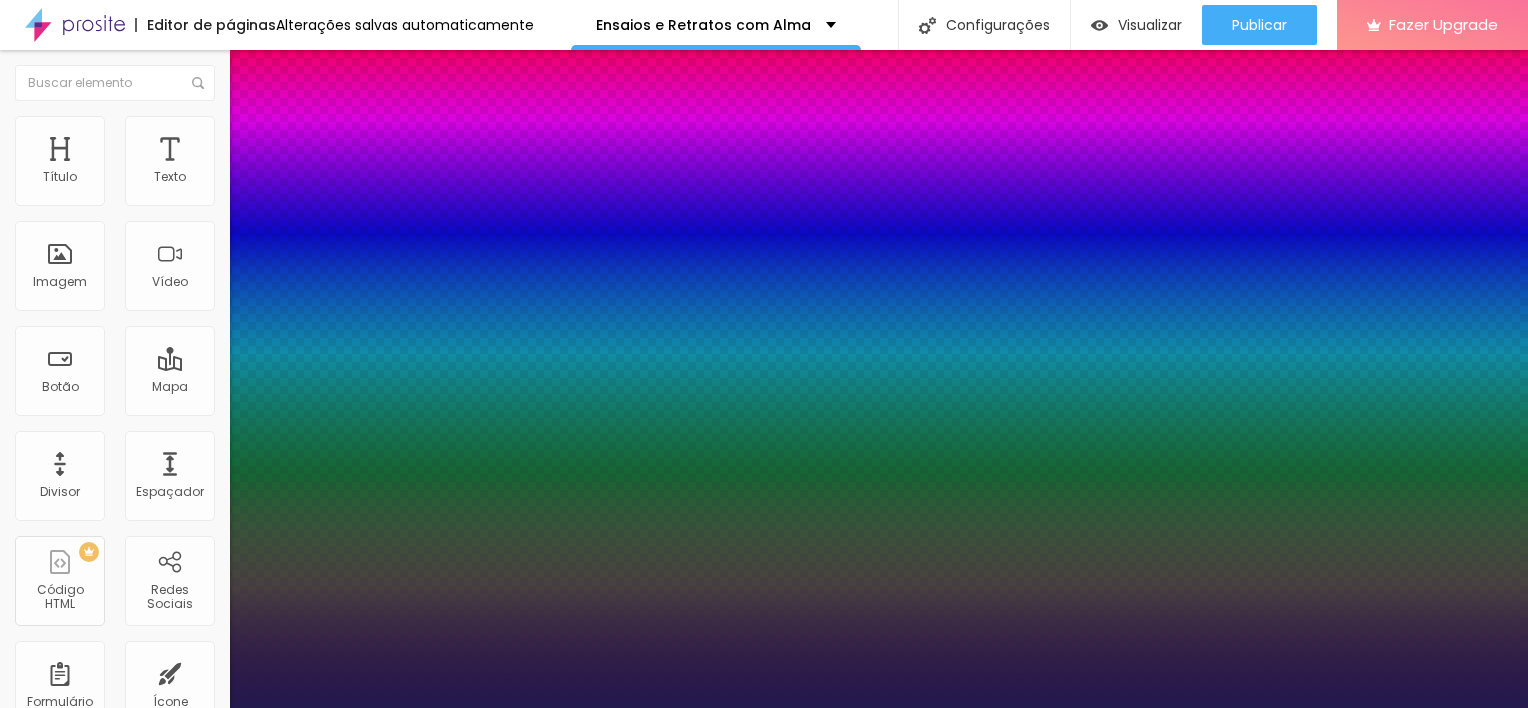 drag, startPoint x: 307, startPoint y: 338, endPoint x: 278, endPoint y: 337, distance: 29.017237 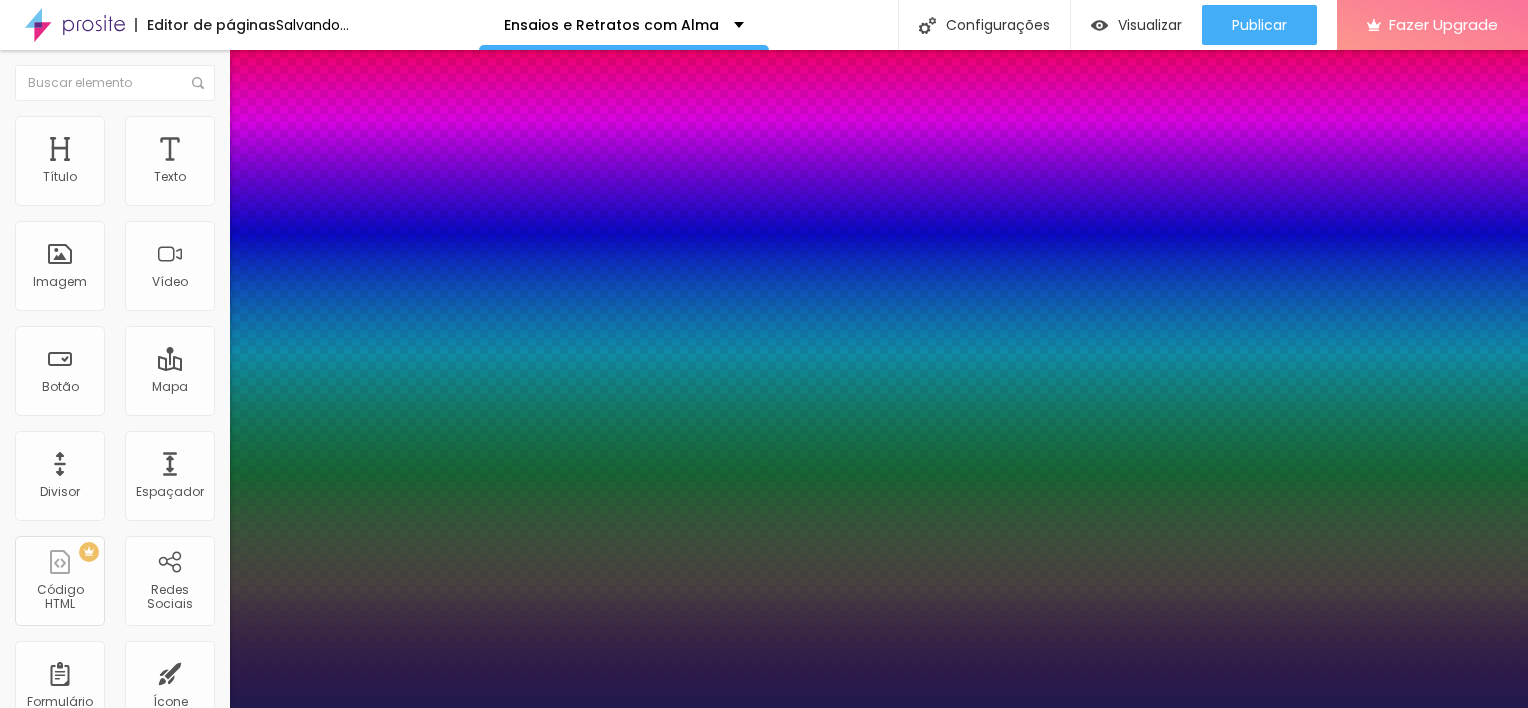 click at bounding box center (764, 708) 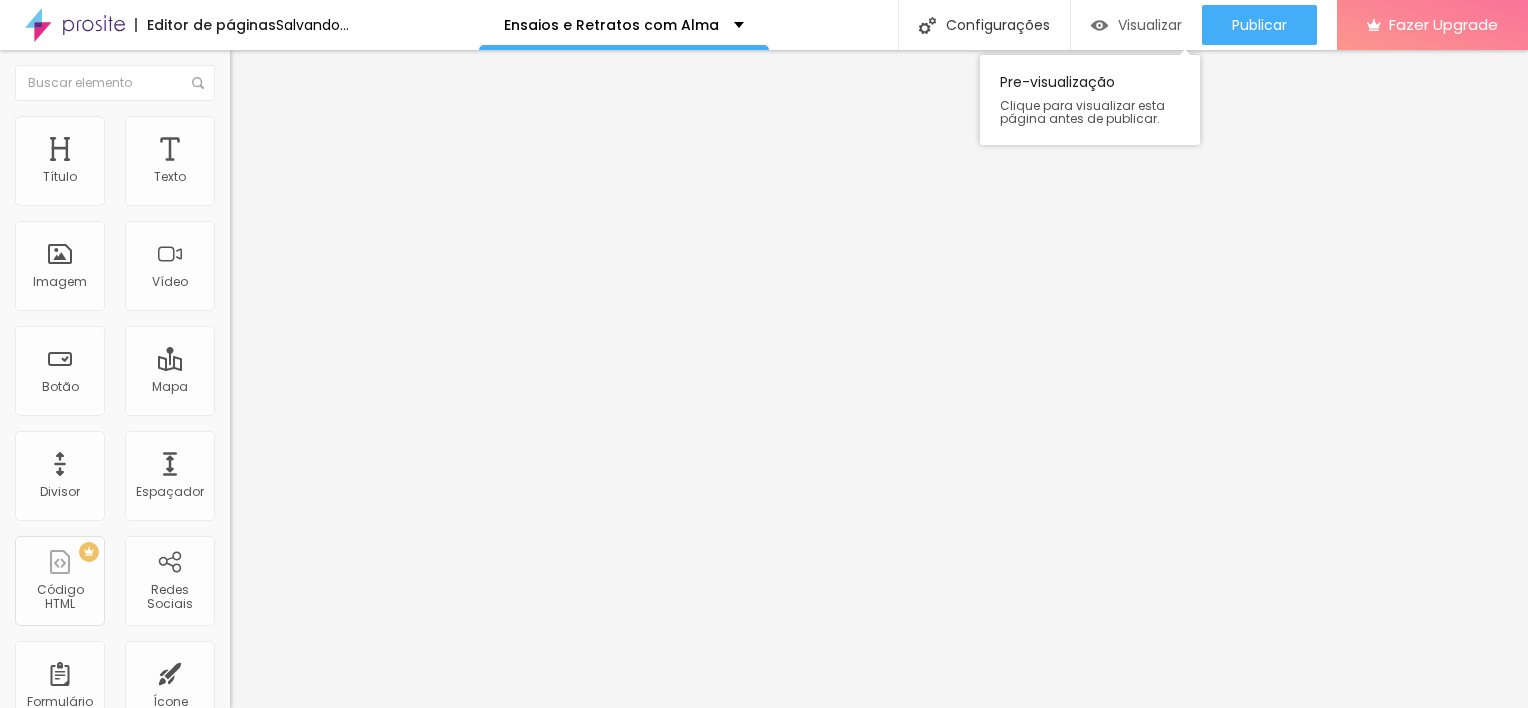 click on "Visualizar" at bounding box center (1150, 25) 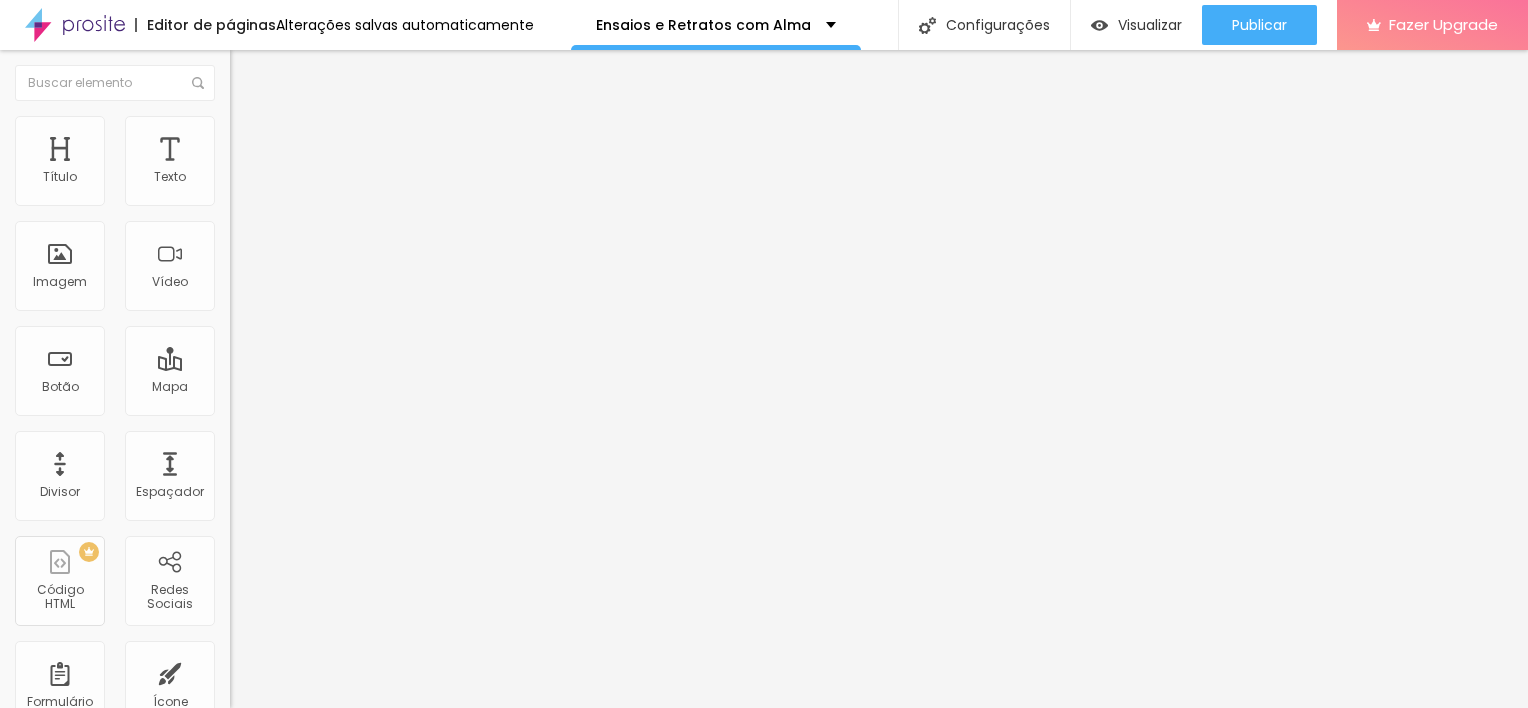 click 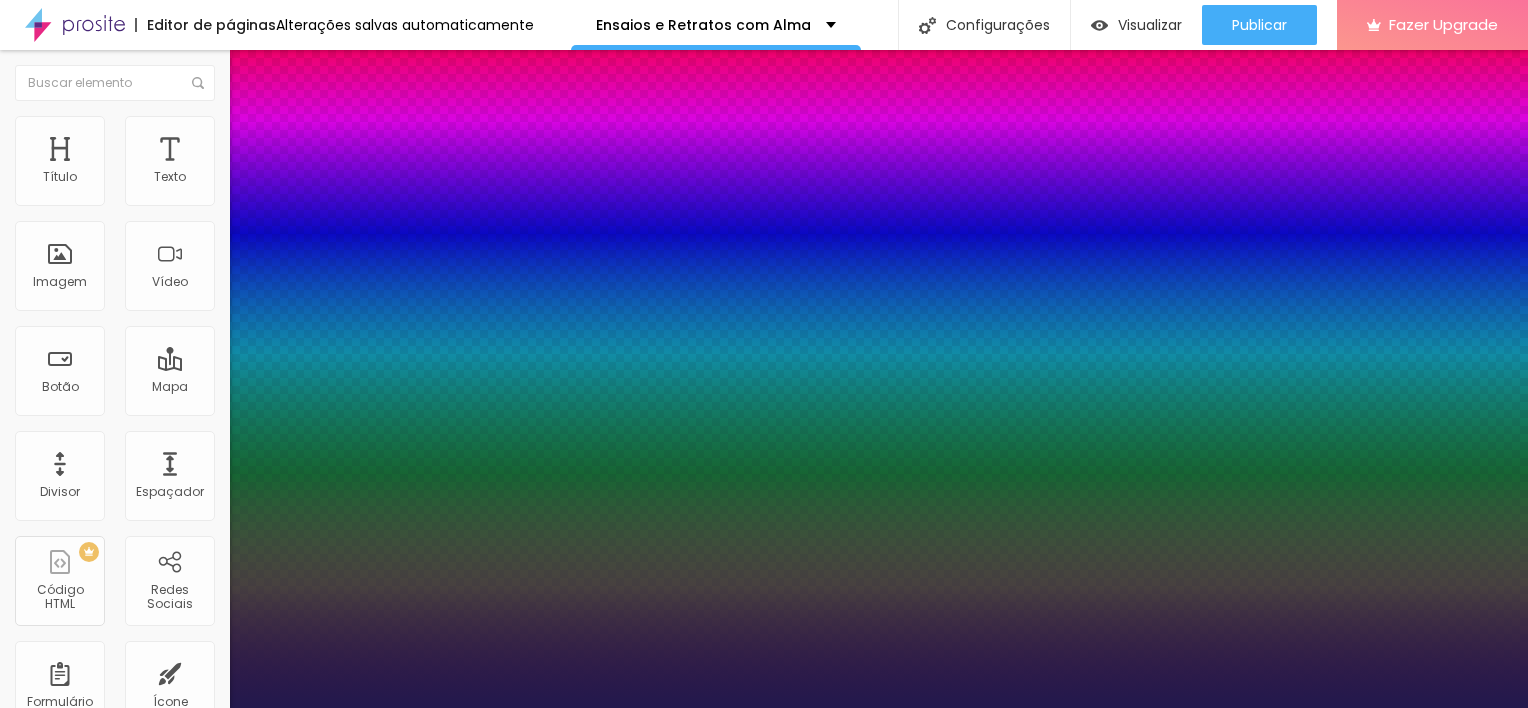 click at bounding box center (764, 708) 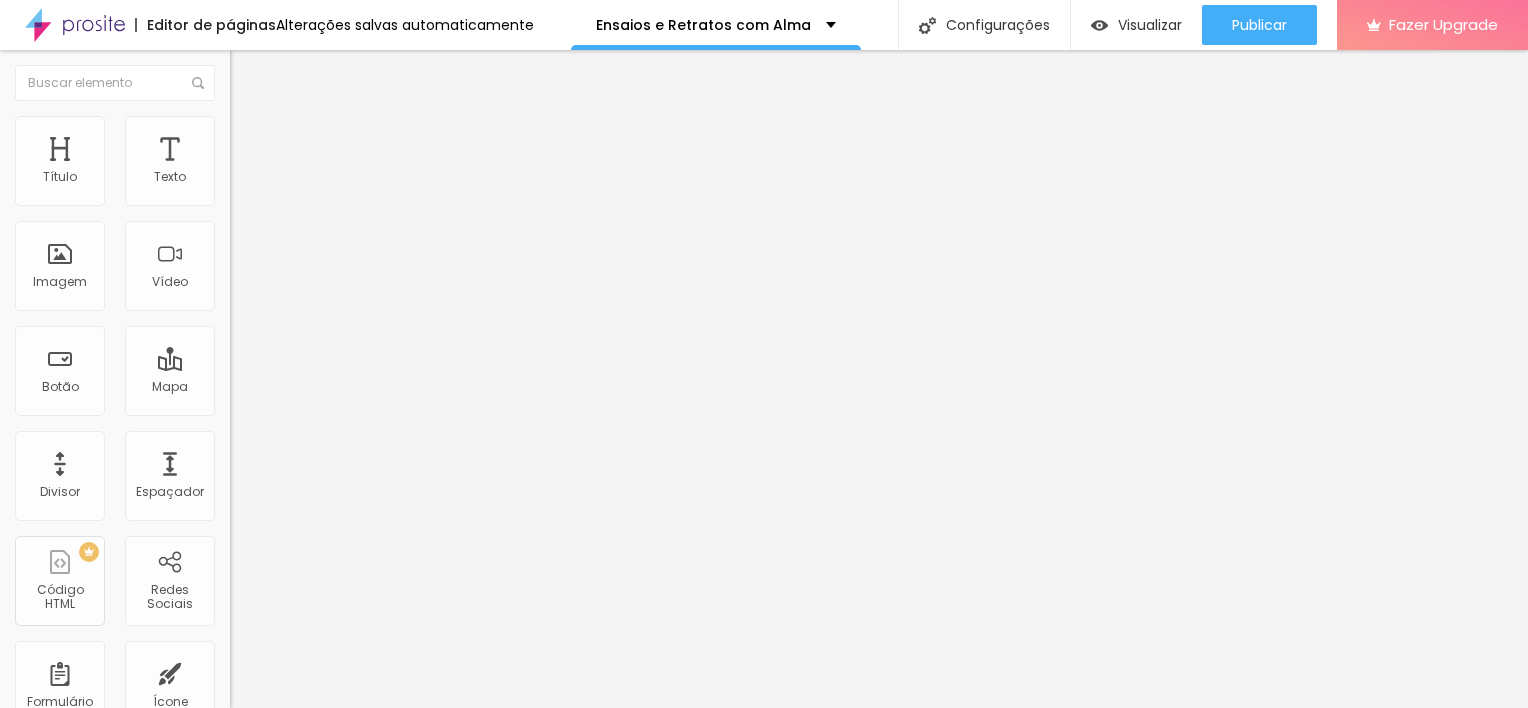 click 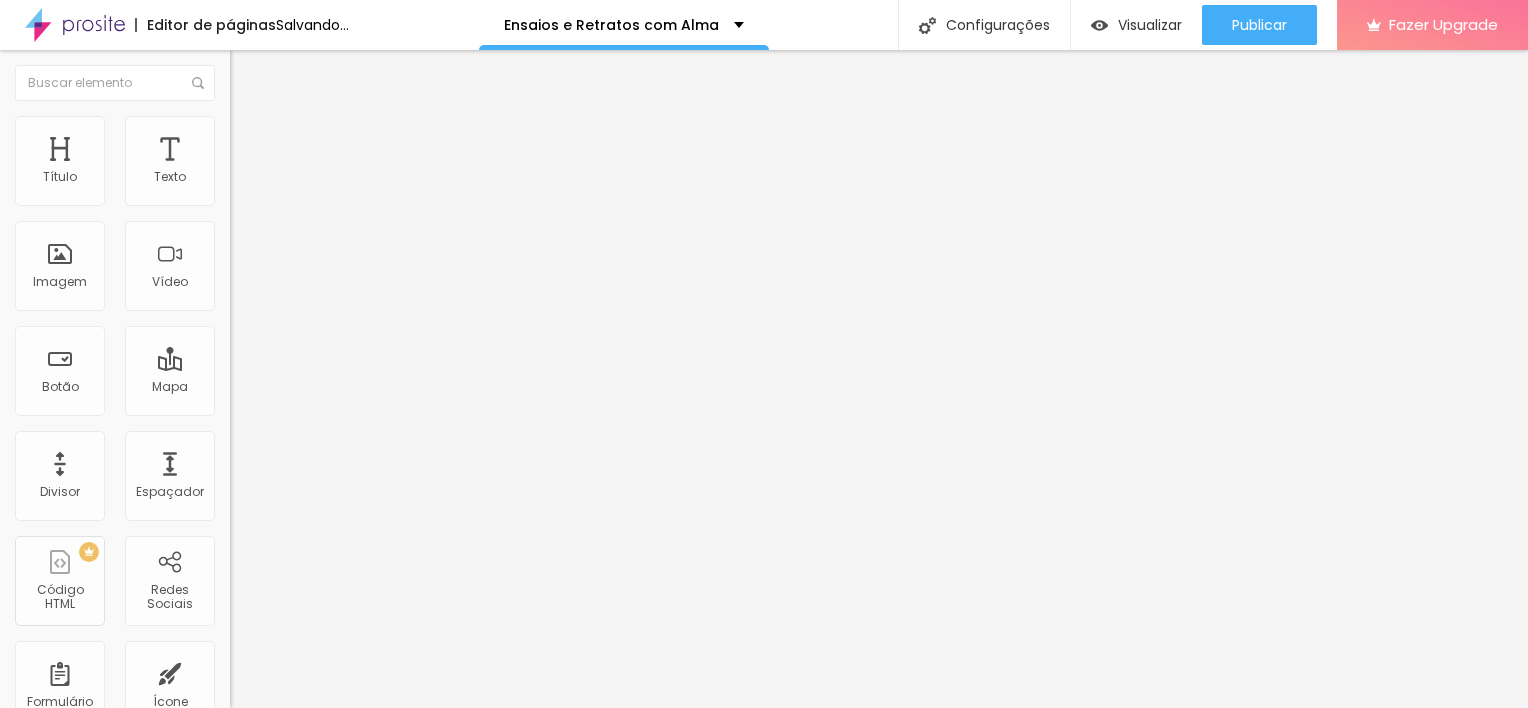 click at bounding box center [244, 181] 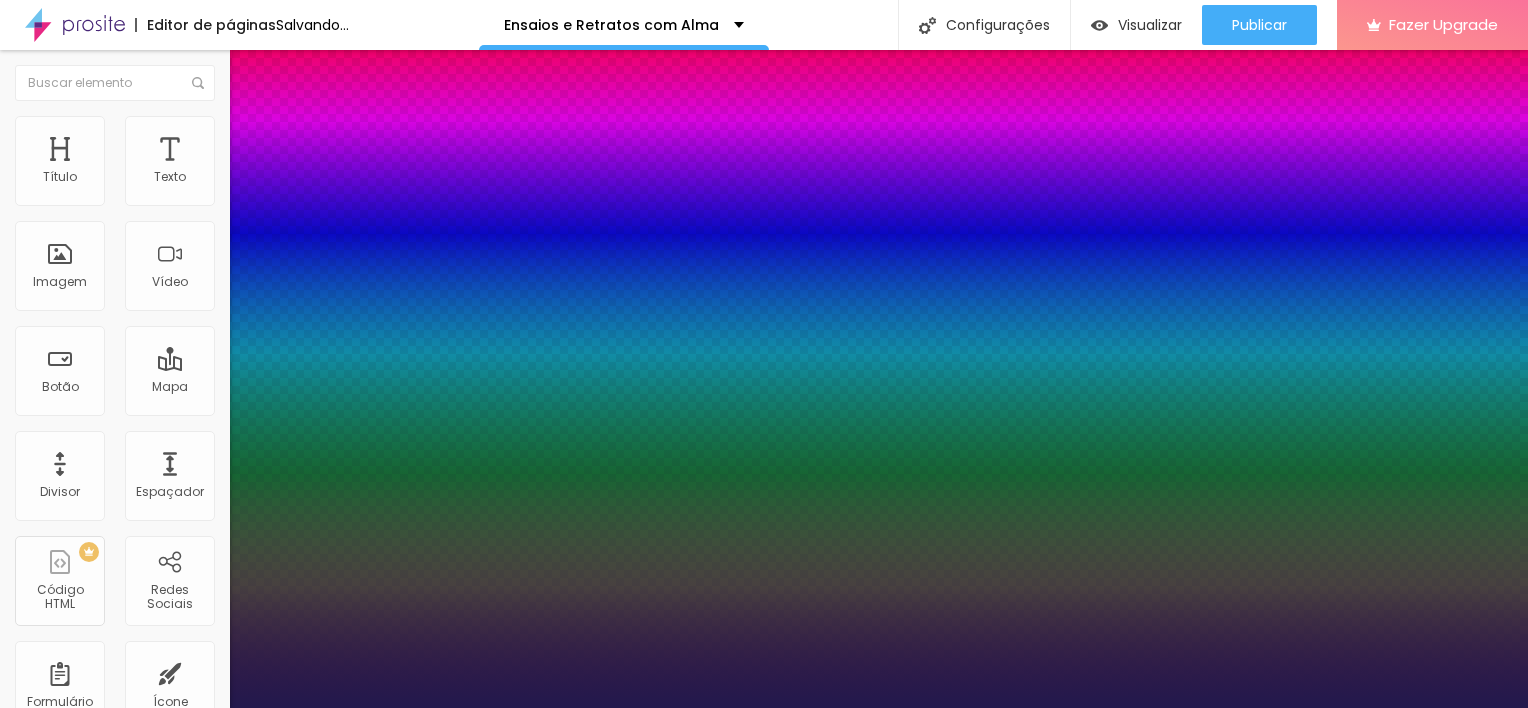 click at bounding box center [764, 2280] 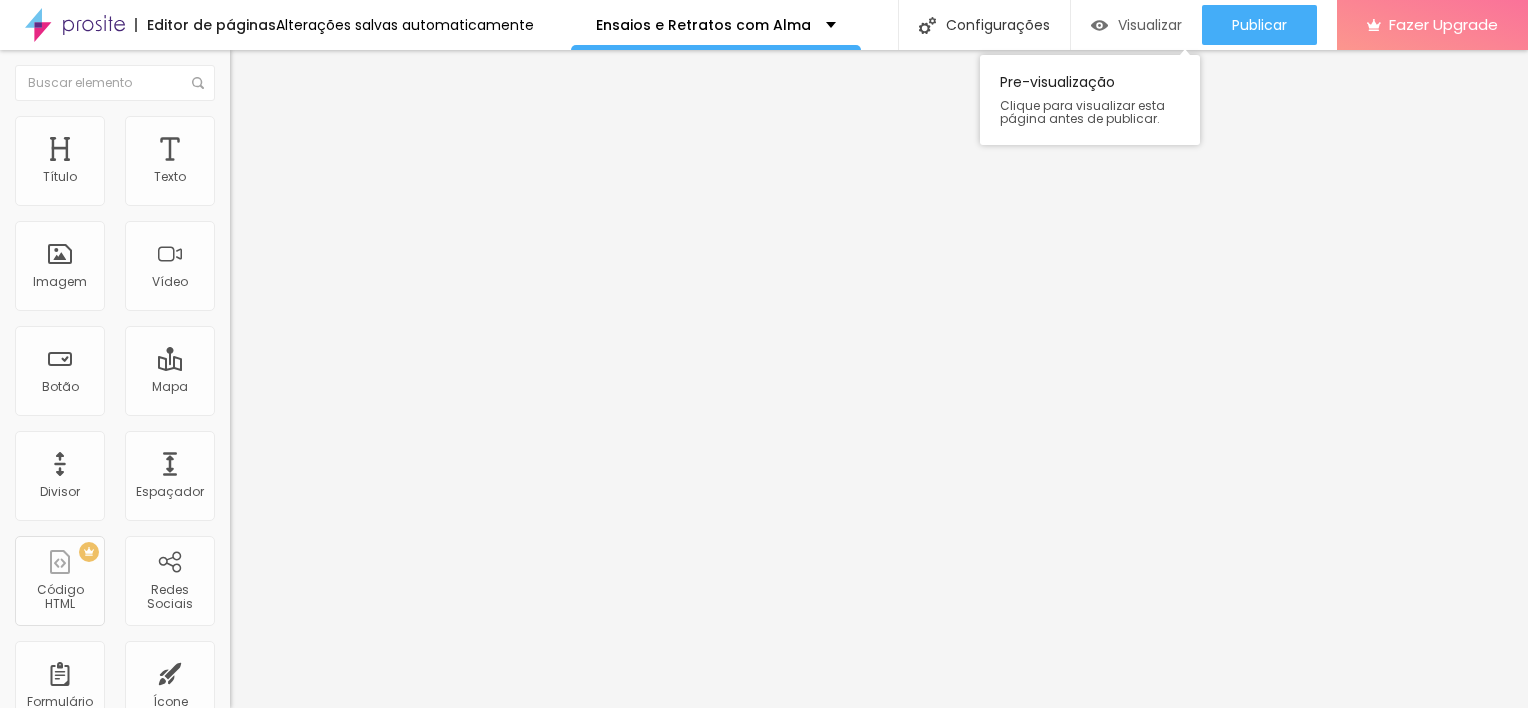 click on "Visualizar" at bounding box center (1150, 25) 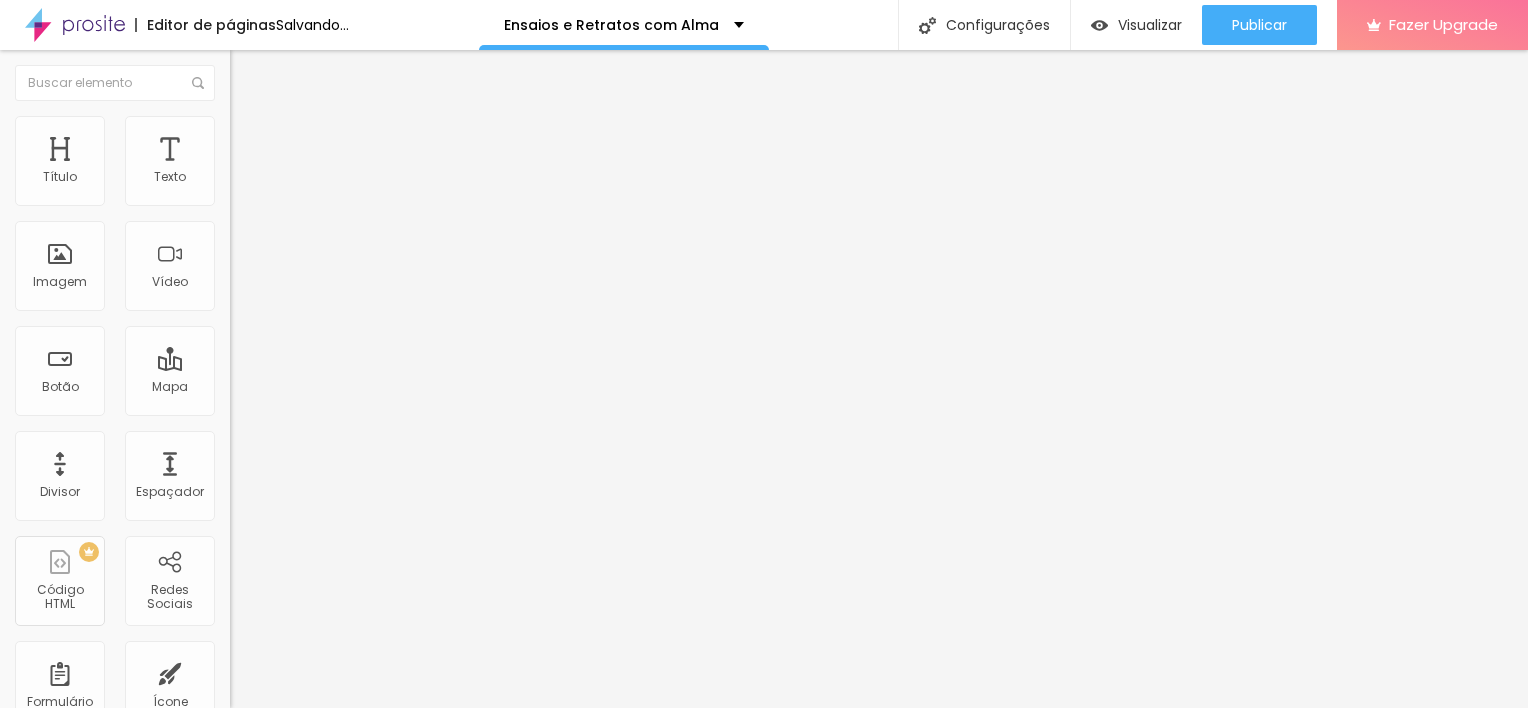click at bounding box center [244, 181] 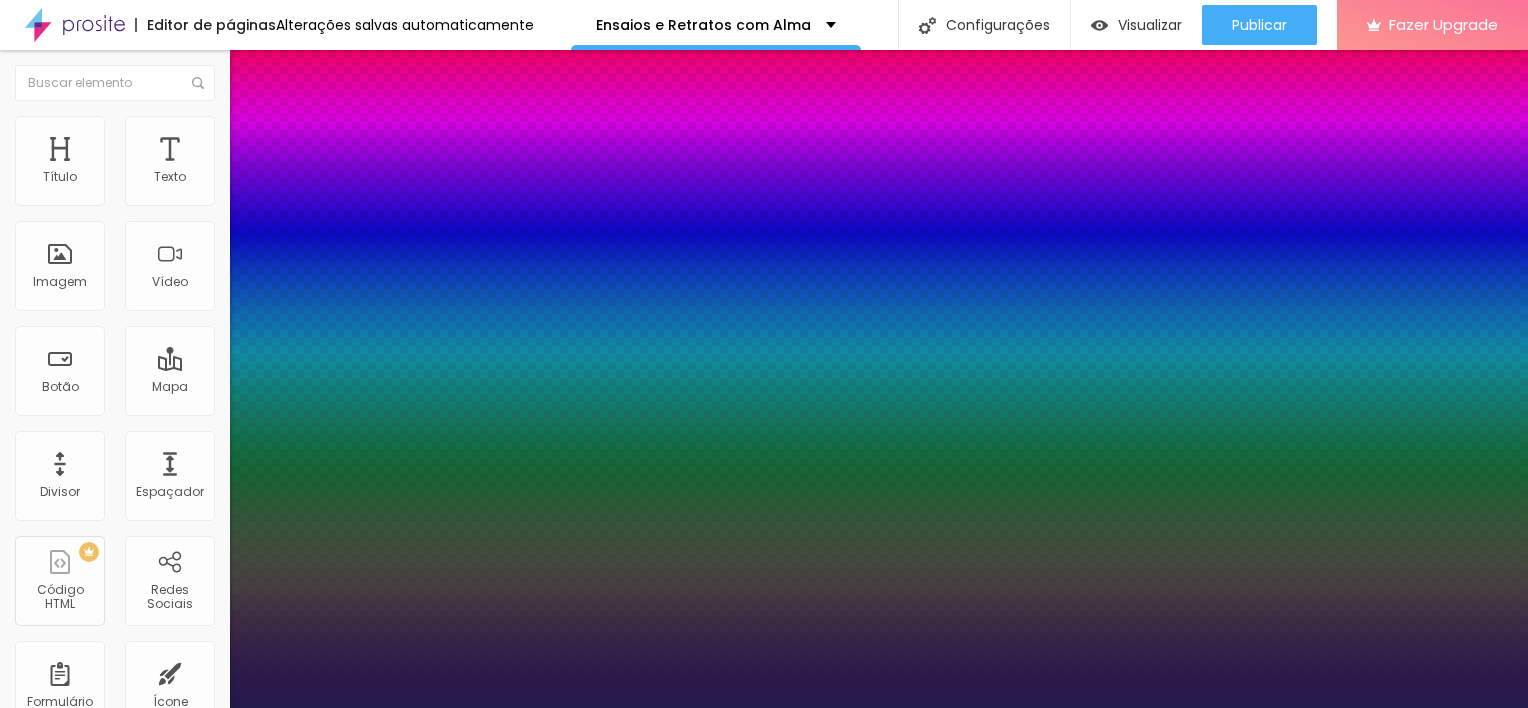 click on "AbrilFatface-Regular Actor-Regular Alegreya AlegreyaBlack Alice Allan-Bold Allan-Regular Amaranth AmaticaSC AmaticSC Amita-Bold Amita-Regular Anaheim AnonymousPro-Bold AnonymousPro-Italic AnonymousPro-Regular Arapey Archivo-Bold Archivo-Italic Archivo-Regular ArefRuqaa Arsenal-Bold Arsenal-Italic Arsenal-Regular Arvo Assistant AssistantLight AveriaLibre AveriaLibreLight AveriaSansLibre-Bold AveriaSansLibre-Italic AveriaSansLibre-Regular Bangers-Regular Bentham-Regular Bevan-Regular BioRhyme BioRhymeExtraBold BioRhymeLight Bitter BreeSerif ButterflyKids-Regular ChangaOne-Italic ChangaOne-Regular Chewy-Regular Chivo CinzelDecorative-Black CinzelDecorative-Bold CinzelDecorative-Regular Comfortaa-Bold Comfortaa-Light Comfortaa-Regular ComingSoon Cookie-Regular Corben-Bold Corben-Regular Cormorant CormorantGeramond-Bold CormorantGeramond-Italic CormorantGeramond-Medium CormorantGeramond-Regular CormorantLight Cousine-Bold Cousine-Italic Cousine-Regular Creepster-Regular CrimsonText CrimsonTextBold Cuprum FjallaOne" at bounding box center (107, 730) 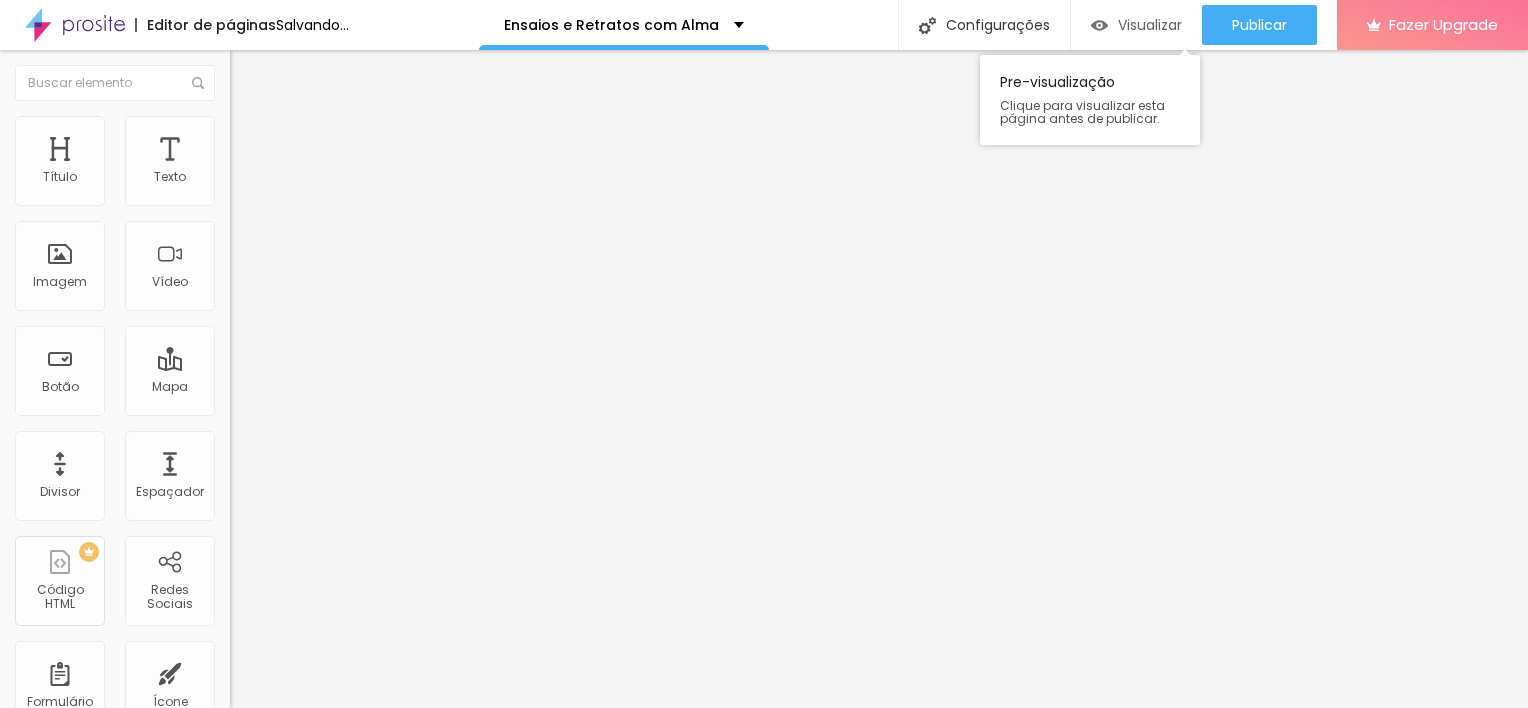 click on "Visualizar" at bounding box center (1150, 25) 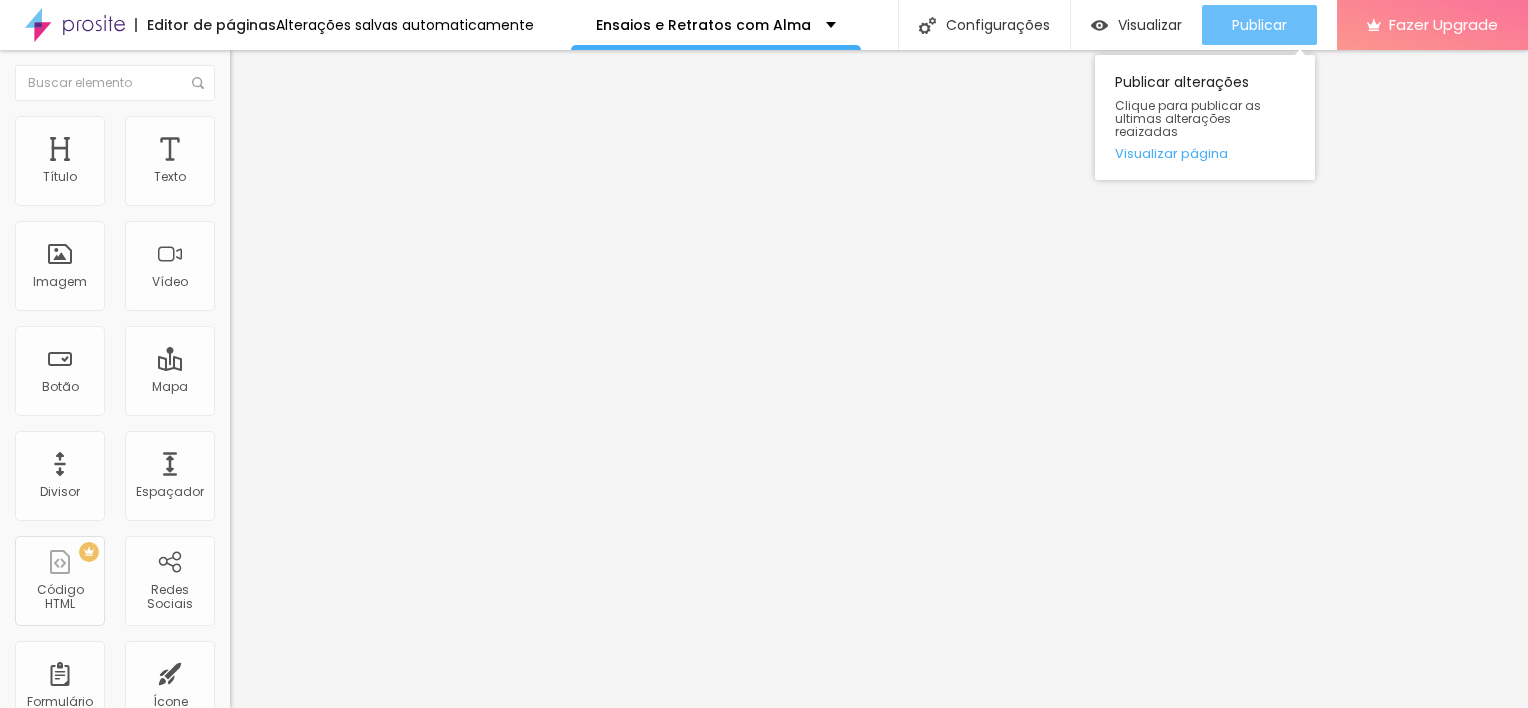 click on "Publicar" at bounding box center (1259, 25) 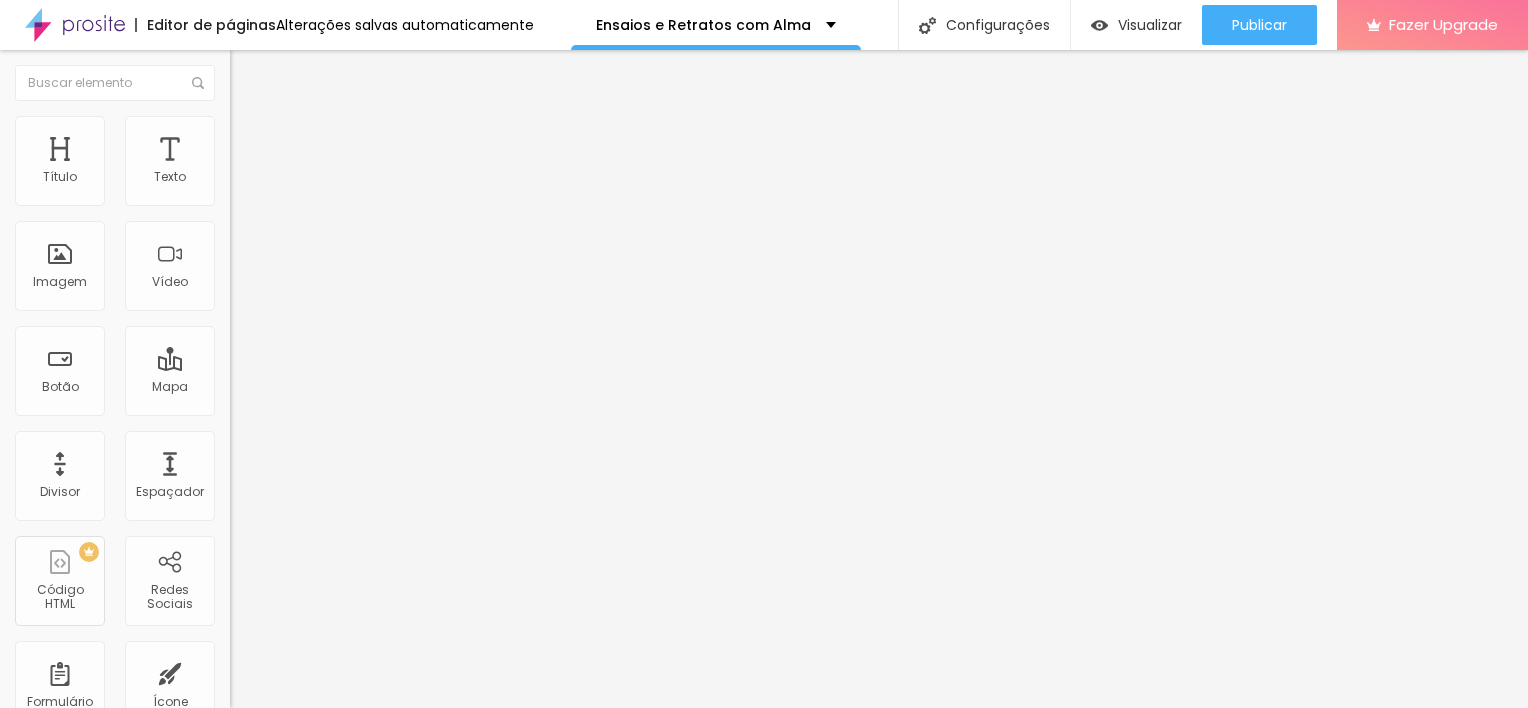 click on "Estilo" at bounding box center (345, 126) 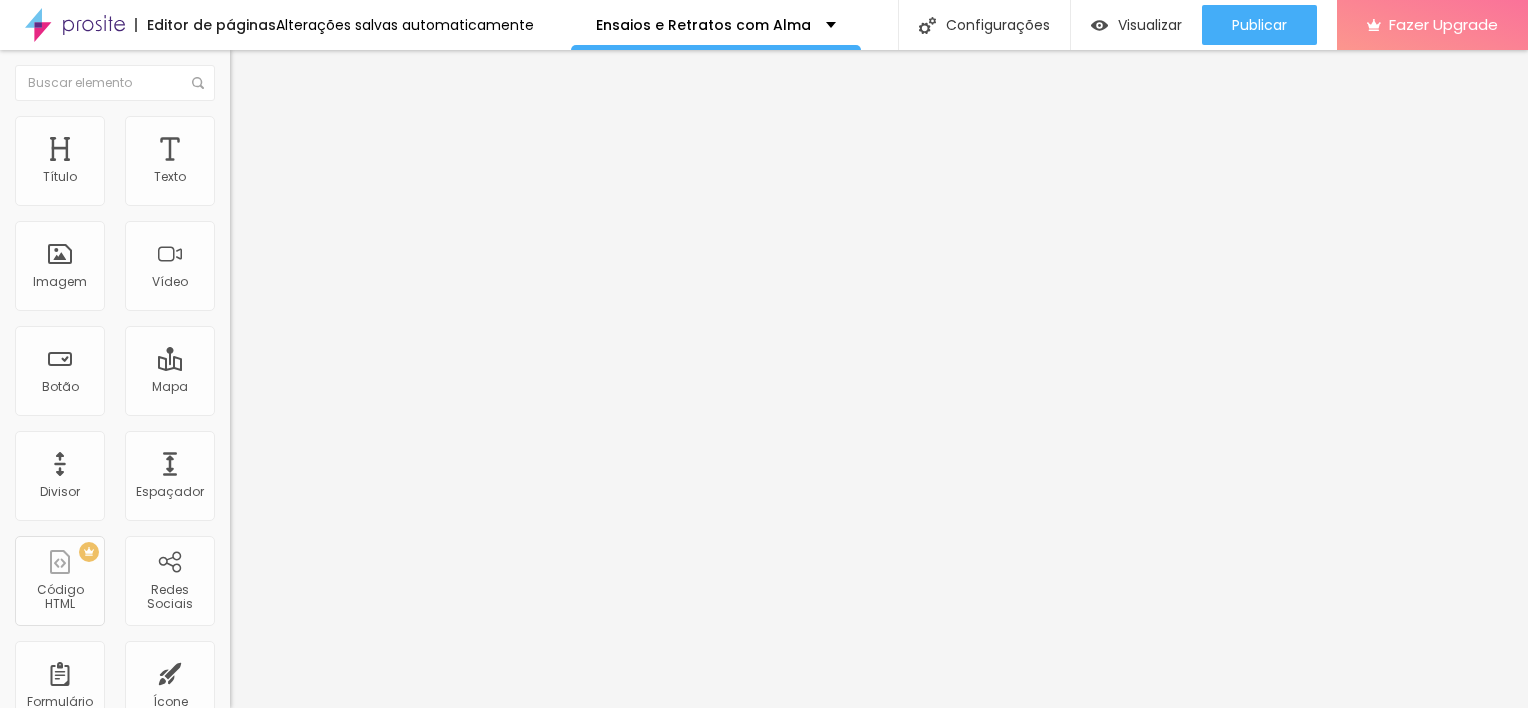 click at bounding box center (294, 197) 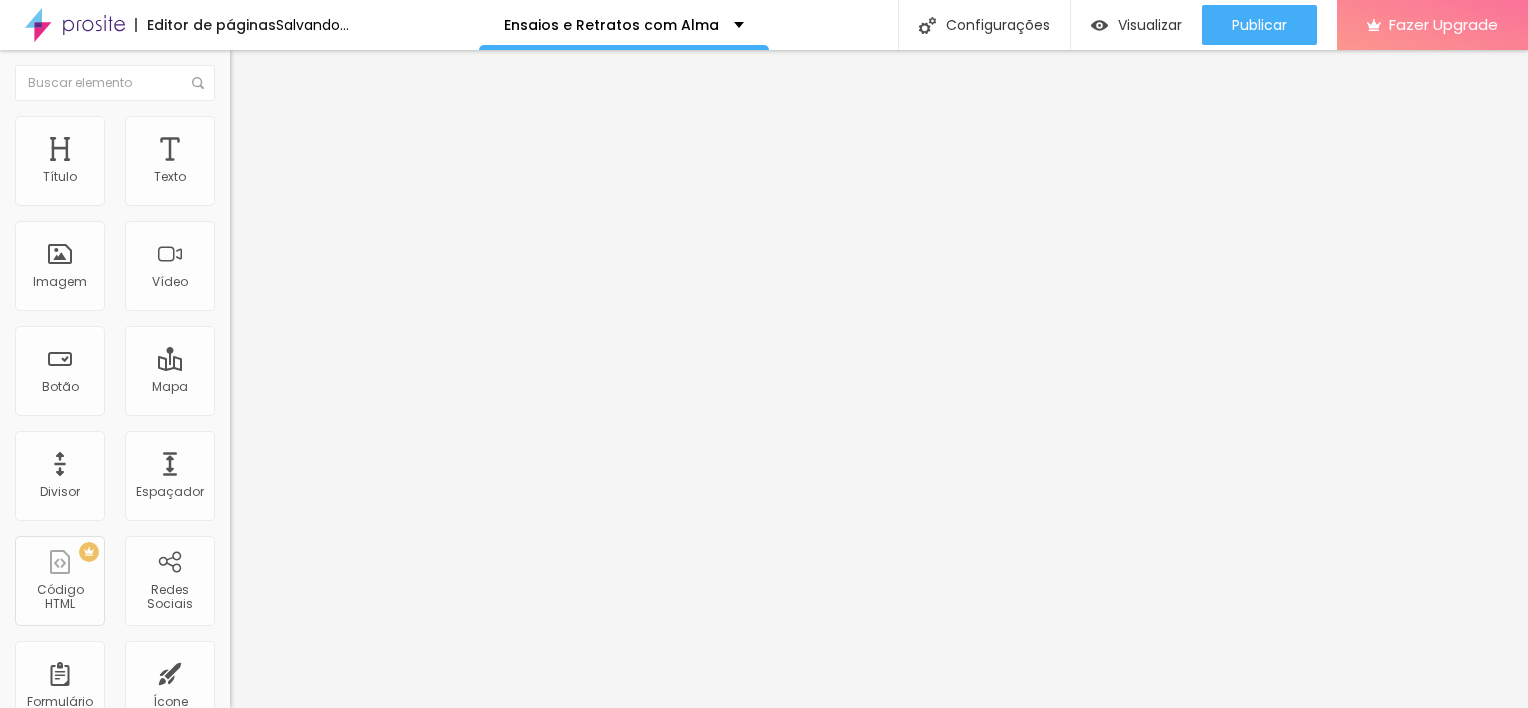 click at bounding box center (239, 145) 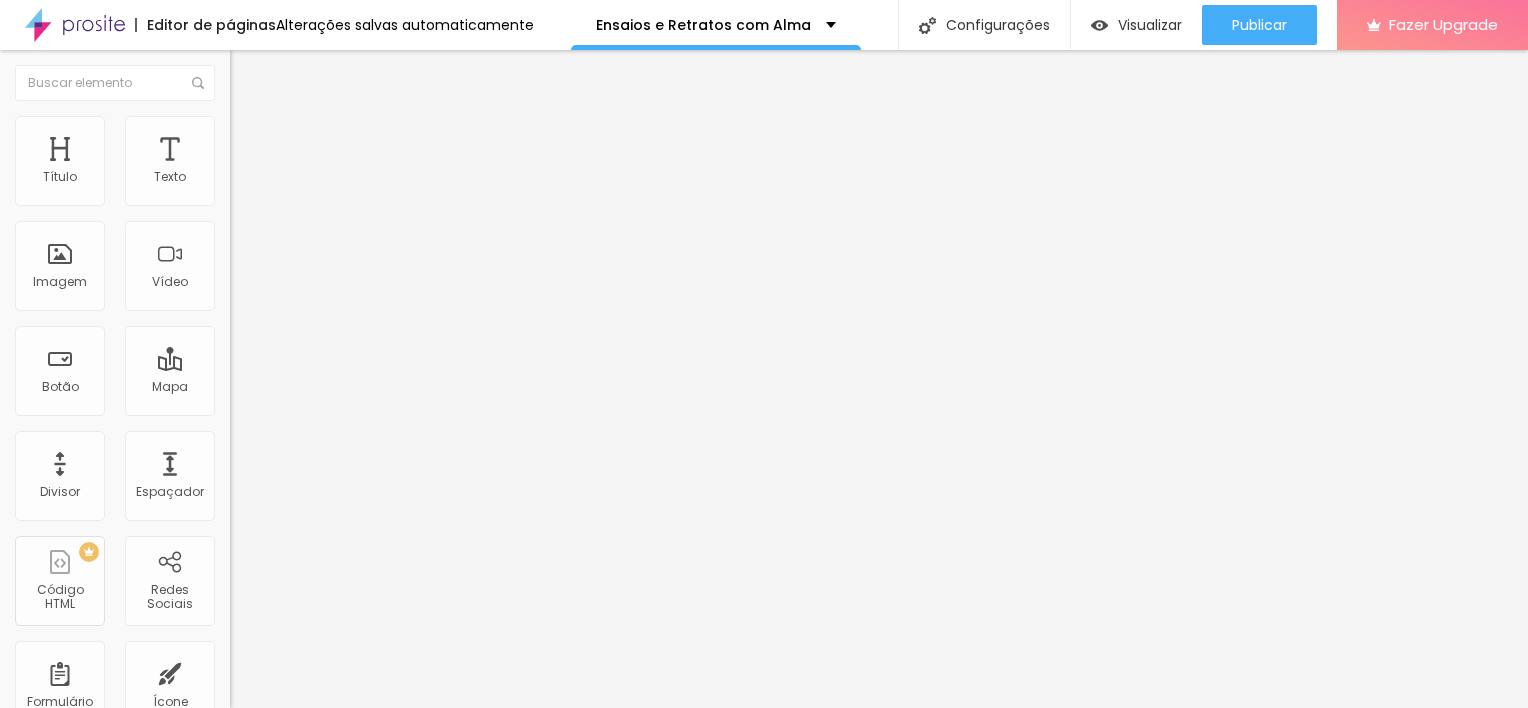 click at bounding box center [239, 125] 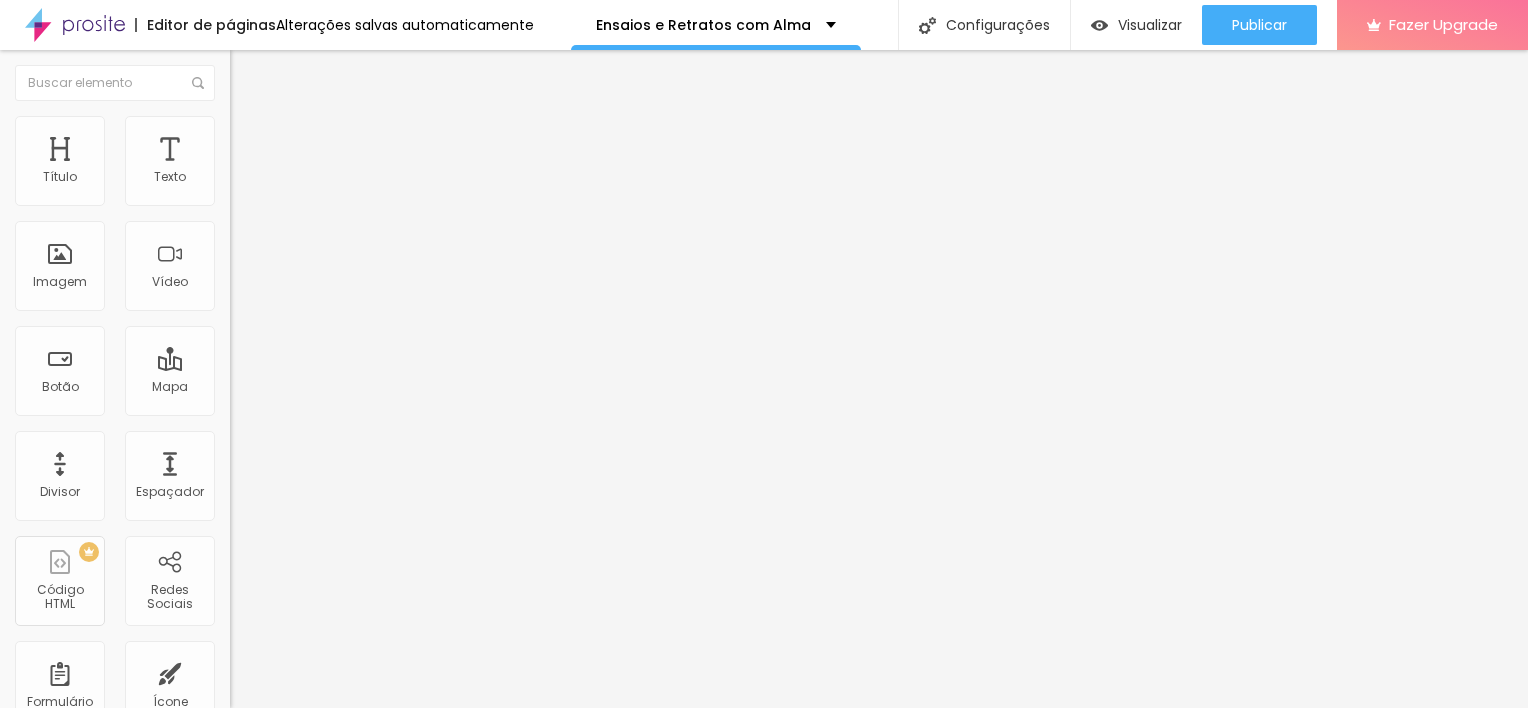 click on "Conteúdo" at bounding box center [345, 106] 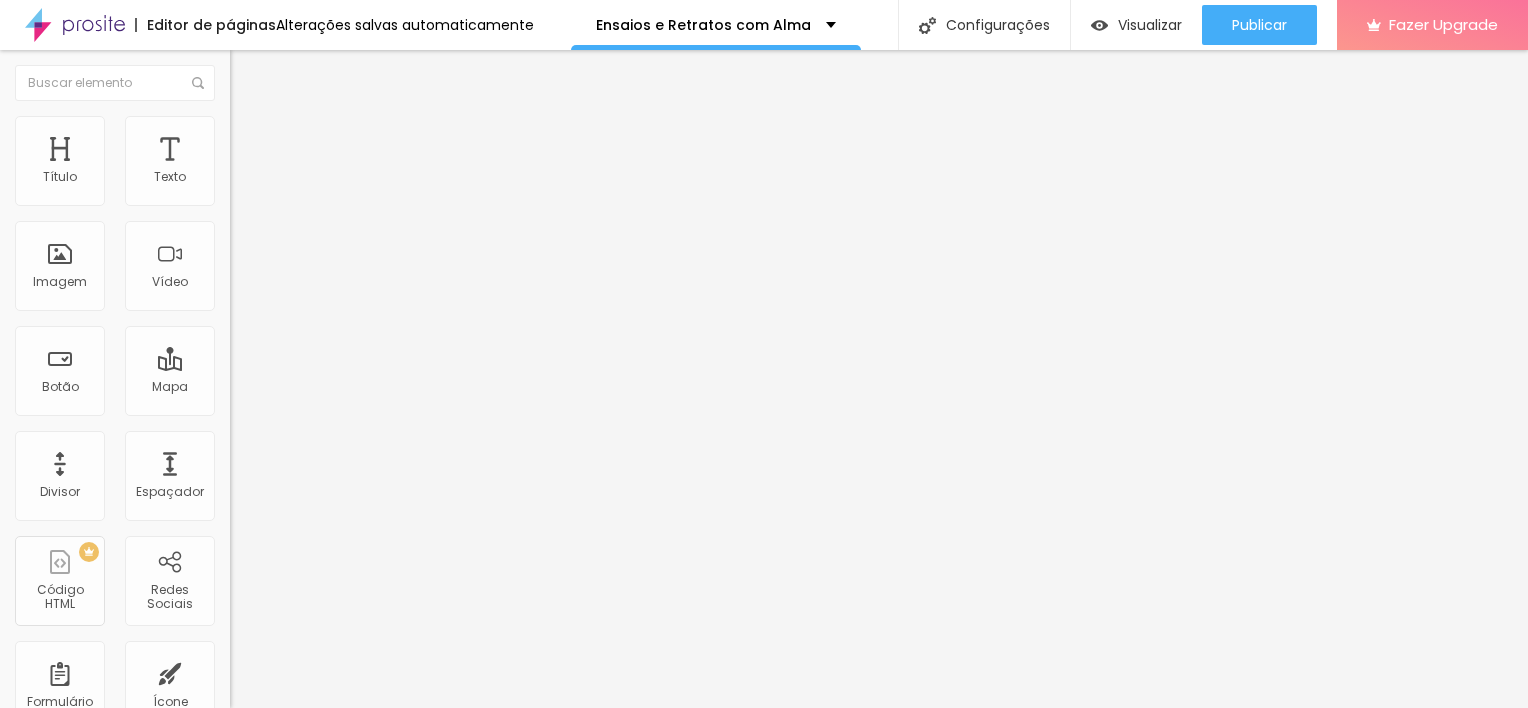 click on "Estilo" at bounding box center [263, 129] 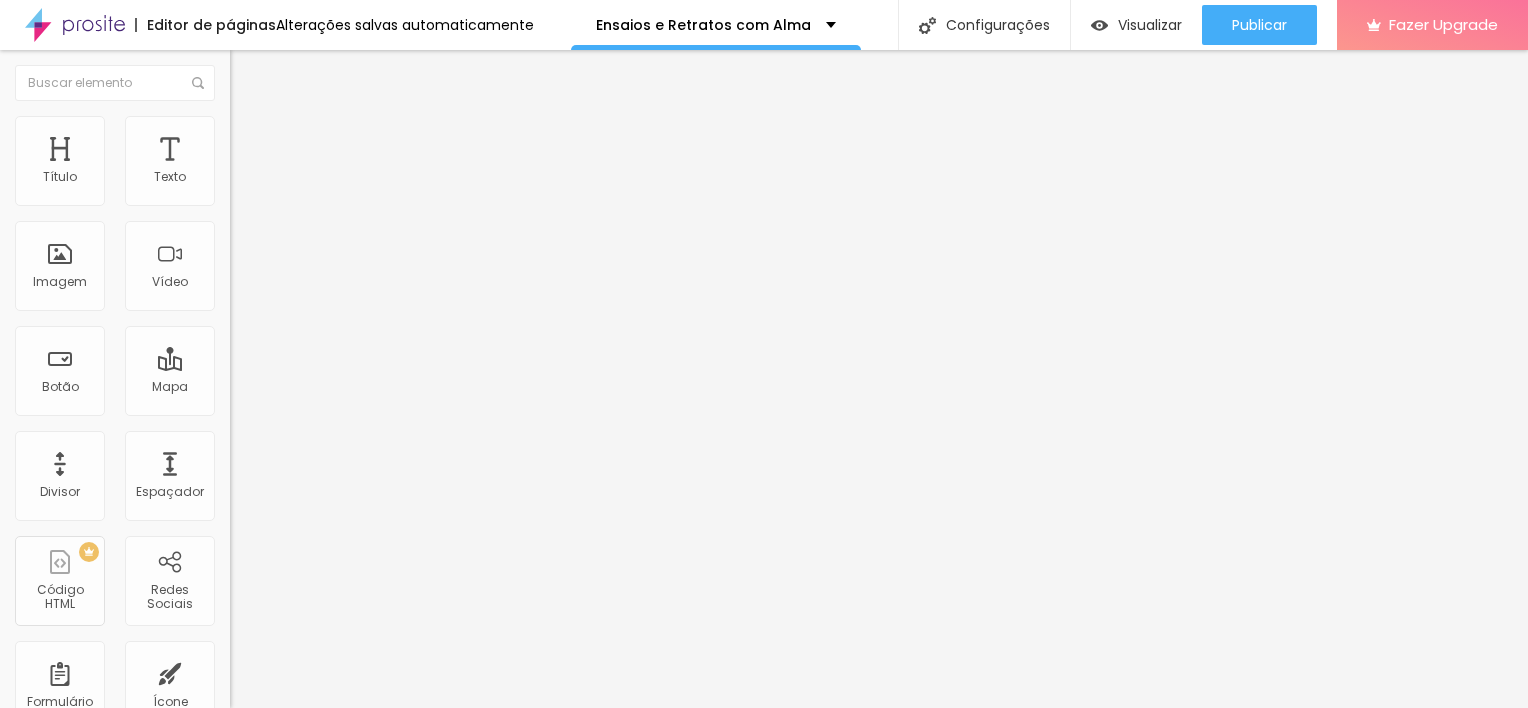 click at bounding box center [294, 197] 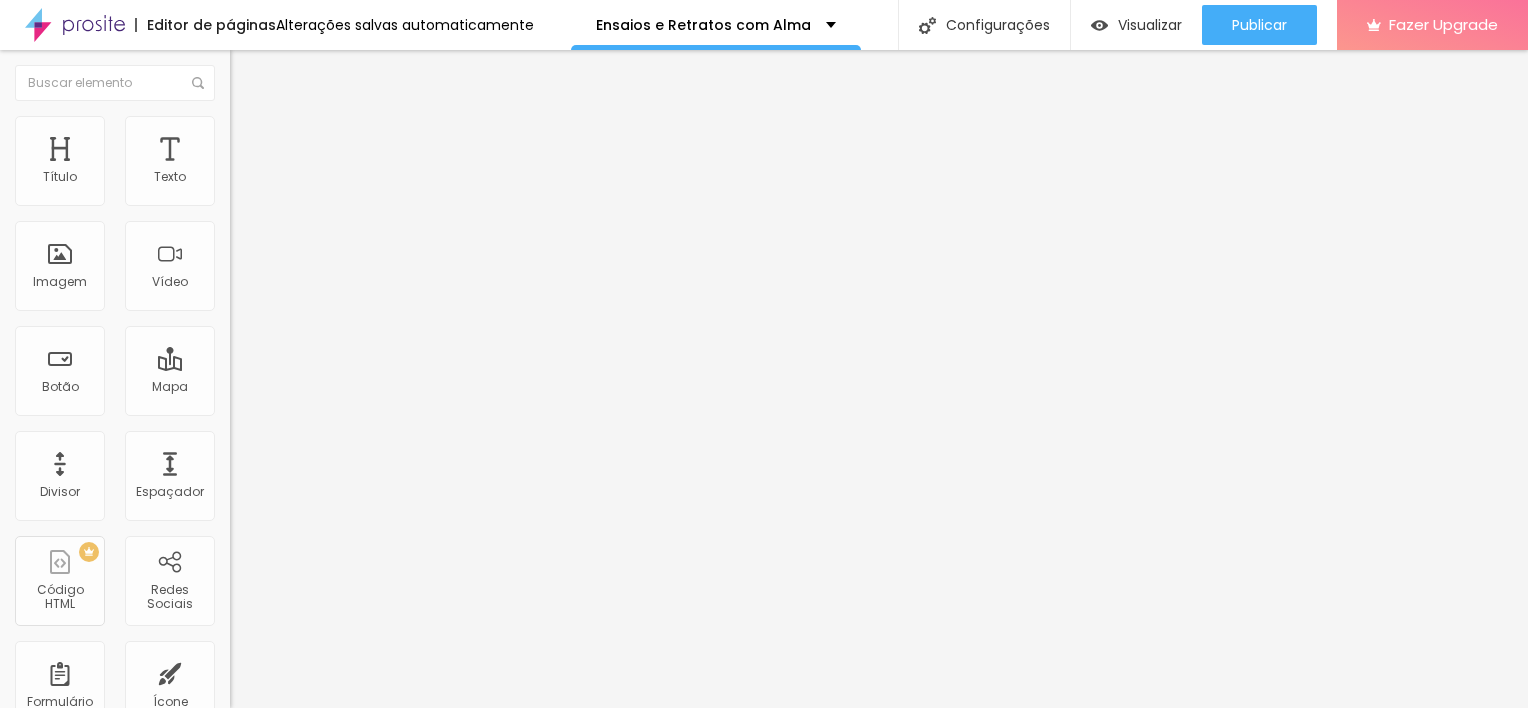 click at bounding box center [345, 263] 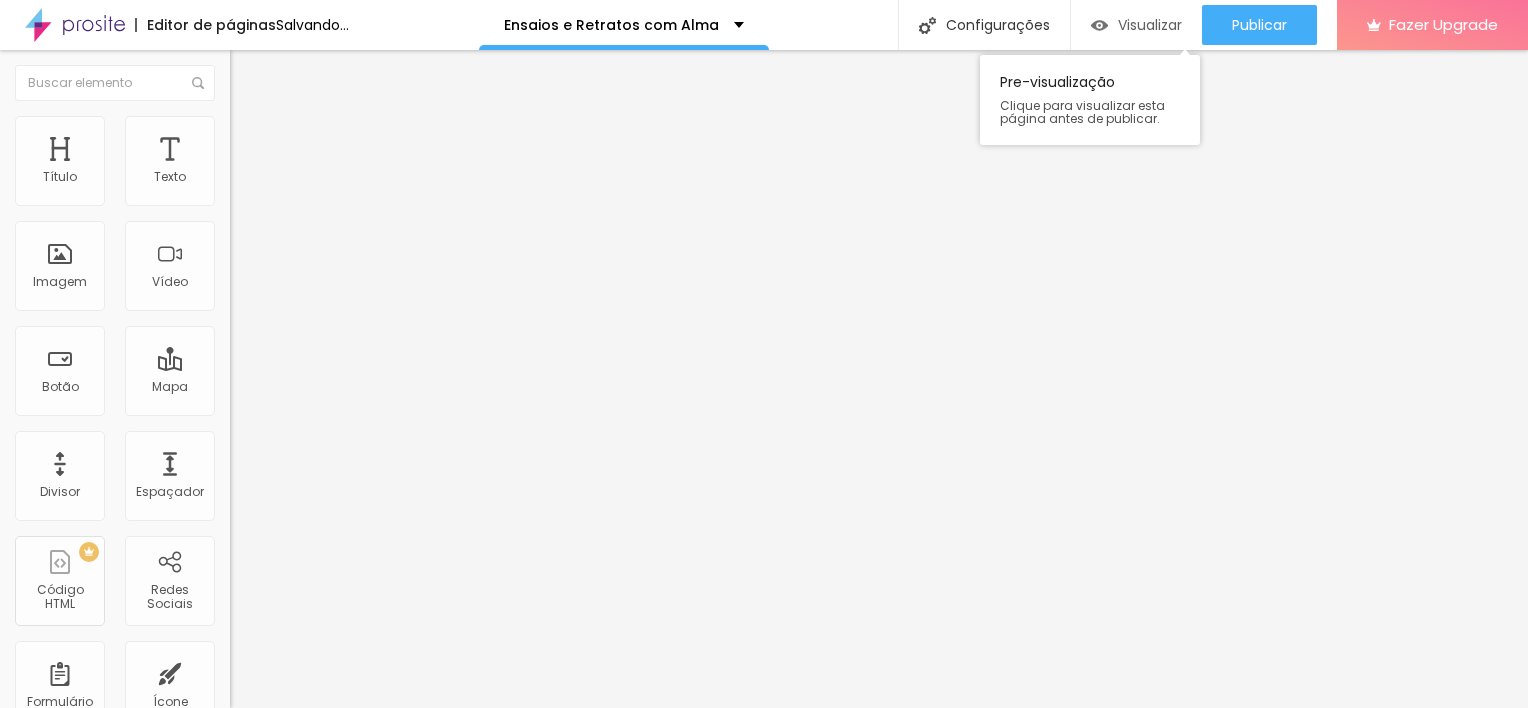 click on "Visualizar" at bounding box center (1150, 25) 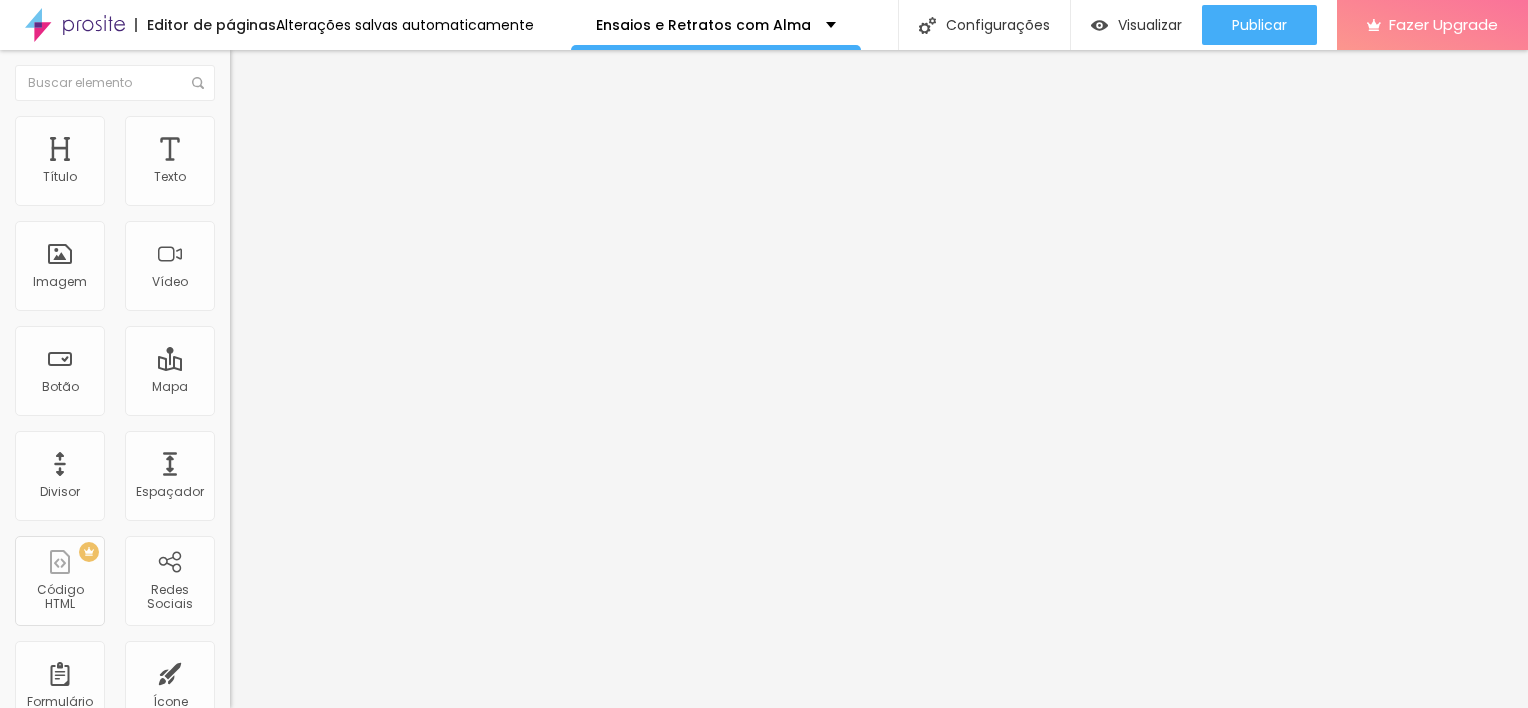click at bounding box center (237, 191) 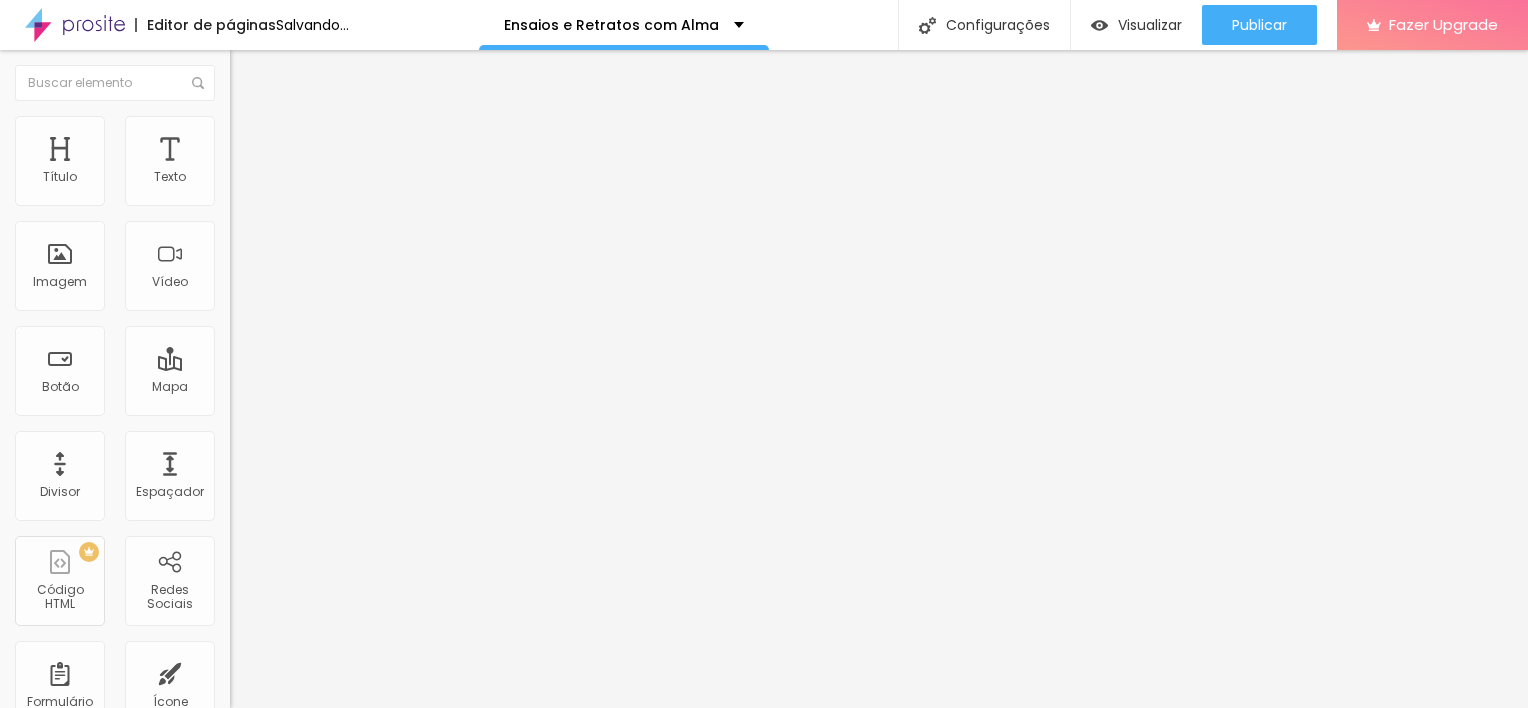 click at bounding box center (345, 192) 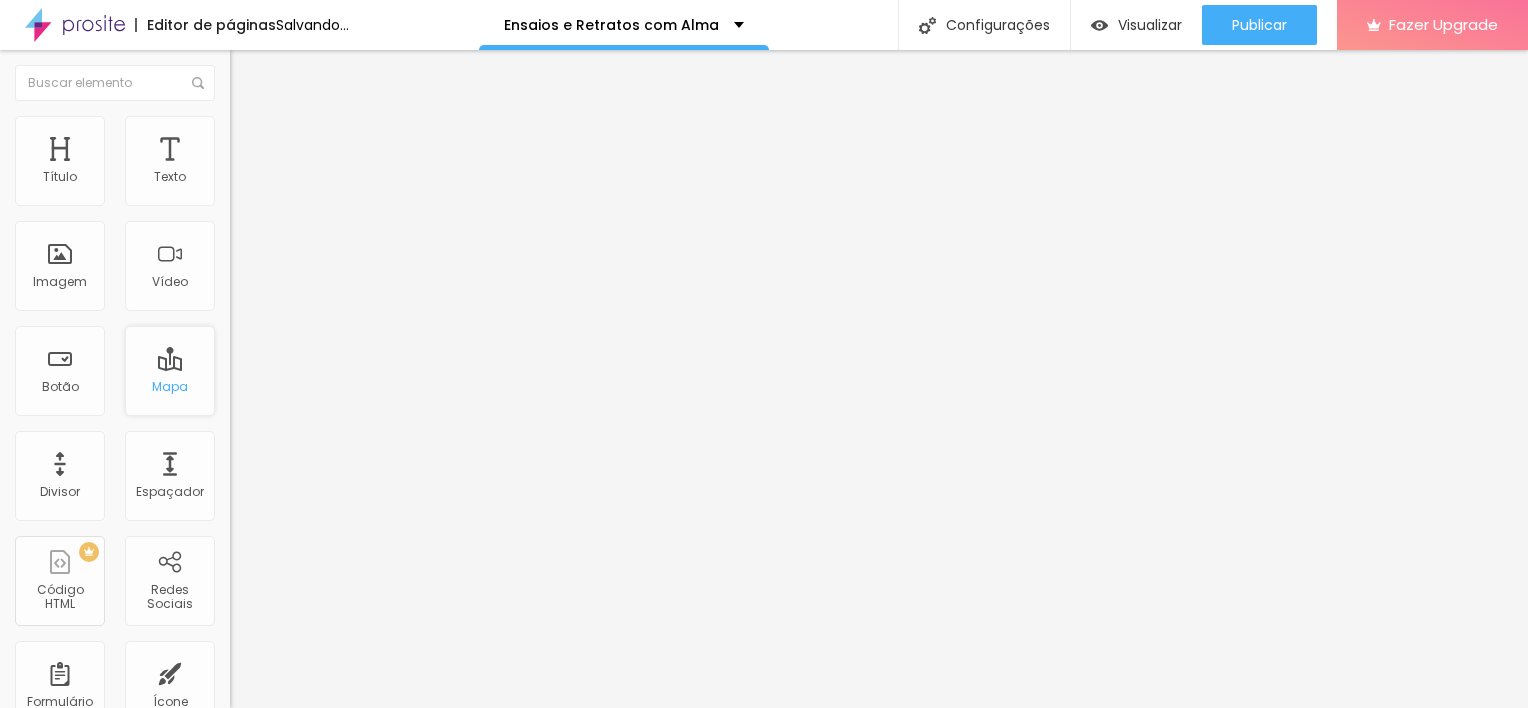 click on "Mapa" at bounding box center (170, 371) 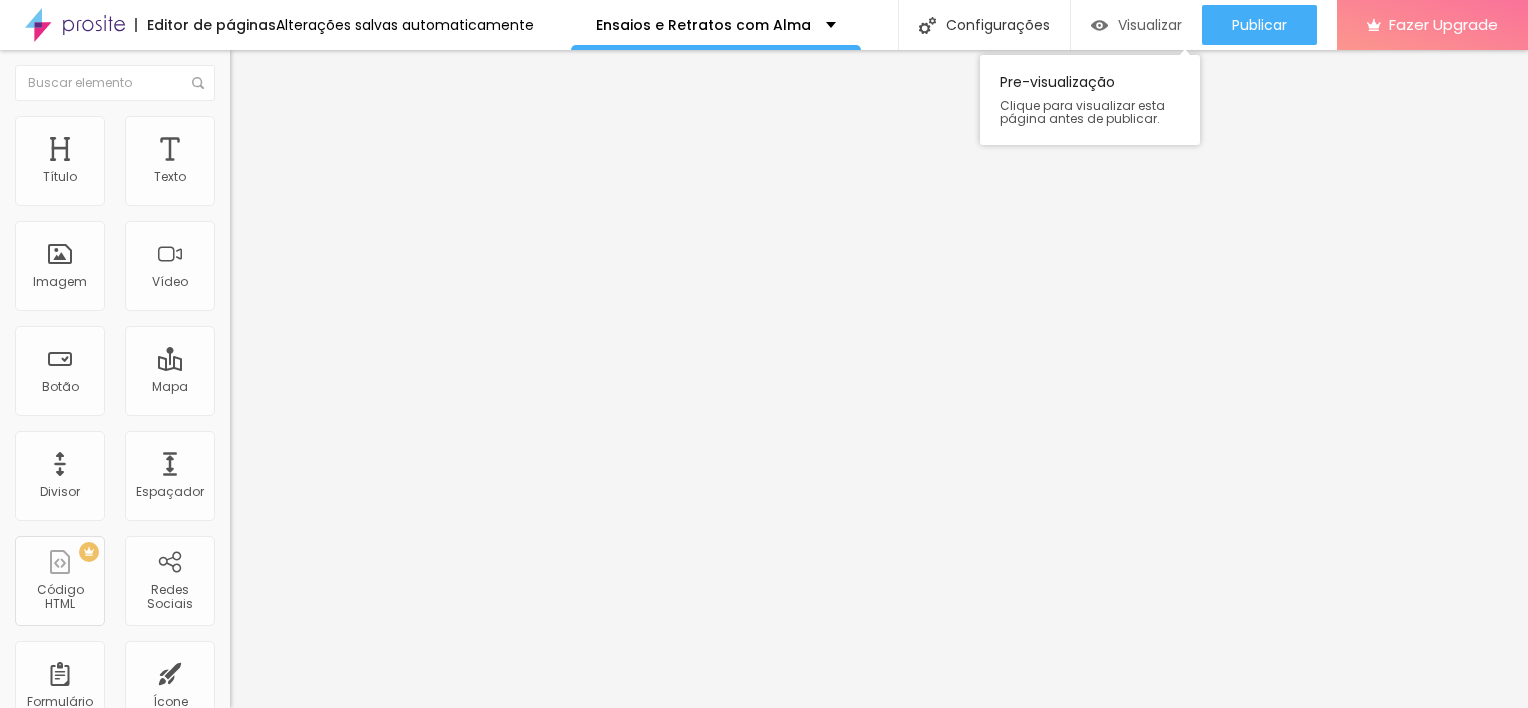 click on "Visualizar" at bounding box center [1150, 25] 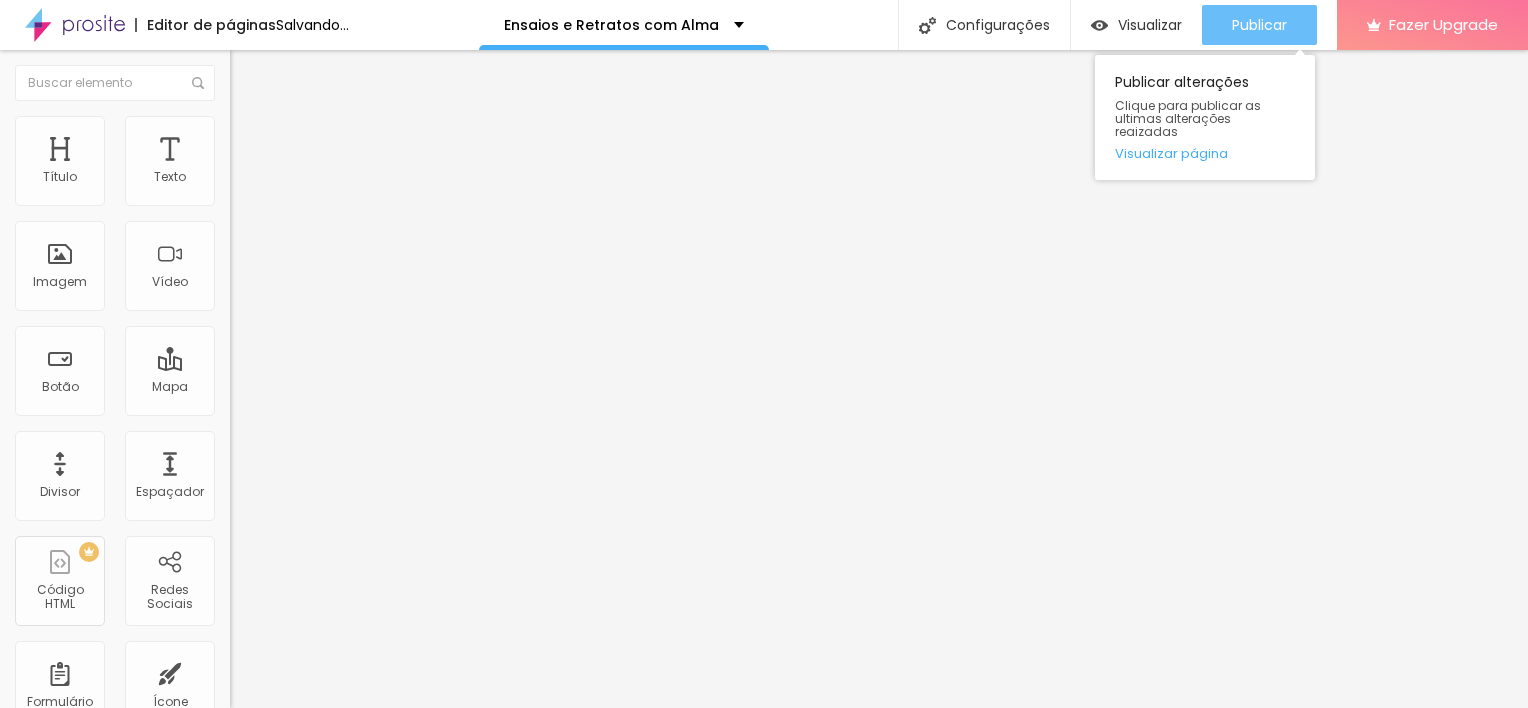 click on "Publicar" at bounding box center (1259, 25) 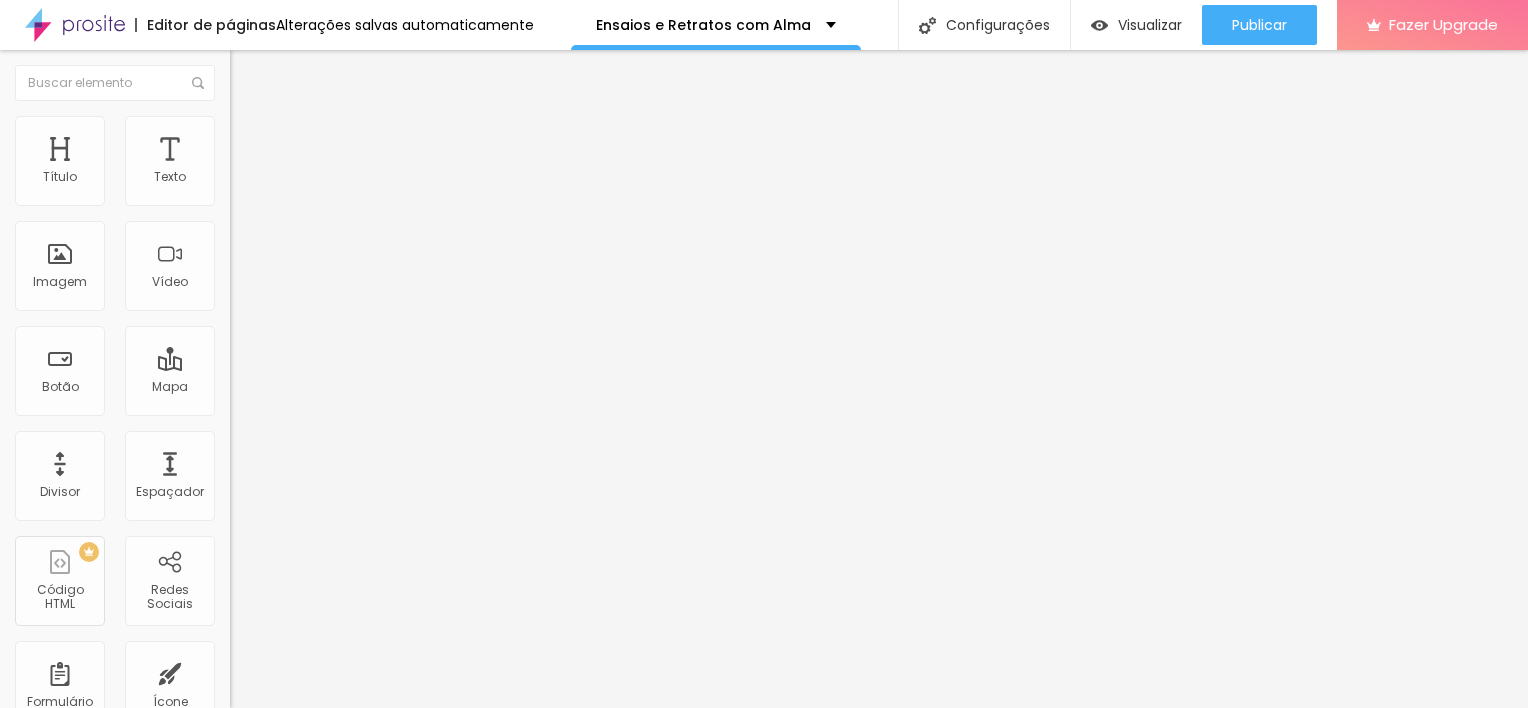 click on "Estilo" at bounding box center (345, 126) 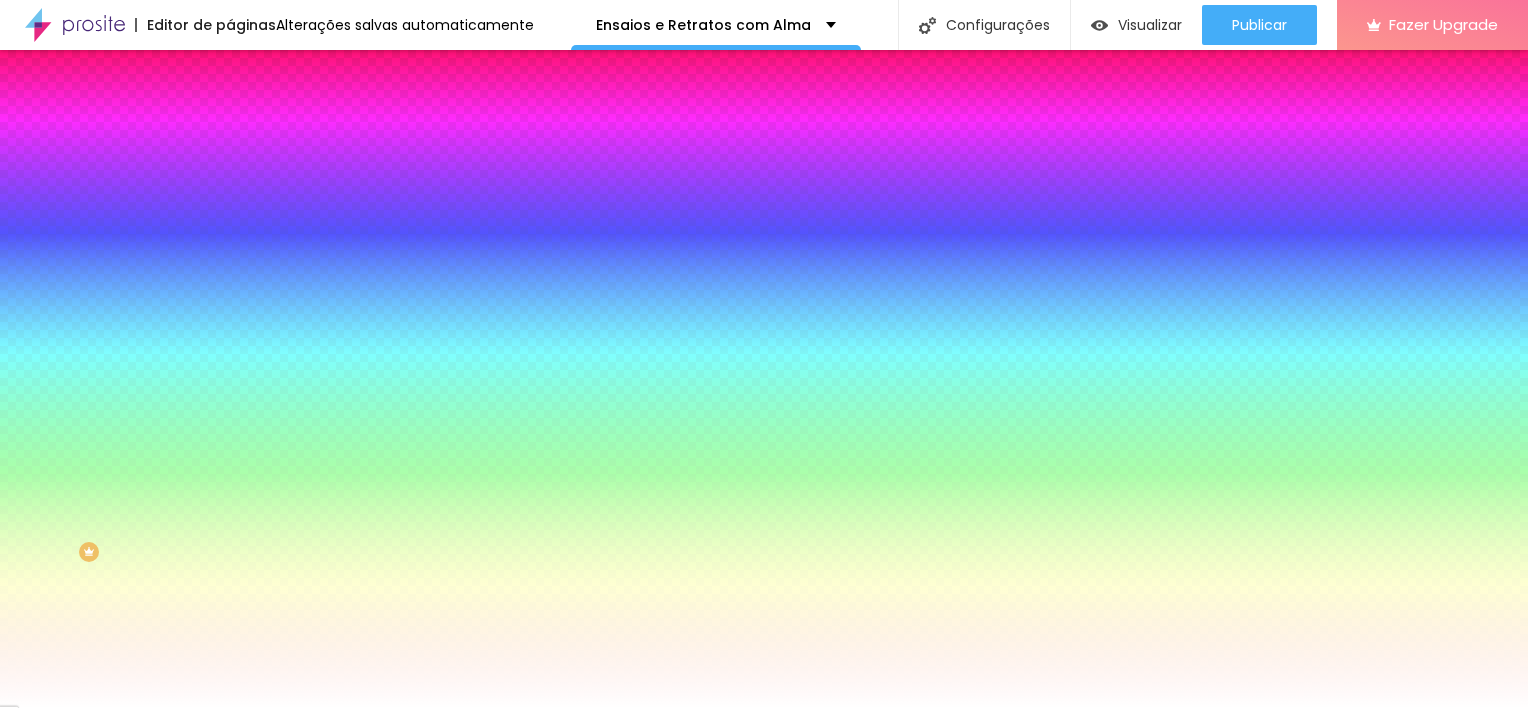 click on "Editar Coluna Conteúdo Estilo Avançado Cor de fundo Voltar ao padrão #FFFFFF 0 Borda arredondada" at bounding box center [345, 379] 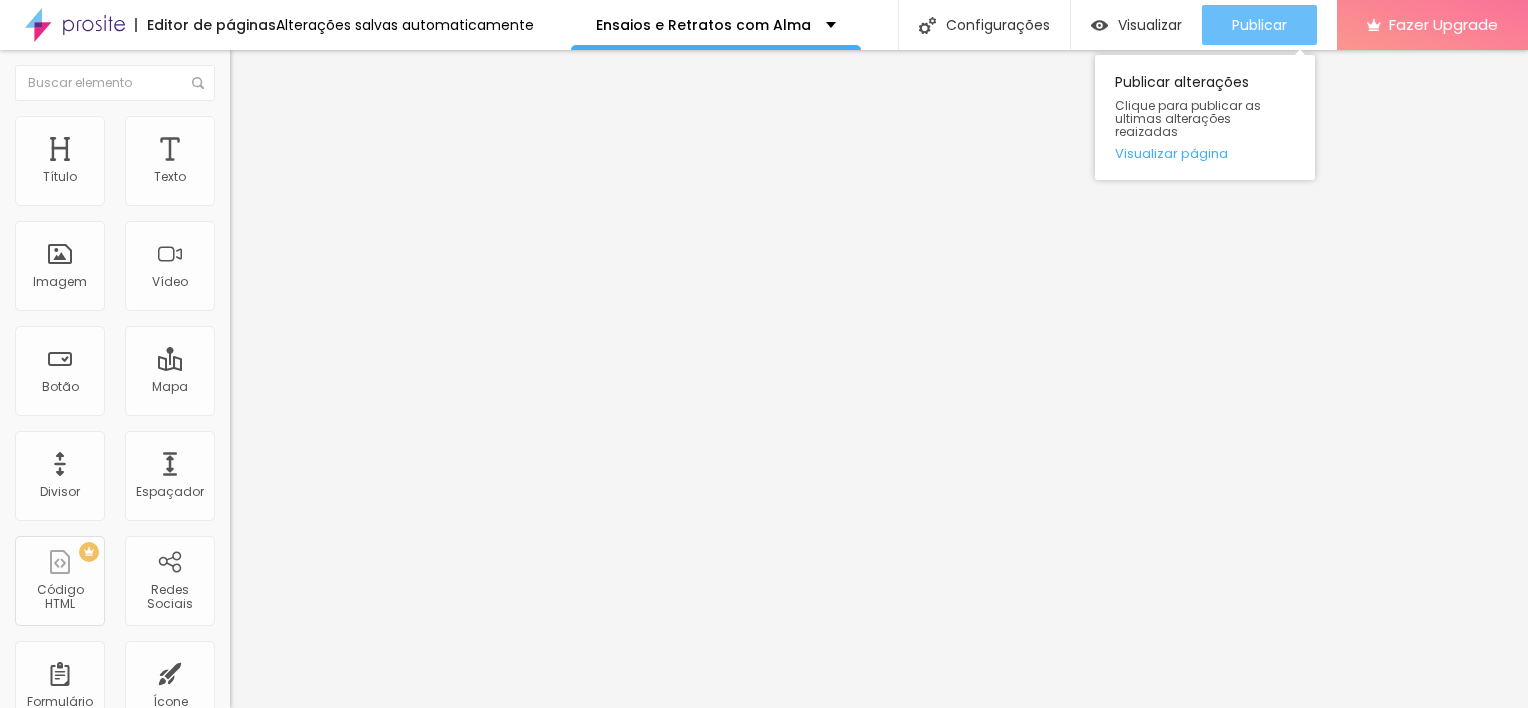 click on "Publicar" at bounding box center [1259, 25] 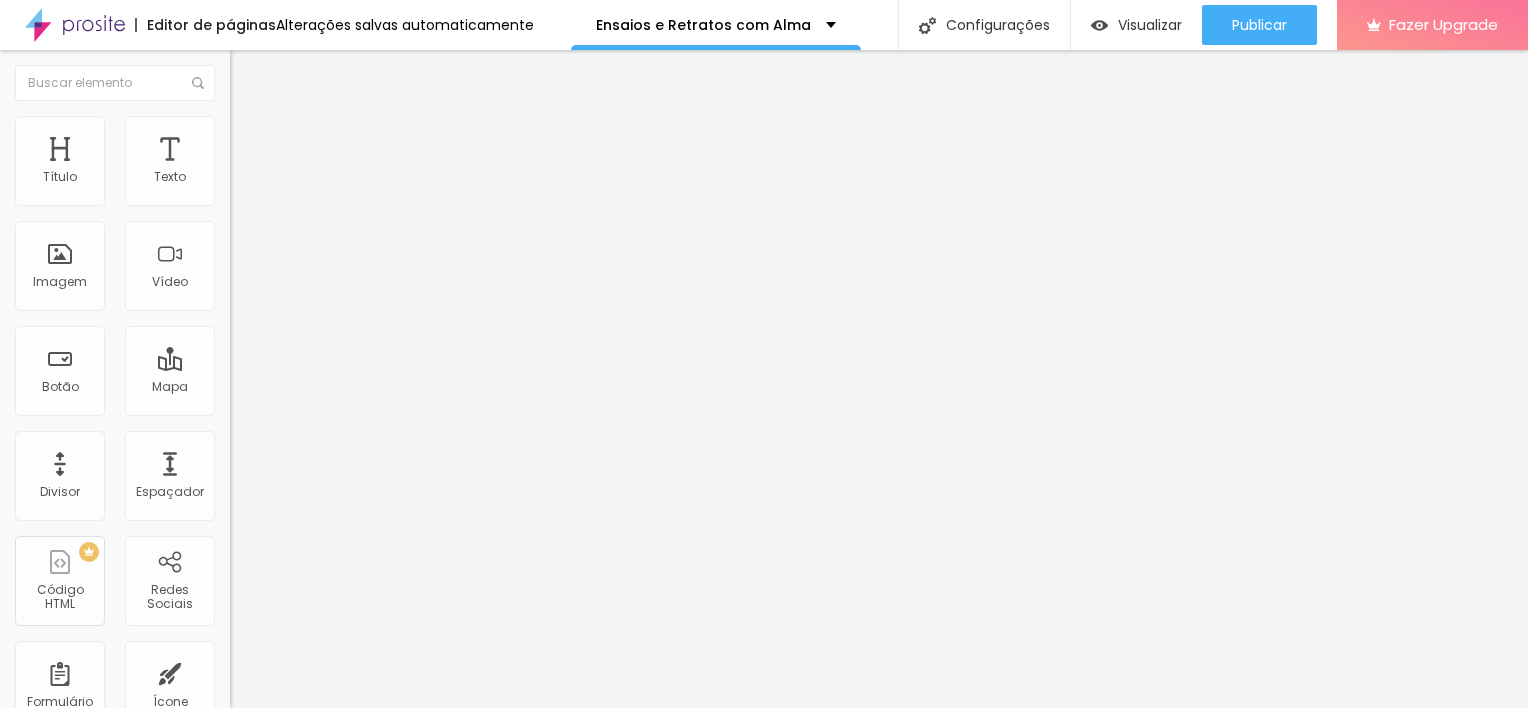 click on "Editar Seção" at bounding box center (345, 73) 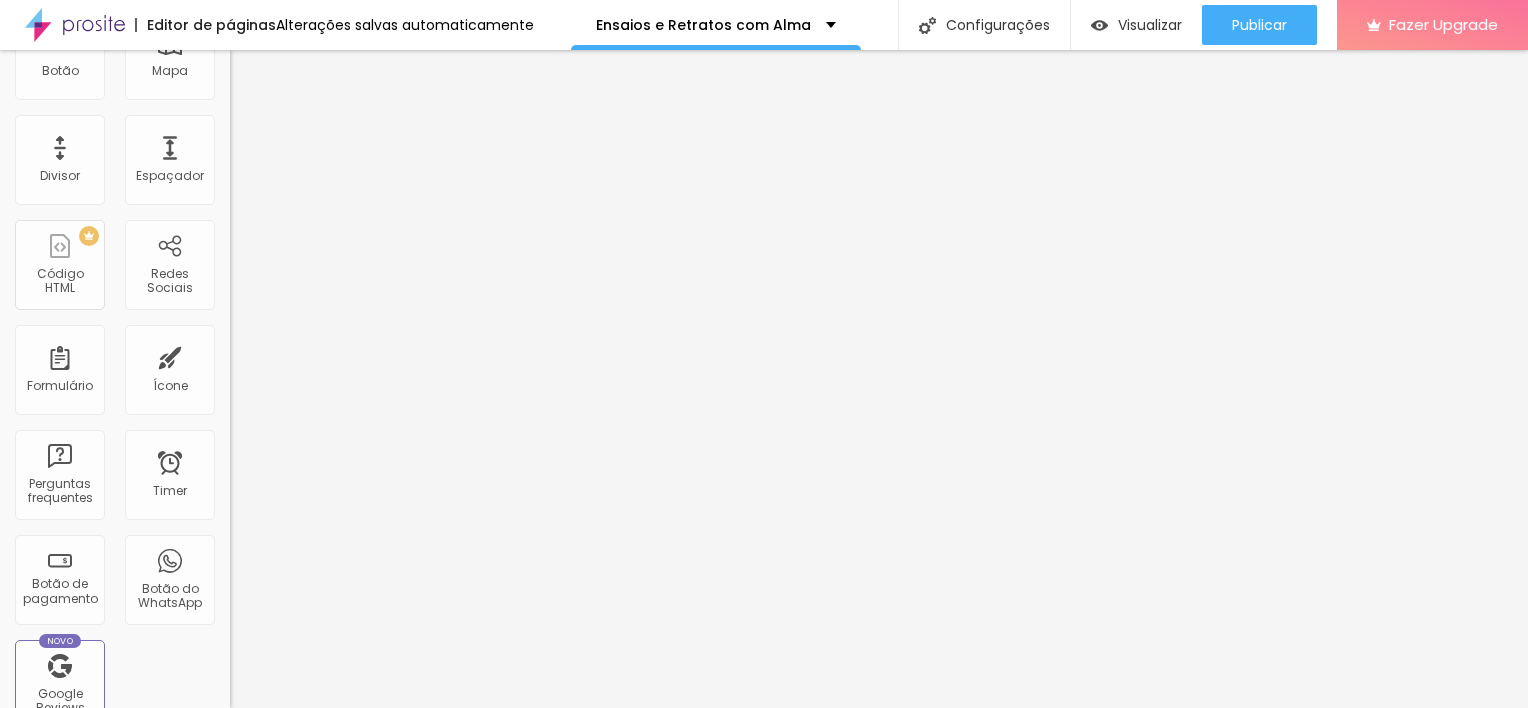 scroll, scrollTop: 324, scrollLeft: 0, axis: vertical 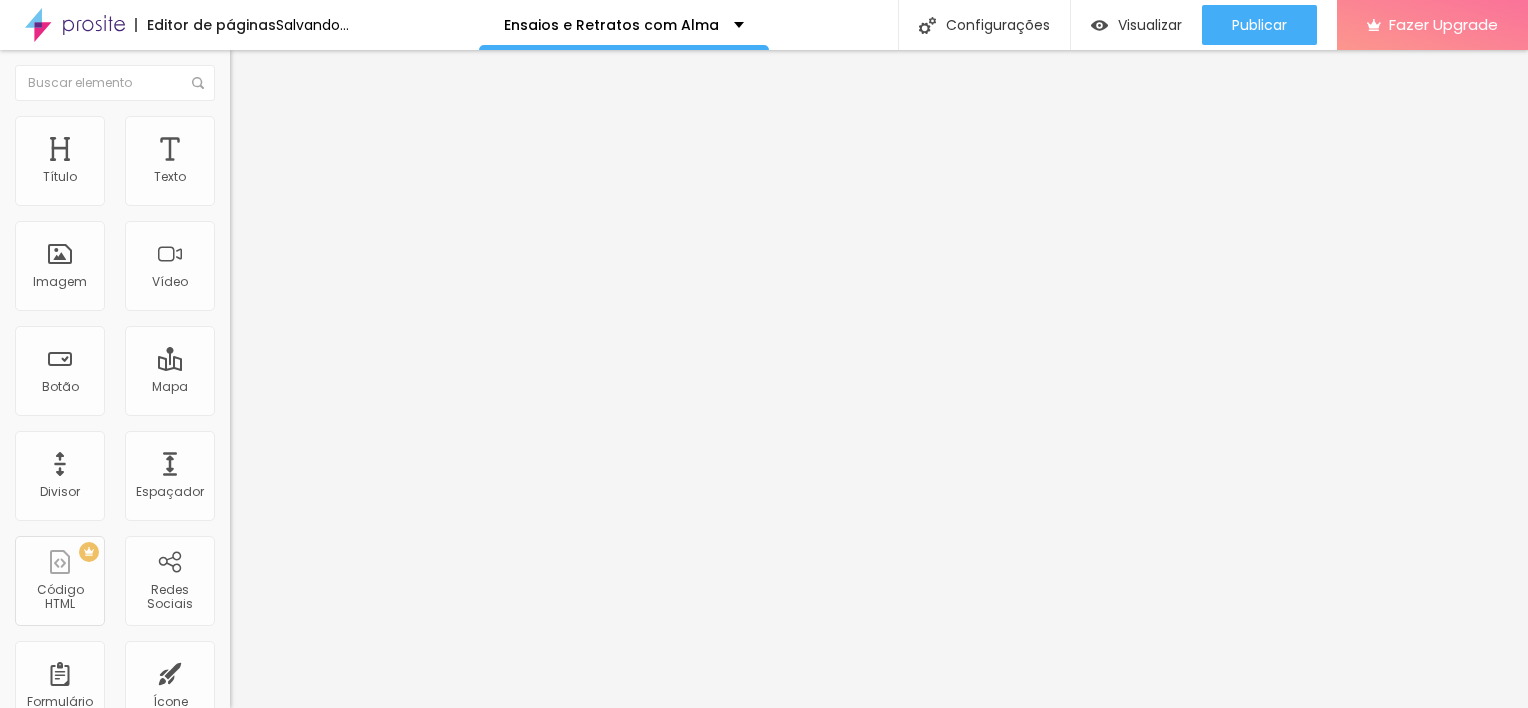 click at bounding box center [237, 175] 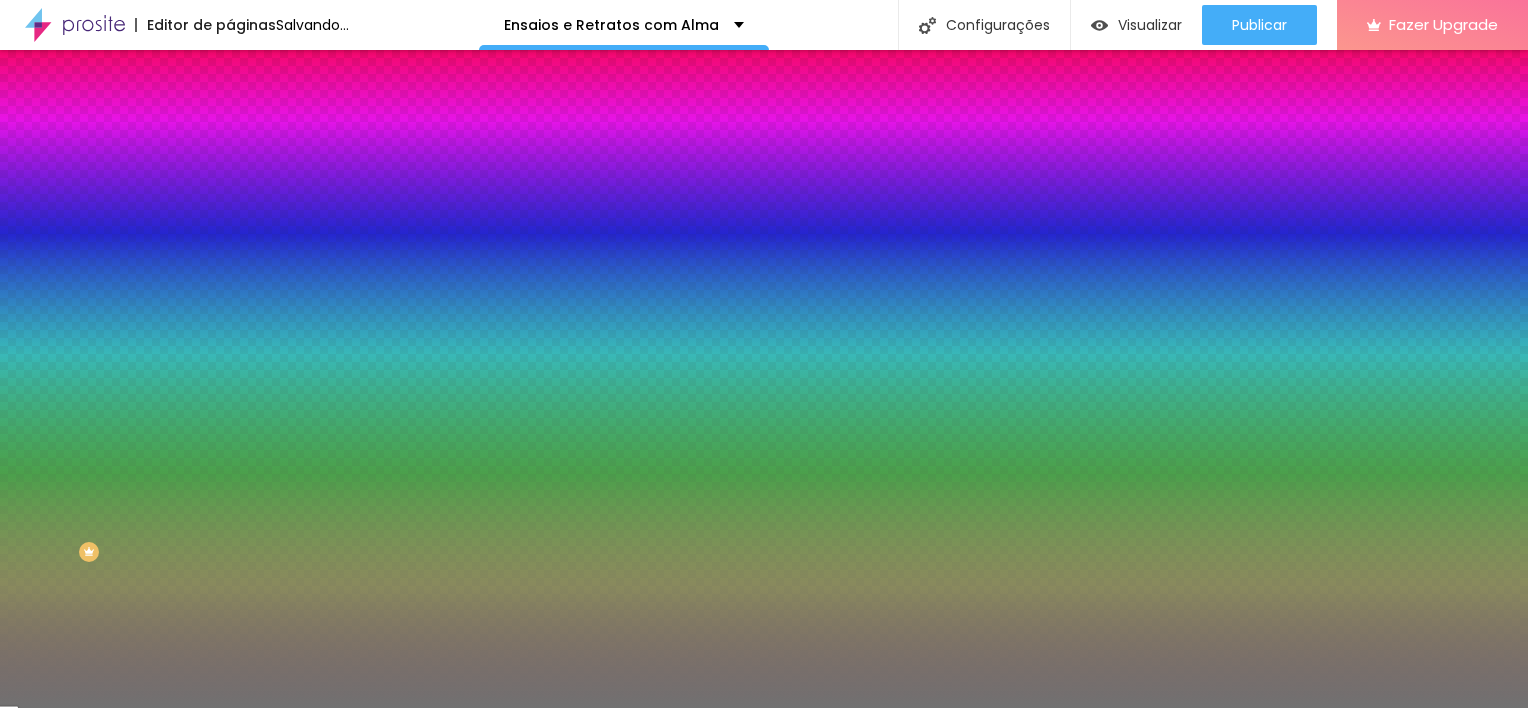 drag, startPoint x: 103, startPoint y: 258, endPoint x: 329, endPoint y: 293, distance: 228.69412 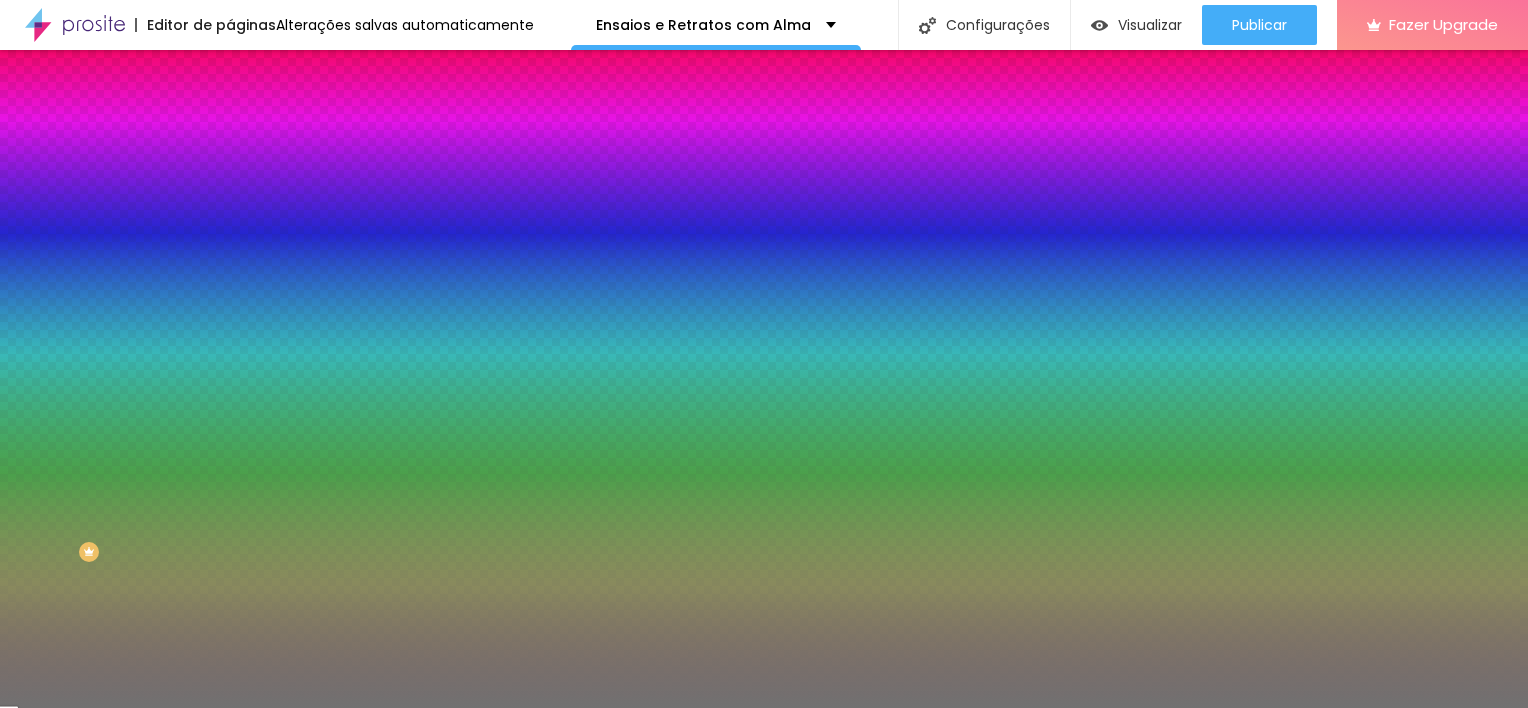 click at bounding box center [345, 191] 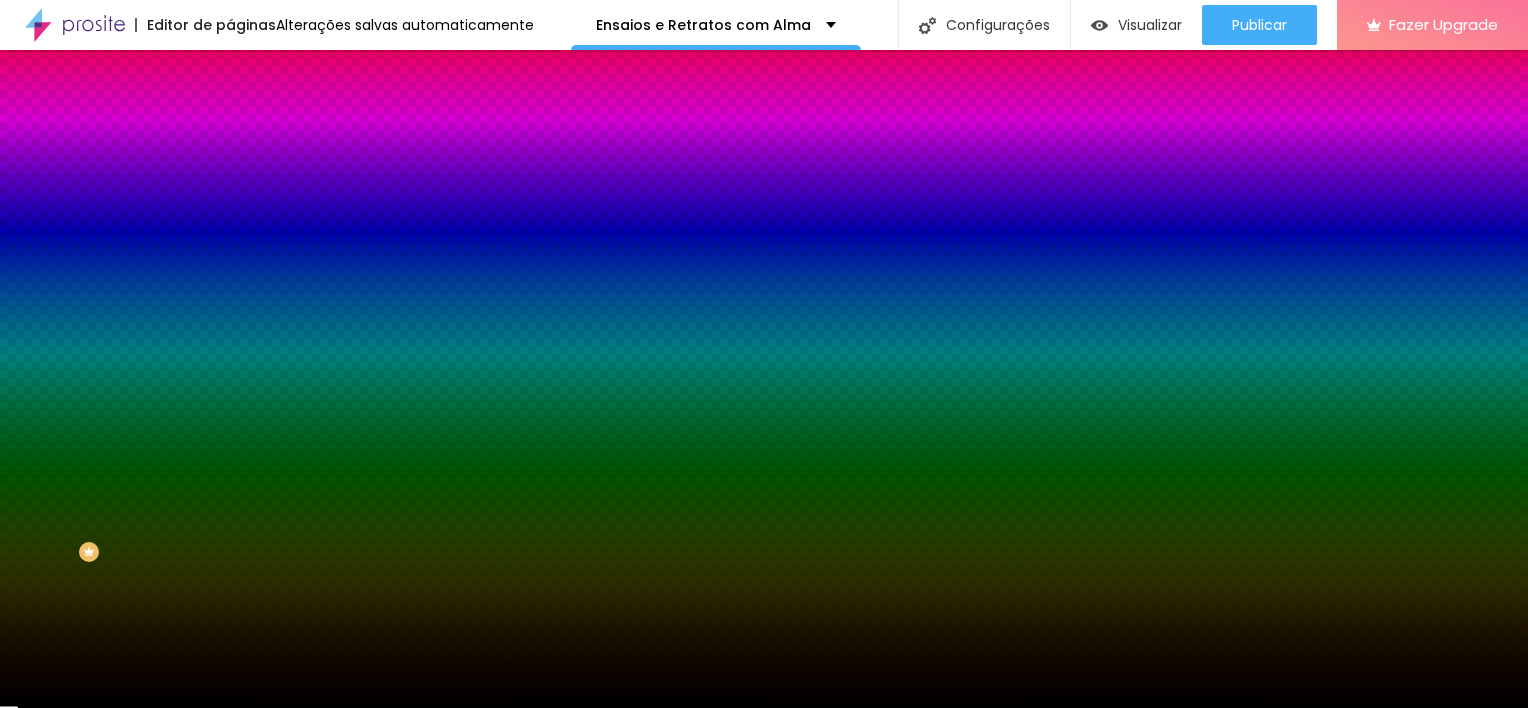 drag, startPoint x: 120, startPoint y: 276, endPoint x: 103, endPoint y: 399, distance: 124.16924 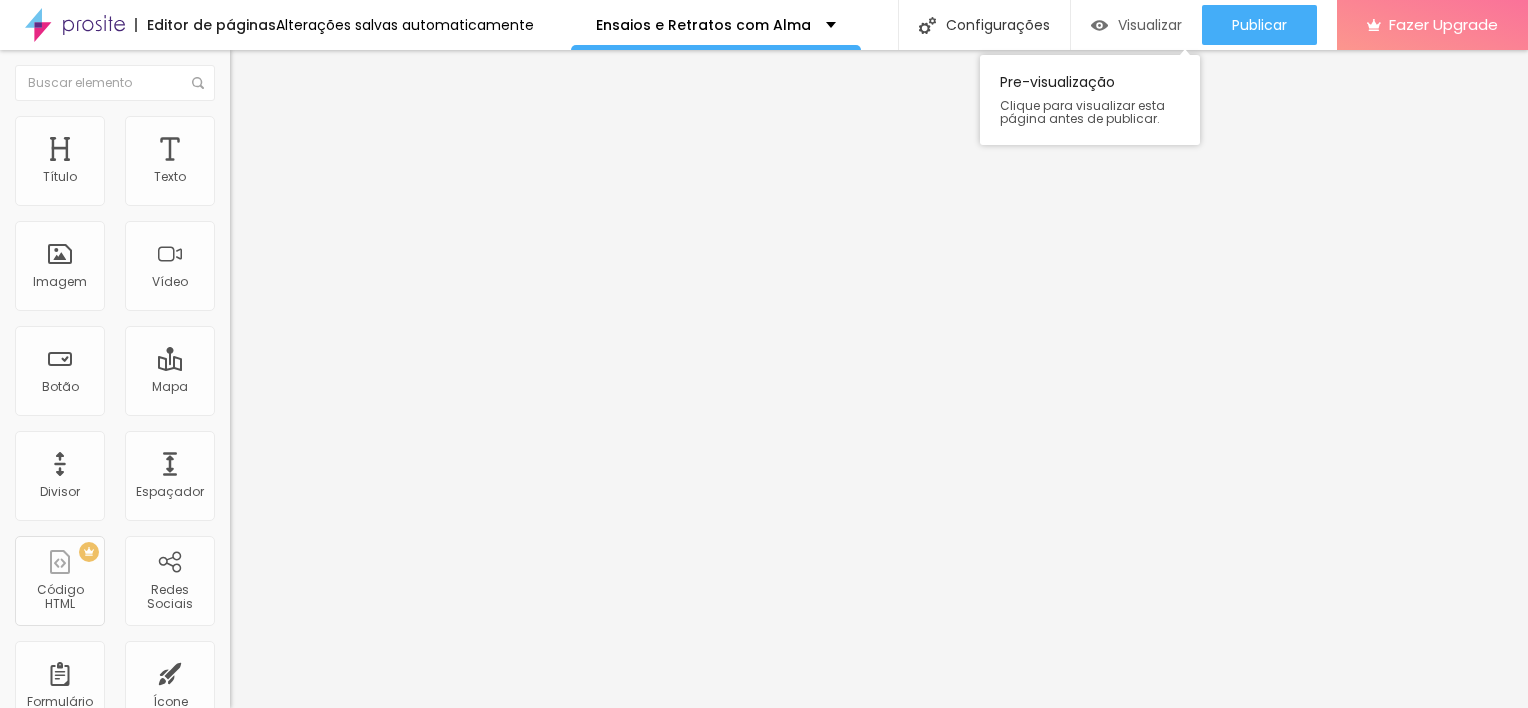 click on "Visualizar" at bounding box center (1150, 25) 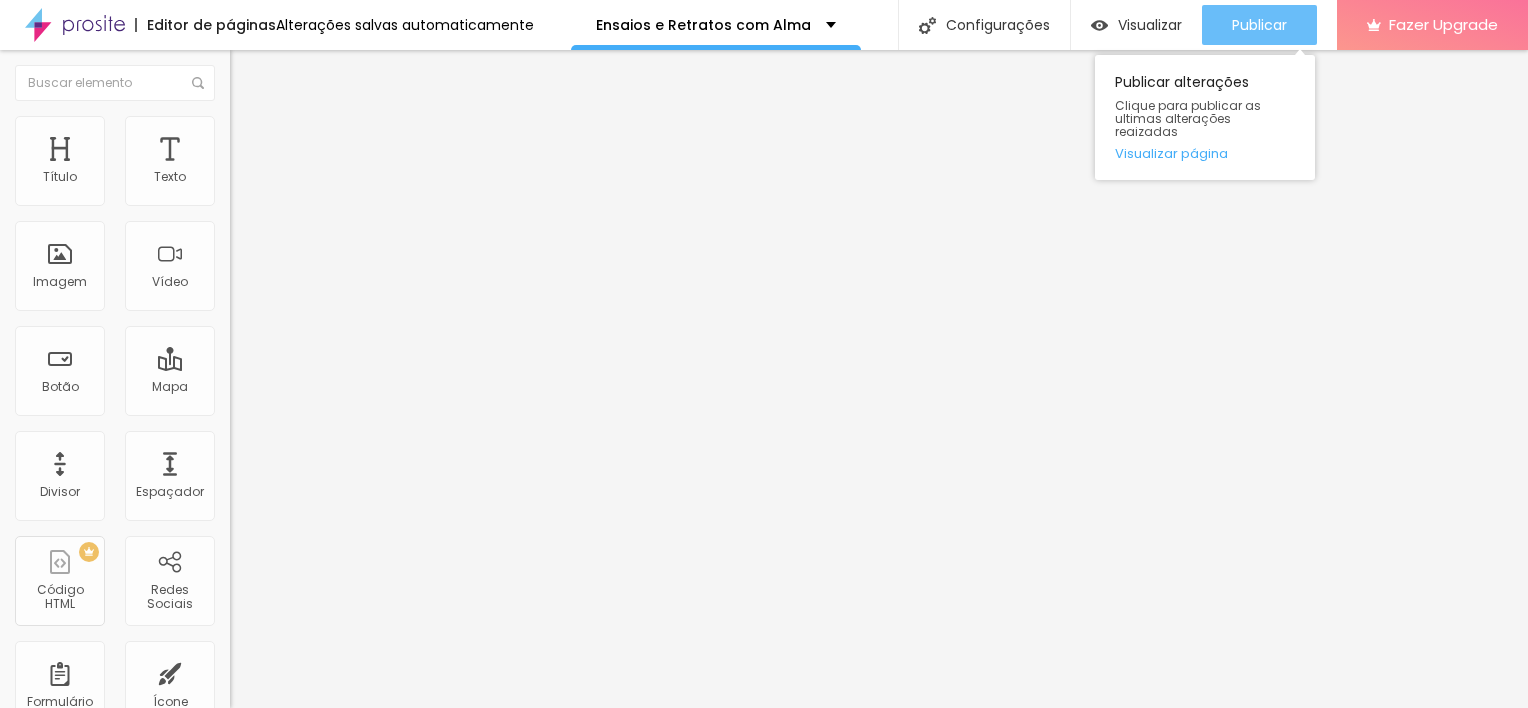 click on "Publicar" at bounding box center [1259, 25] 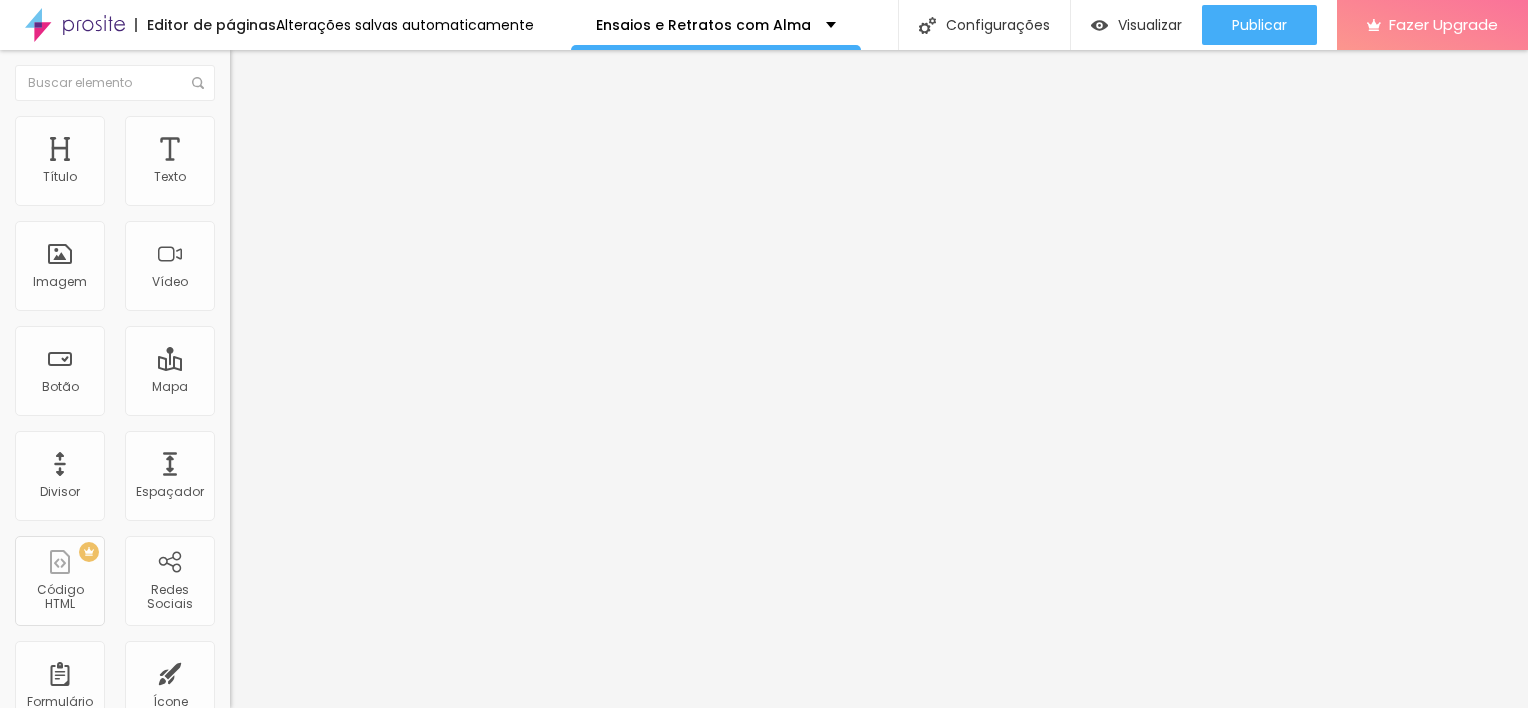 click on "Estilo" at bounding box center (263, 129) 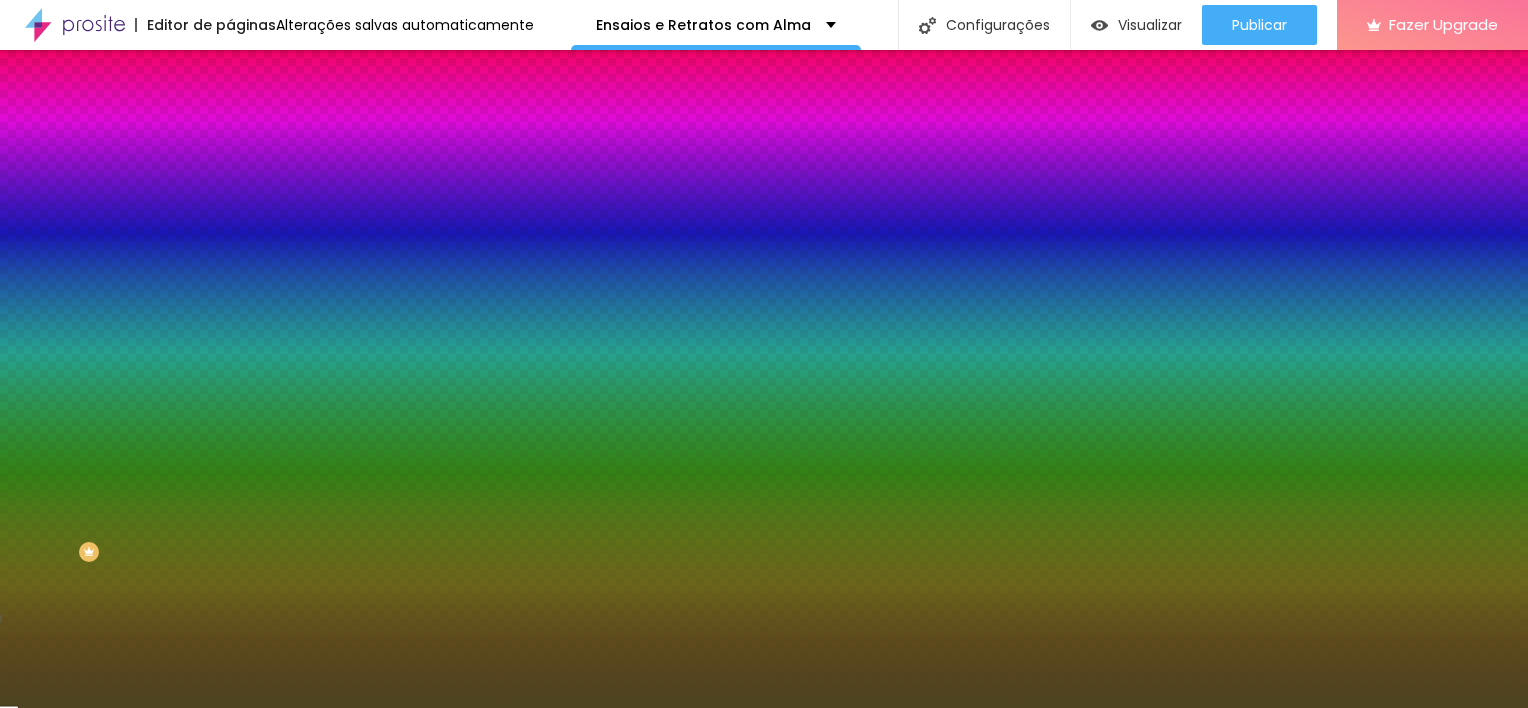 click at bounding box center [345, 272] 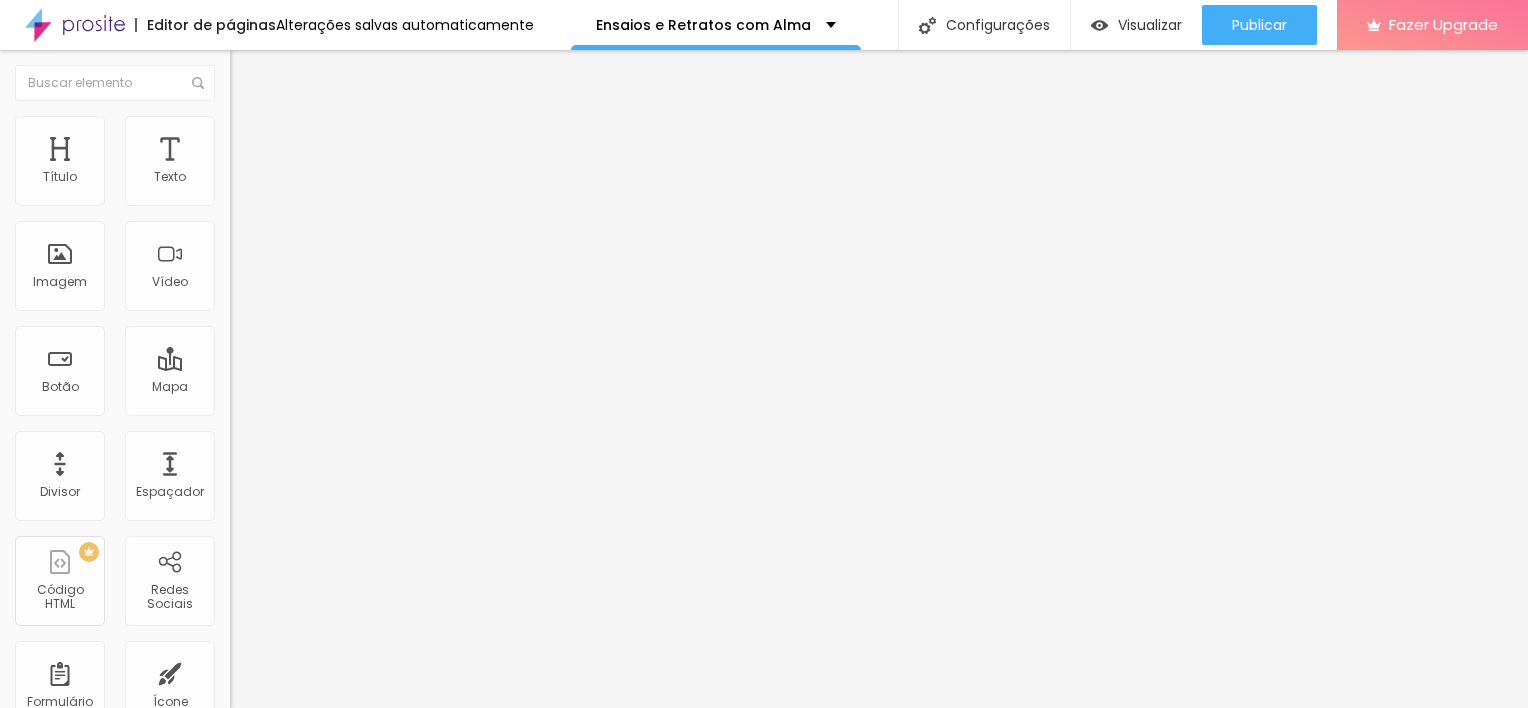 click on "Estilo" at bounding box center [345, 126] 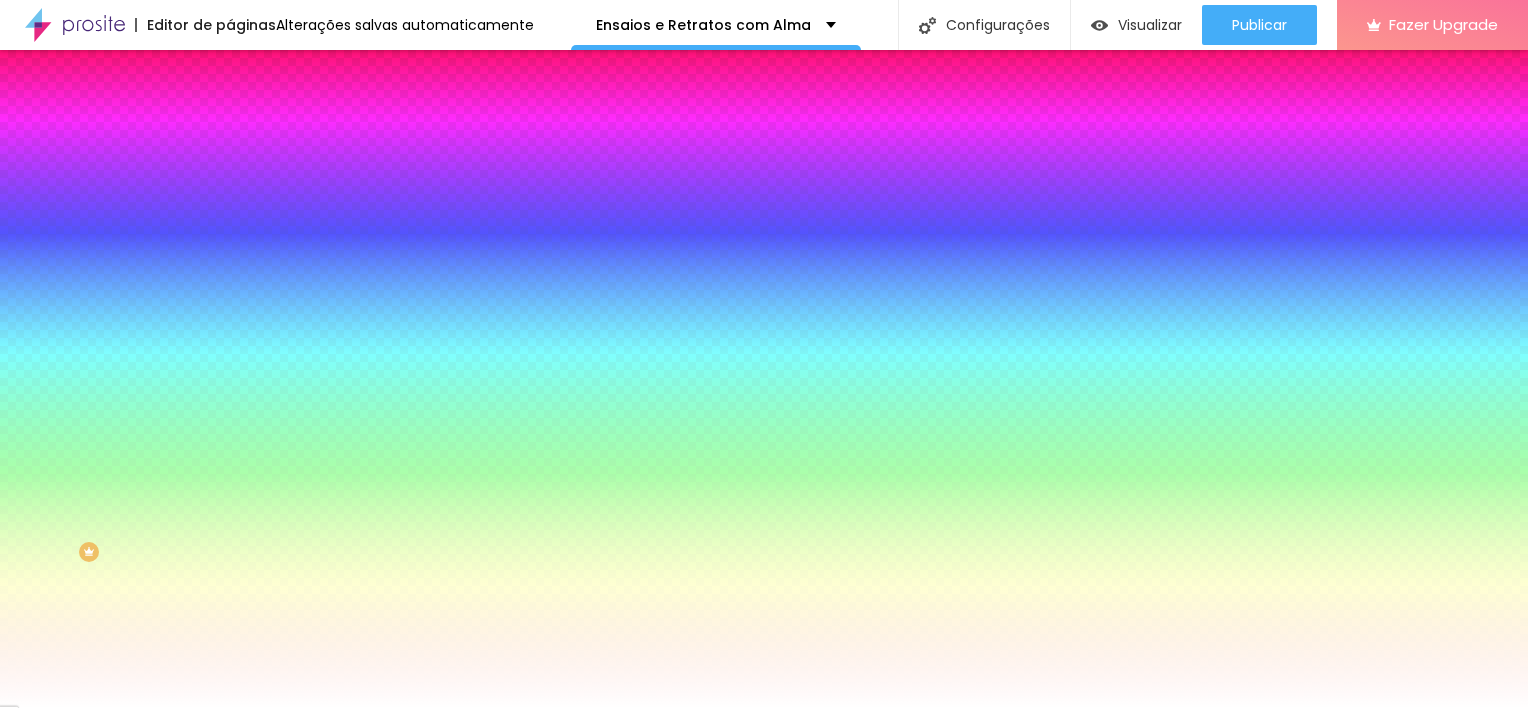 click on "Avançado" at bounding box center [345, 146] 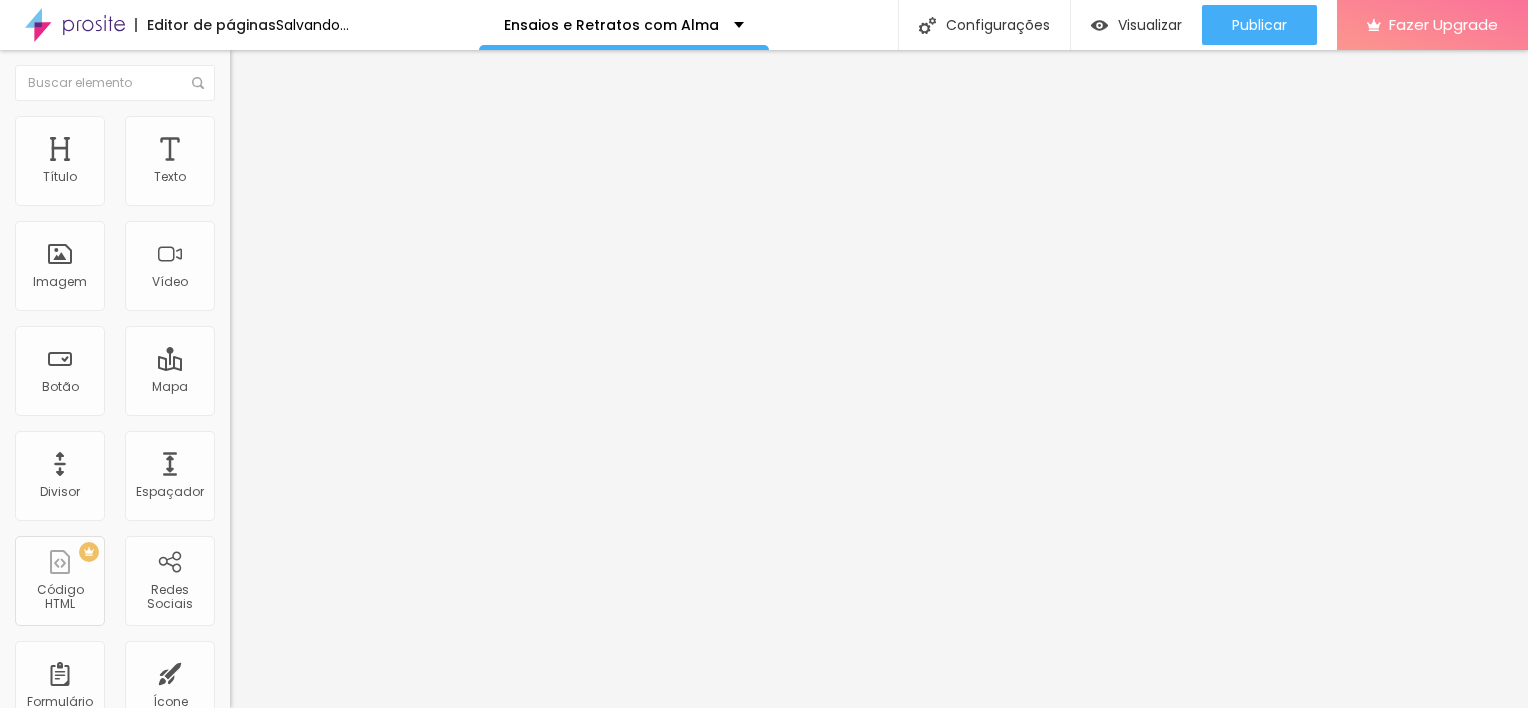 drag, startPoint x: 79, startPoint y: 195, endPoint x: 8, endPoint y: 181, distance: 72.36712 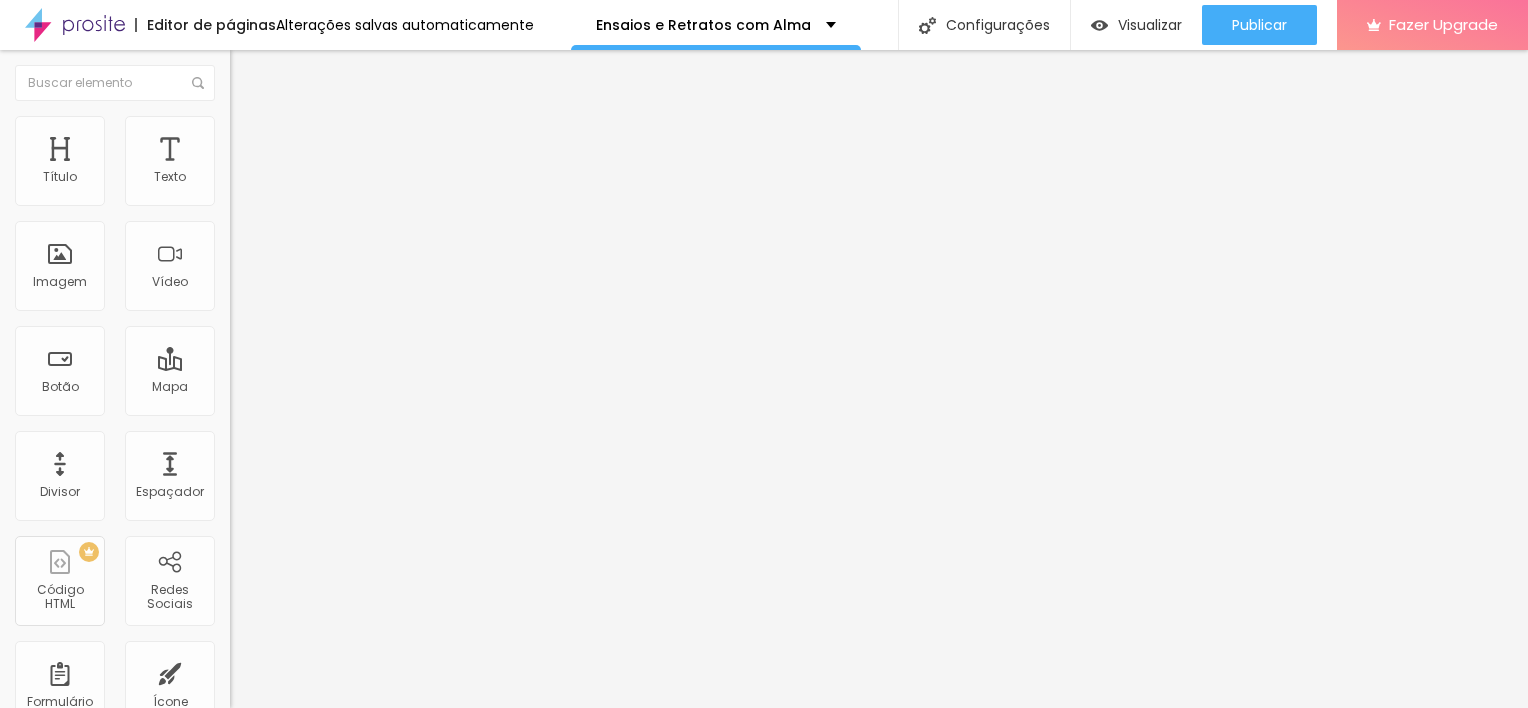 click at bounding box center [239, 125] 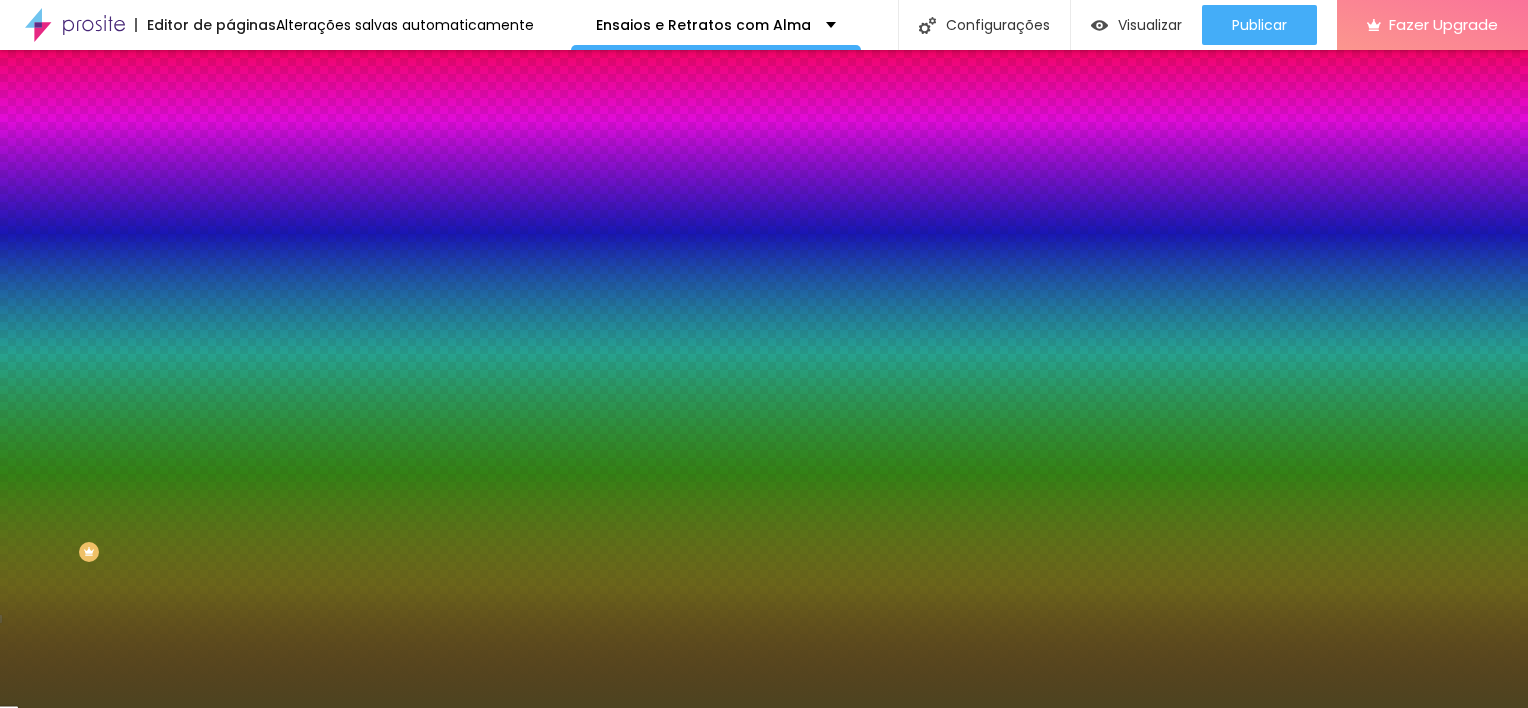 click at bounding box center [345, 272] 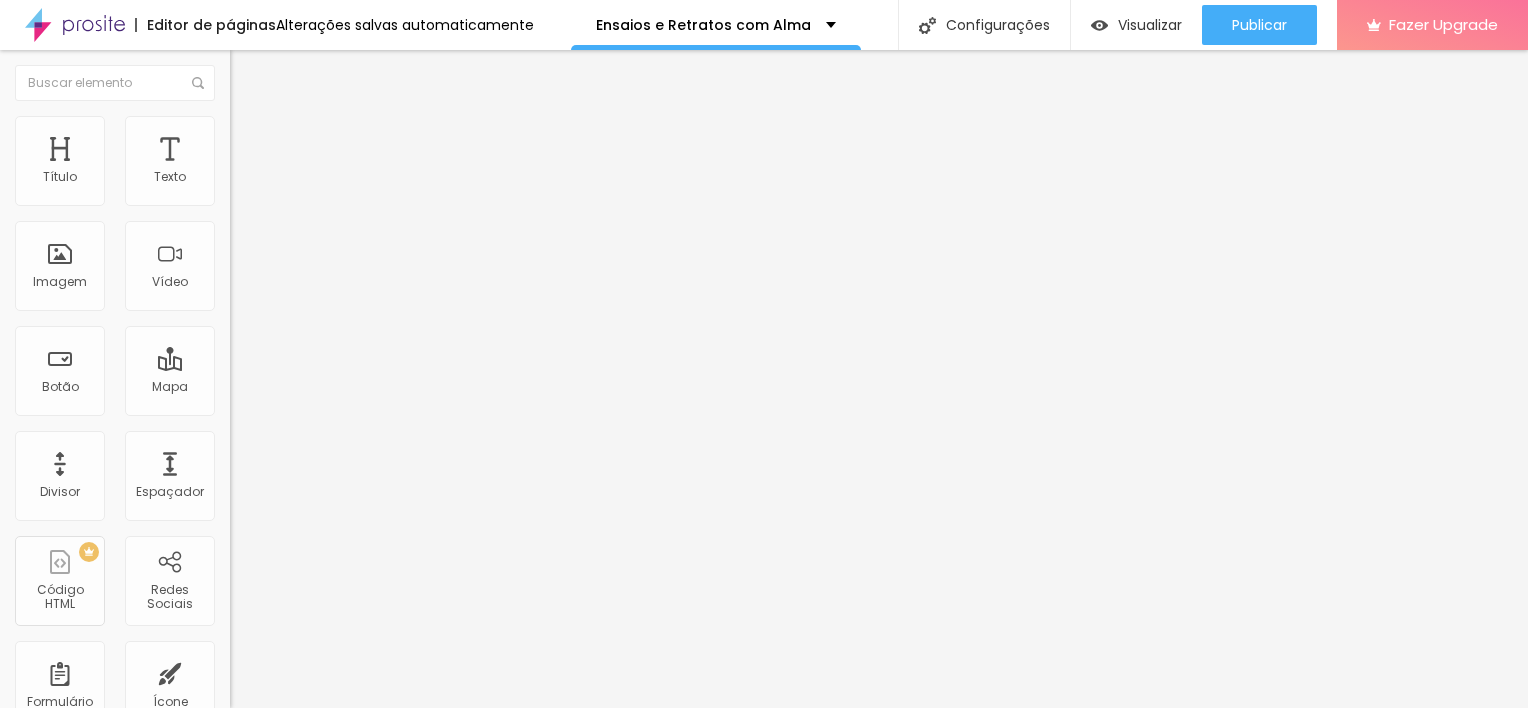 click on "Avançado" at bounding box center [281, 129] 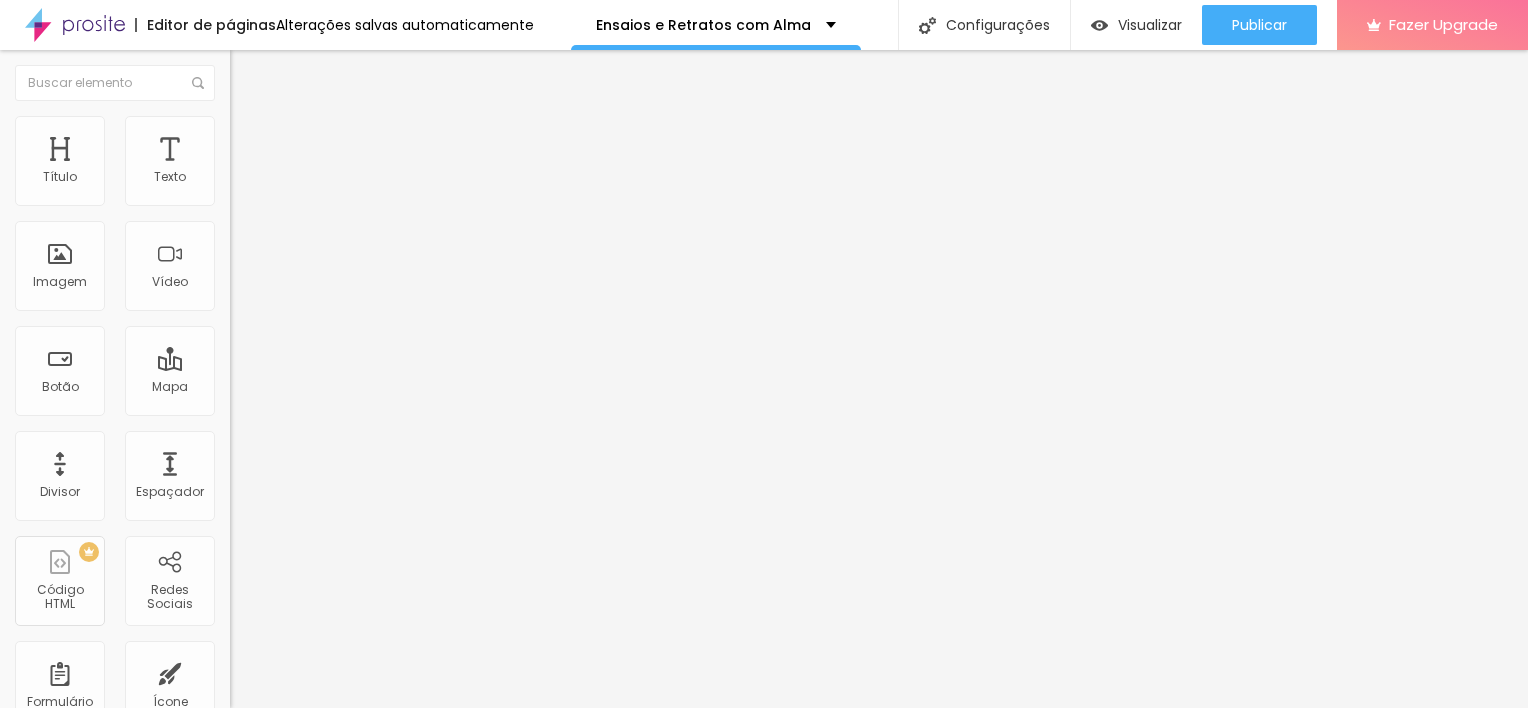 click at bounding box center (239, 105) 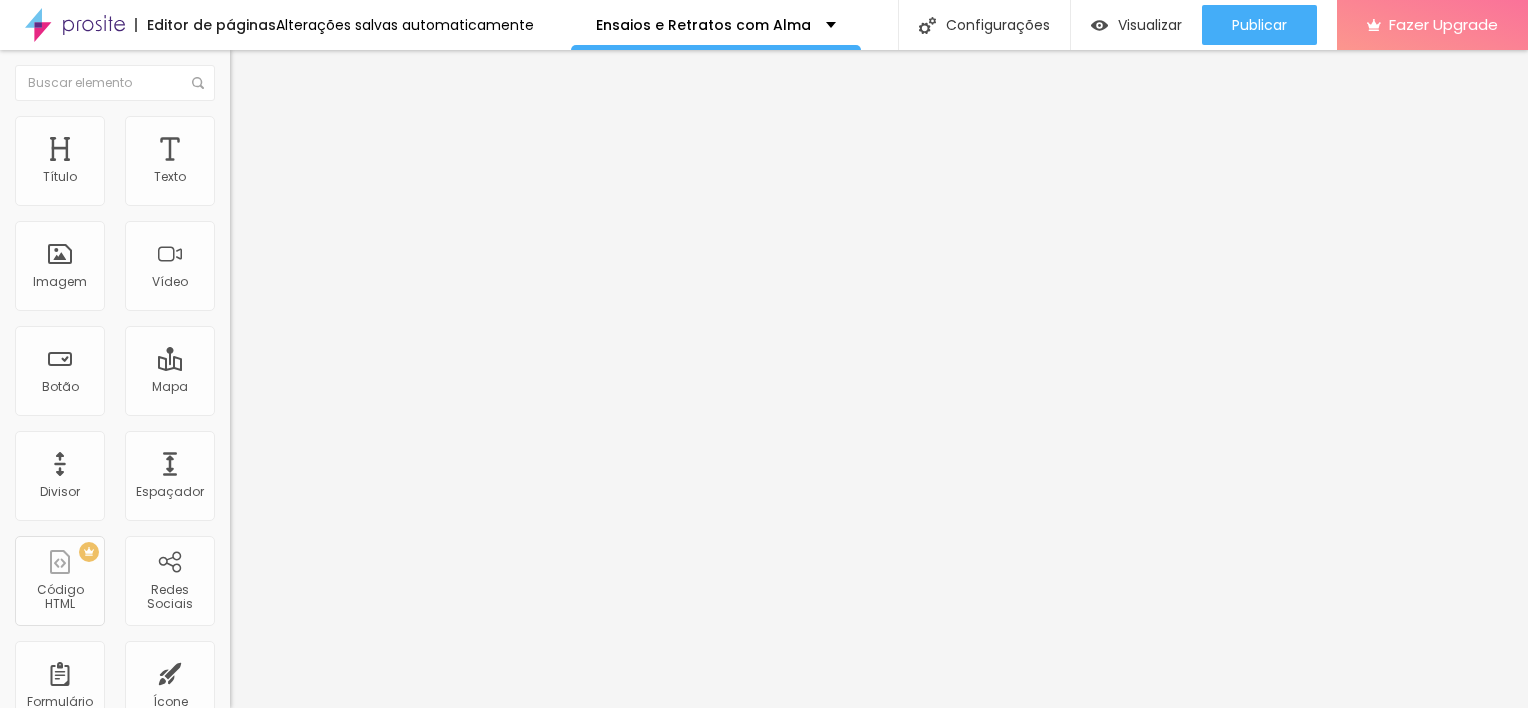 drag, startPoint x: 161, startPoint y: 197, endPoint x: 140, endPoint y: 204, distance: 22.135944 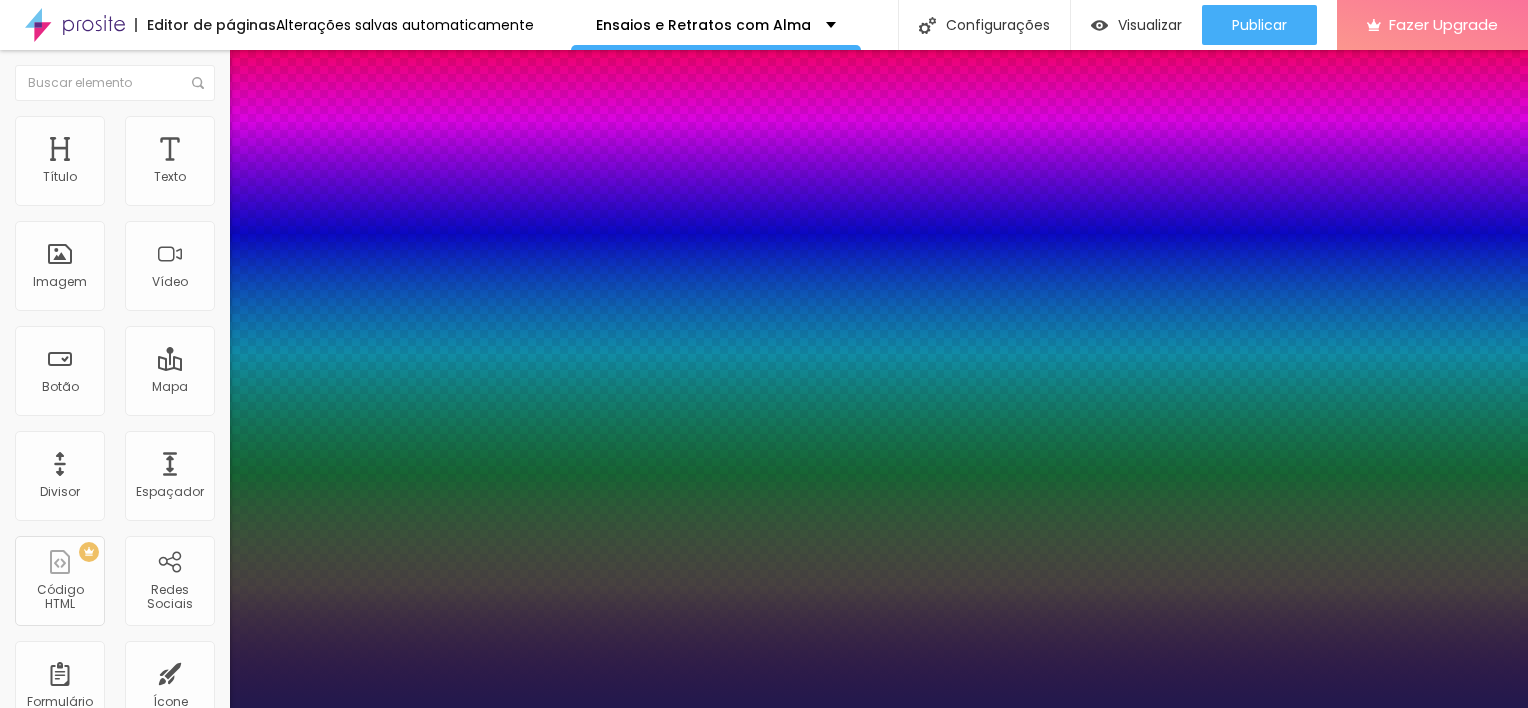 click on "Carregando..." at bounding box center (54, 730) 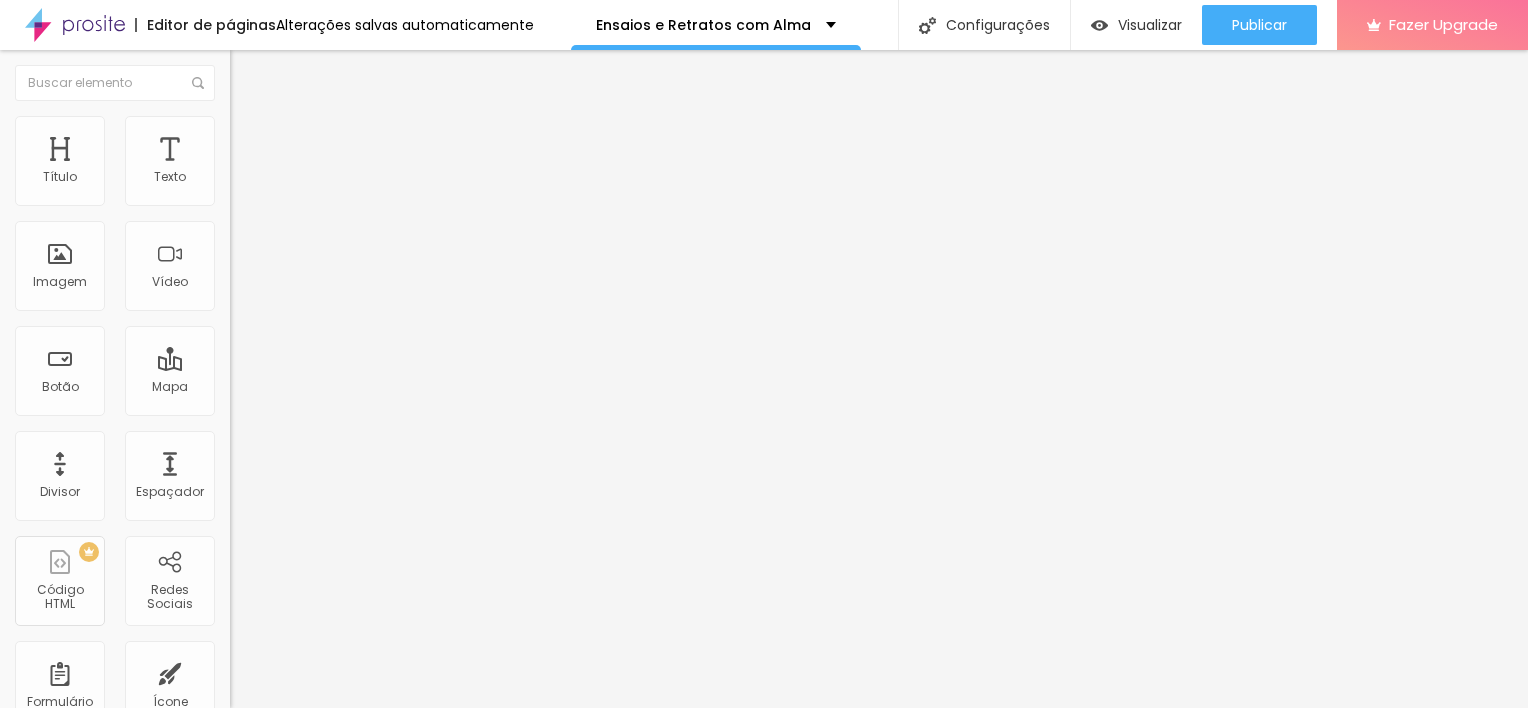 click at bounding box center (253, 73) 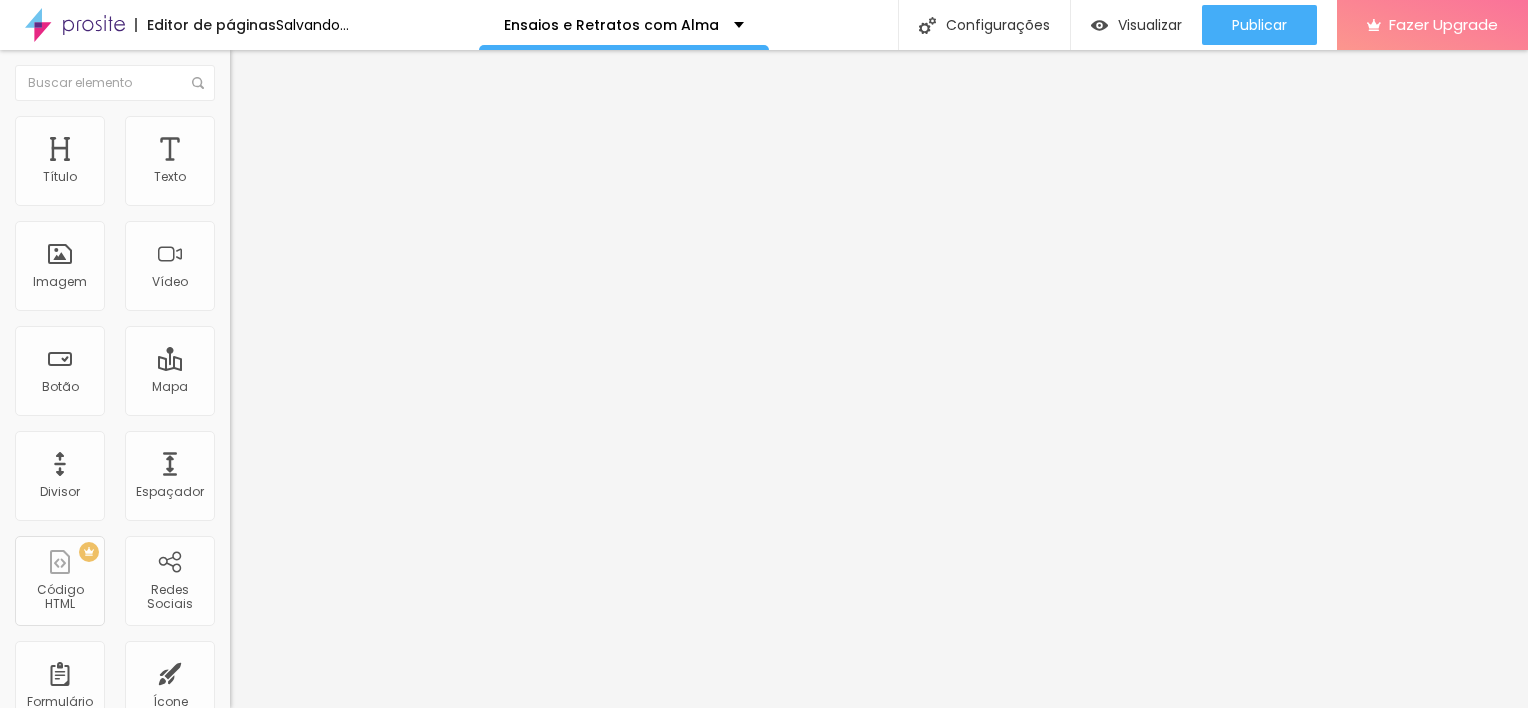 drag, startPoint x: 63, startPoint y: 194, endPoint x: -4, endPoint y: 189, distance: 67.18631 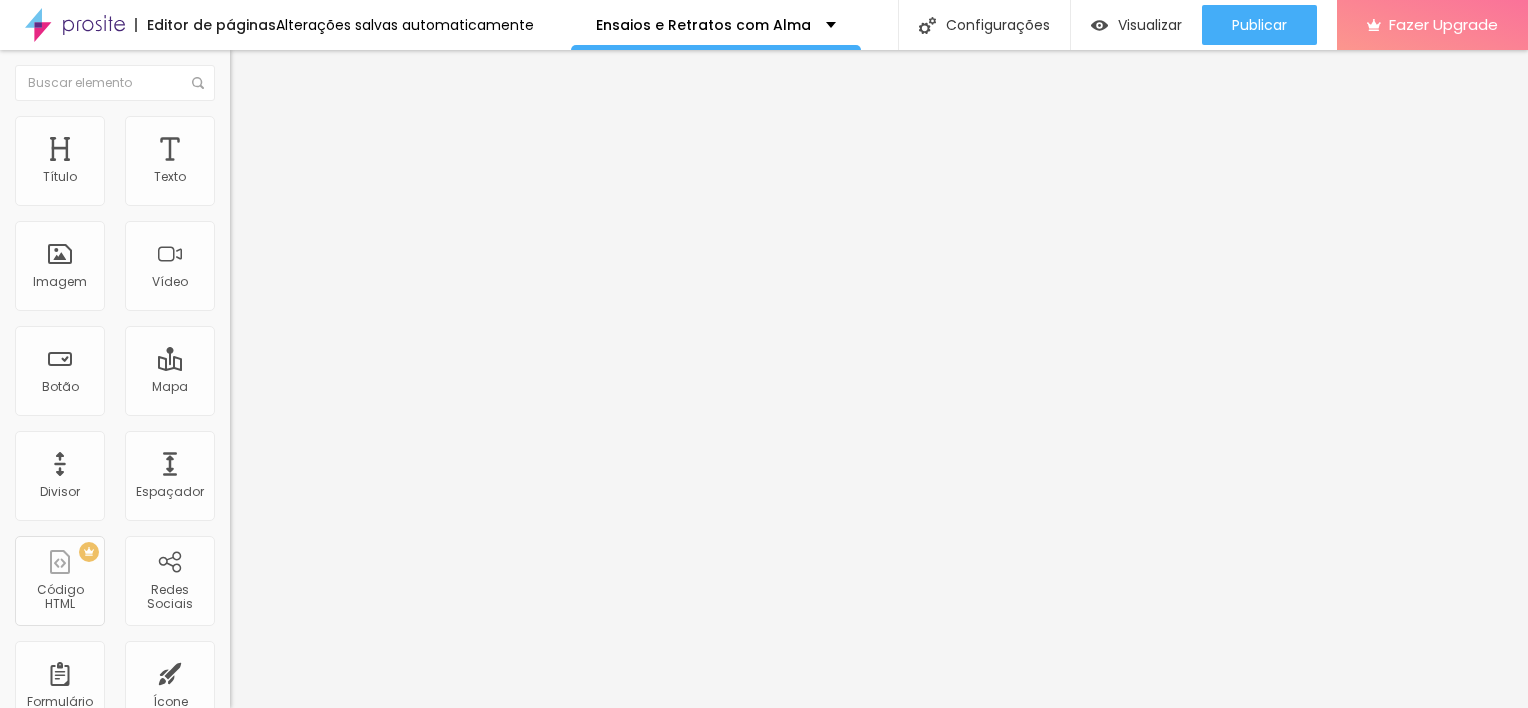 click at bounding box center (239, 105) 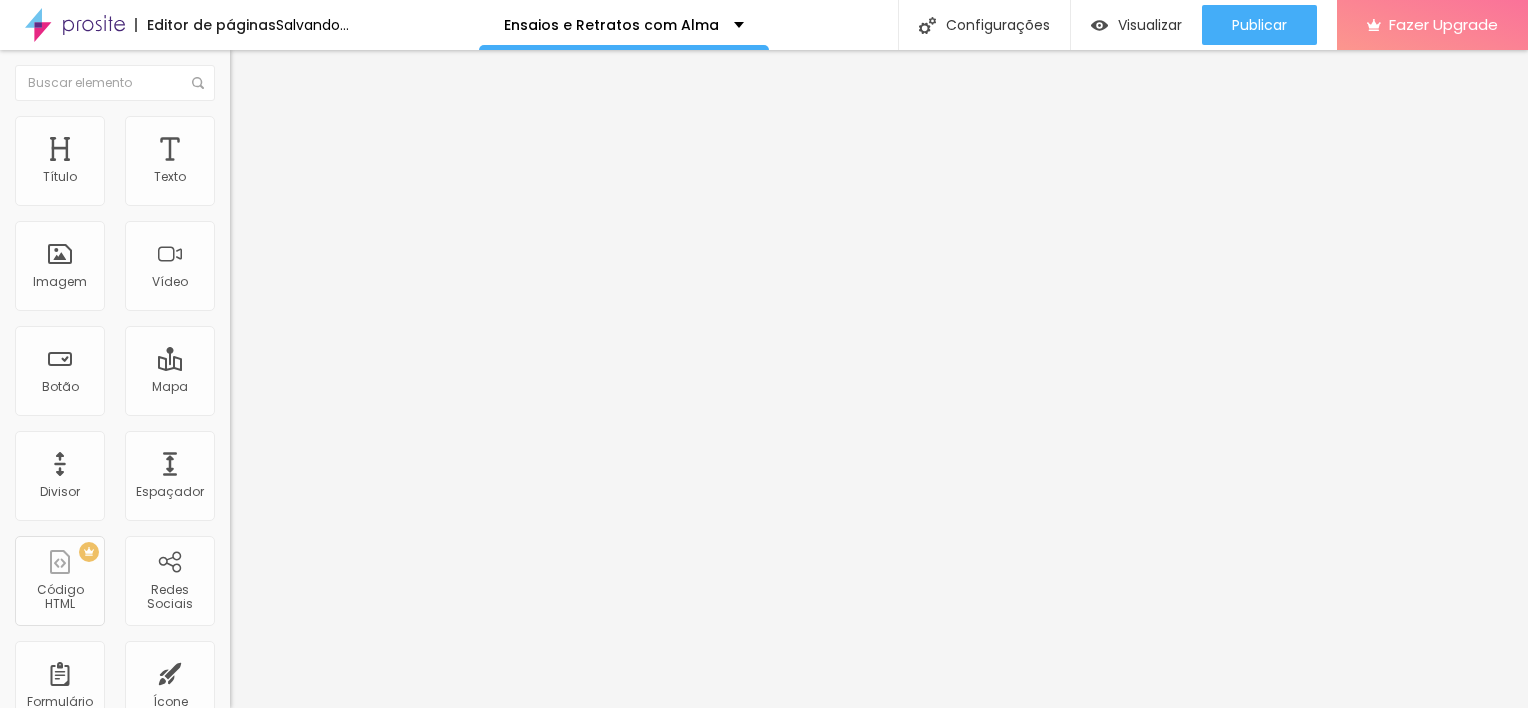 click at bounding box center (253, 73) 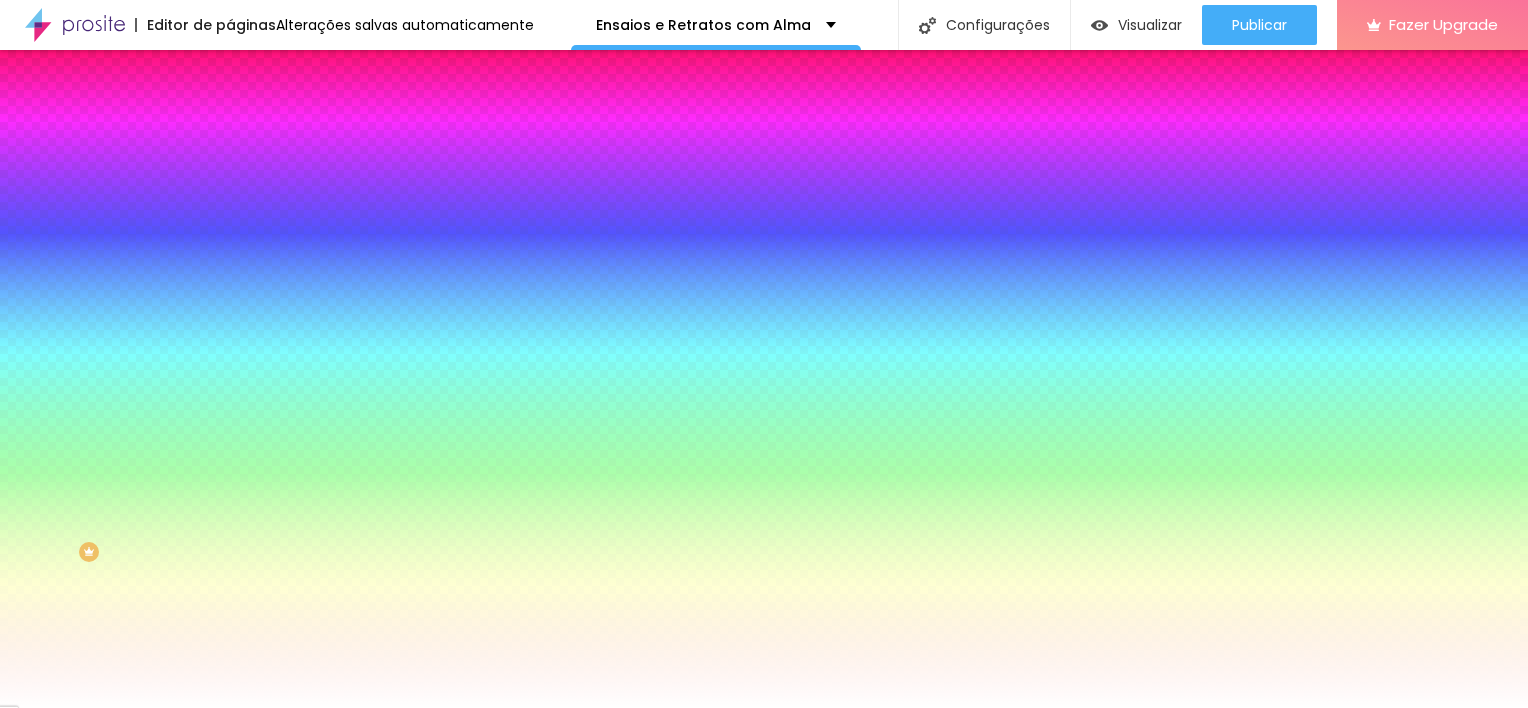click at bounding box center [345, 272] 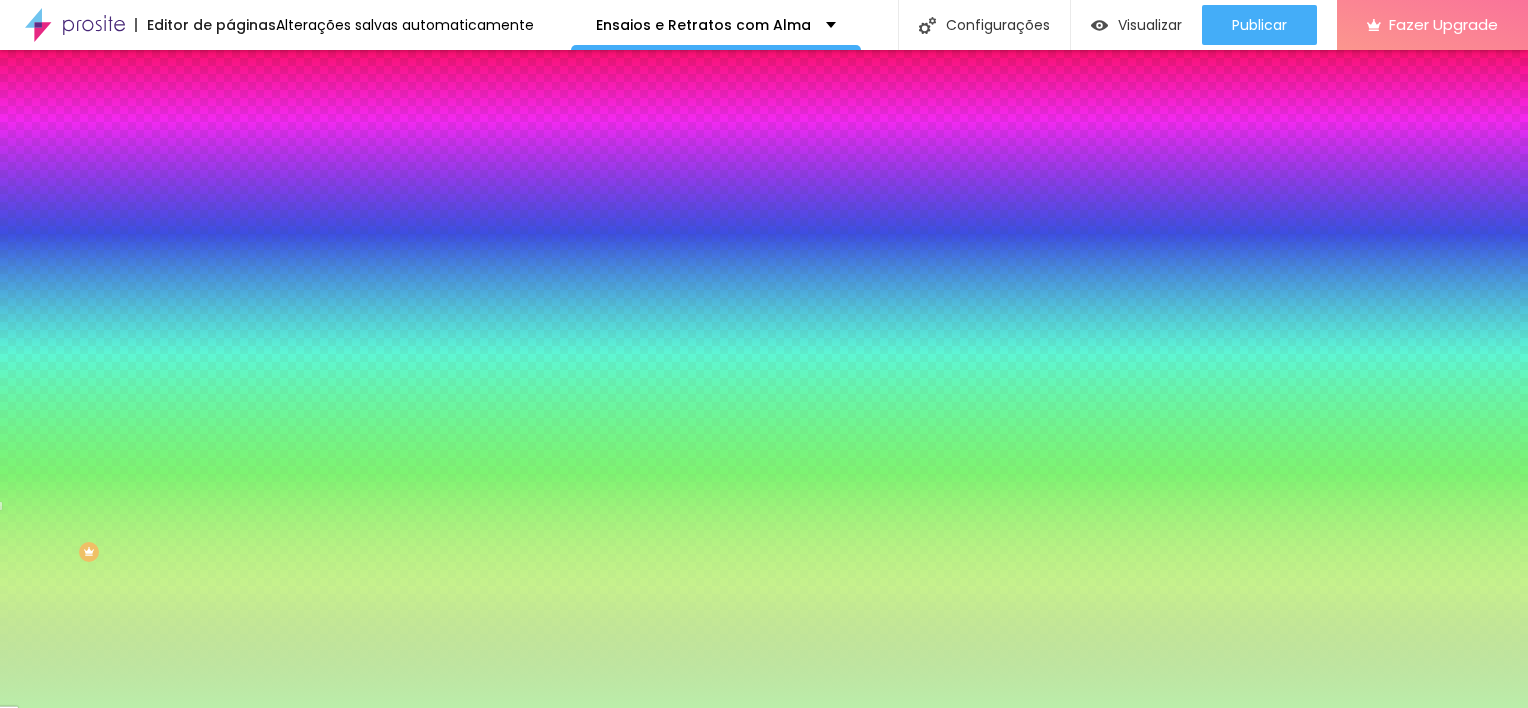 drag, startPoint x: 214, startPoint y: 368, endPoint x: 171, endPoint y: 364, distance: 43.185646 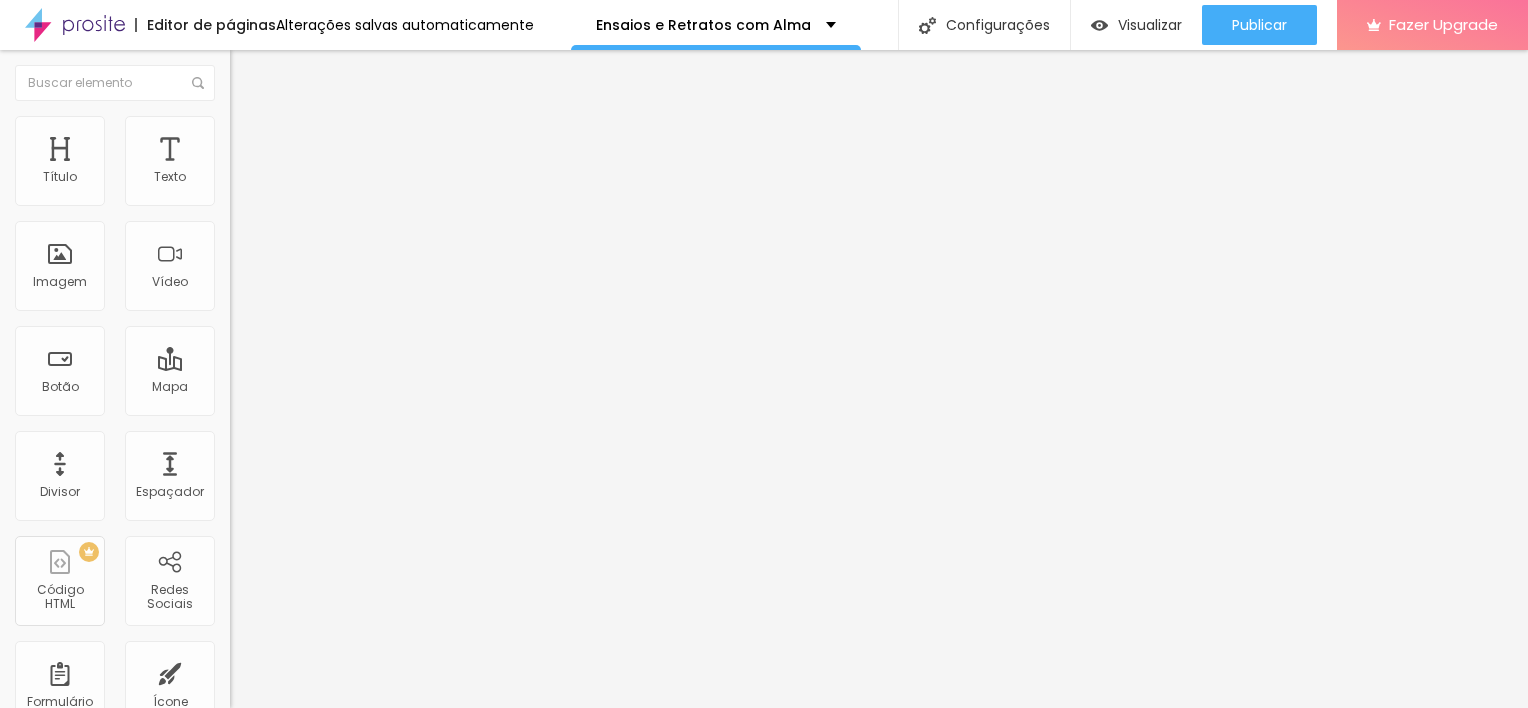 click on "Estilo" at bounding box center (263, 129) 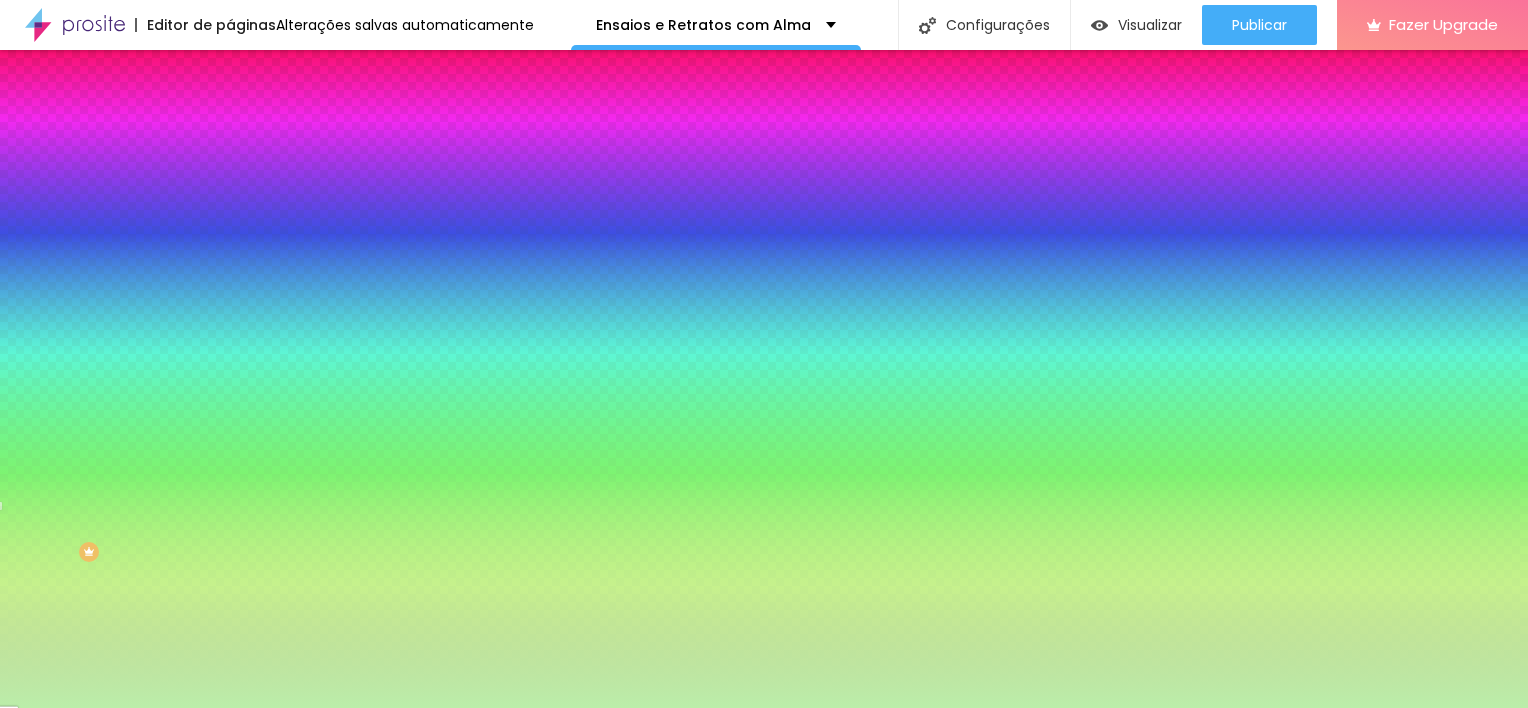 click on "#BBEEAA" at bounding box center (350, 282) 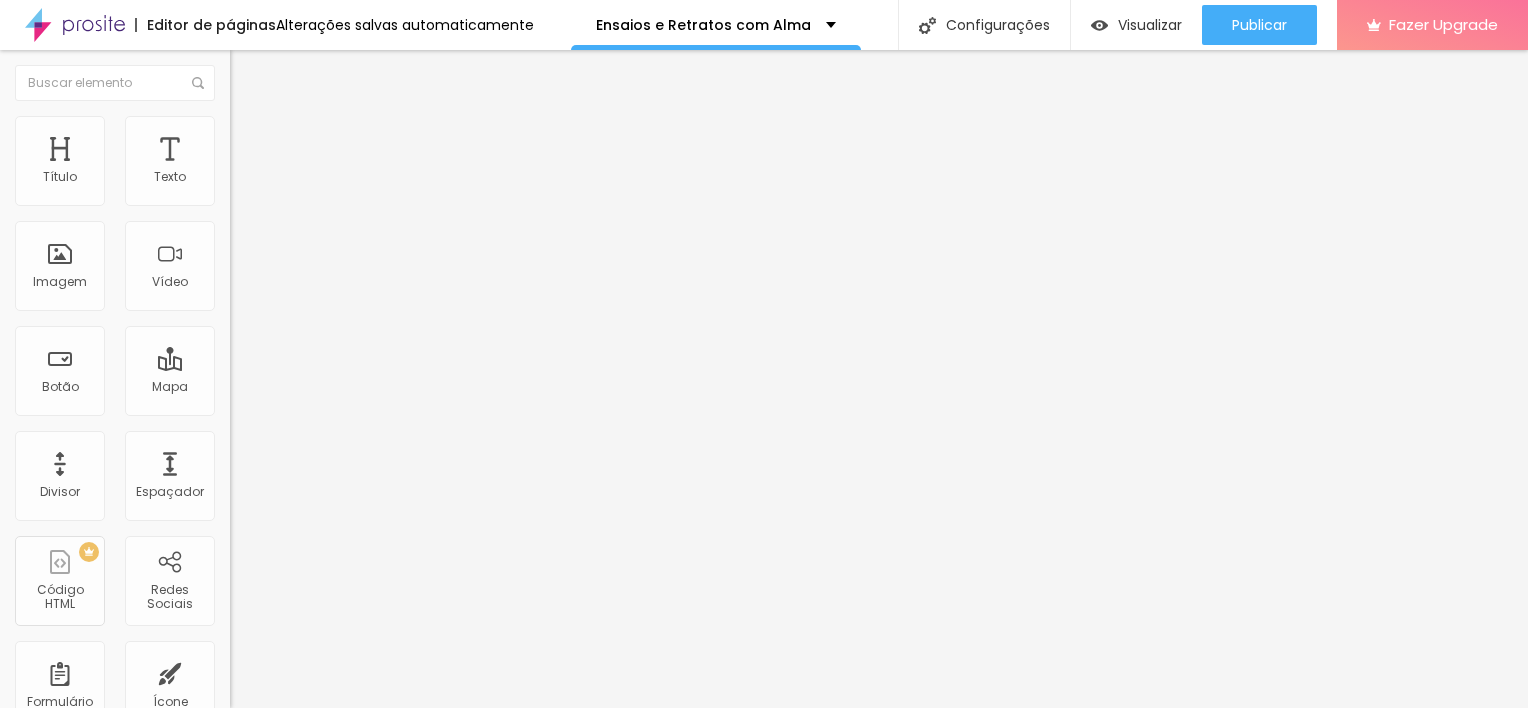 click on "Tipografia Voltar ao padrão Sombra DESATIVADO Voltar ao padrão" at bounding box center (345, 197) 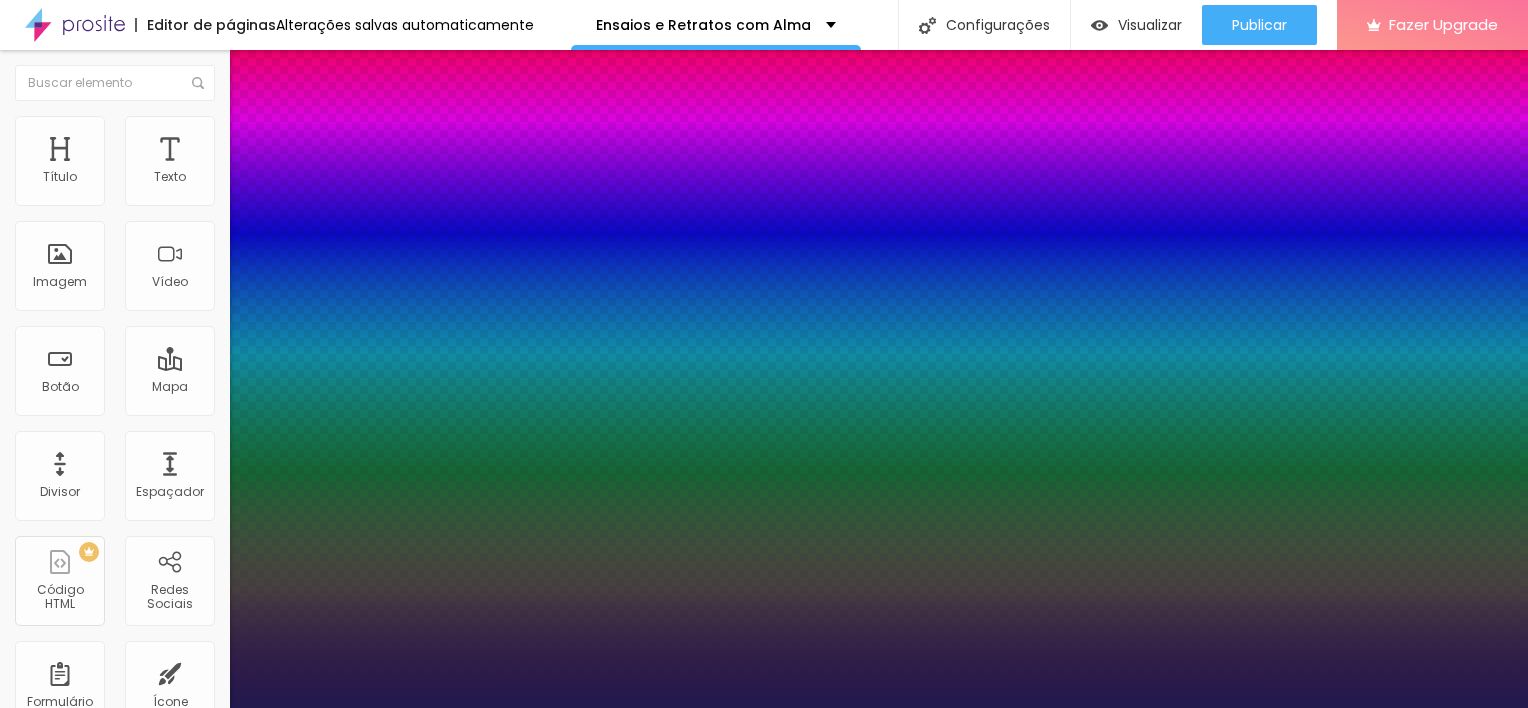 drag, startPoint x: 278, startPoint y: 332, endPoint x: 344, endPoint y: 328, distance: 66.1211 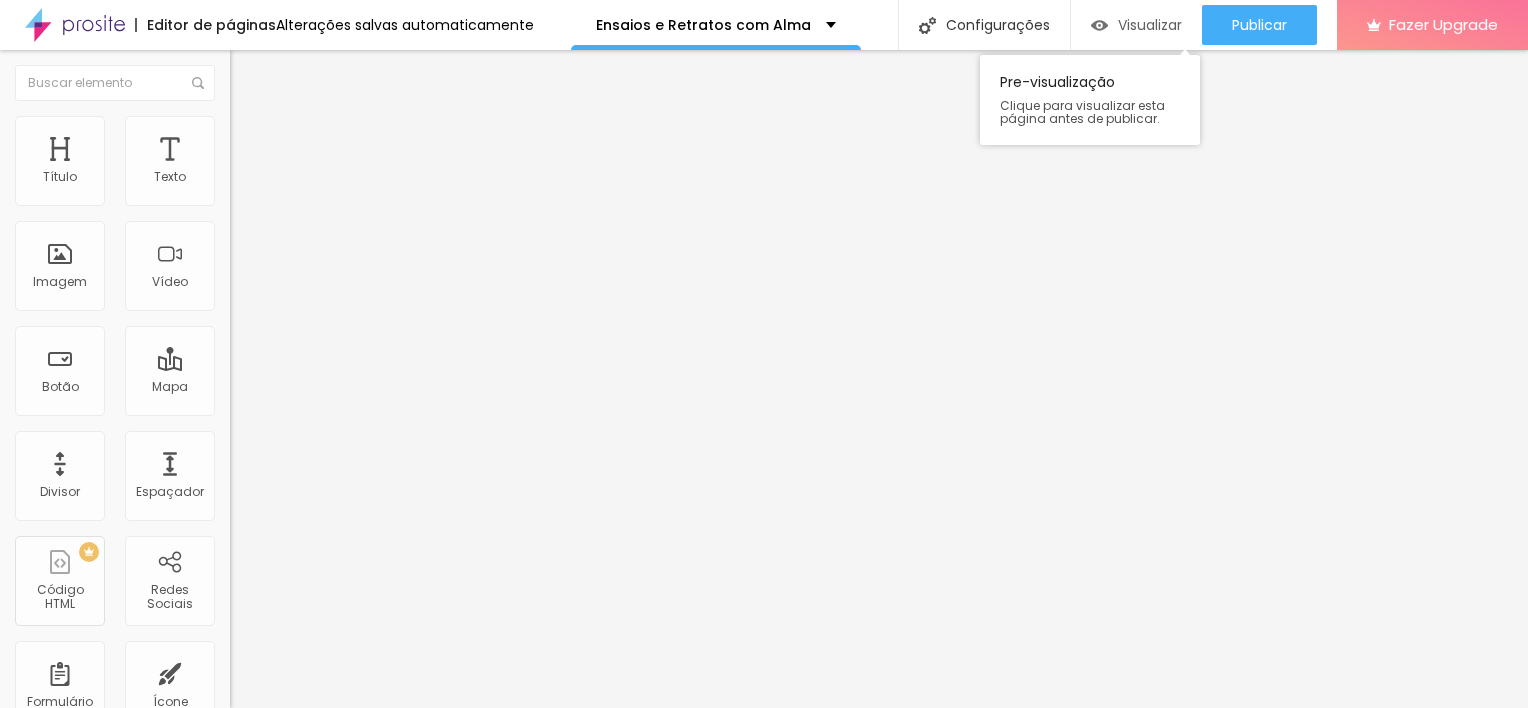 click on "Visualizar" at bounding box center [1136, 25] 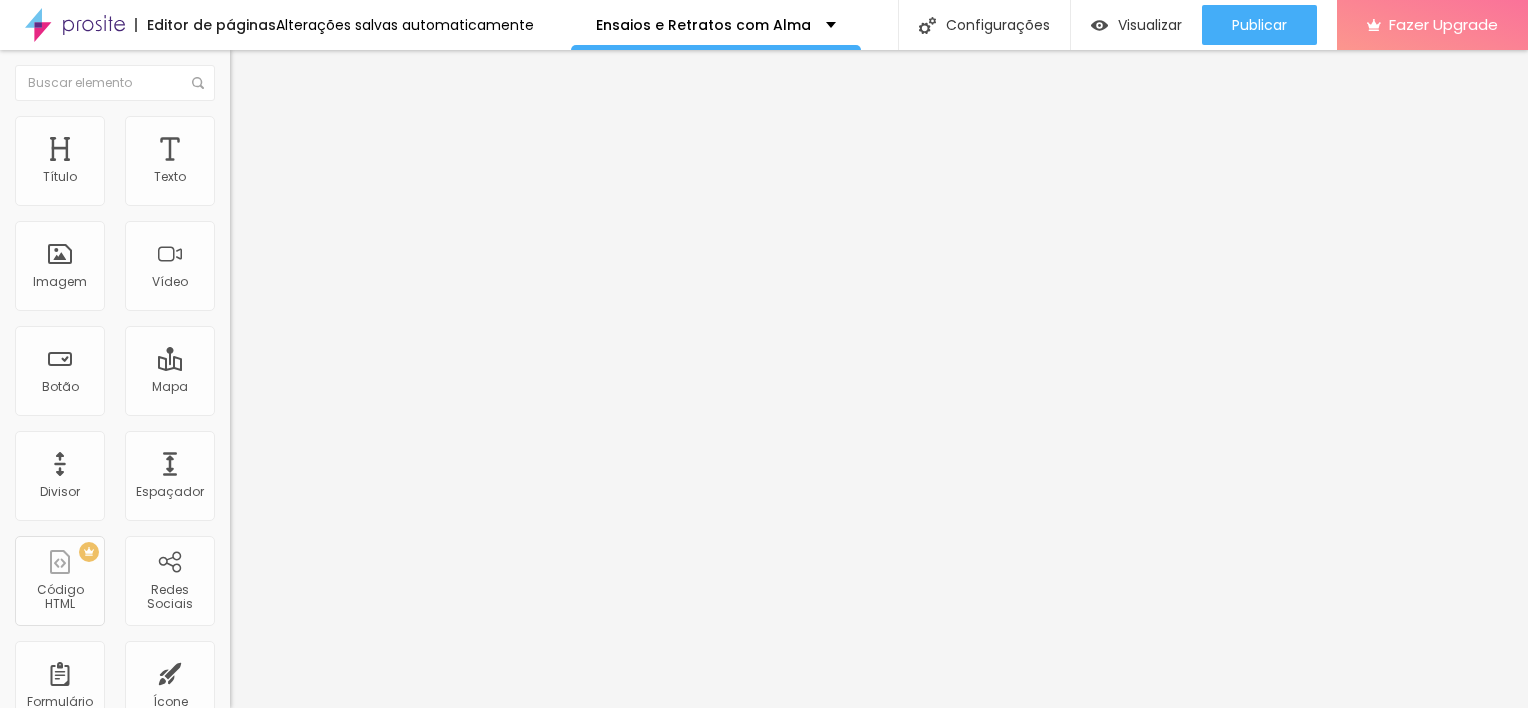 click at bounding box center (239, 125) 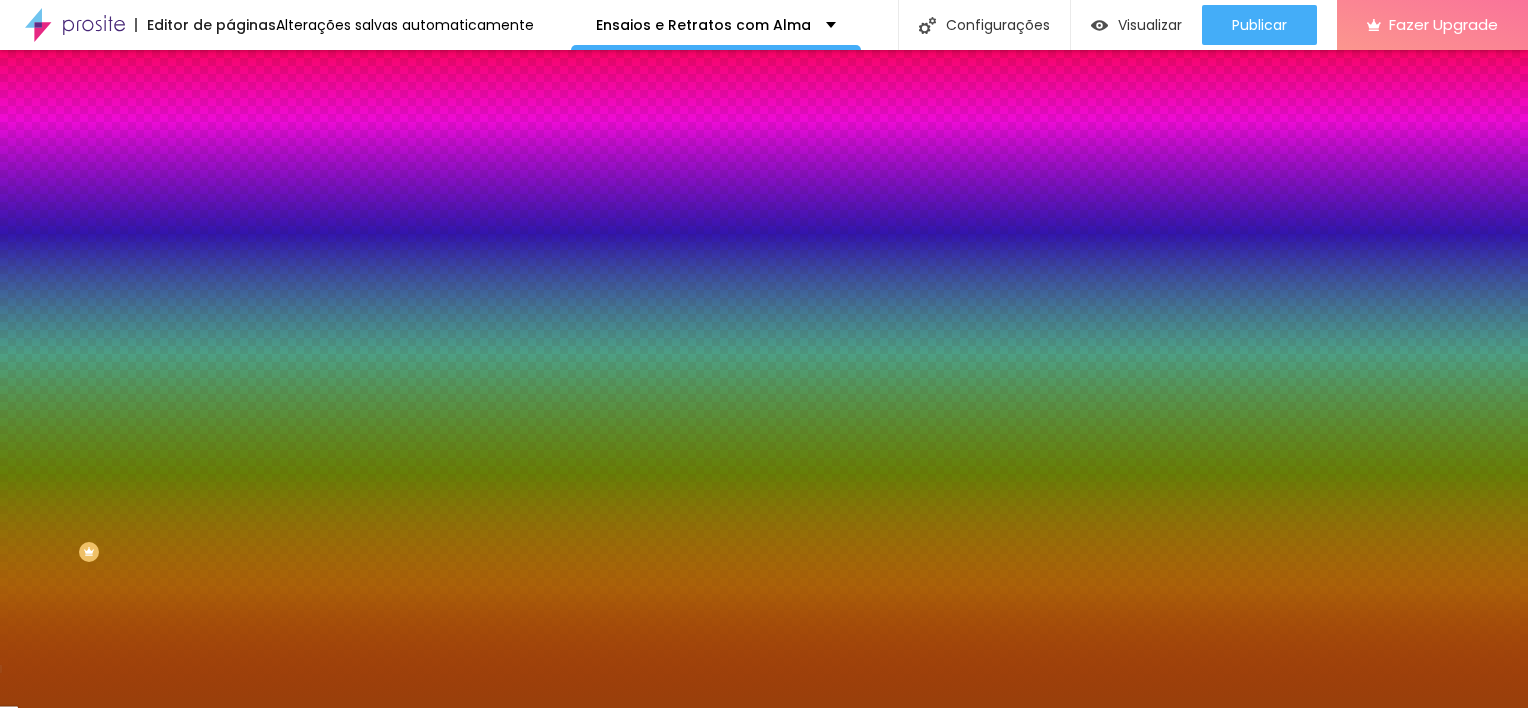 click at bounding box center (239, 145) 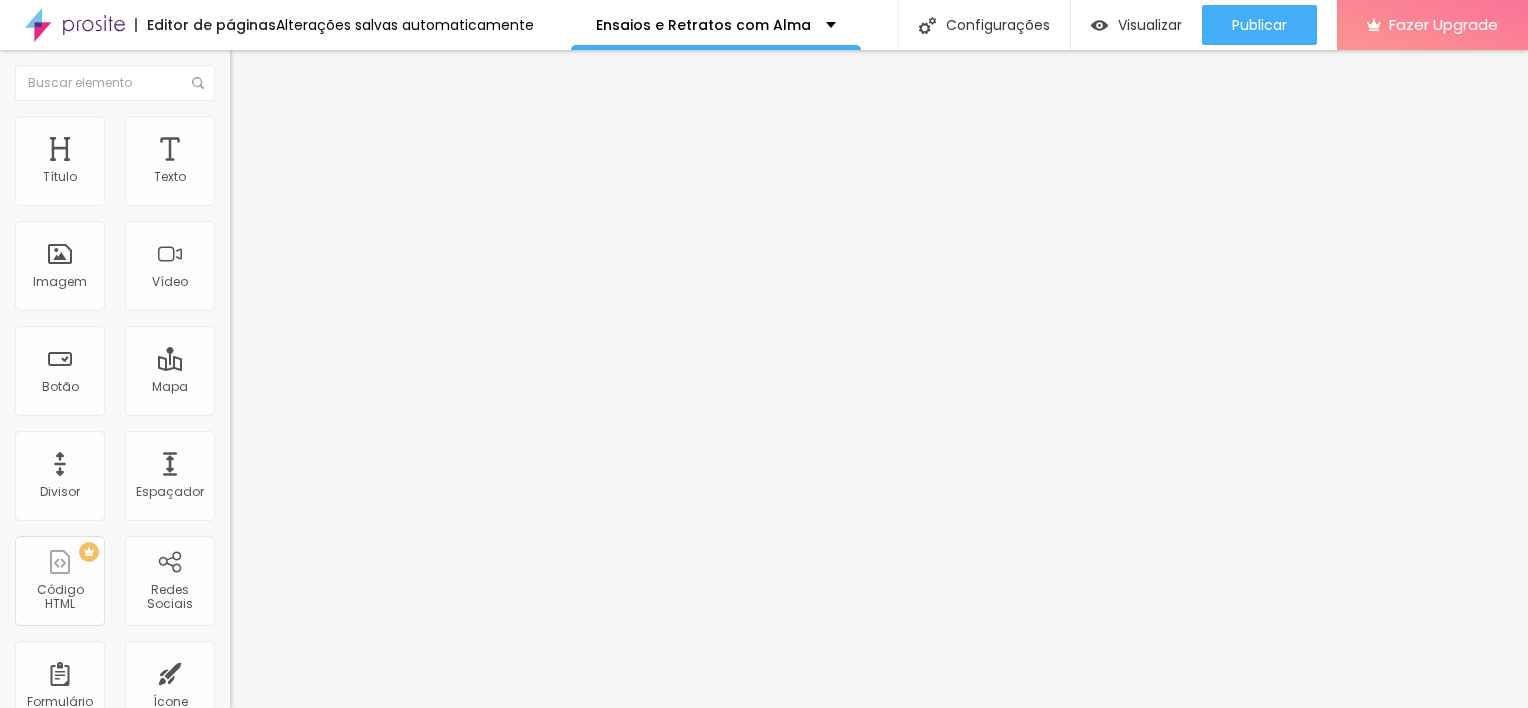 drag, startPoint x: 104, startPoint y: 195, endPoint x: 30, endPoint y: 196, distance: 74.00676 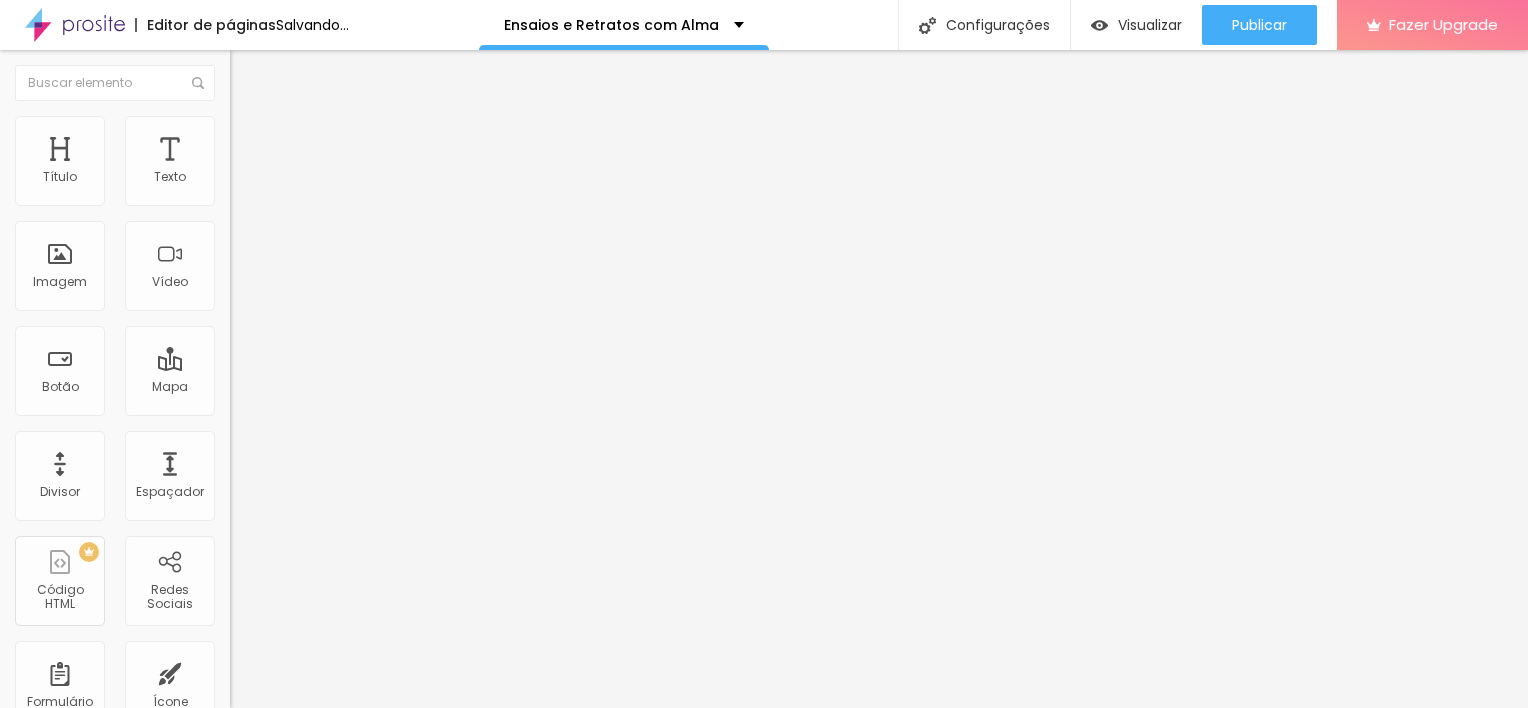 drag, startPoint x: 53, startPoint y: 192, endPoint x: 117, endPoint y: 204, distance: 65.11528 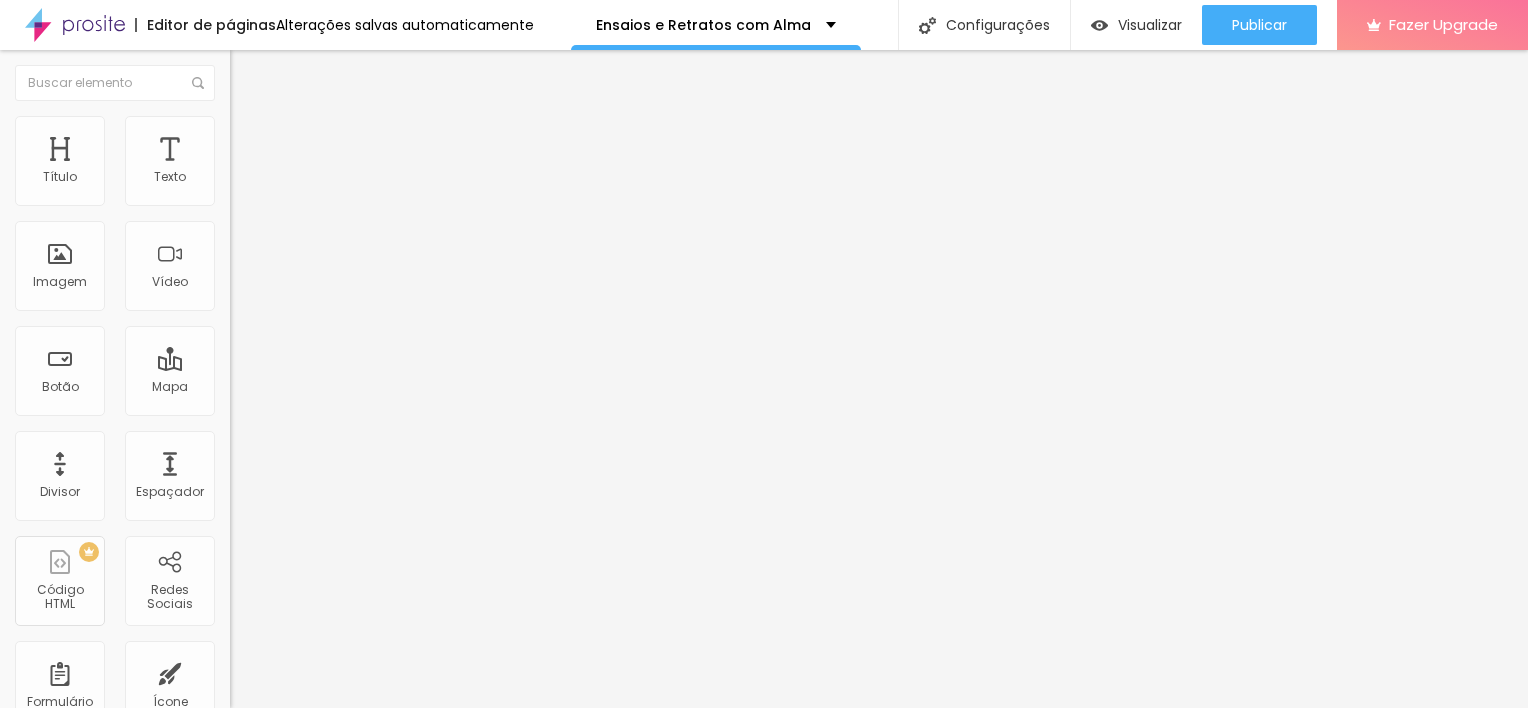 drag, startPoint x: 63, startPoint y: 235, endPoint x: 0, endPoint y: 247, distance: 64.132675 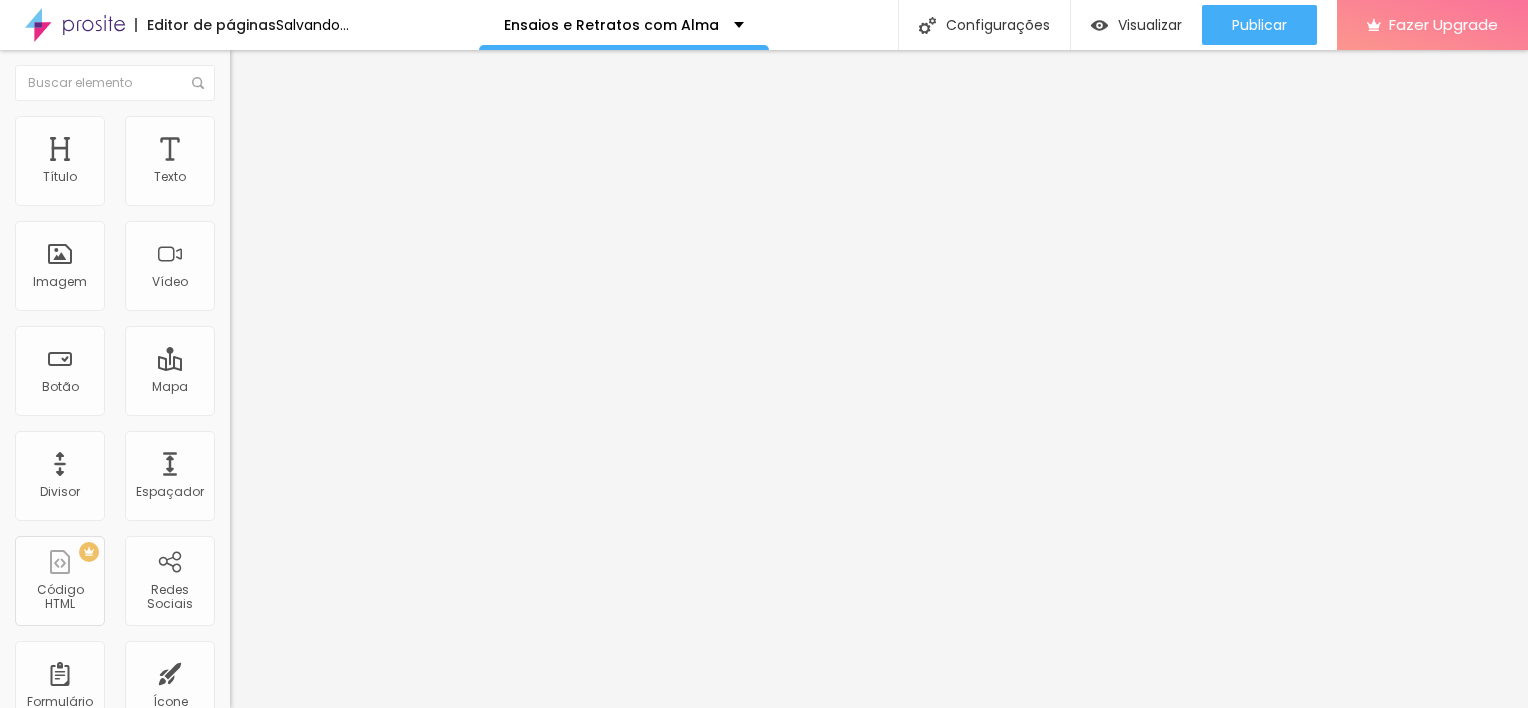 click on "Estilo" at bounding box center (345, 126) 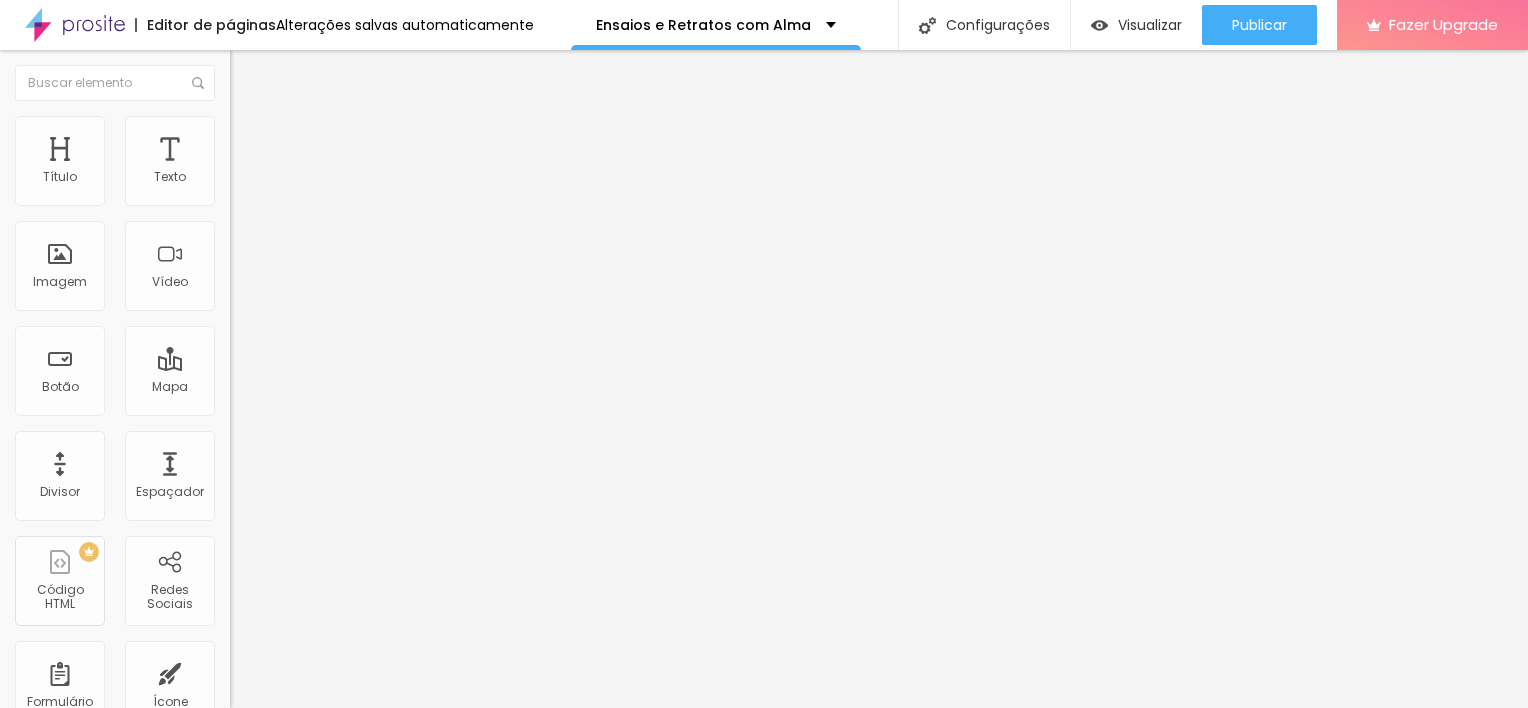 click 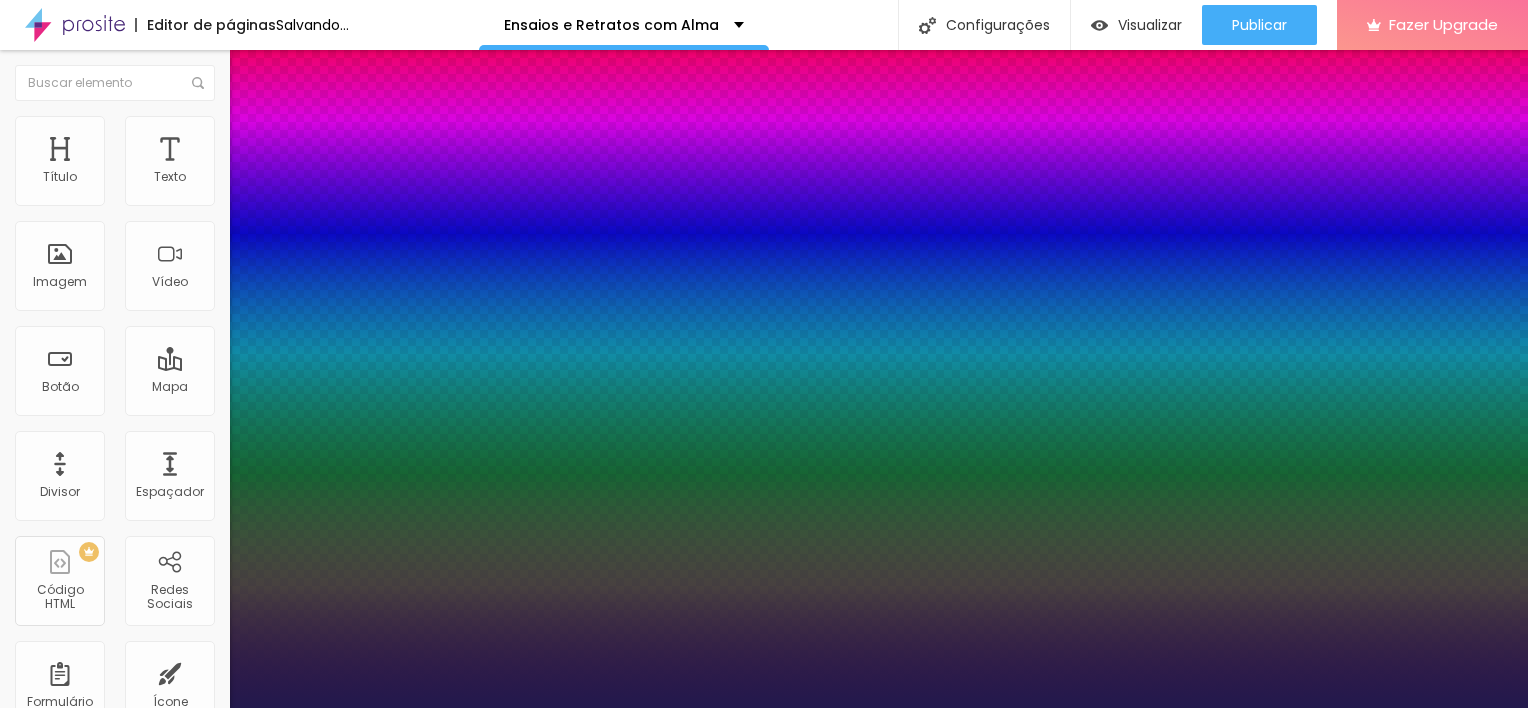 drag, startPoint x: 304, startPoint y: 337, endPoint x: 291, endPoint y: 337, distance: 13 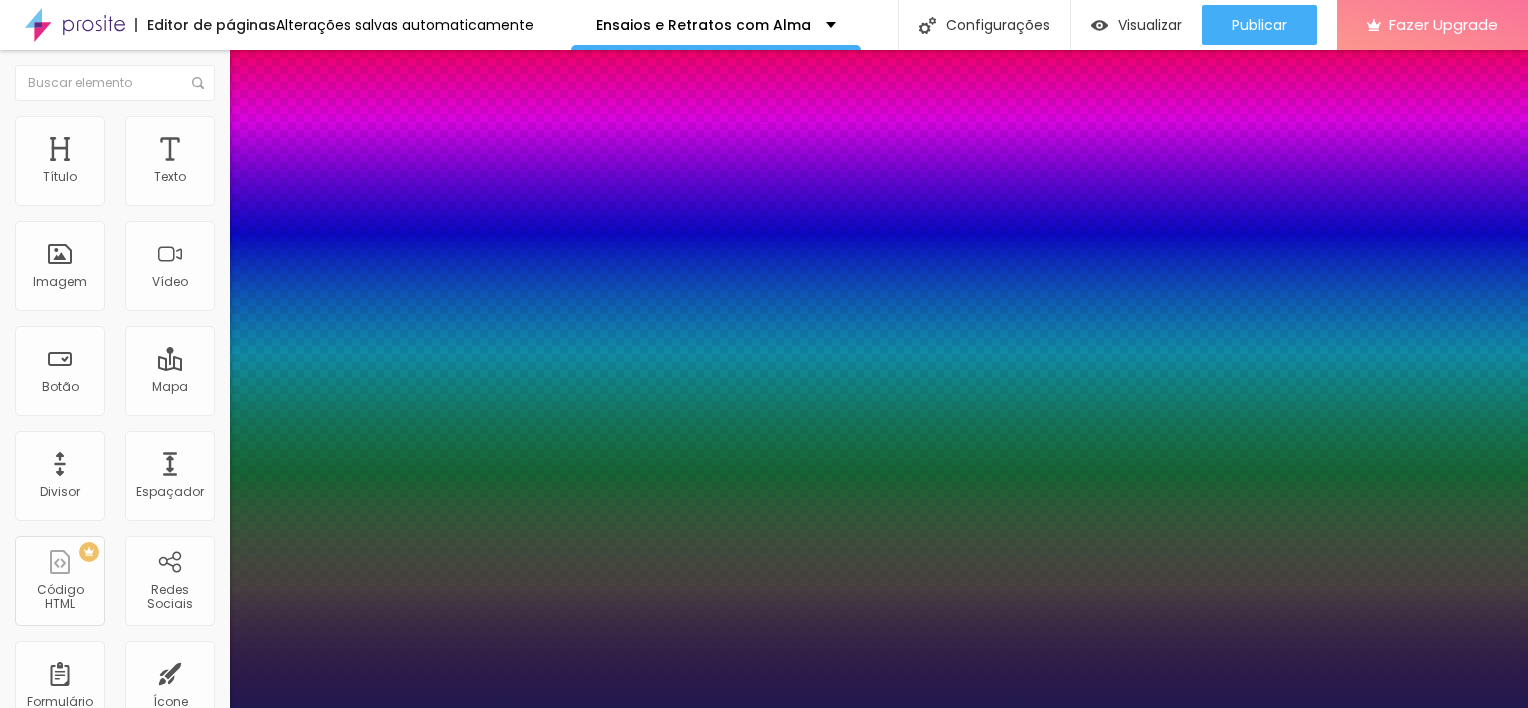 click at bounding box center [764, 708] 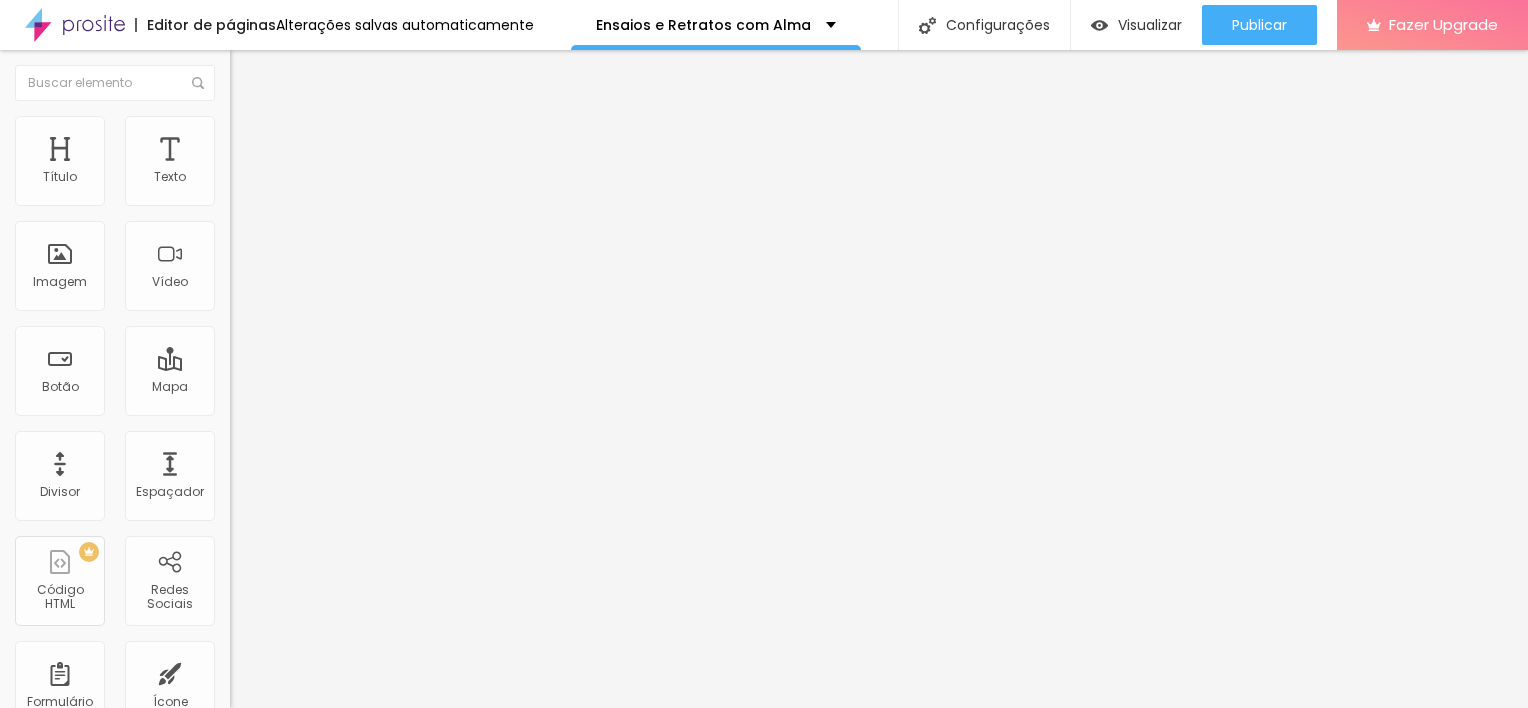 click on "Estilo" at bounding box center (345, 126) 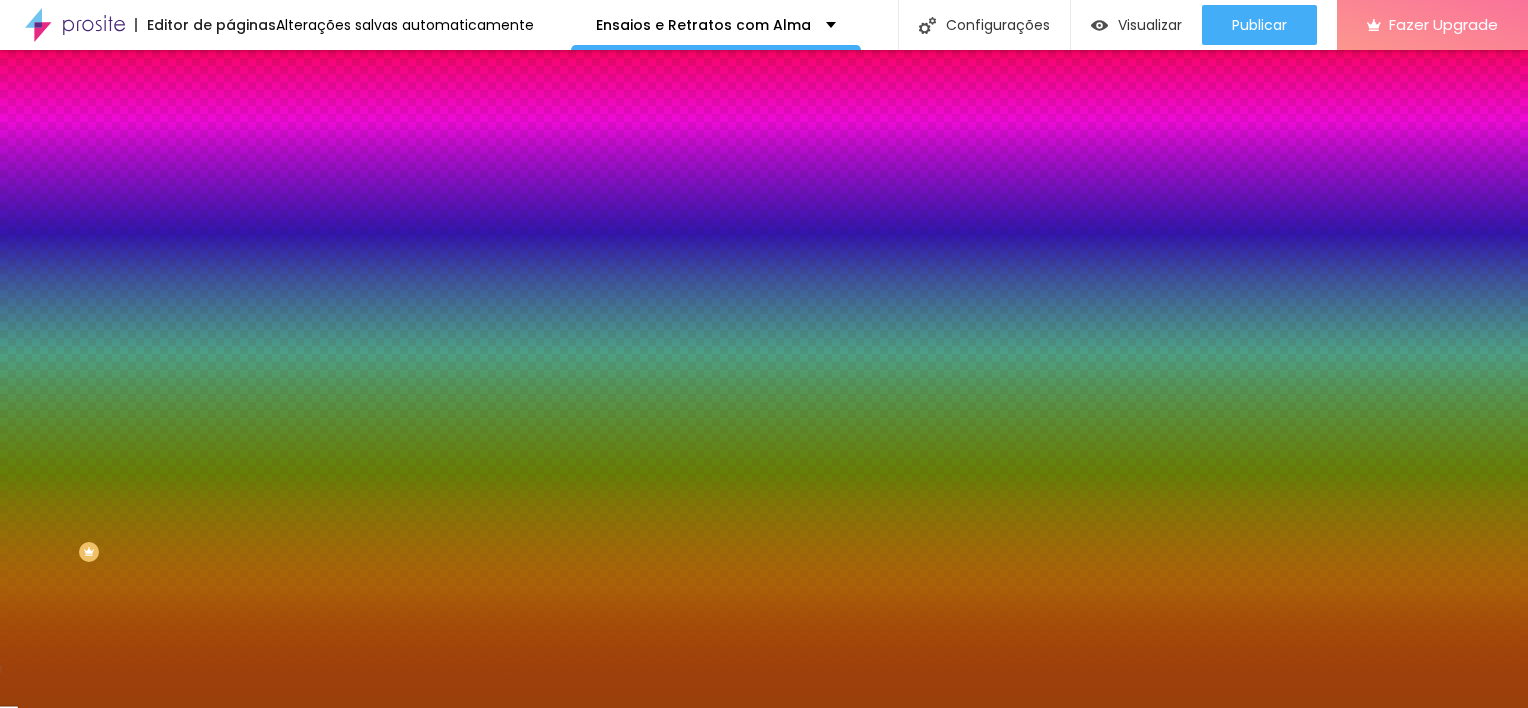 click on "Avançado" at bounding box center (345, 146) 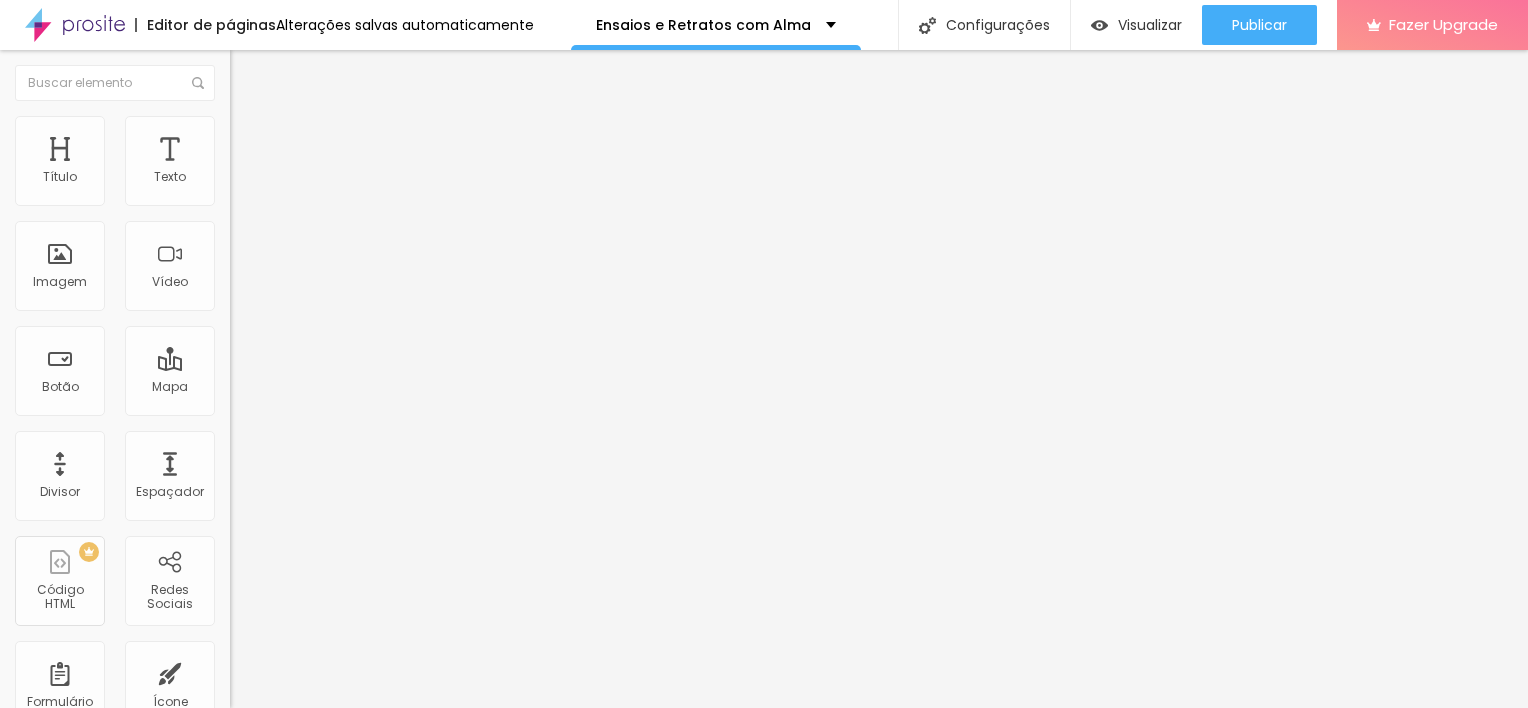 drag, startPoint x: 89, startPoint y: 193, endPoint x: 100, endPoint y: 202, distance: 14.21267 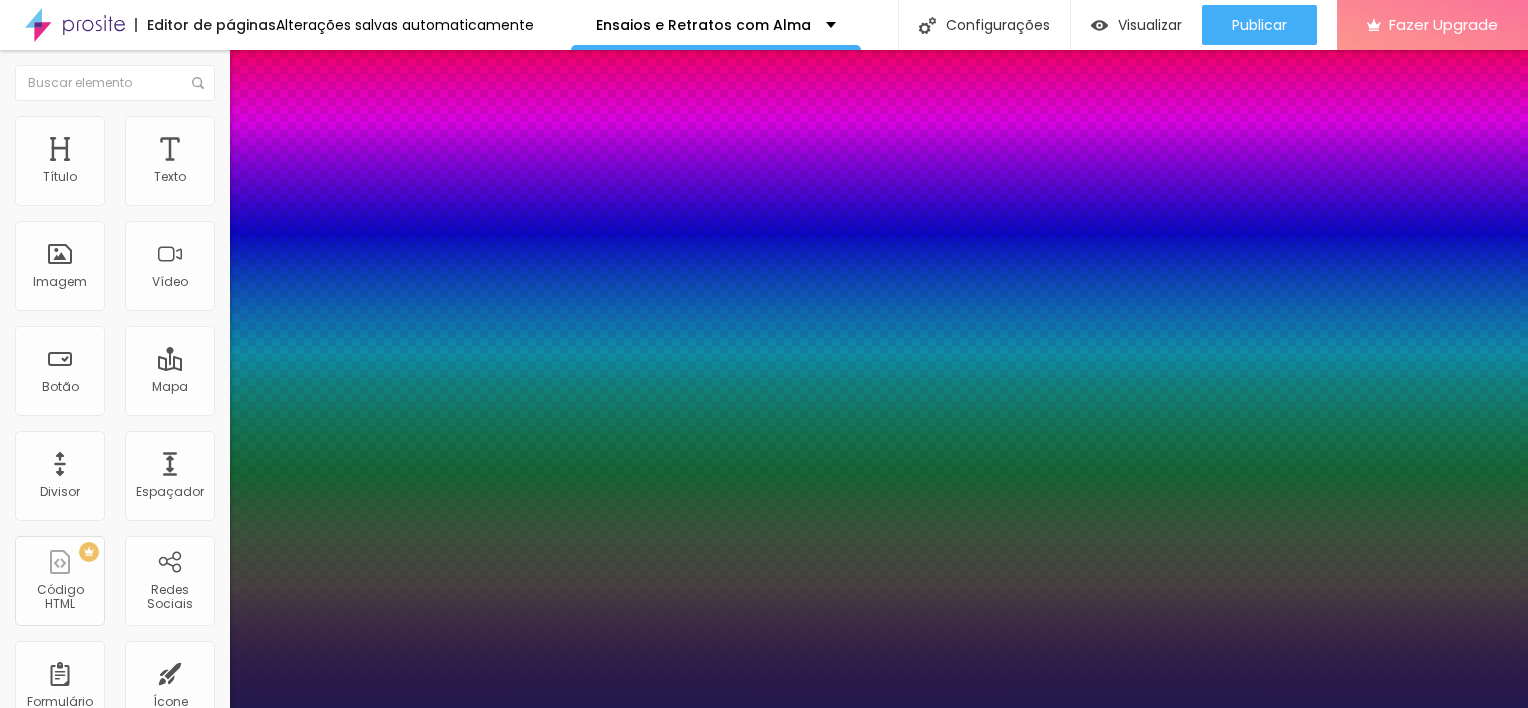 drag, startPoint x: 299, startPoint y: 335, endPoint x: 305, endPoint y: 324, distance: 12.529964 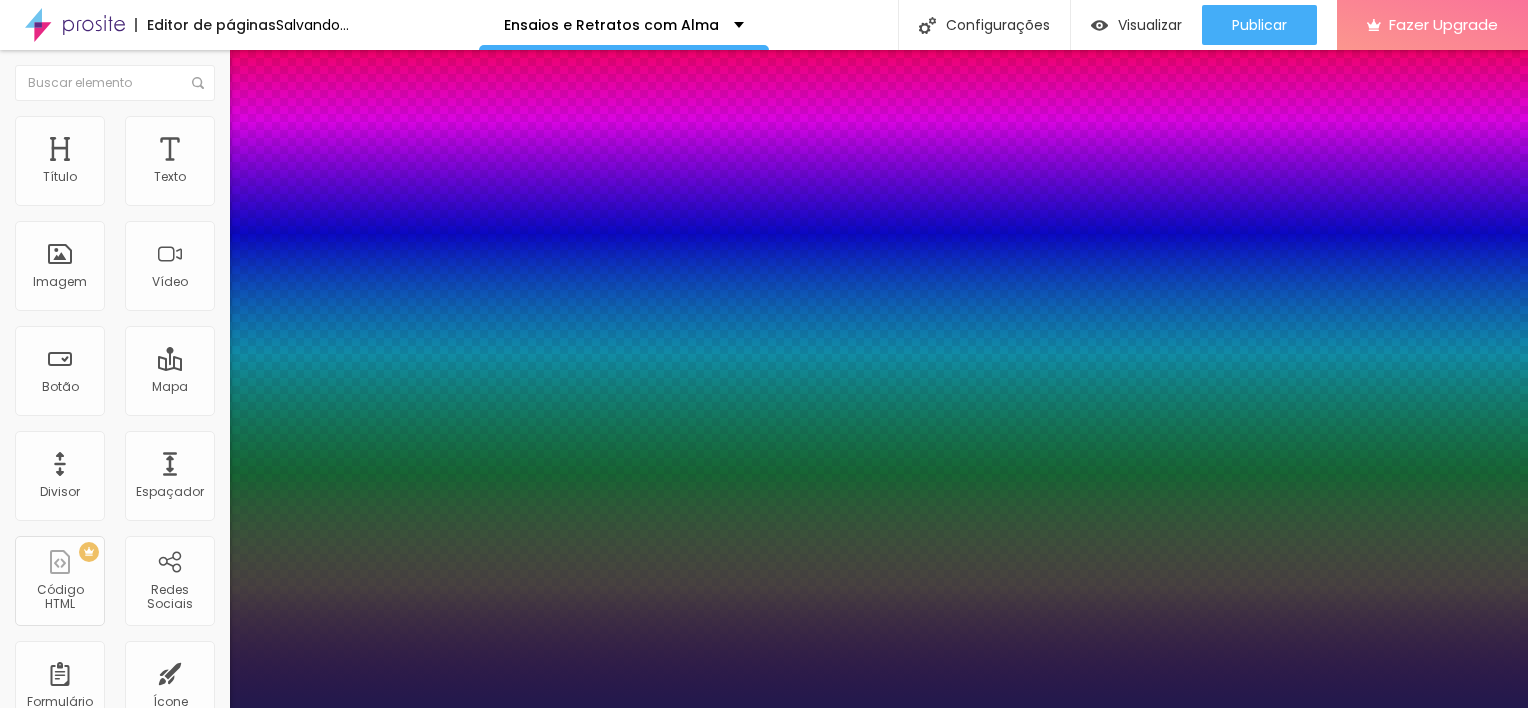 click at bounding box center [764, 708] 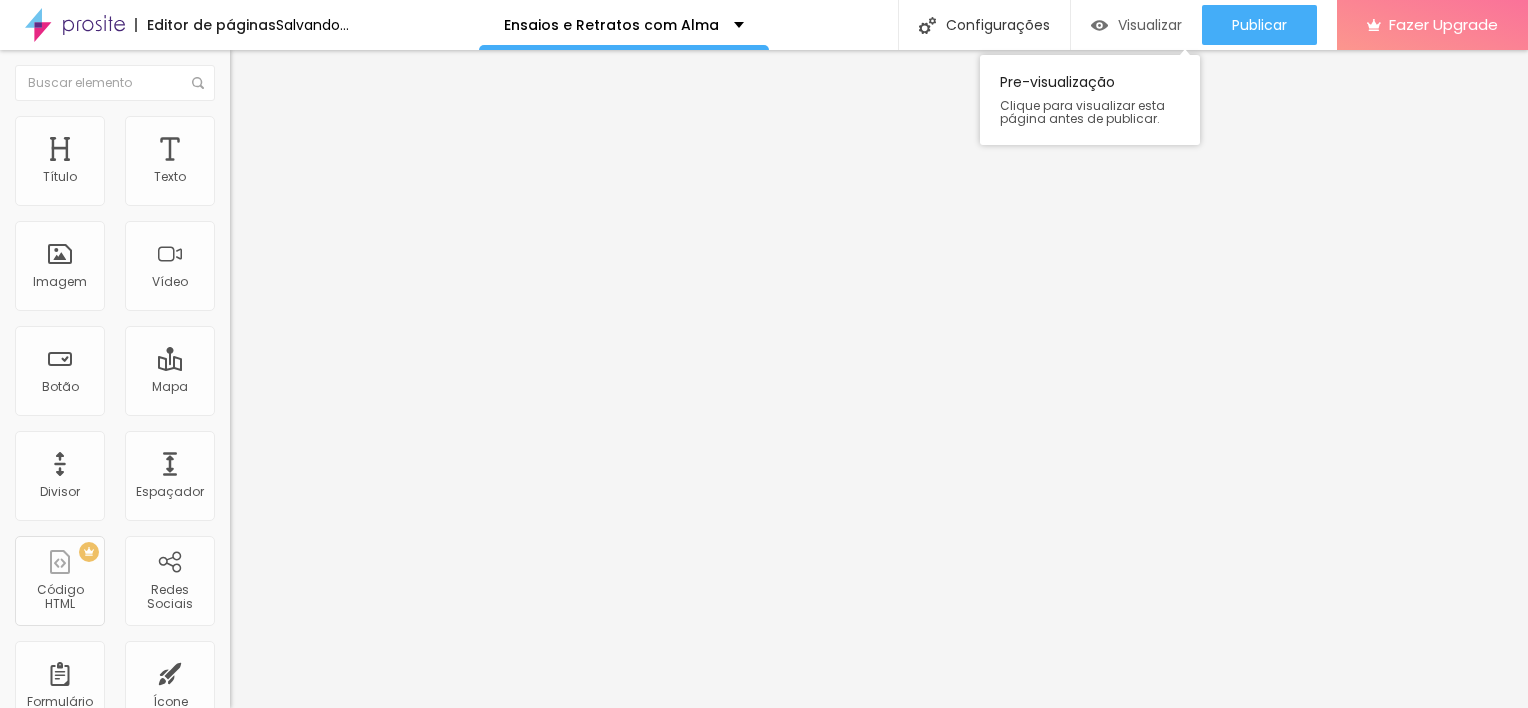 click on "Visualizar" at bounding box center (1150, 25) 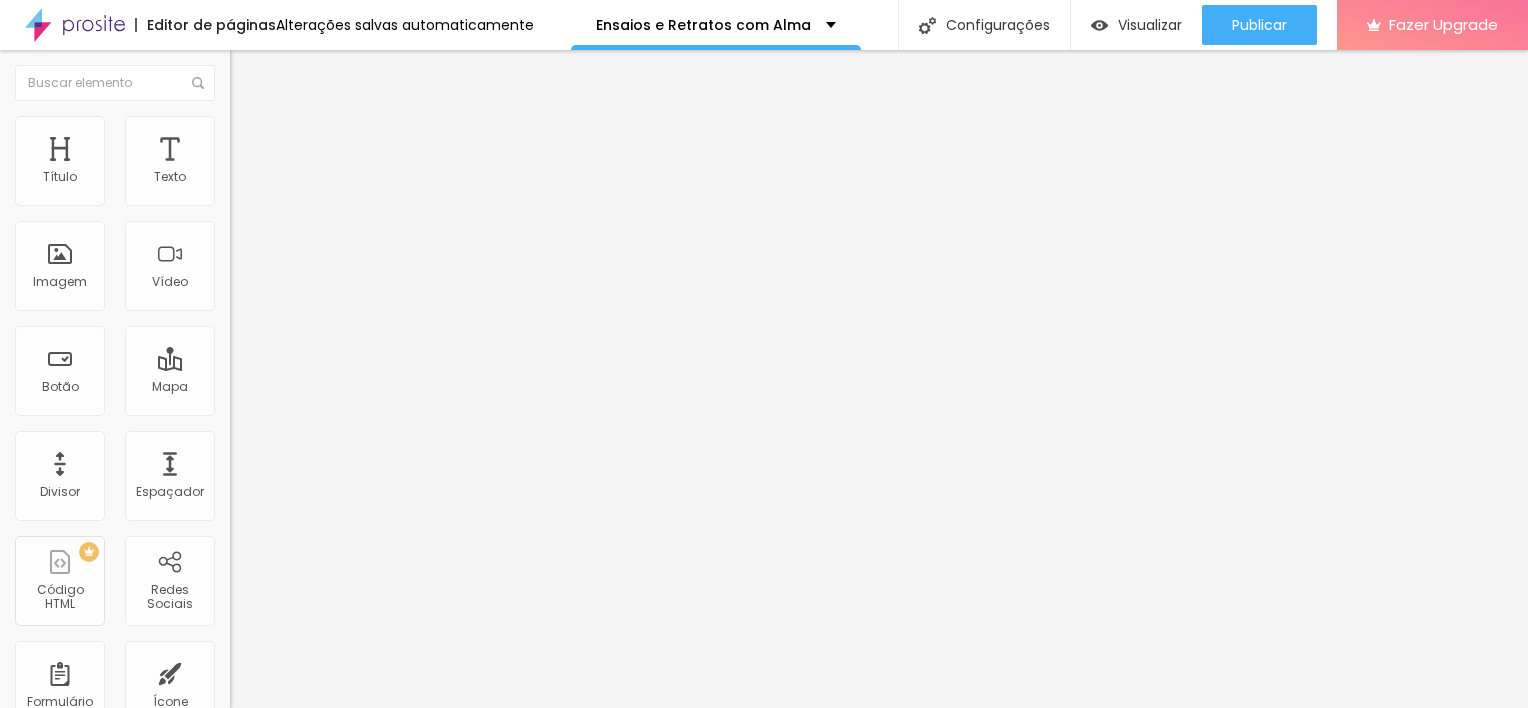 click 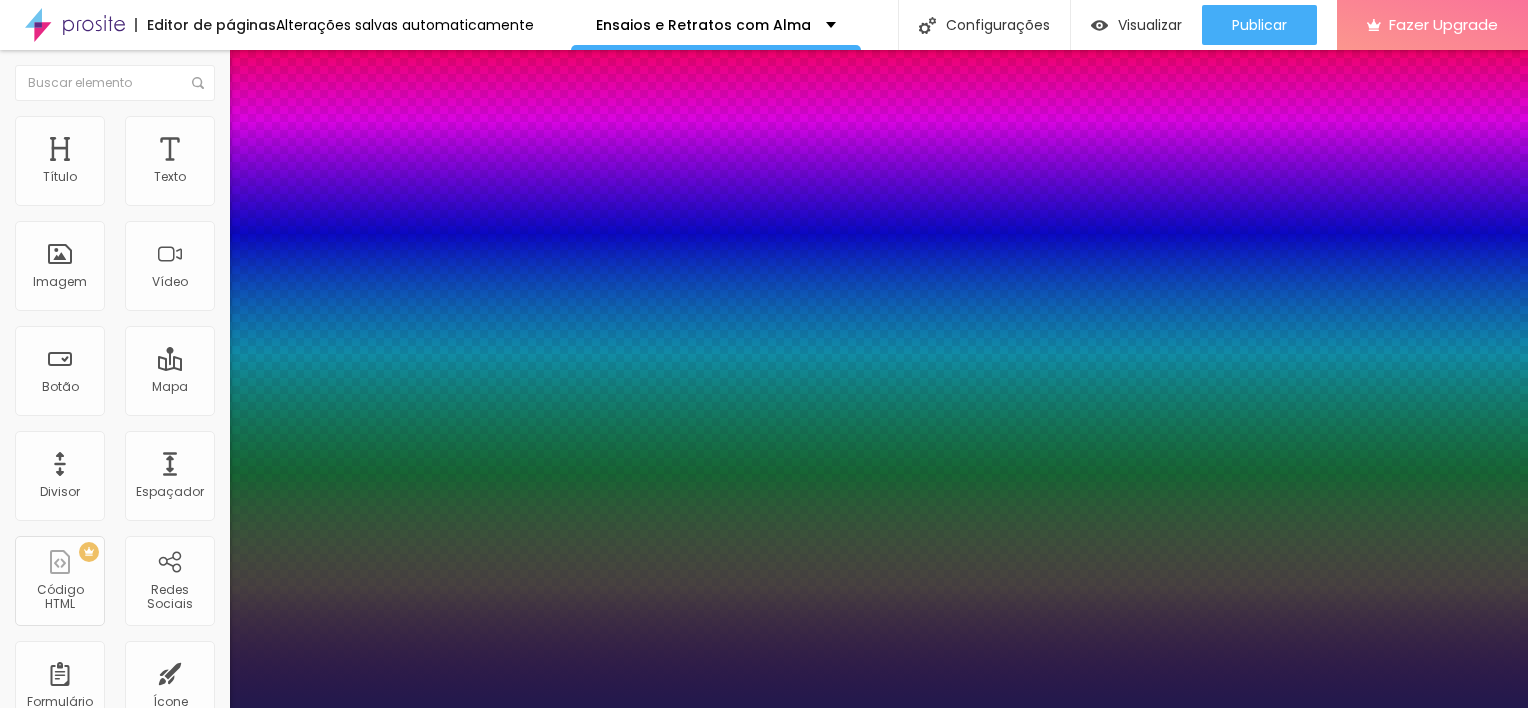 click on "Carregando..." at bounding box center [54, 730] 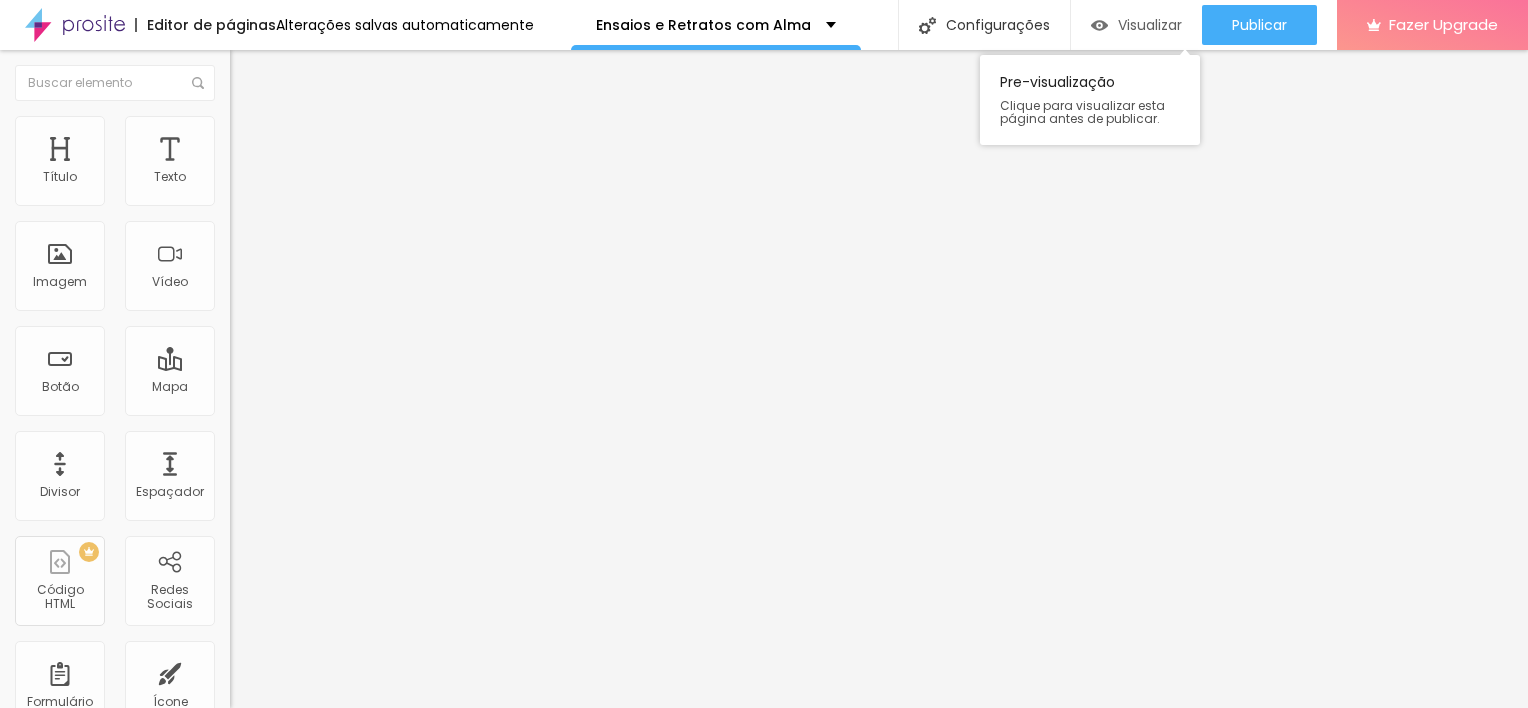 click on "Visualizar" at bounding box center [1150, 25] 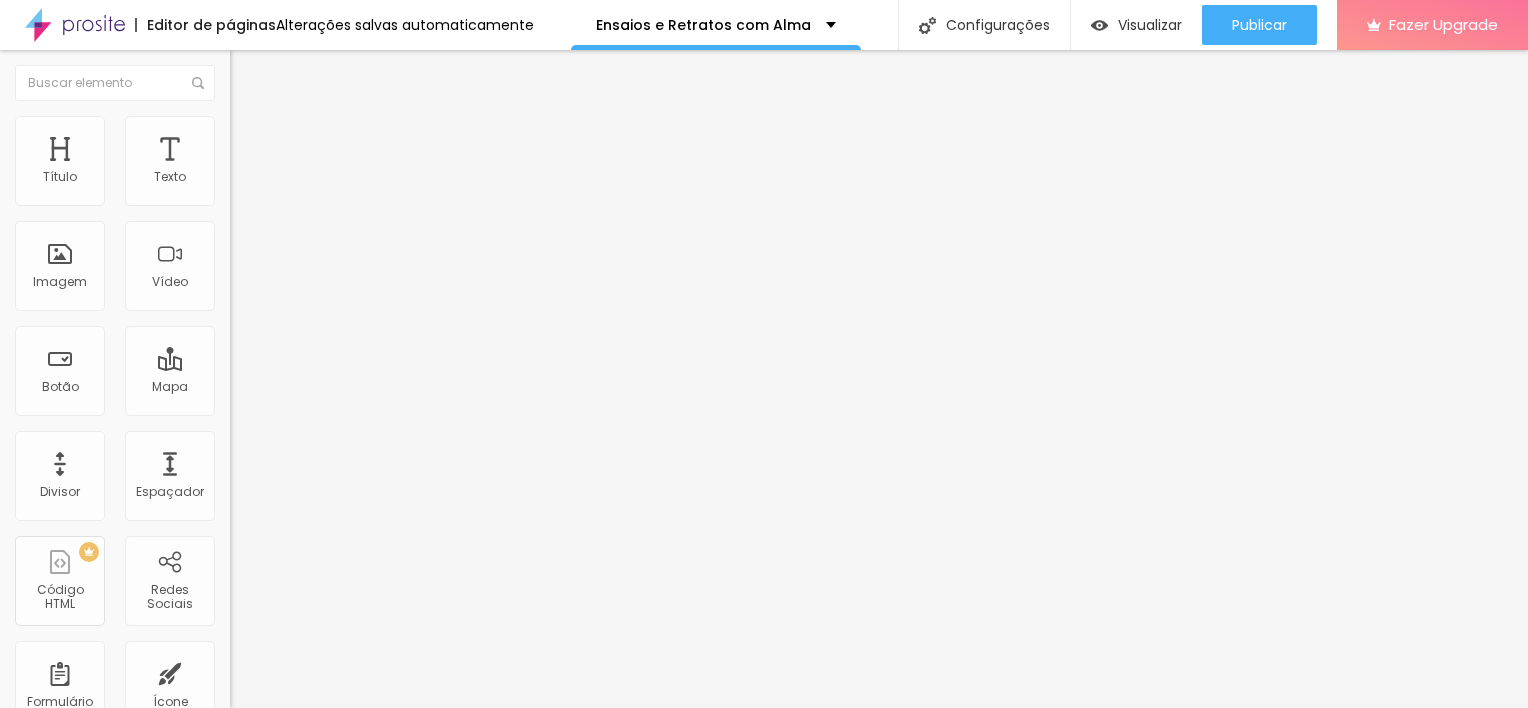 click on "Estilo Avançado" at bounding box center (345, 116) 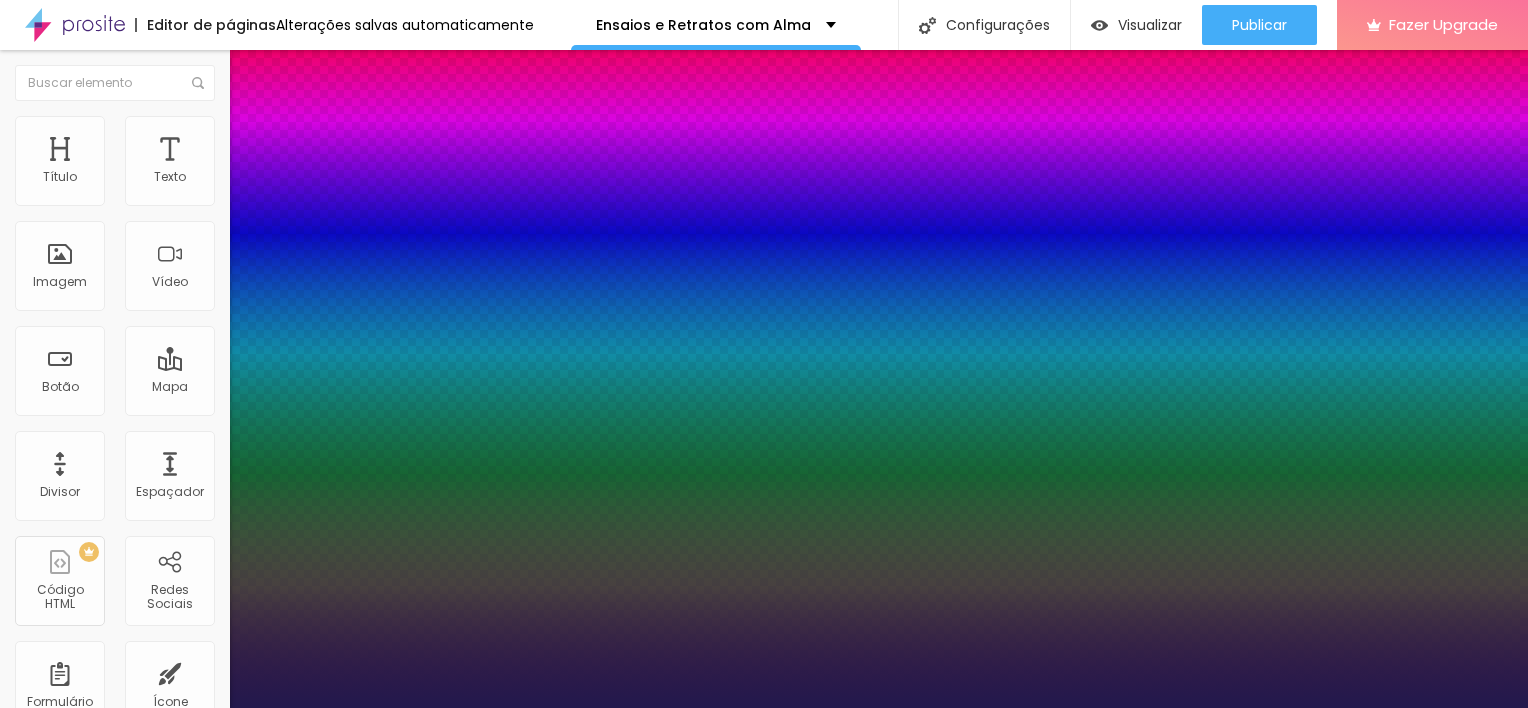 click at bounding box center [64, 2279] 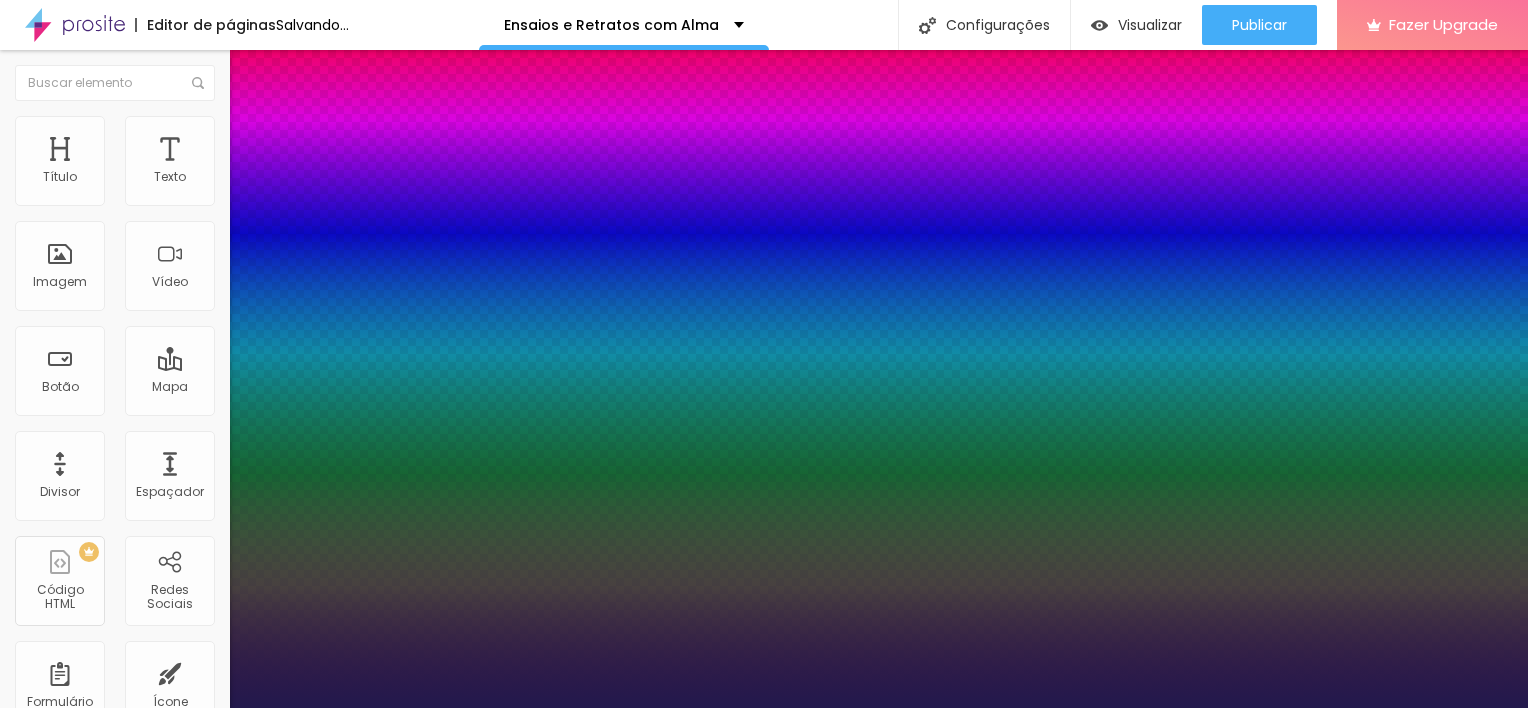 click at bounding box center [764, 708] 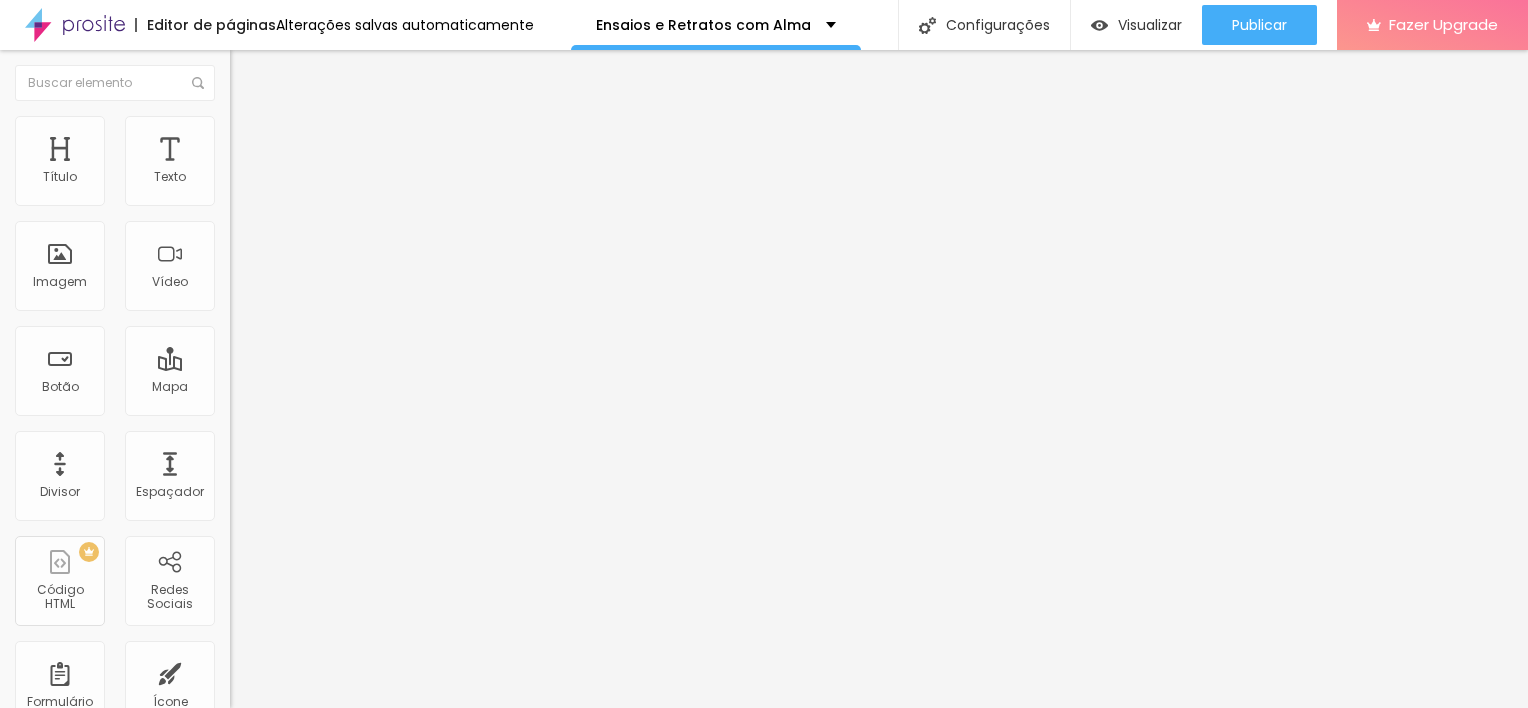 click 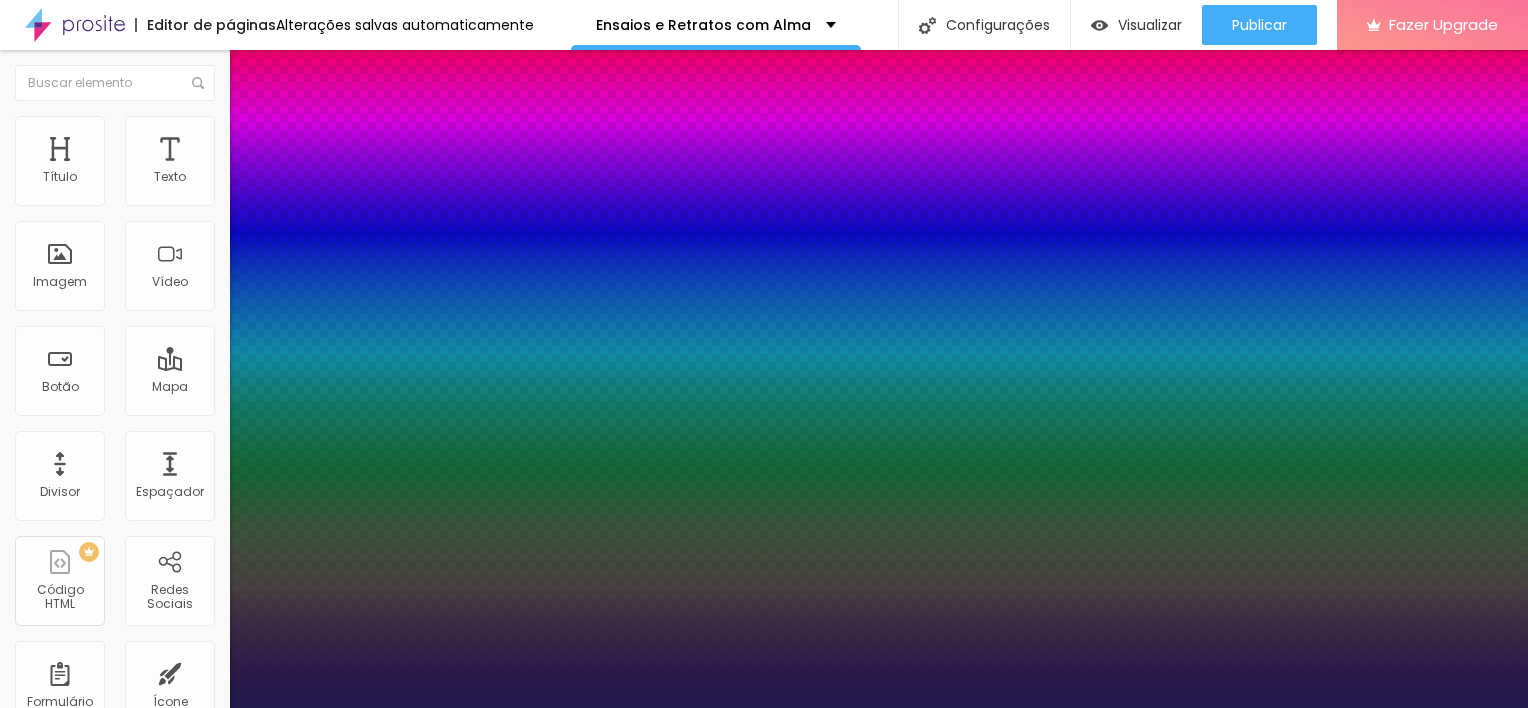 click at bounding box center [64, 2279] 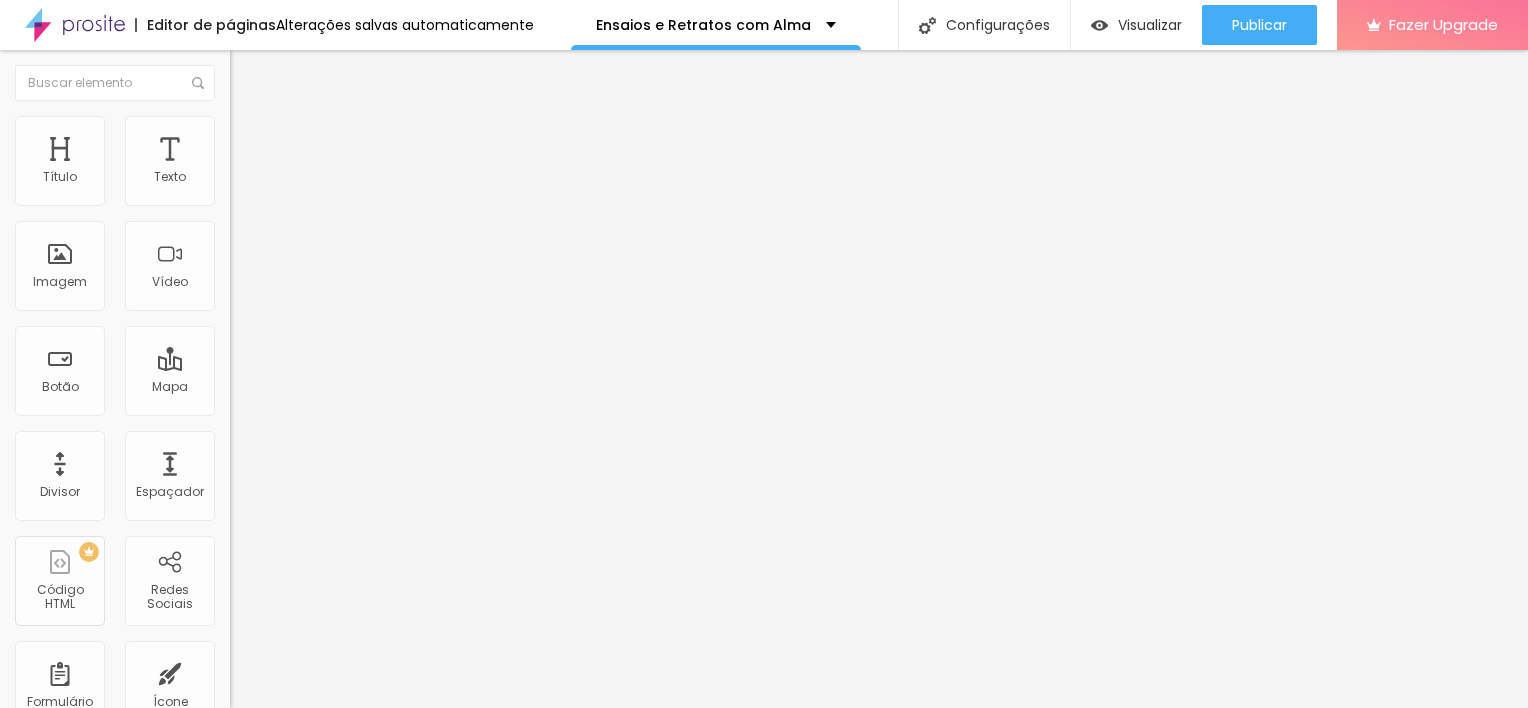 click 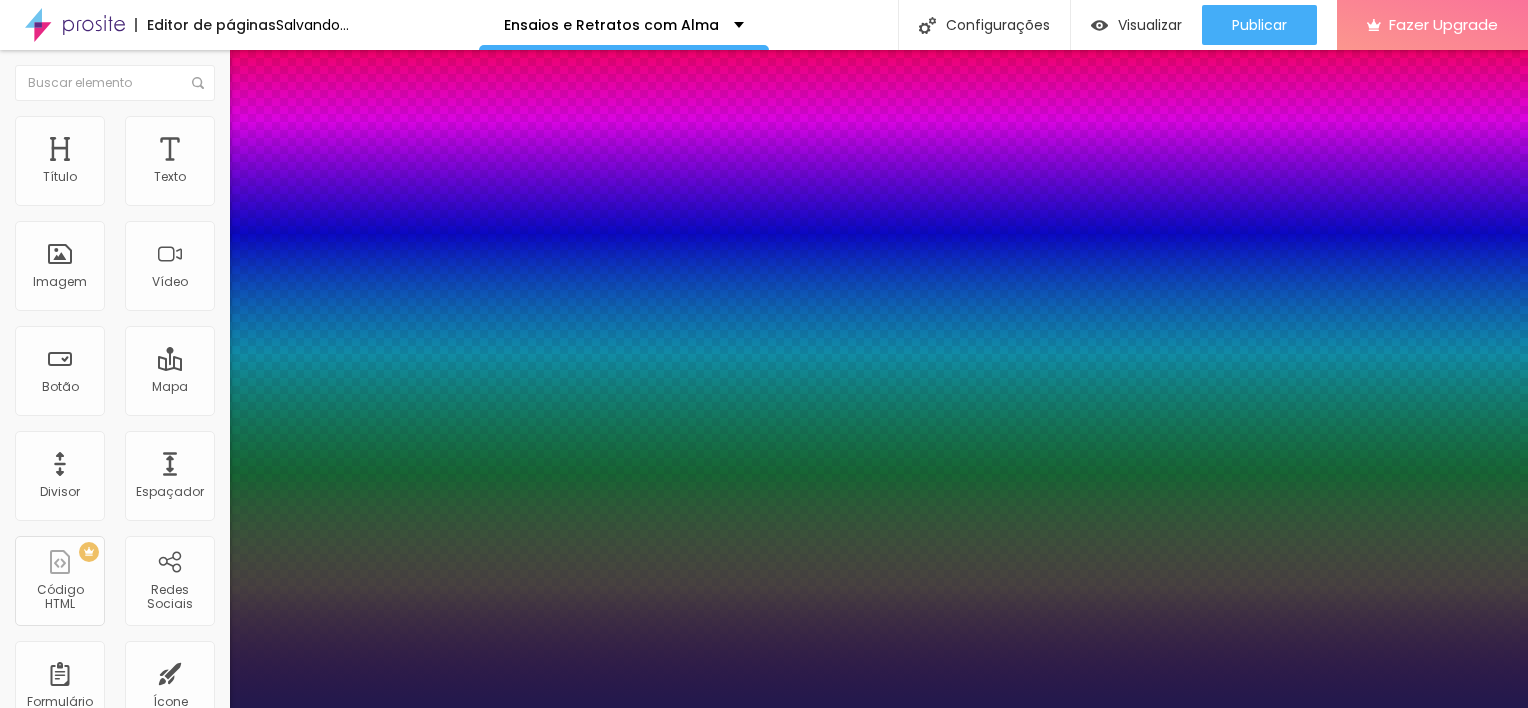 drag, startPoint x: 335, startPoint y: 478, endPoint x: 384, endPoint y: 480, distance: 49.0408 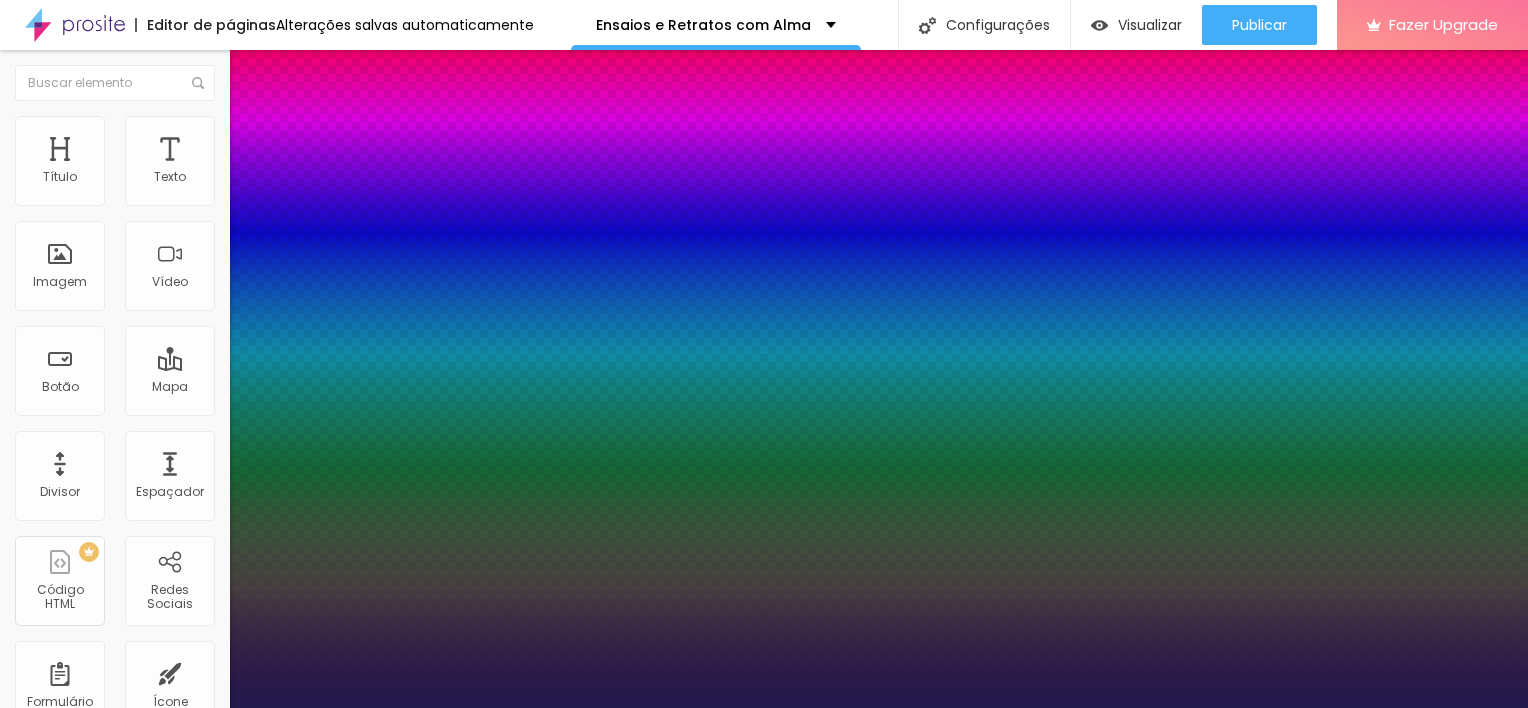 click at bounding box center (764, 708) 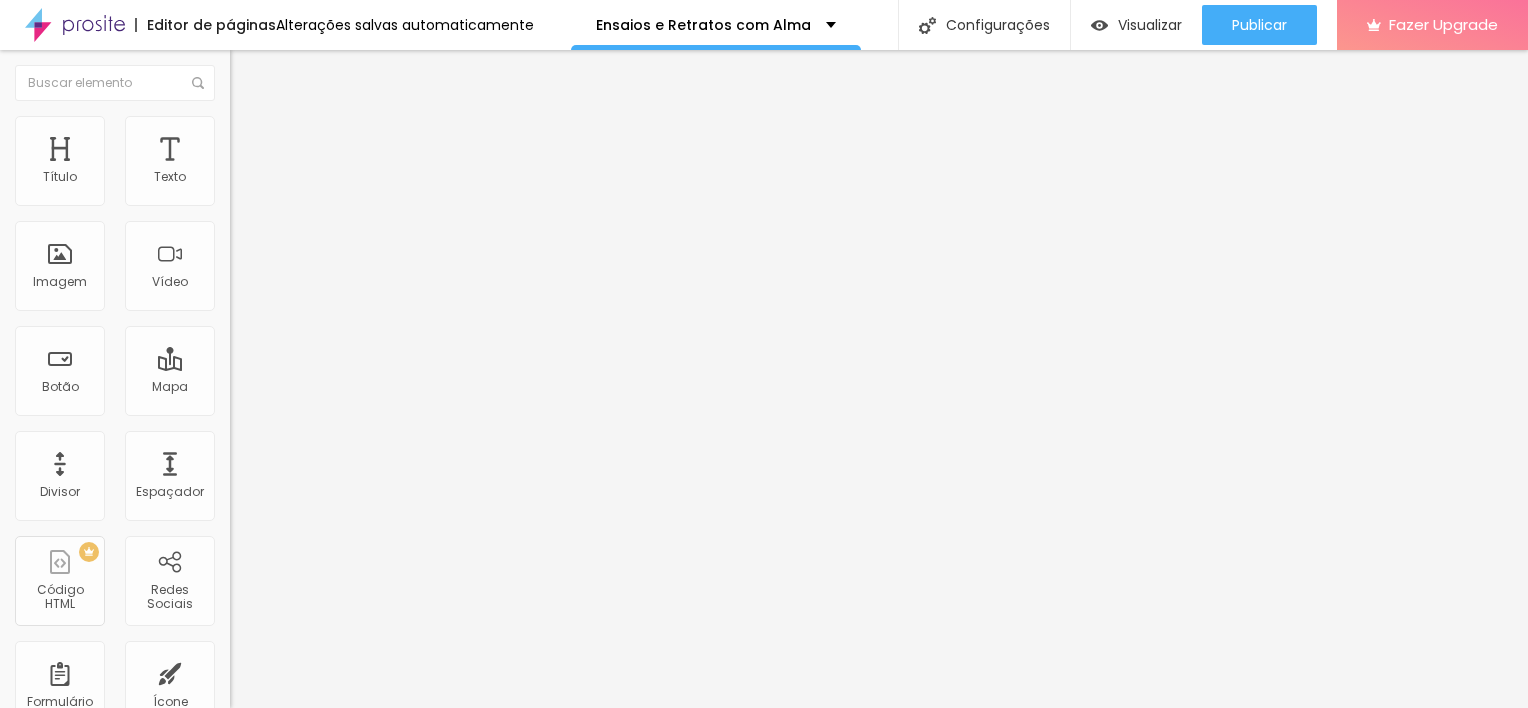 click at bounding box center (239, 125) 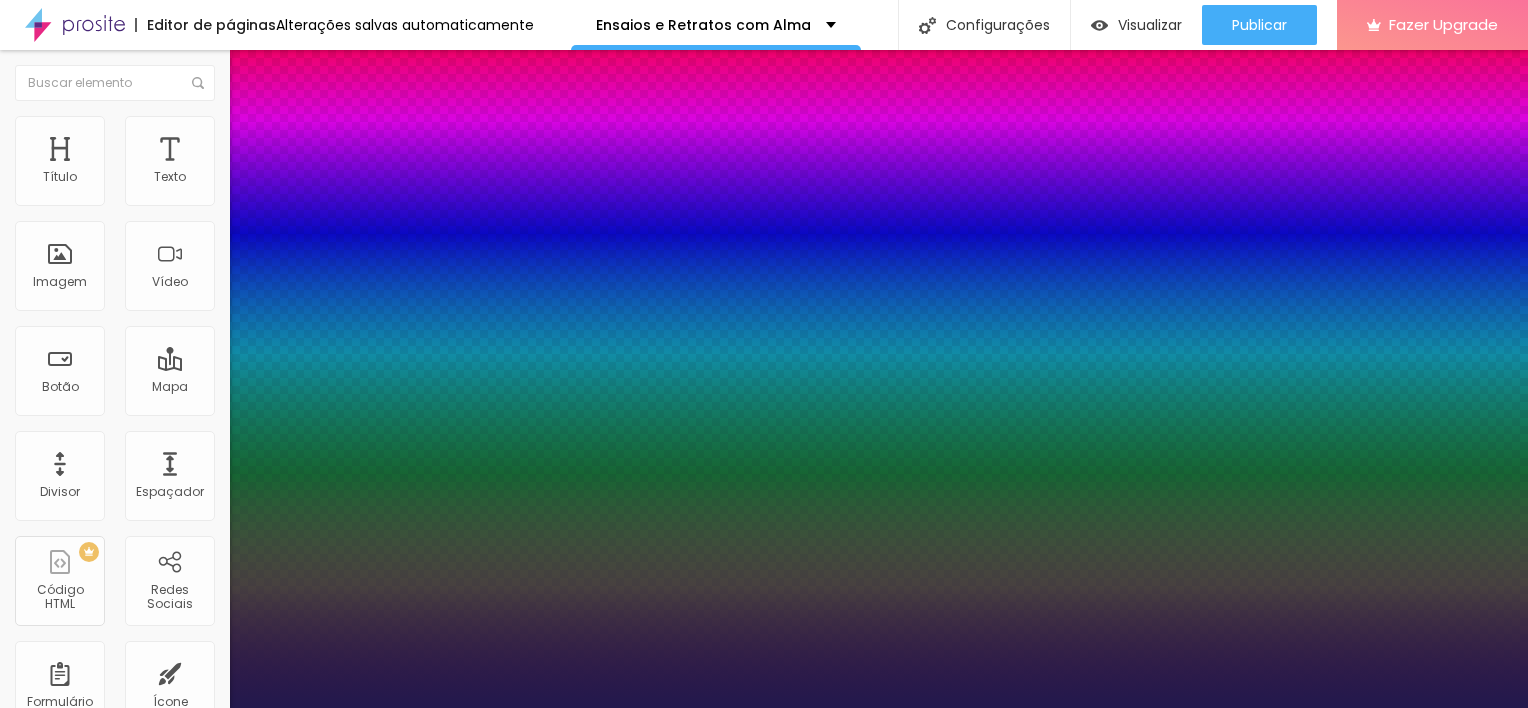 drag, startPoint x: 384, startPoint y: 471, endPoint x: 375, endPoint y: 476, distance: 10.29563 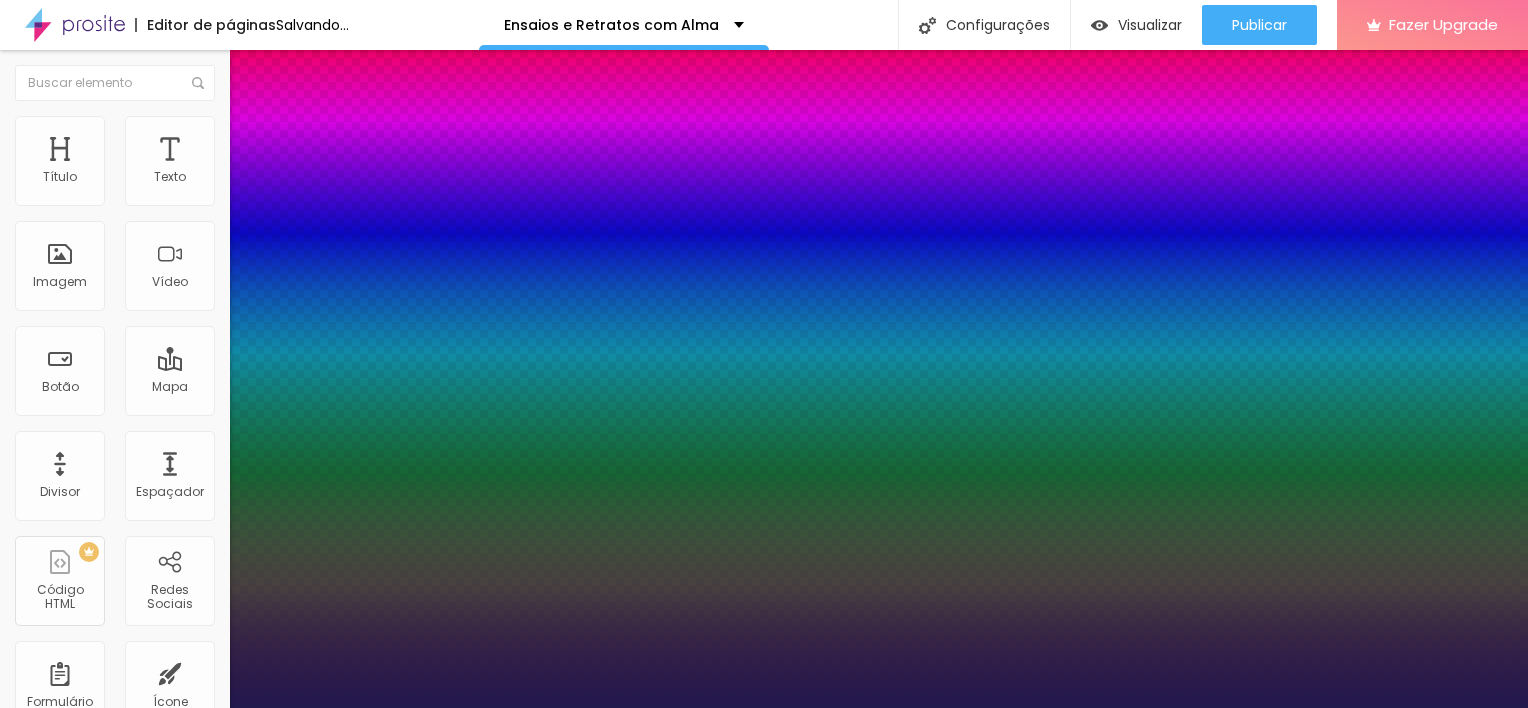 drag, startPoint x: 264, startPoint y: 431, endPoint x: 328, endPoint y: 425, distance: 64.28063 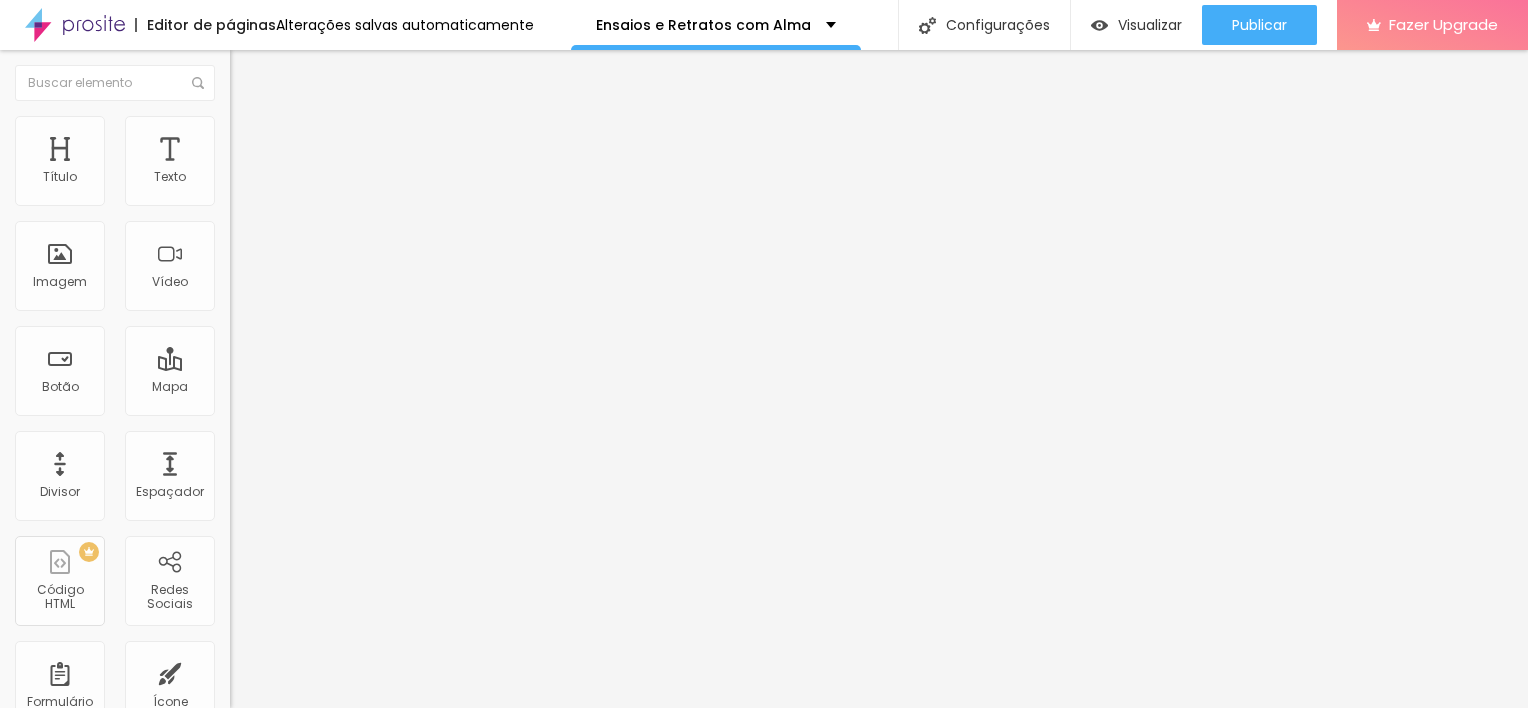 click at bounding box center (244, 181) 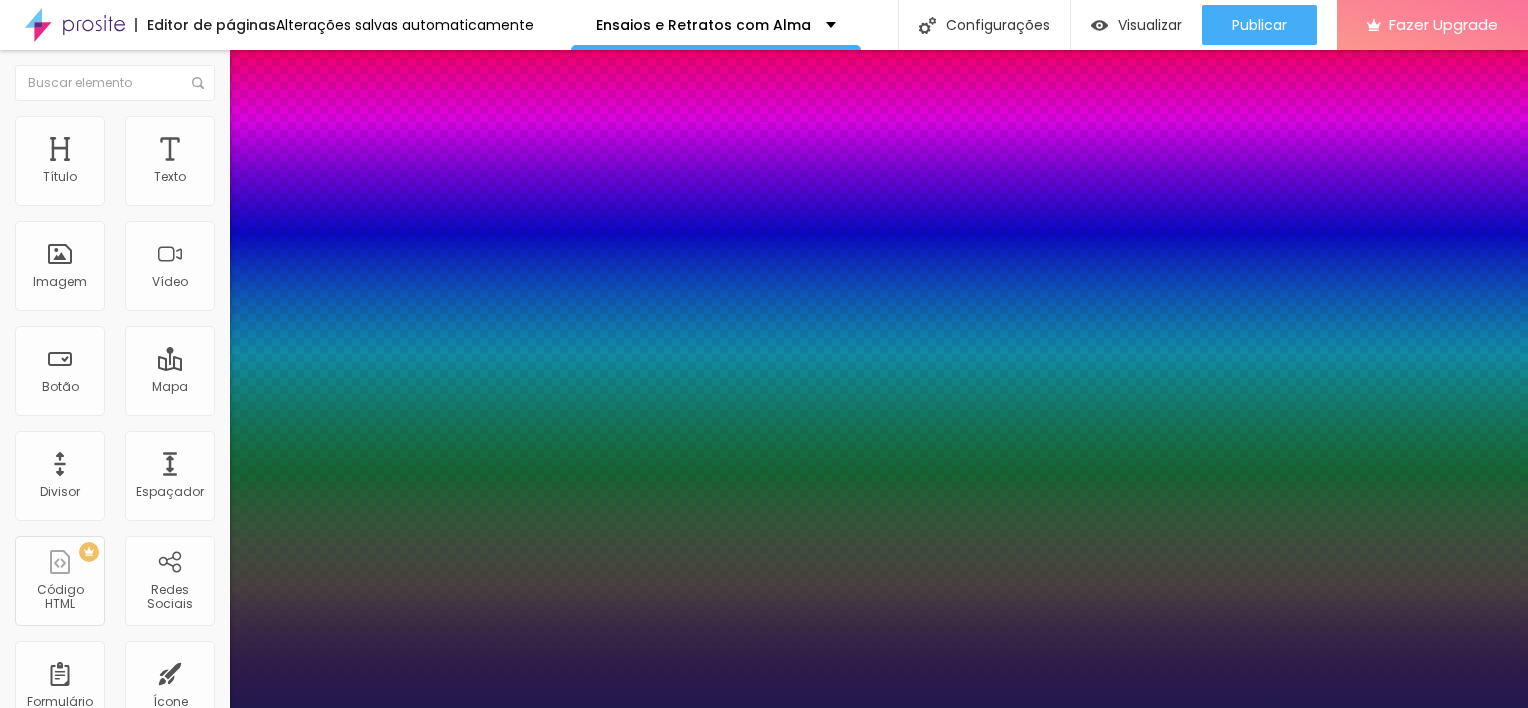 drag, startPoint x: 308, startPoint y: 433, endPoint x: 279, endPoint y: 440, distance: 29.832869 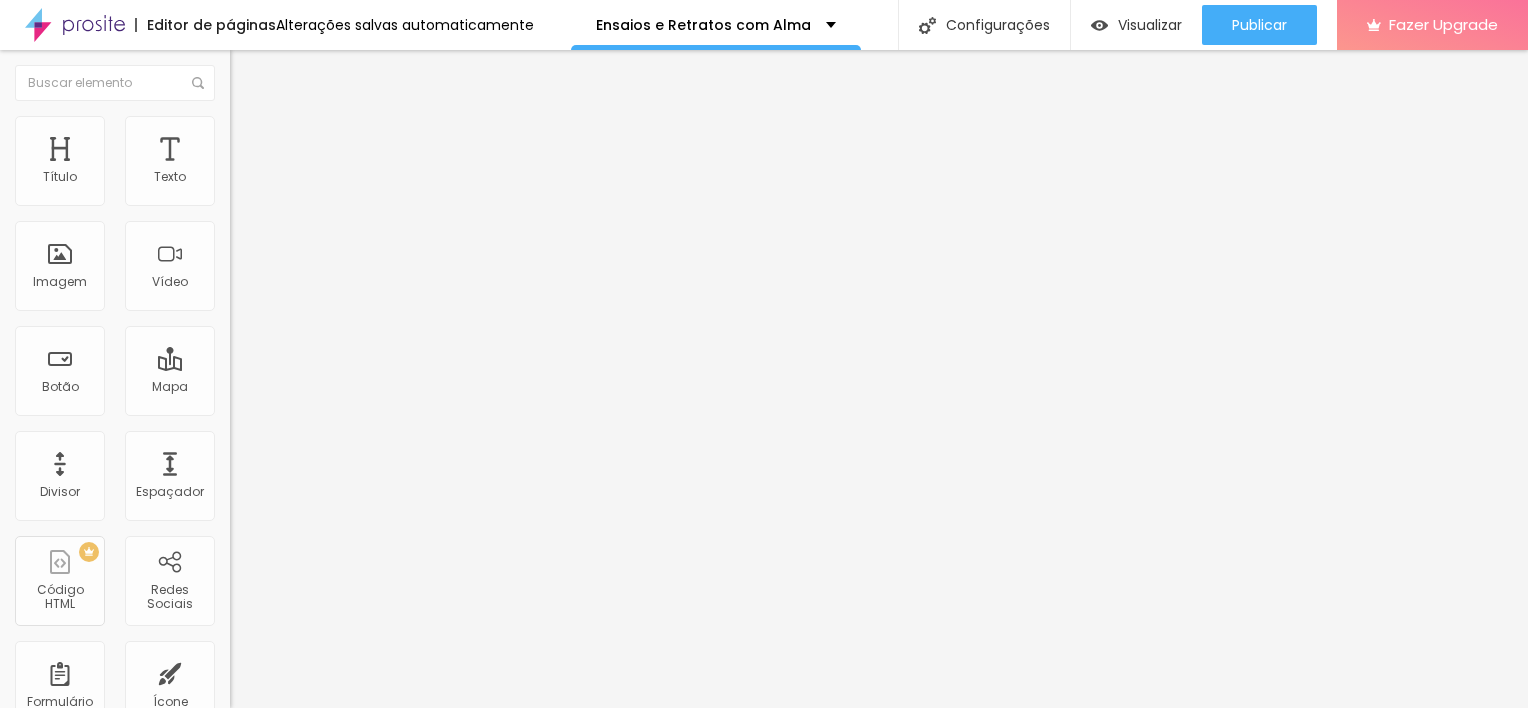 click at bounding box center (244, 181) 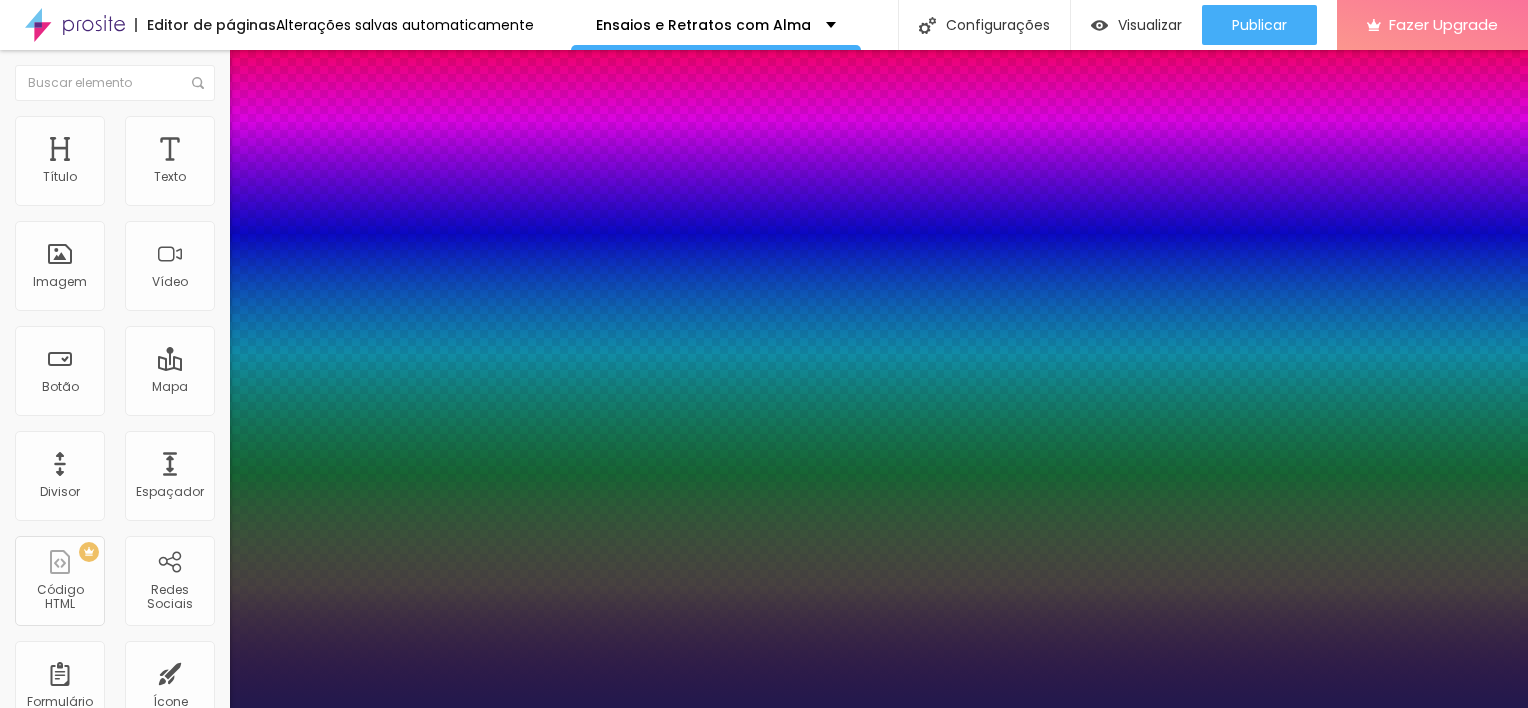 drag, startPoint x: 304, startPoint y: 340, endPoint x: 283, endPoint y: 345, distance: 21.587032 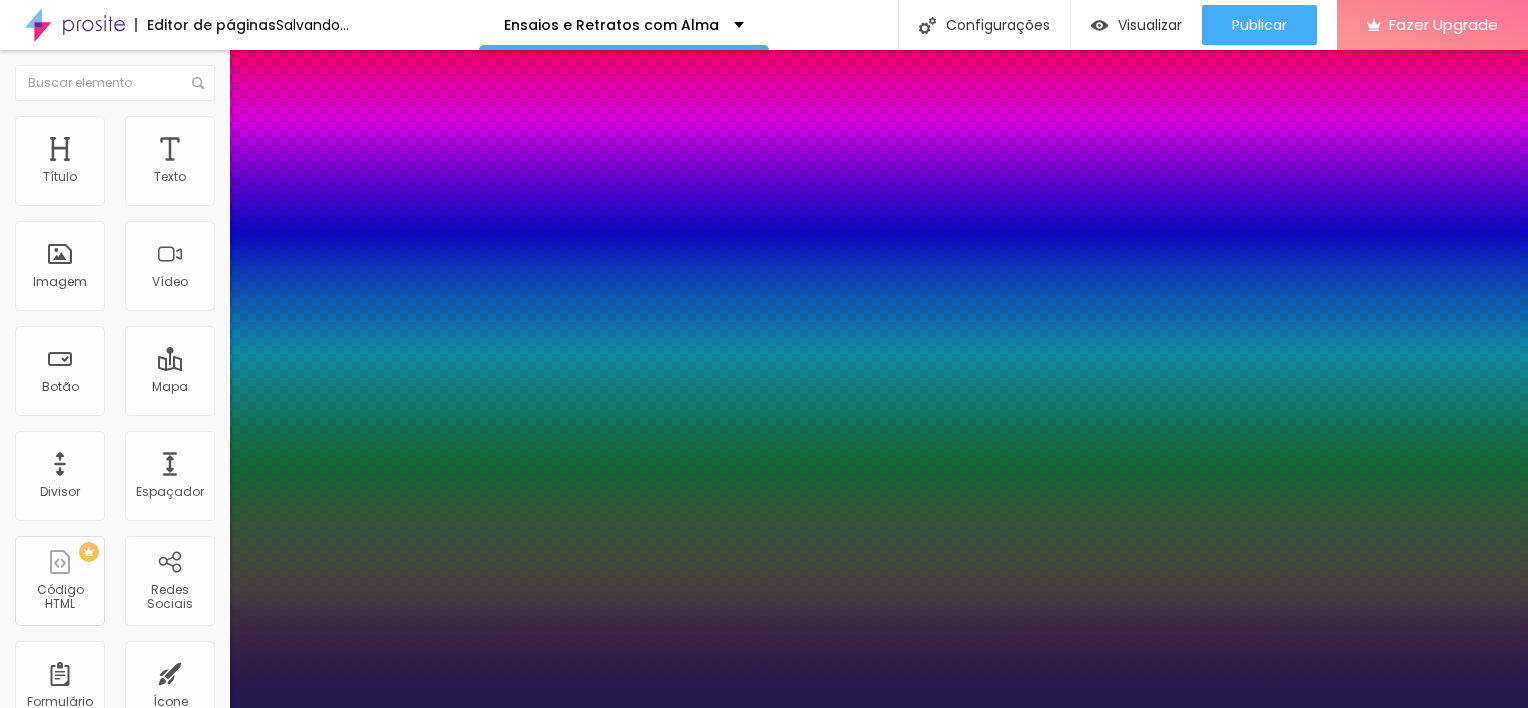 click at bounding box center [764, 708] 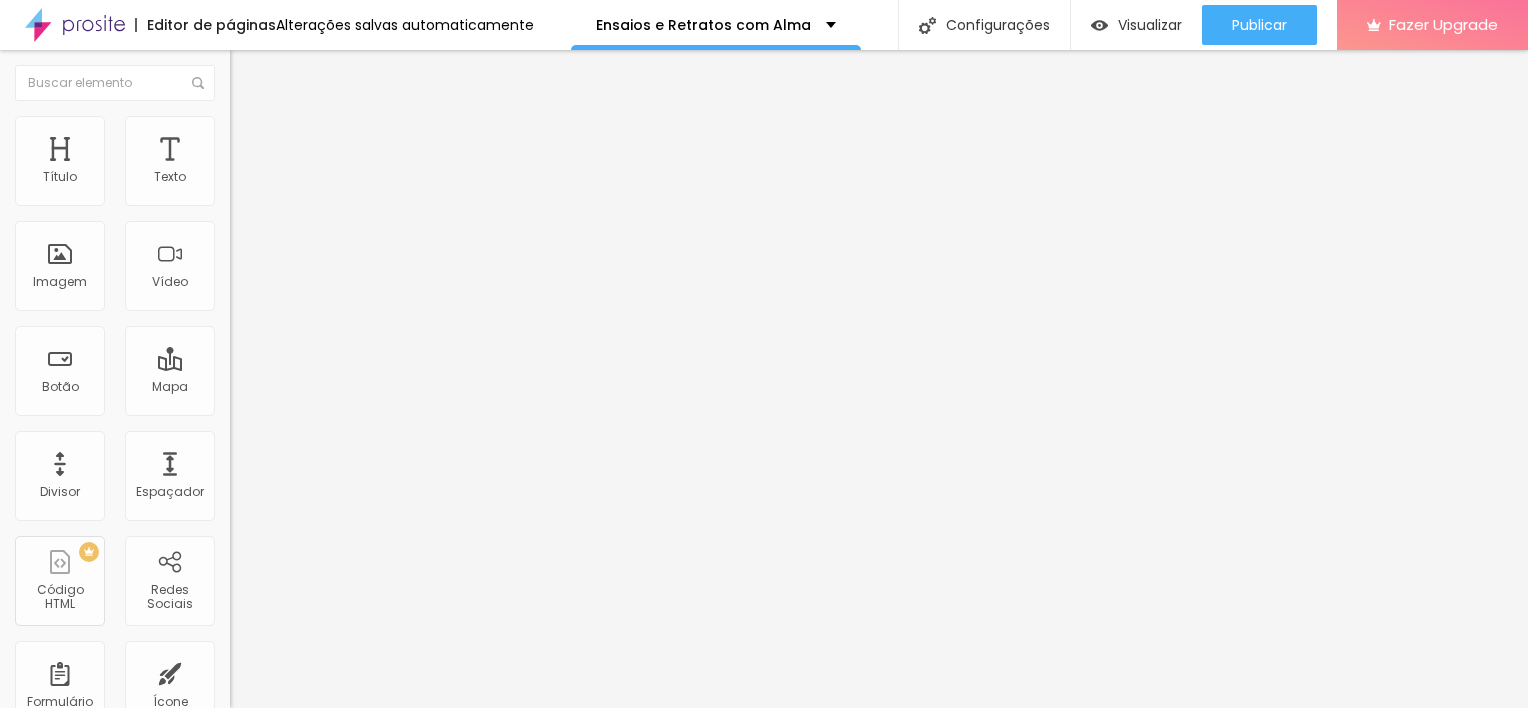 click at bounding box center [237, 191] 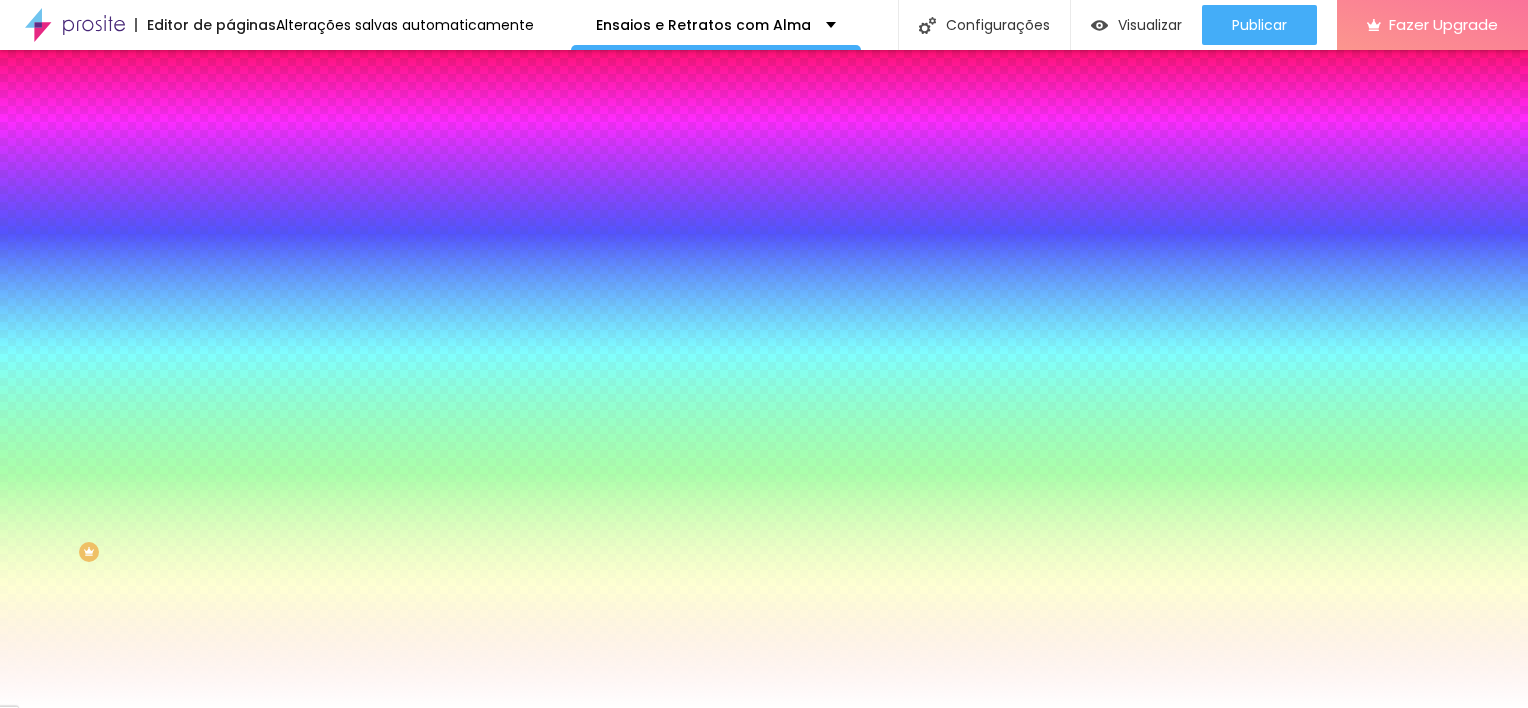 click on "Avançado" at bounding box center (345, 146) 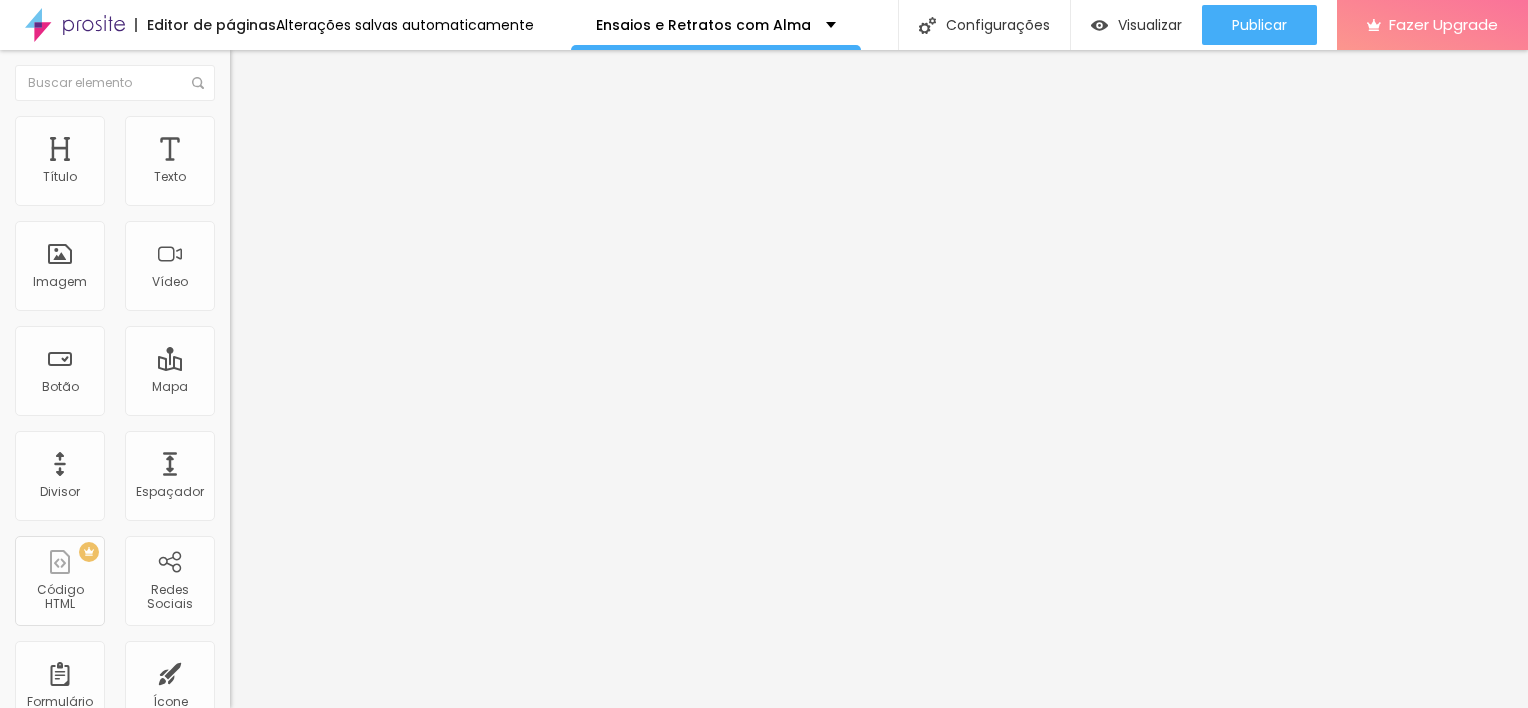 drag, startPoint x: 67, startPoint y: 196, endPoint x: 36, endPoint y: 193, distance: 31.144823 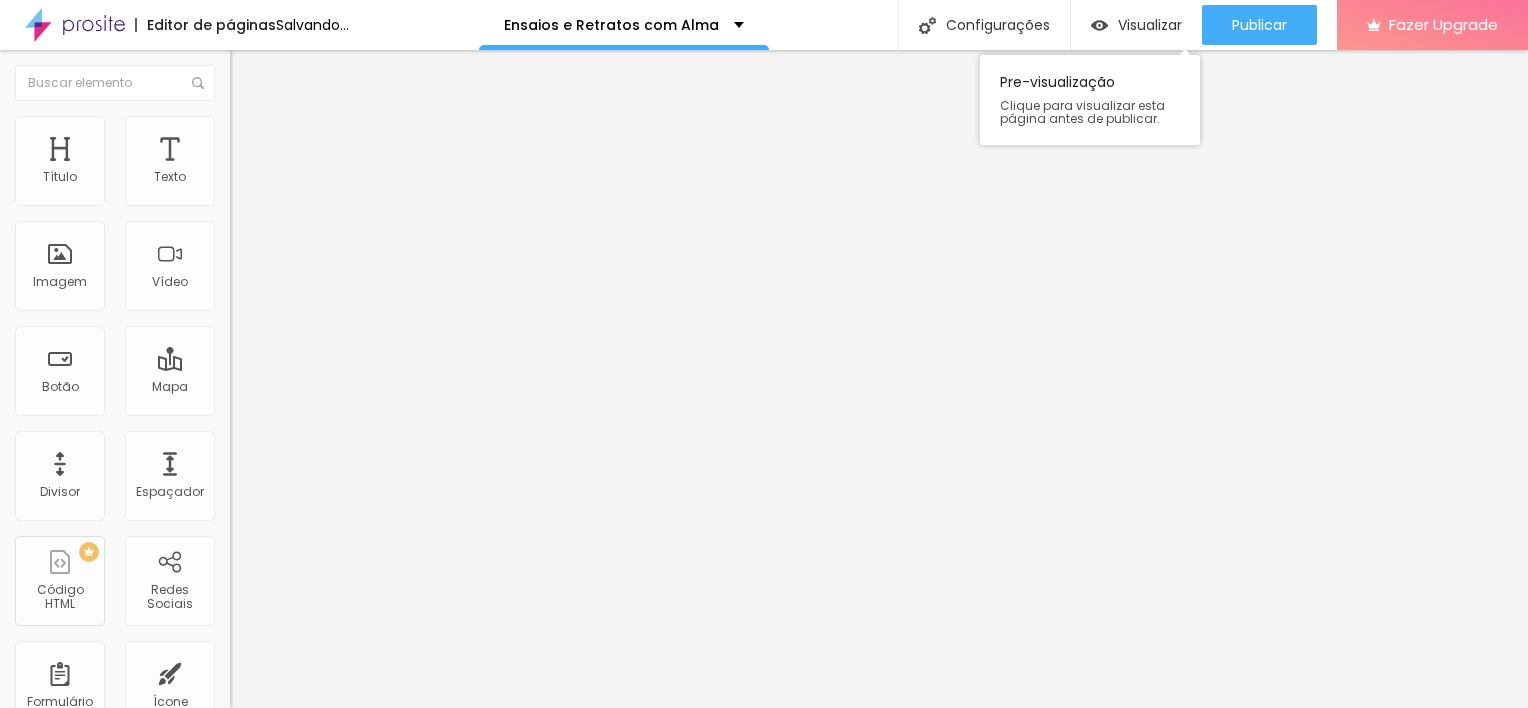 click on "Visualizar Pre-visualização Clique para visualizar esta página antes de publicar." at bounding box center (1136, 25) 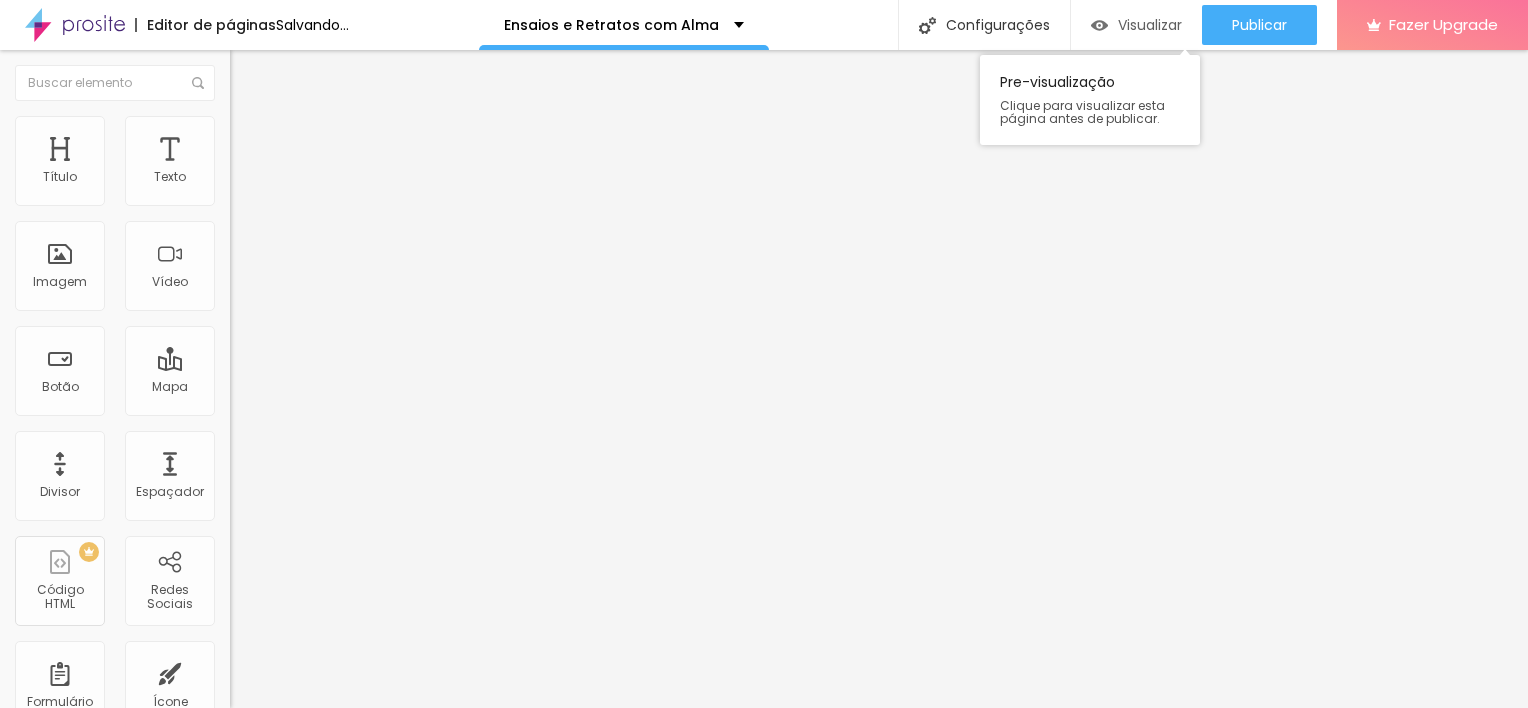 click on "Visualizar" at bounding box center (1150, 25) 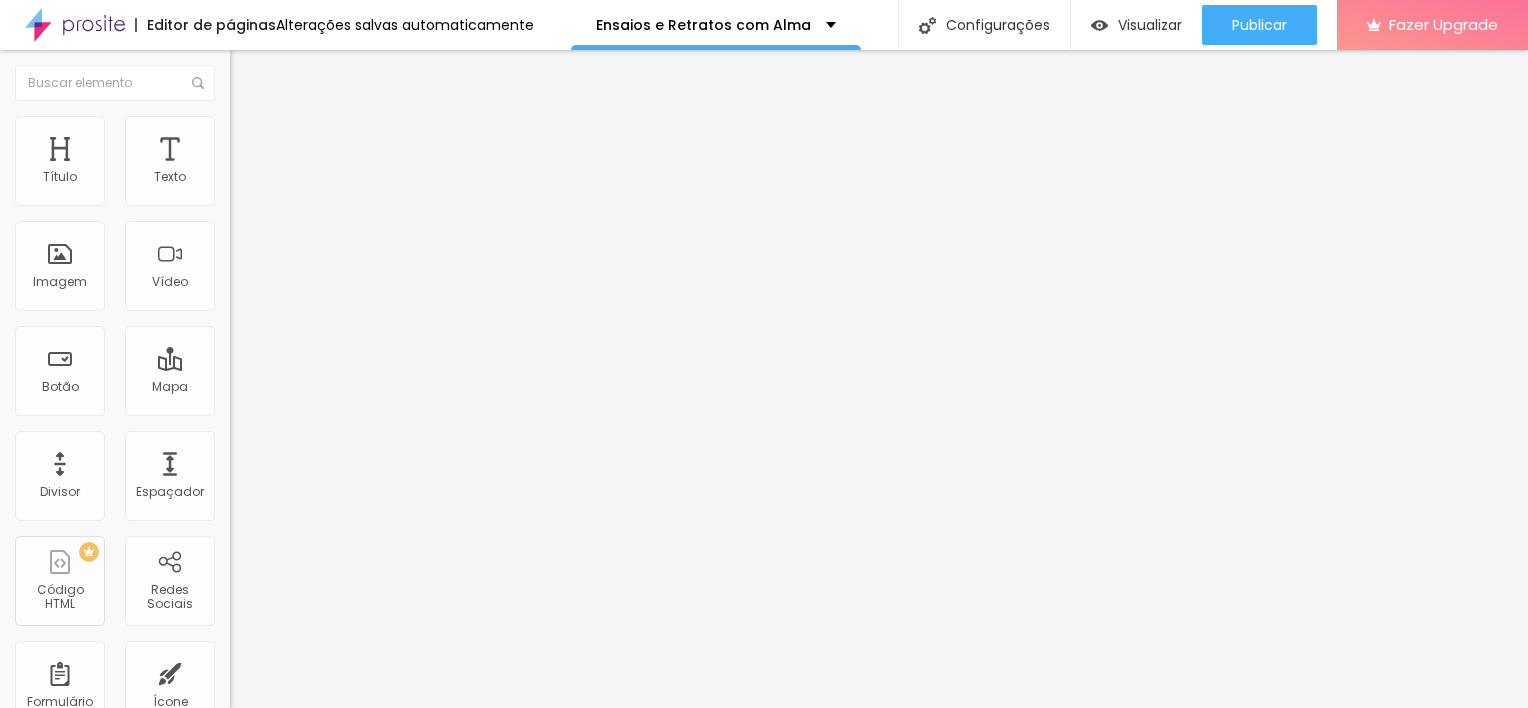 click on "Estilo" at bounding box center (263, 129) 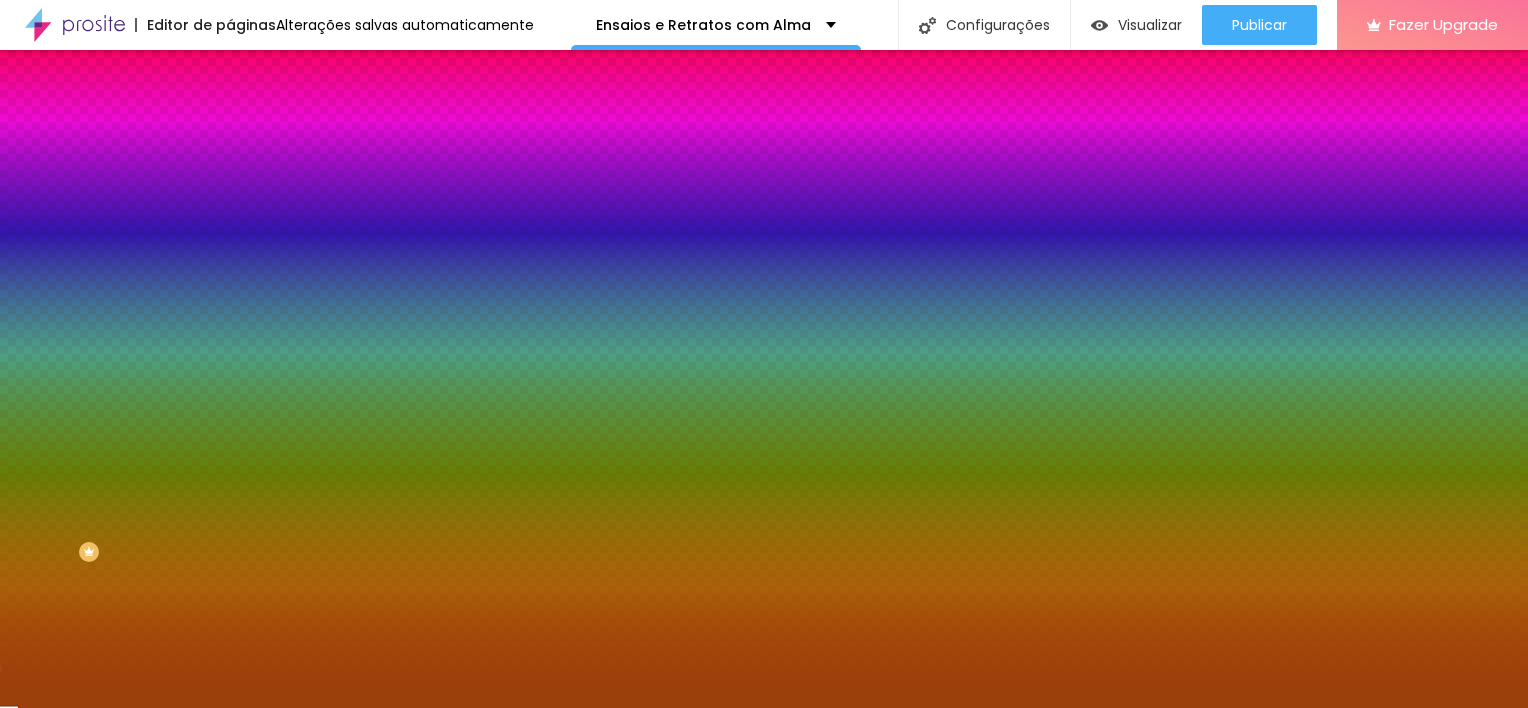 click at bounding box center [345, 272] 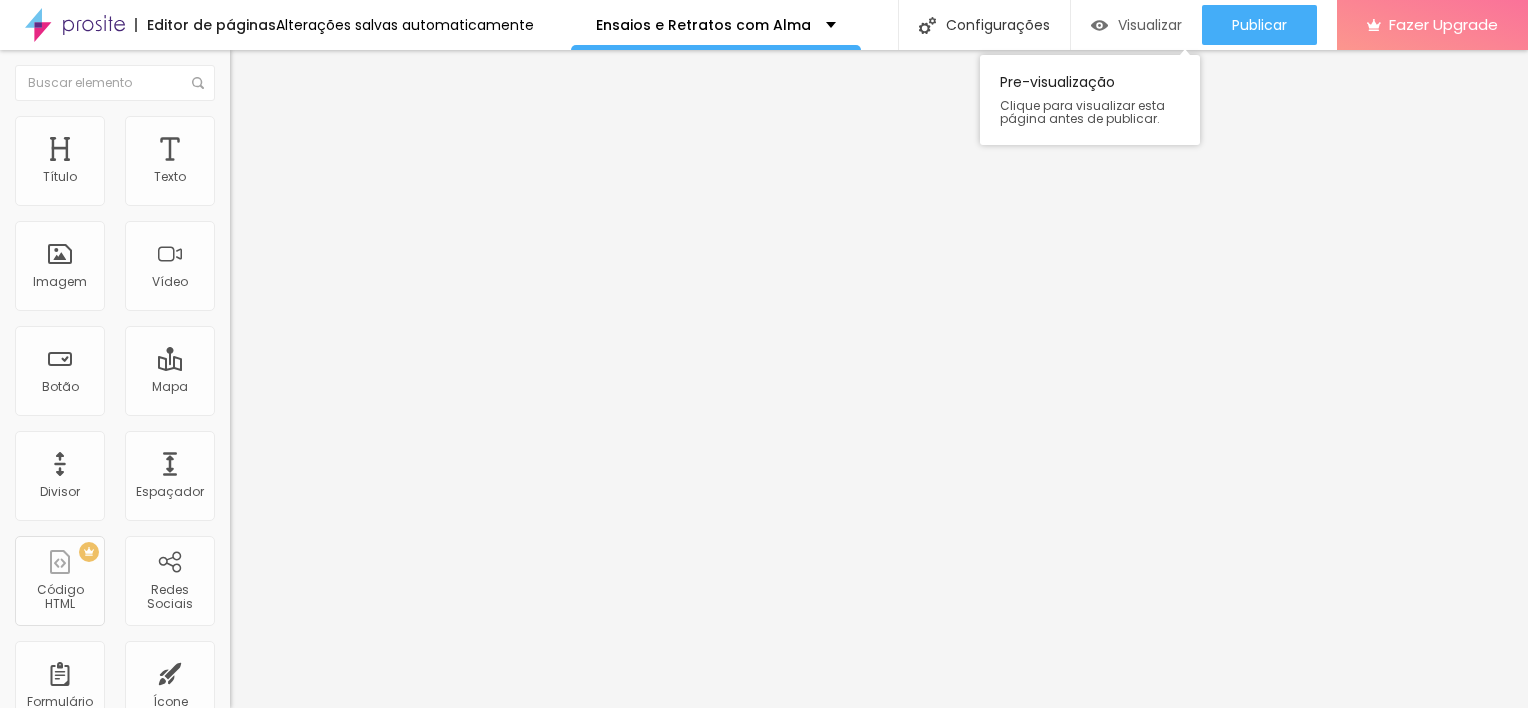 click on "Visualizar" at bounding box center [1150, 25] 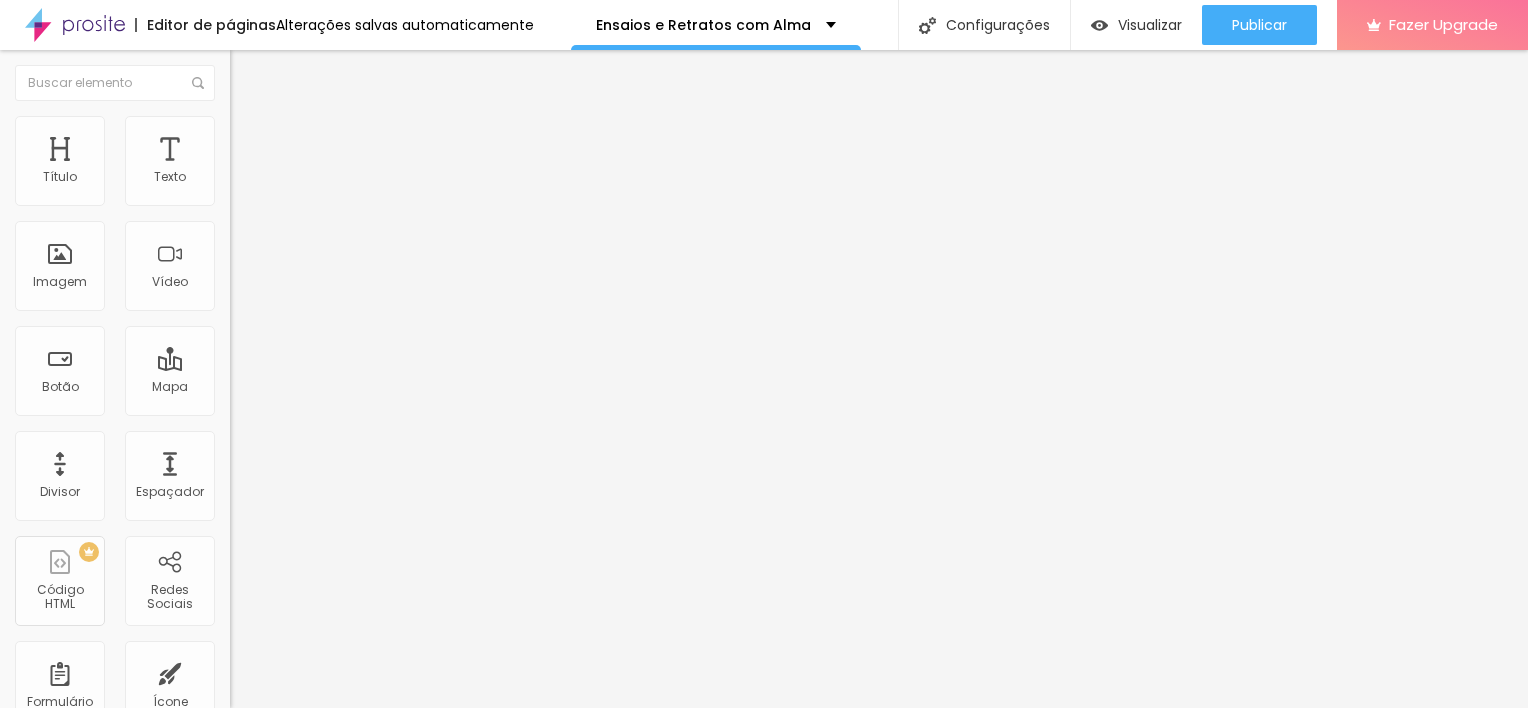 click at bounding box center (253, 73) 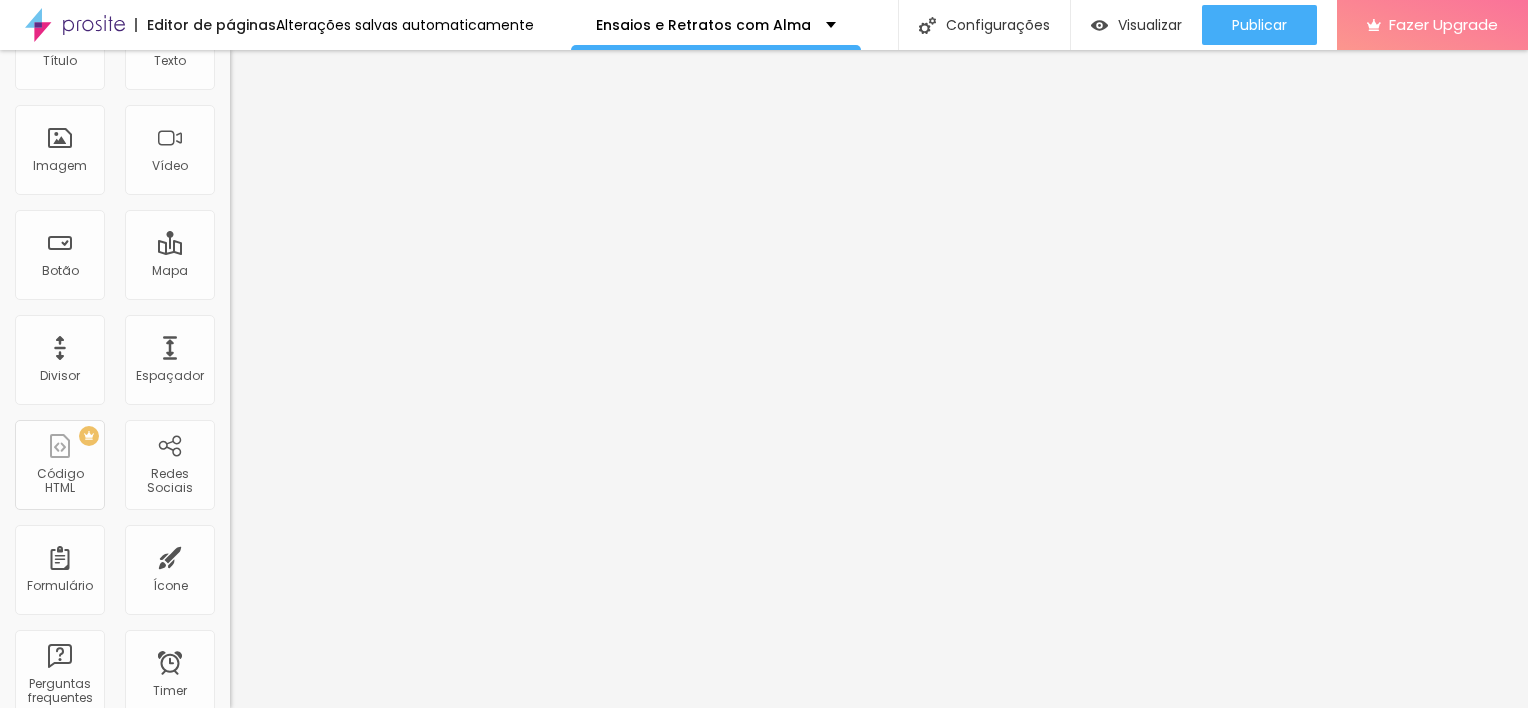 scroll, scrollTop: 0, scrollLeft: 0, axis: both 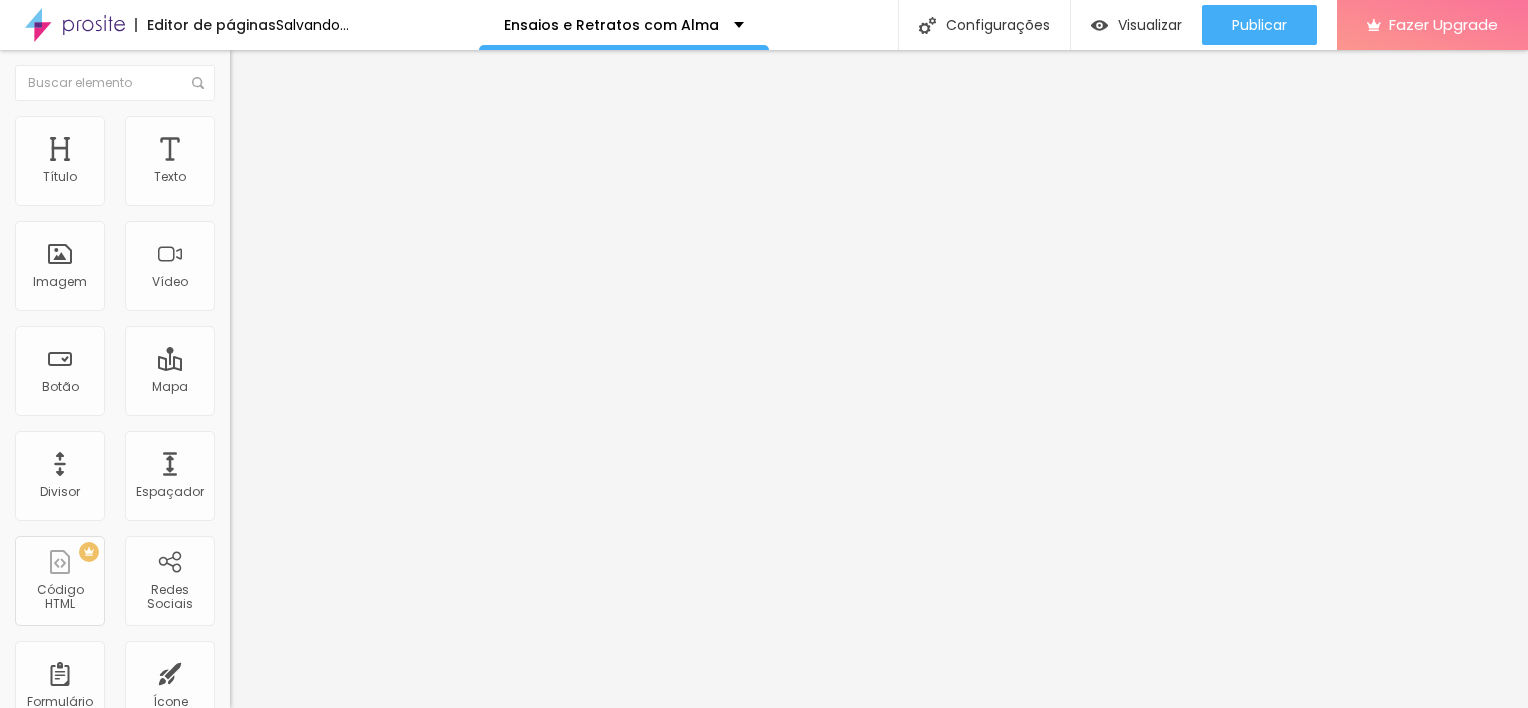 click on "Grande" at bounding box center (253, 306) 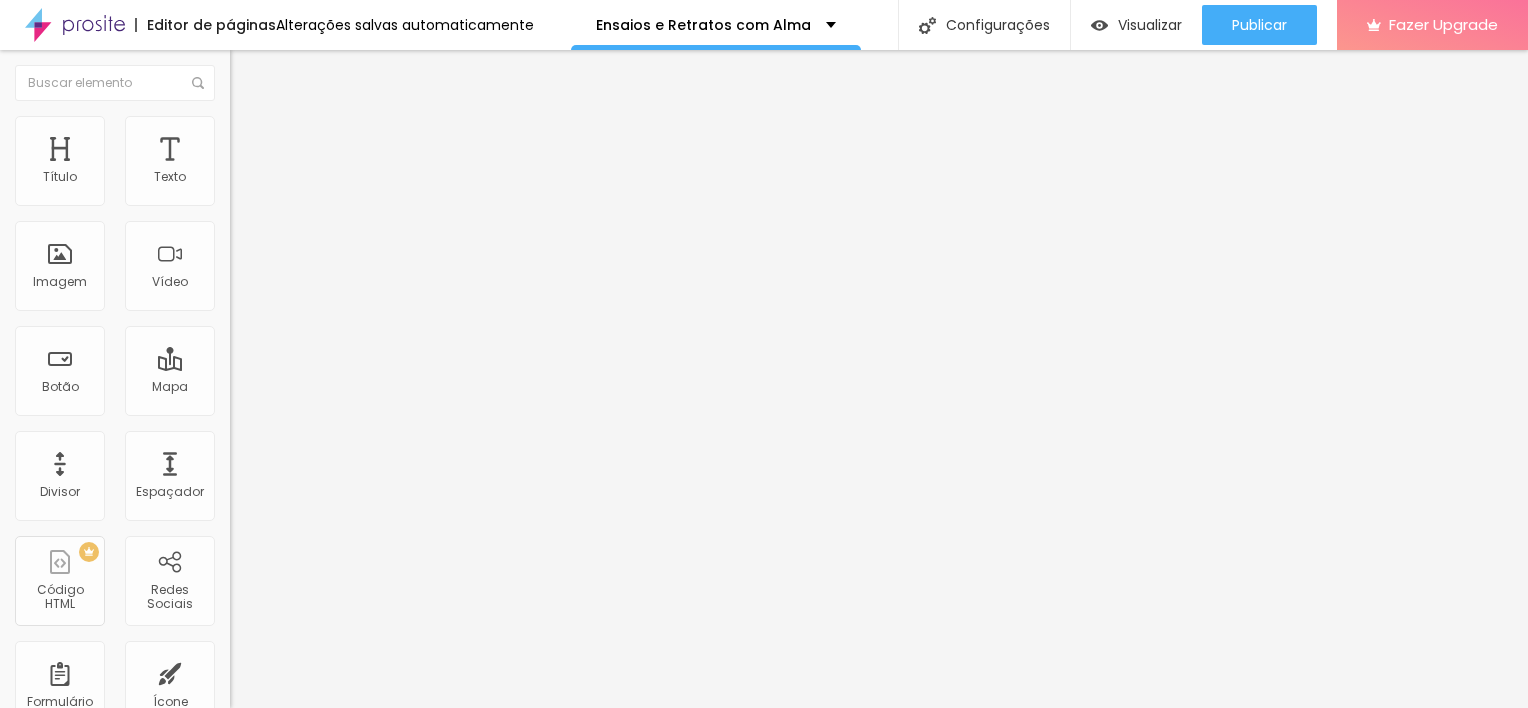 click on "Normal" at bounding box center [252, 330] 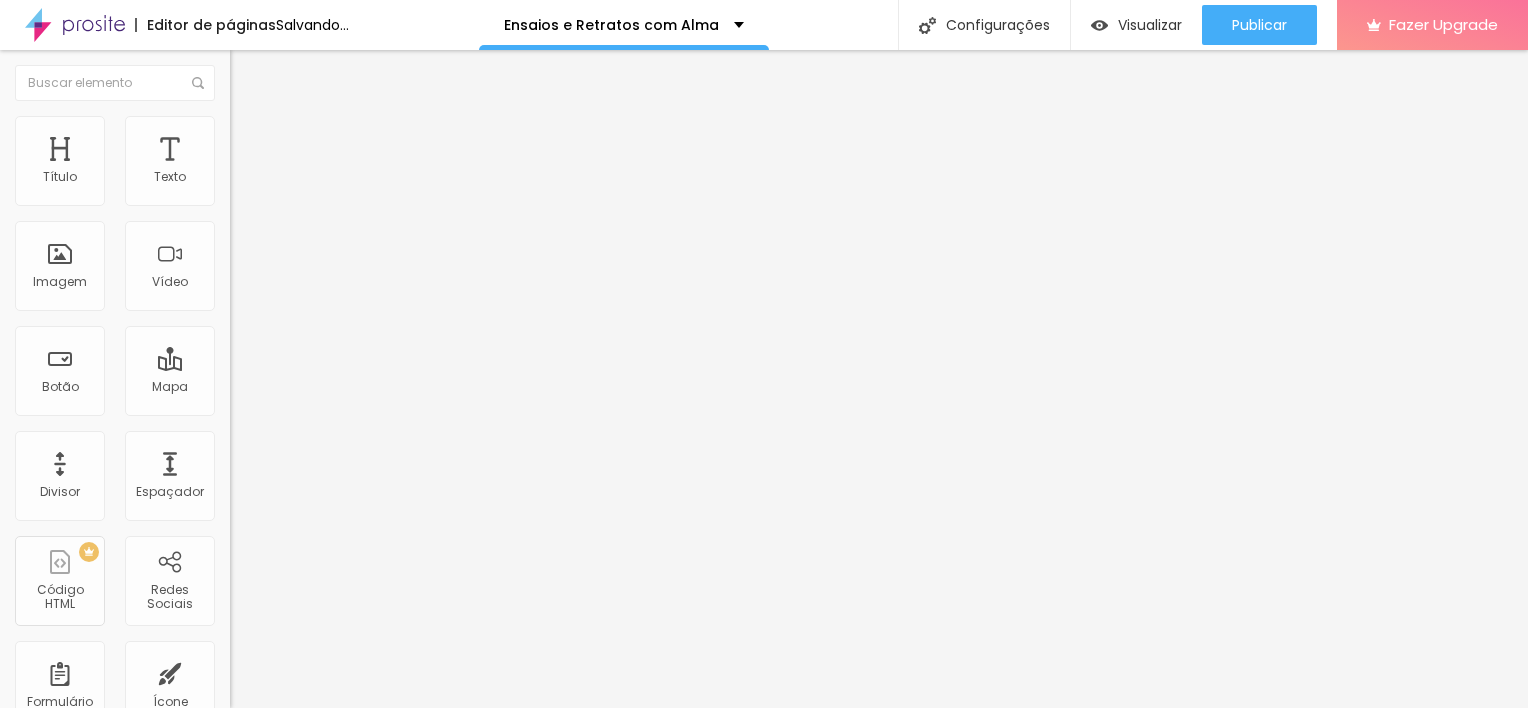 click on "Pequeno" at bounding box center (256, 318) 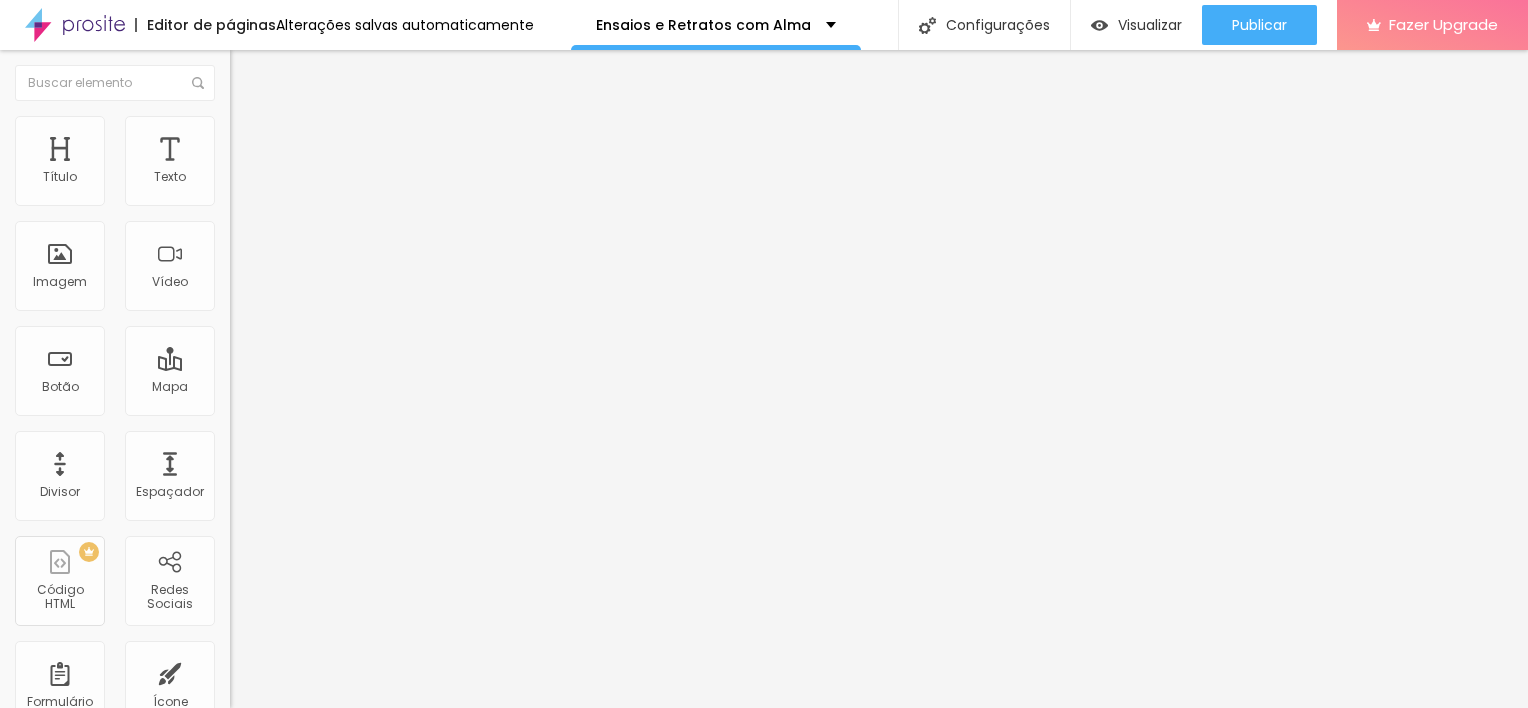 click on "Normal" at bounding box center (252, 337) 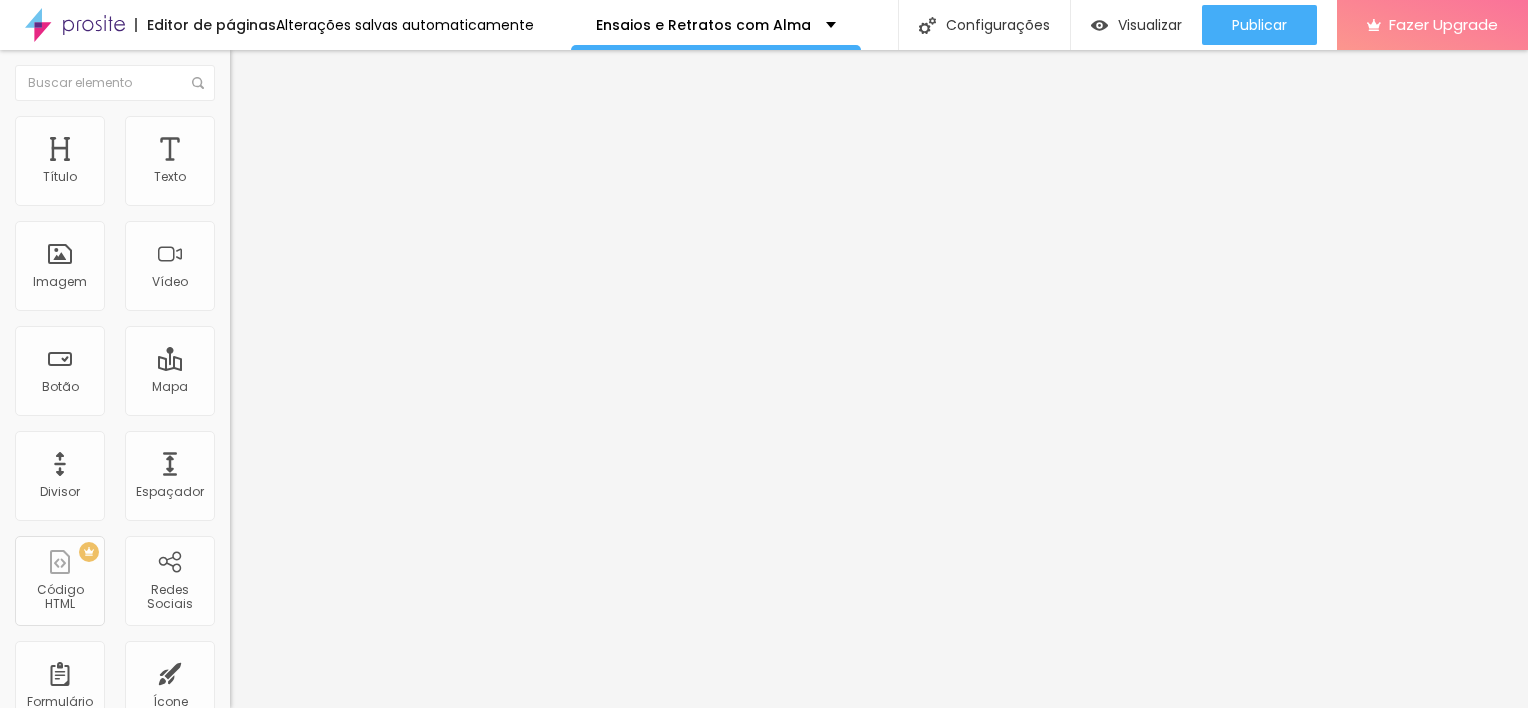 click at bounding box center (253, 73) 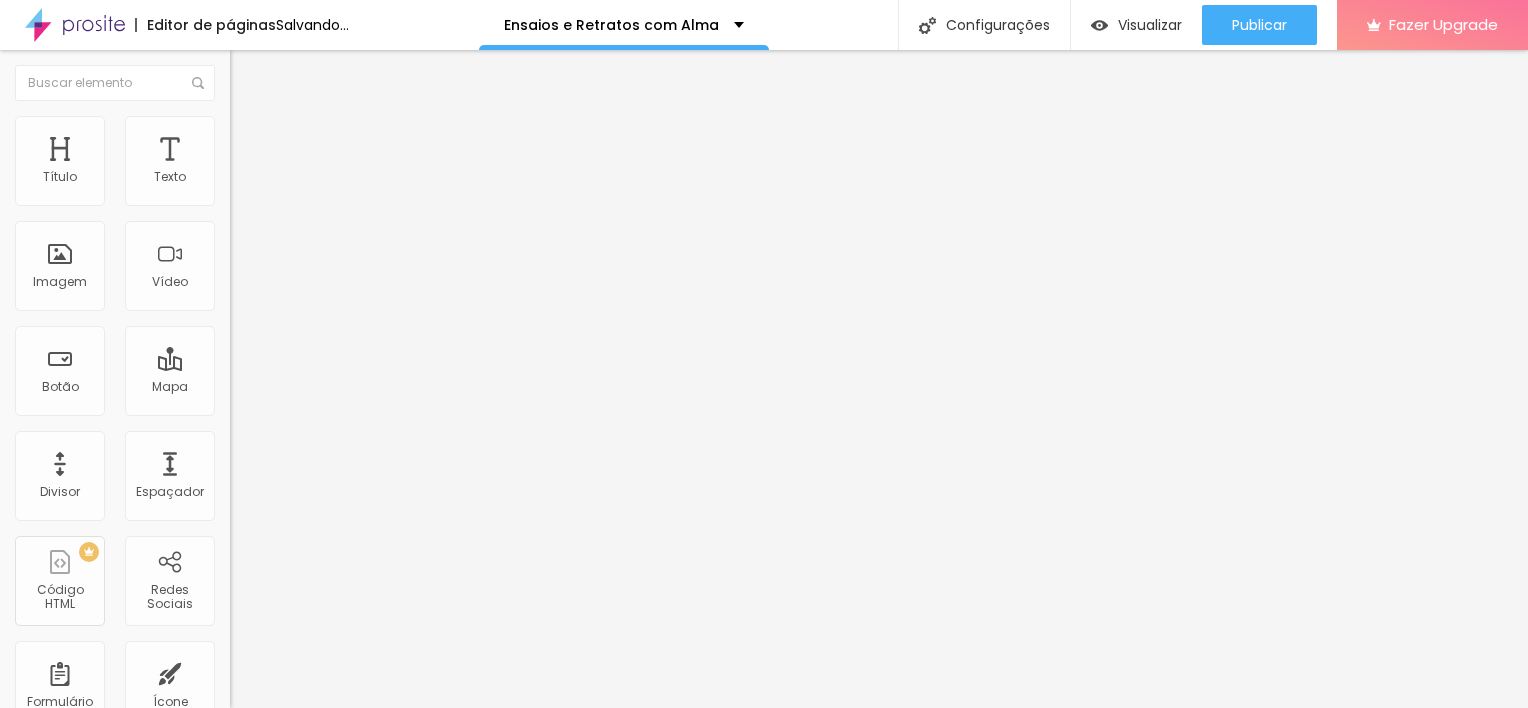click on "Sólido" at bounding box center (249, 233) 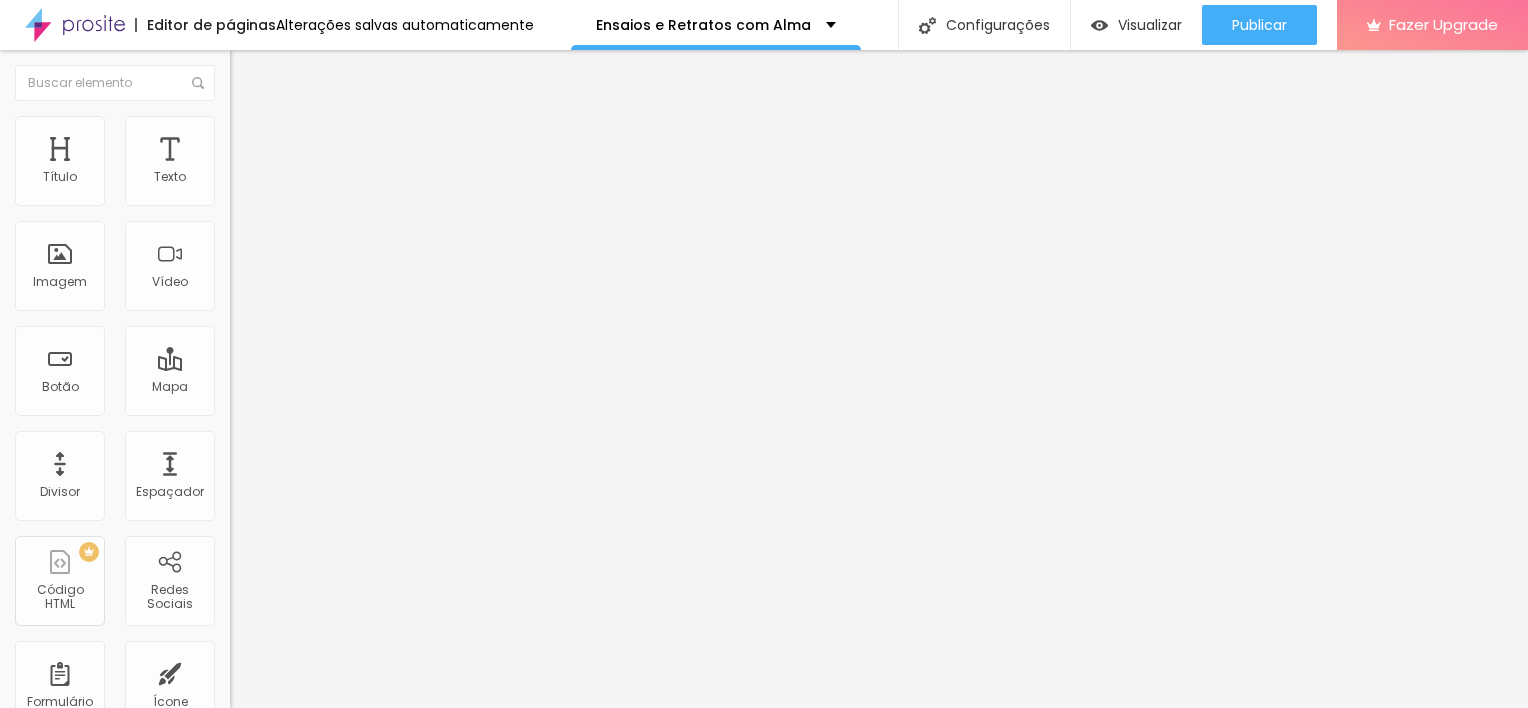 click on "Brilho" at bounding box center (247, 324) 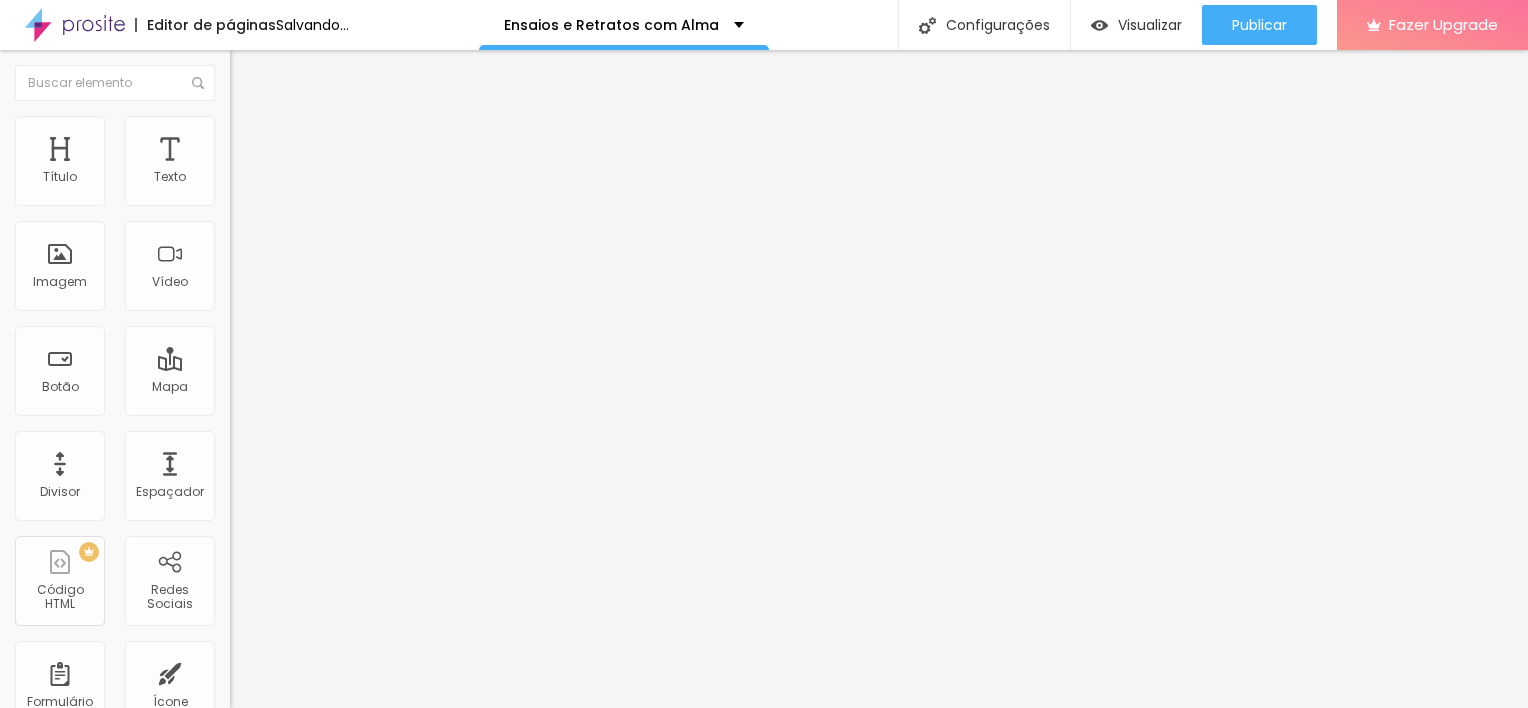 click on "Duplo" at bounding box center (247, 281) 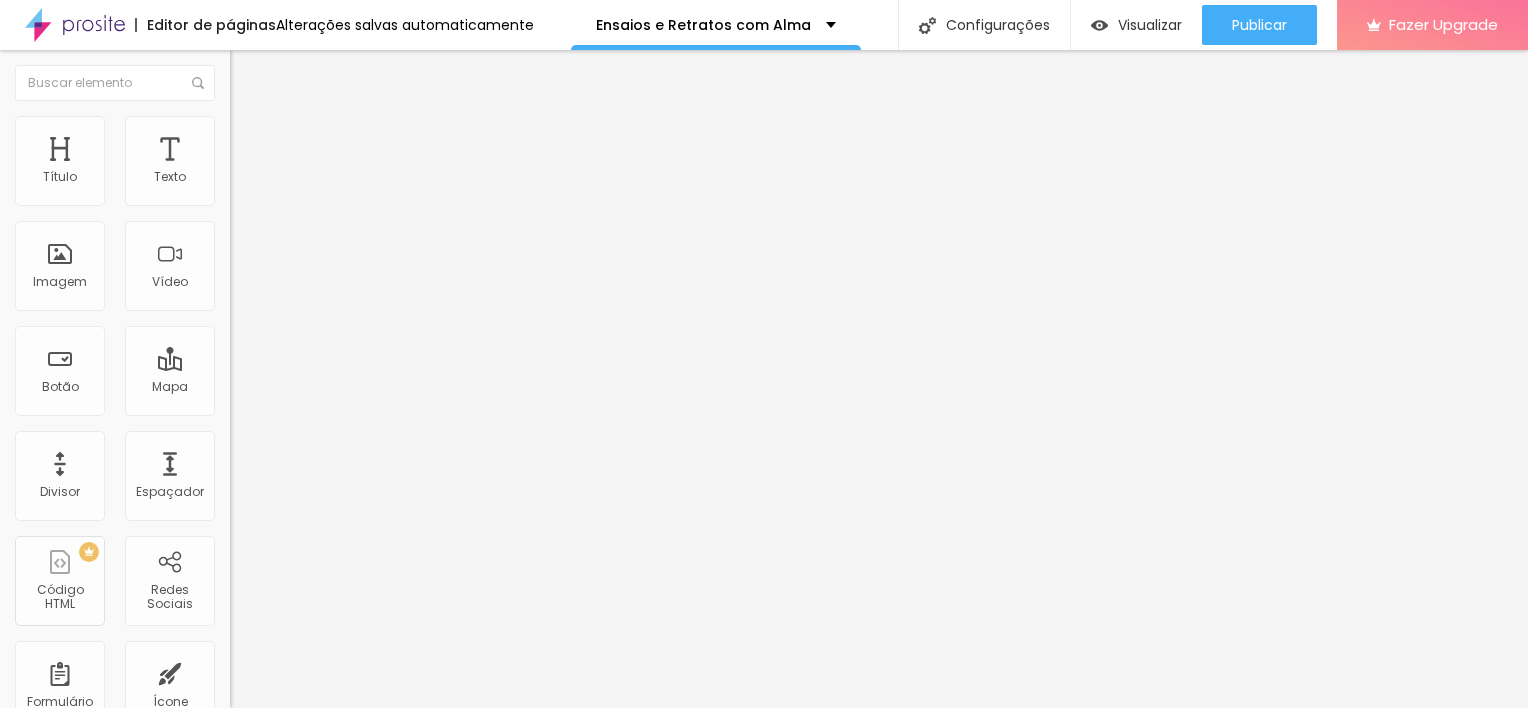 click on "Pata de cachorro" at bounding box center (283, 300) 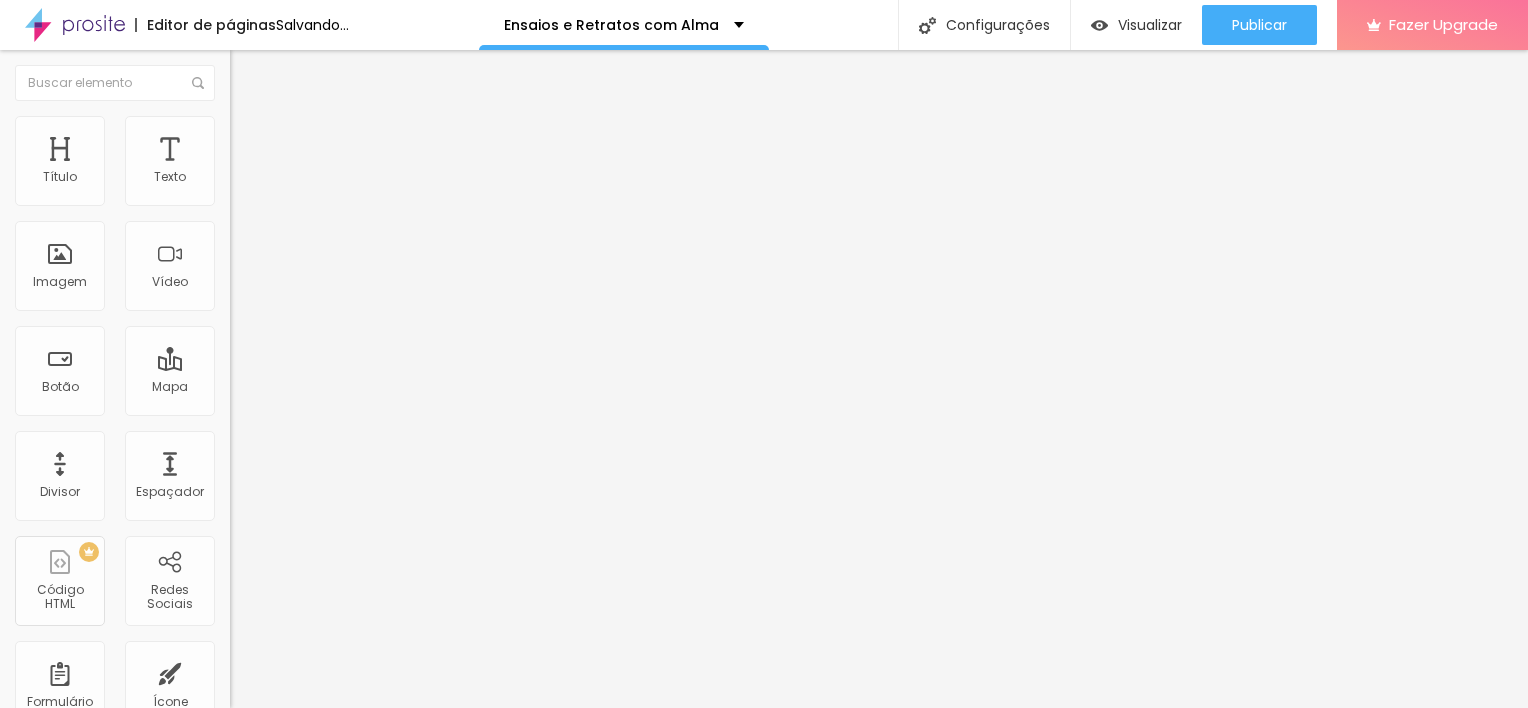 click on "Serrilhado" at bounding box center [261, 269] 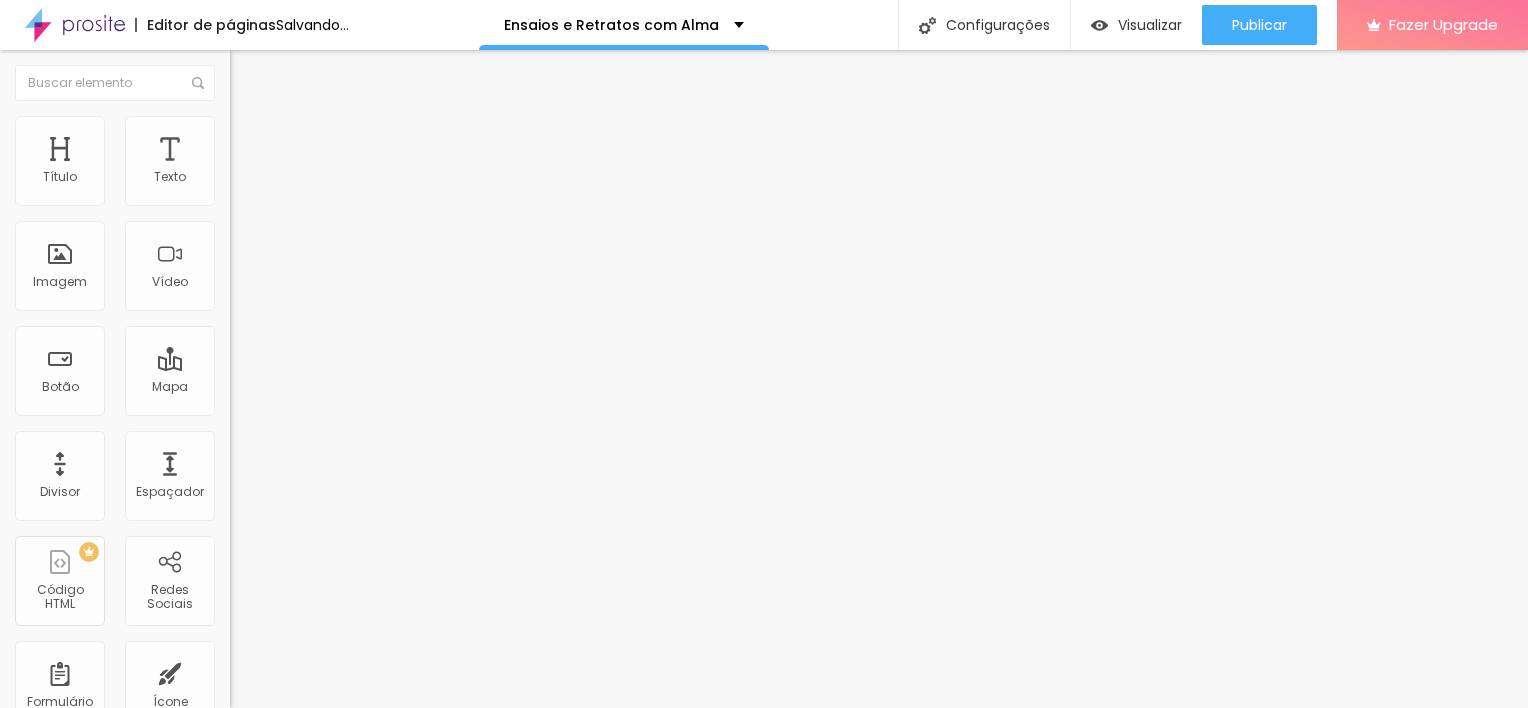 click on "Duplo" at bounding box center (247, 288) 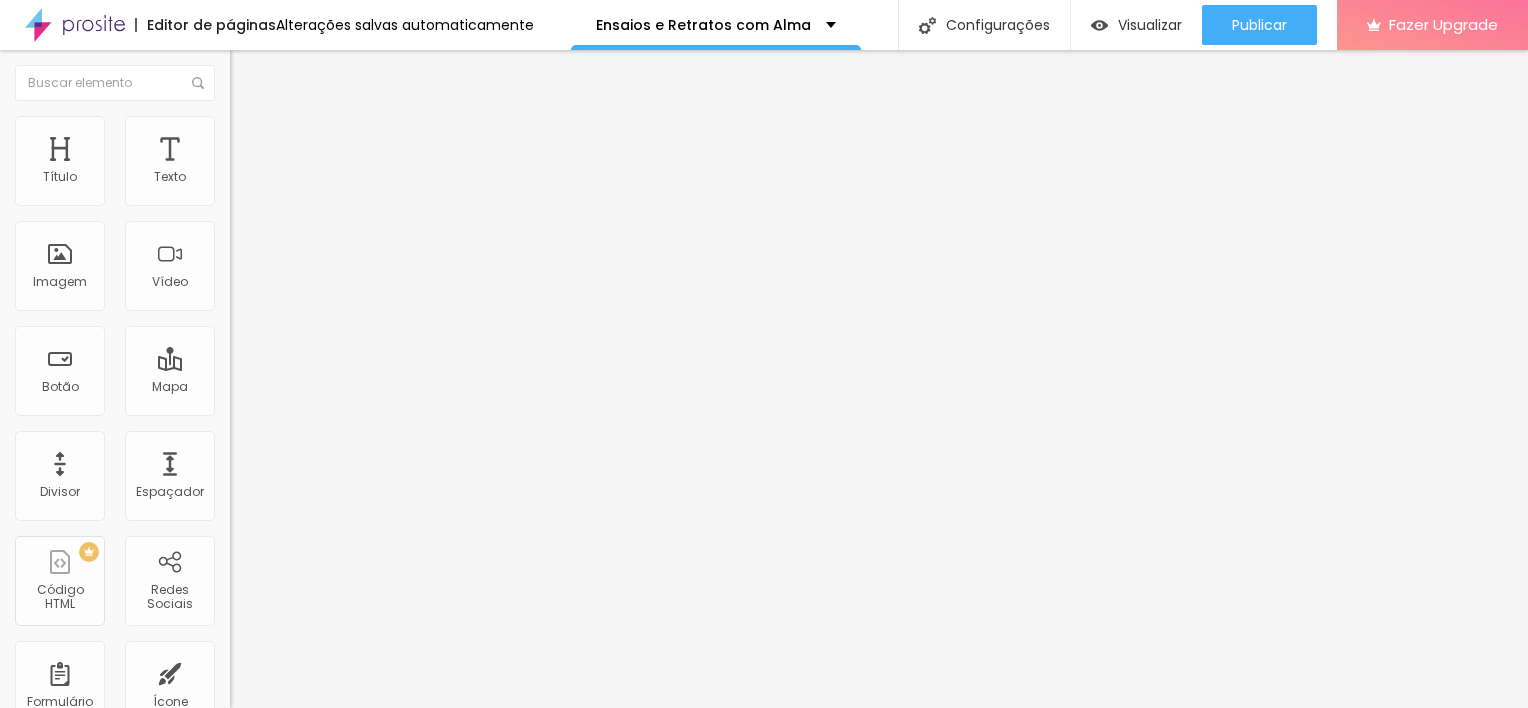 click on "Pontilhado" at bounding box center (263, 257) 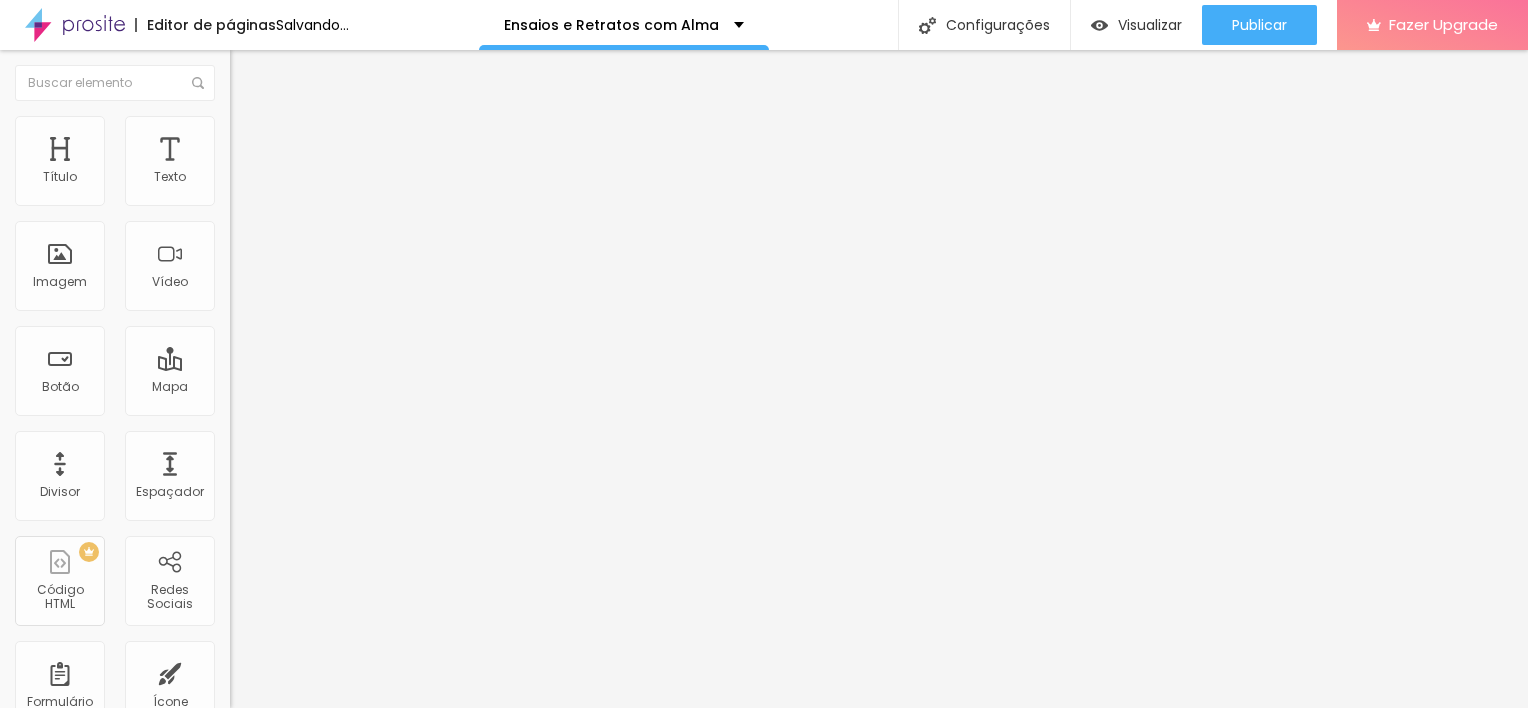 click on "Sólido" at bounding box center (249, 245) 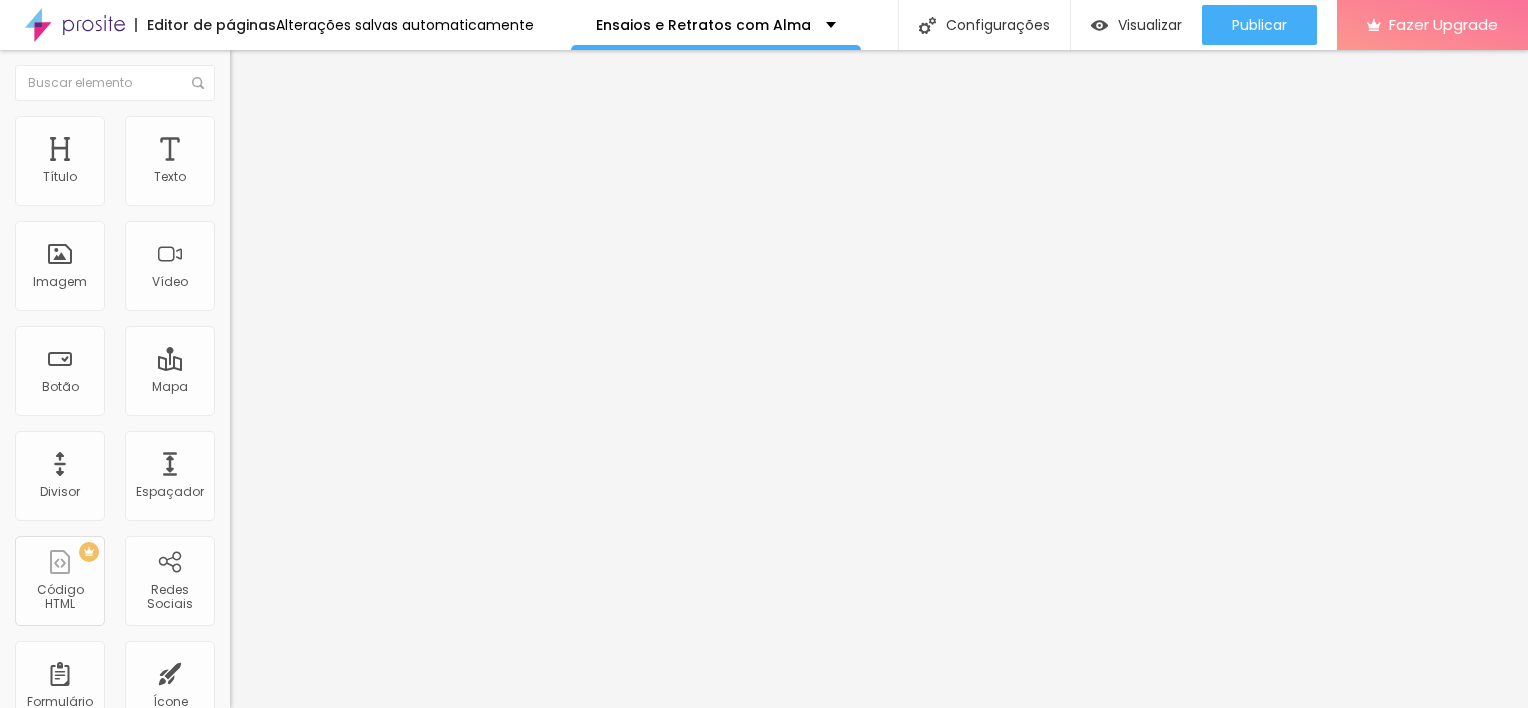 click on "Coração 1" at bounding box center (261, 336) 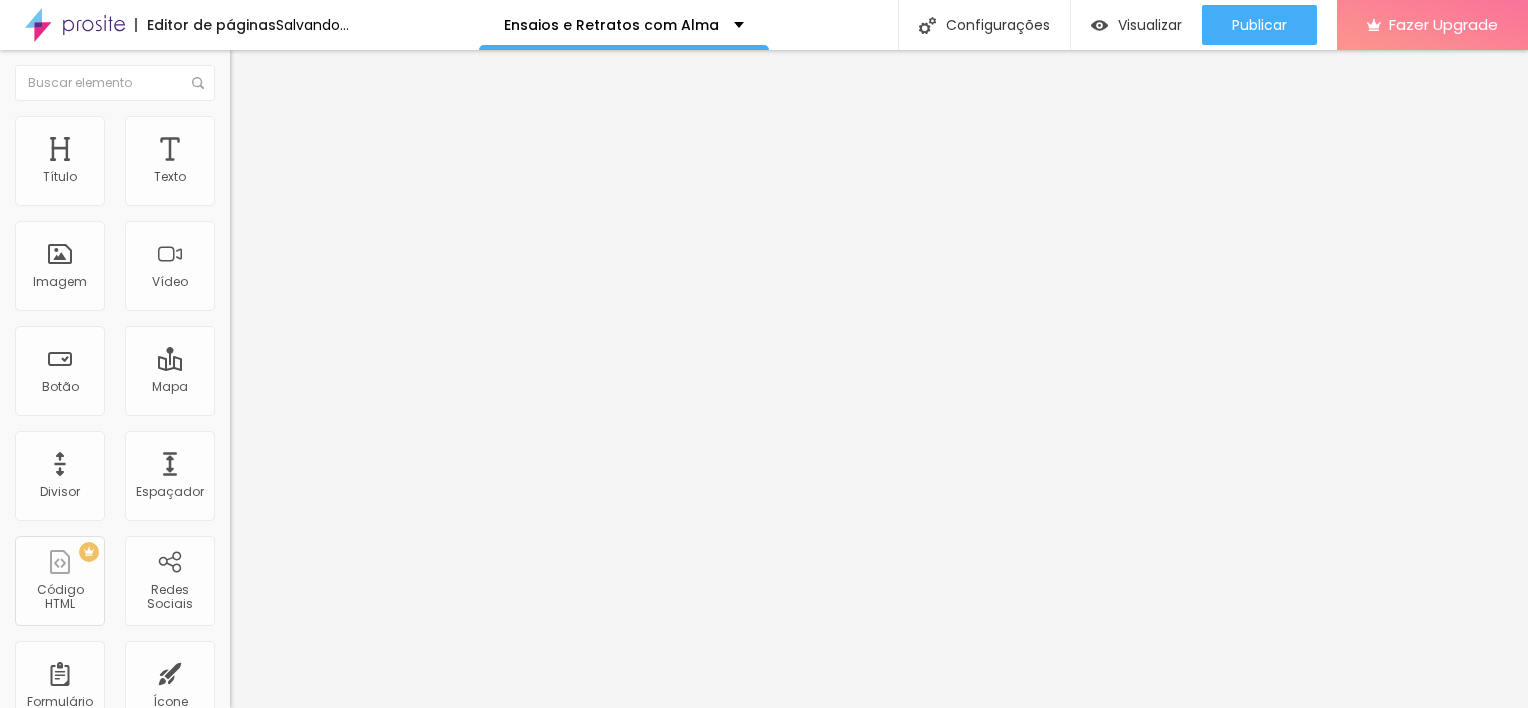 click on "Coração 1" at bounding box center (261, 329) 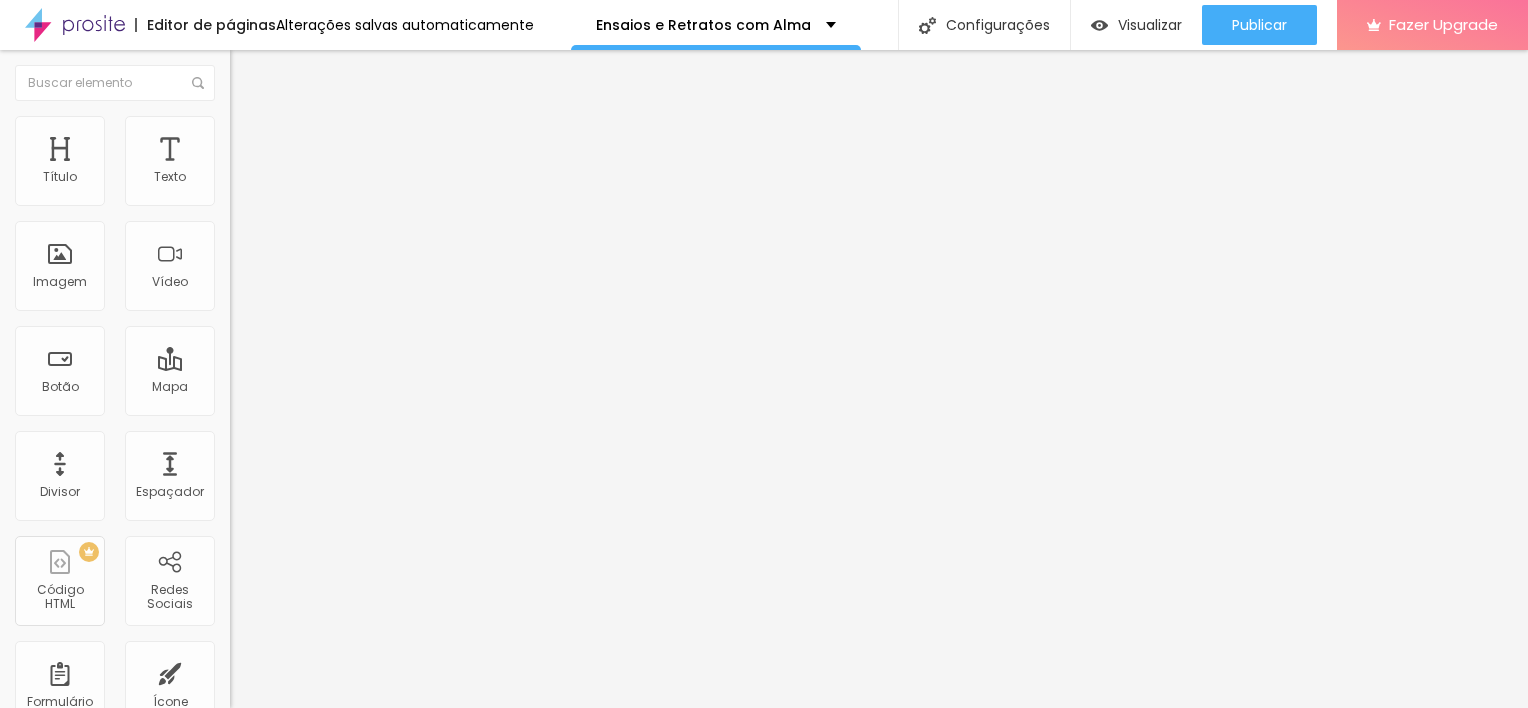 click on "Estilo" at bounding box center [263, 129] 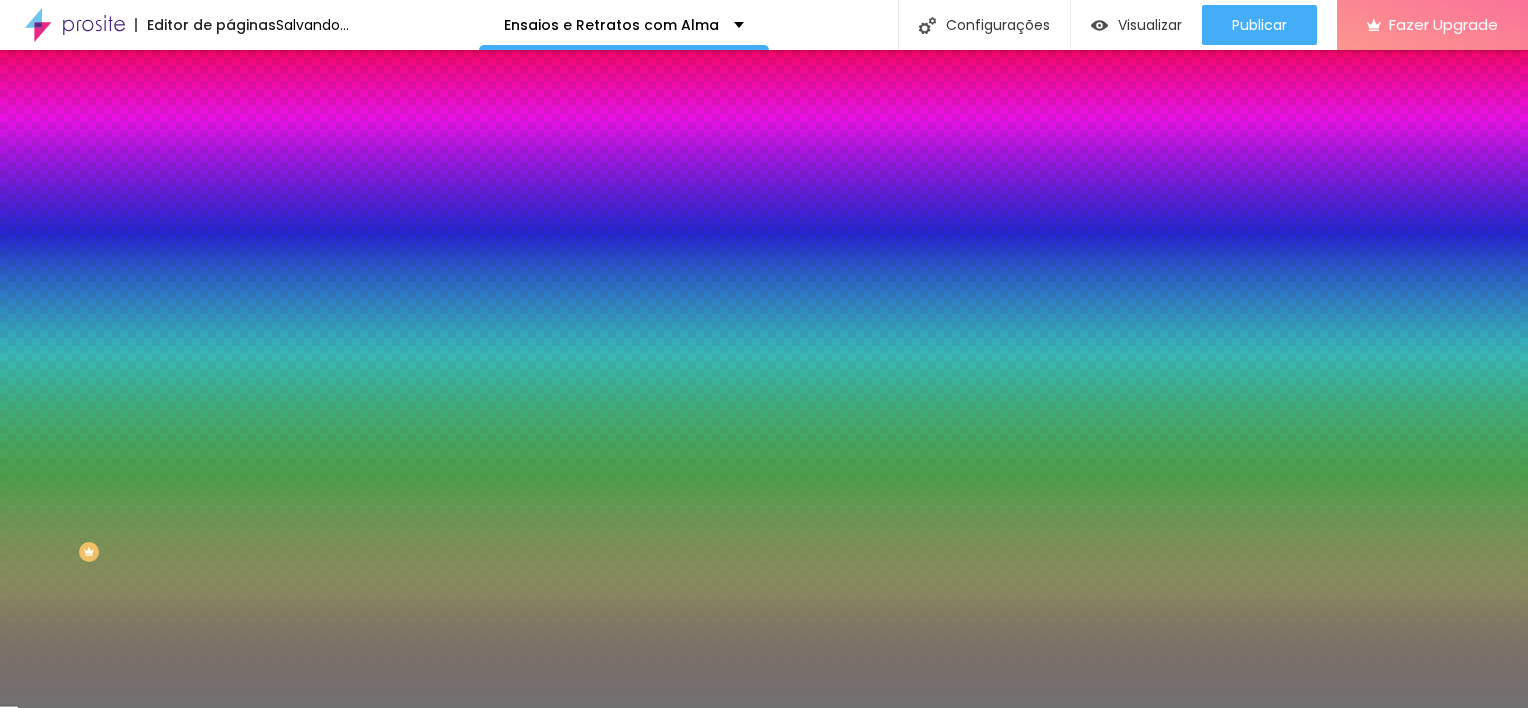 click at bounding box center (345, 191) 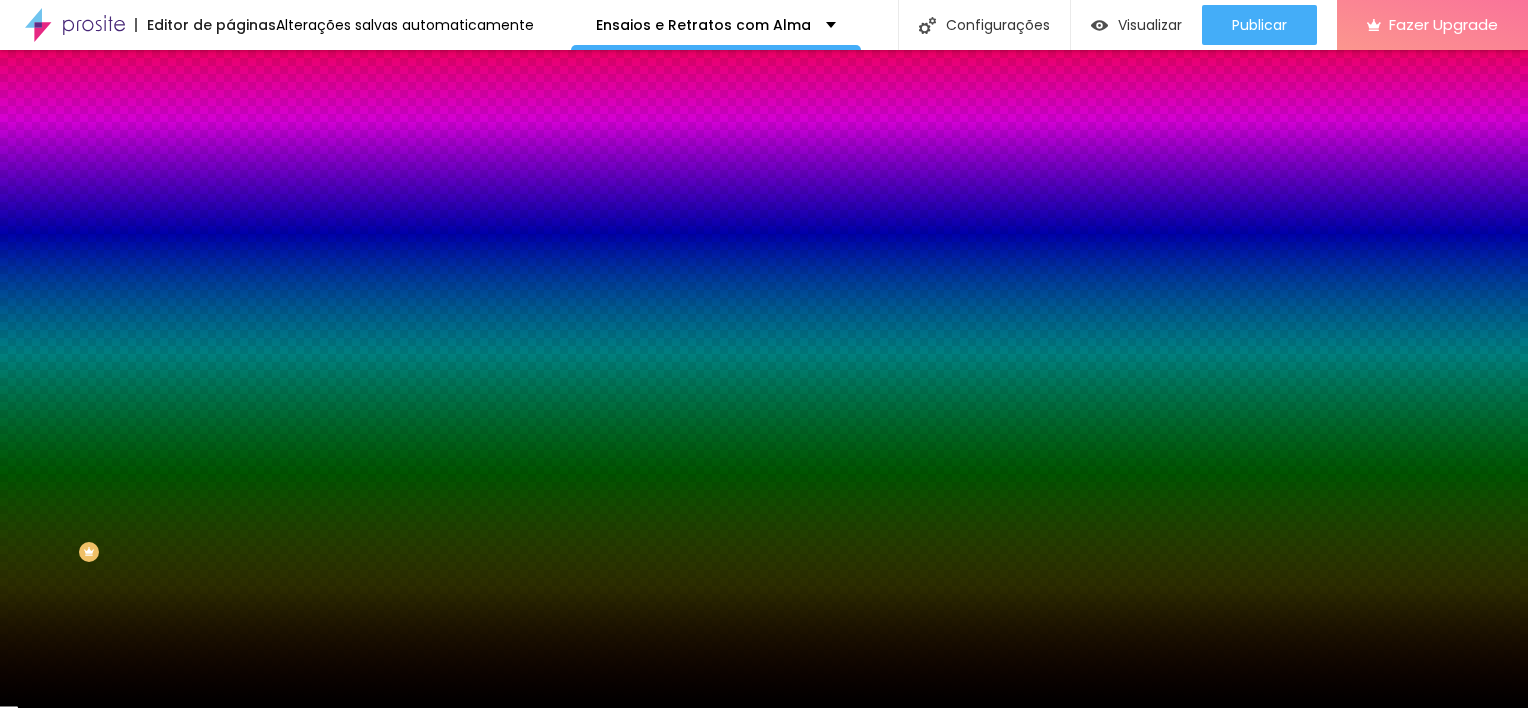 drag, startPoint x: 112, startPoint y: 275, endPoint x: 172, endPoint y: 419, distance: 156 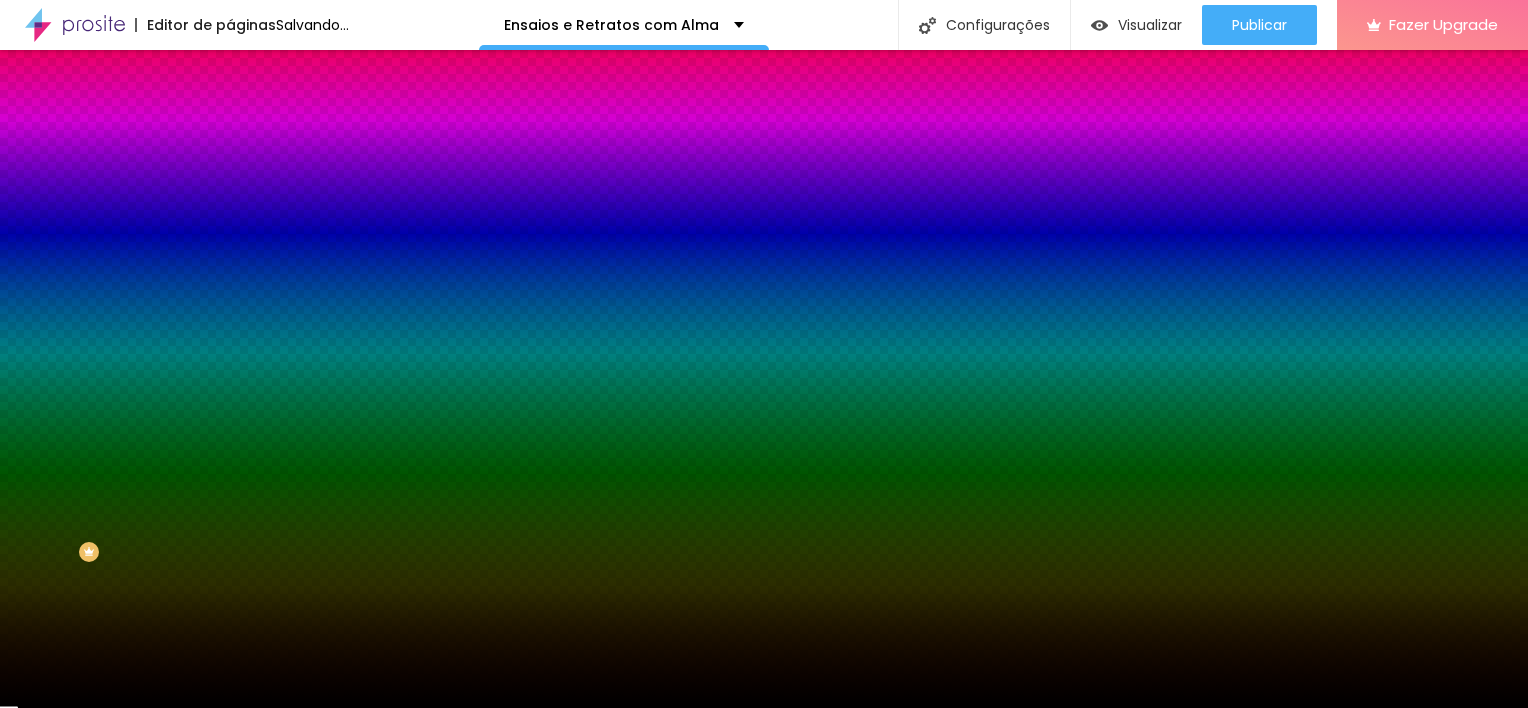 drag, startPoint x: 83, startPoint y: 312, endPoint x: 363, endPoint y: 318, distance: 280.06427 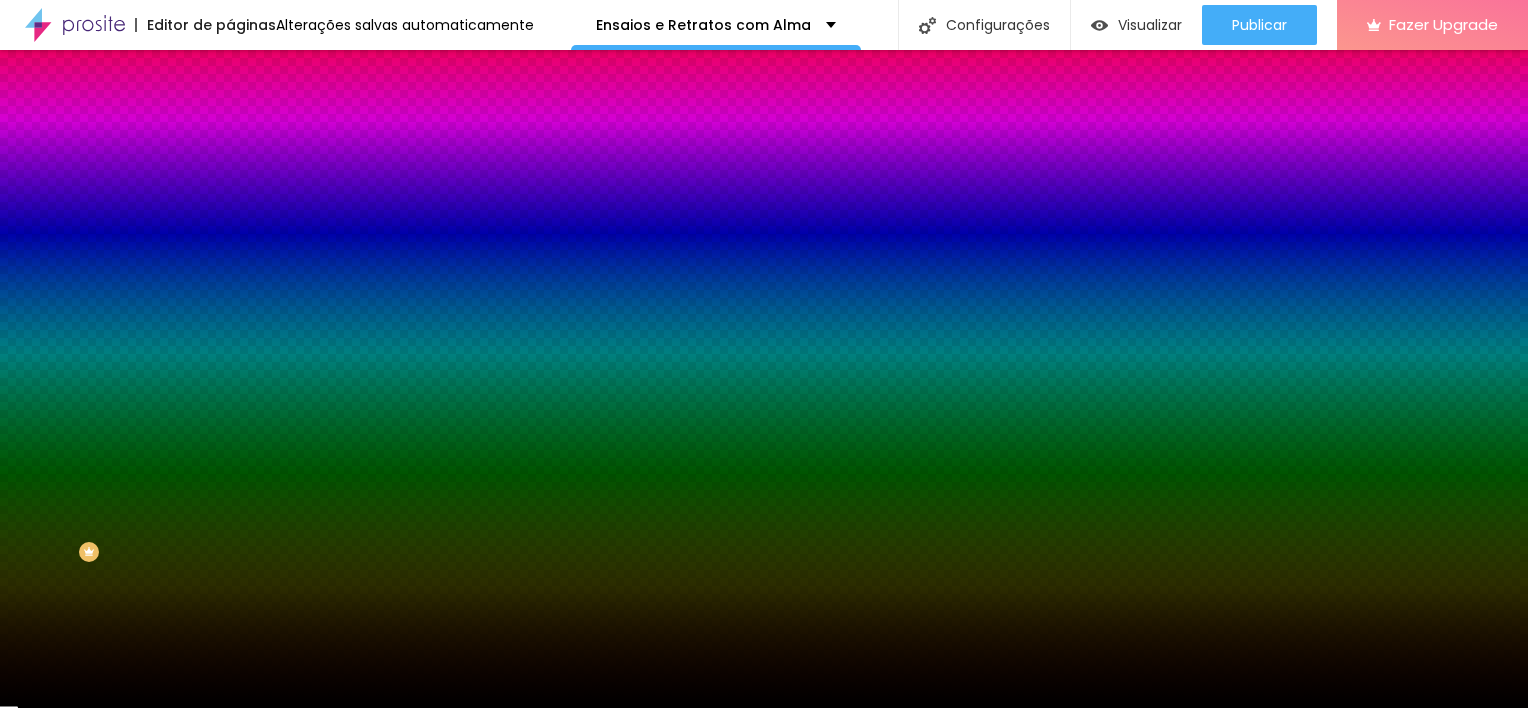 click at bounding box center [294, 252] 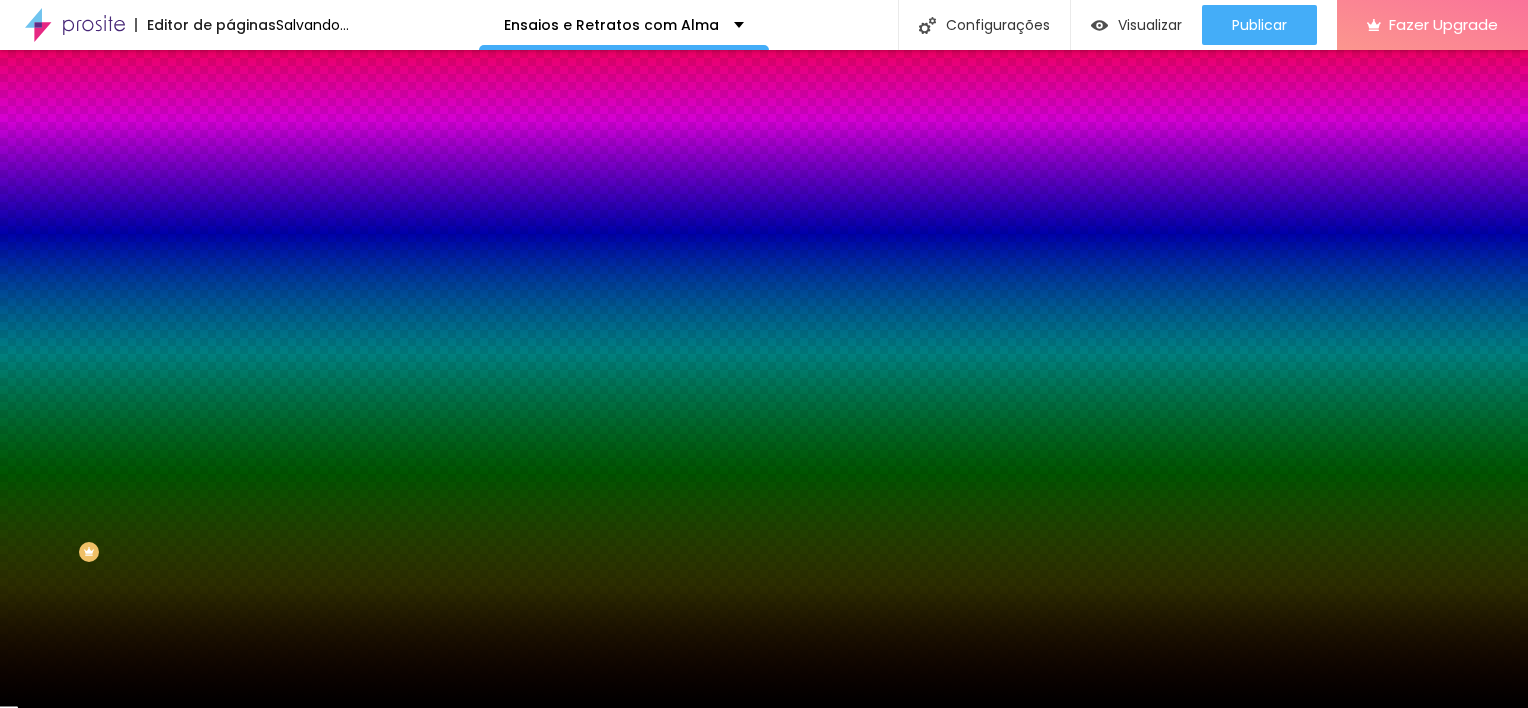 drag, startPoint x: 204, startPoint y: 316, endPoint x: 291, endPoint y: 400, distance: 120.93387 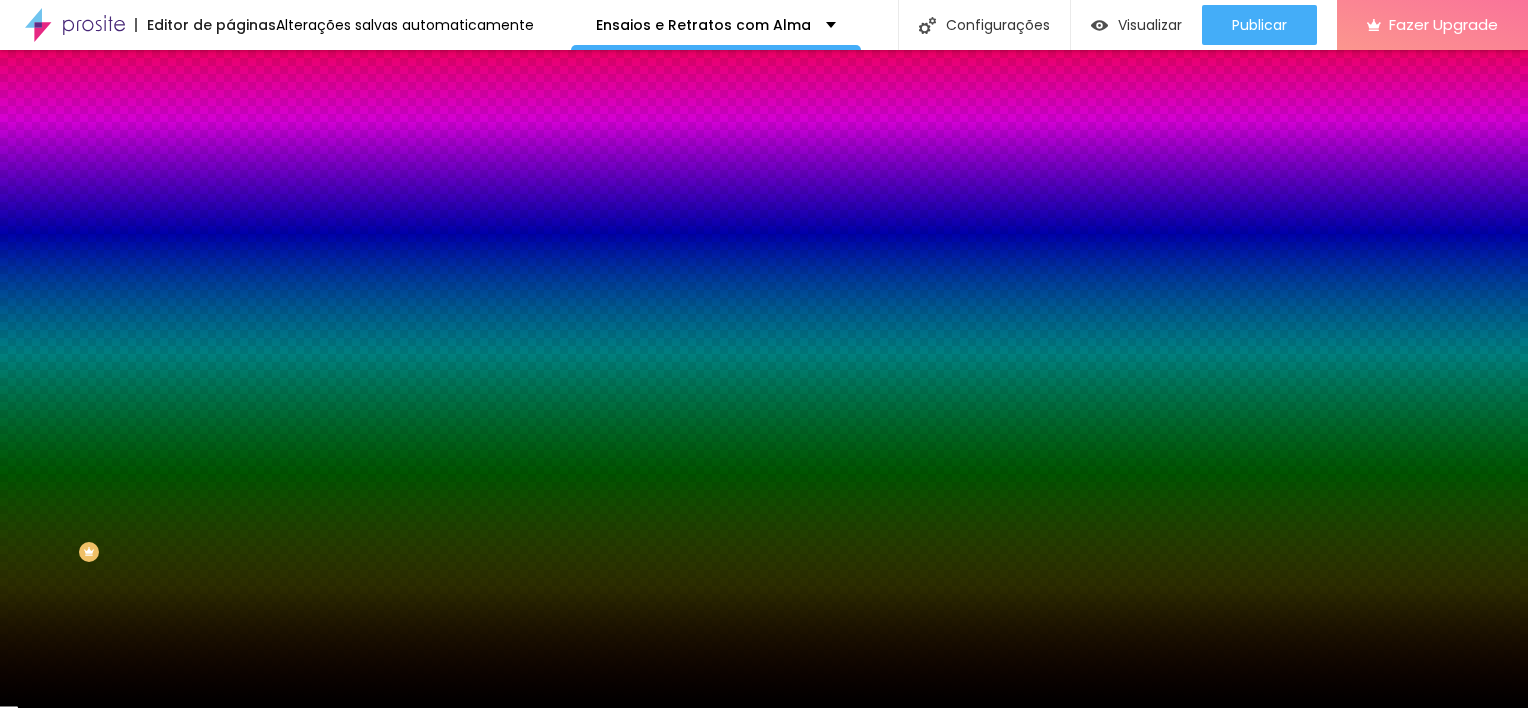 click on "Tamanho 35 %" at bounding box center [345, 236] 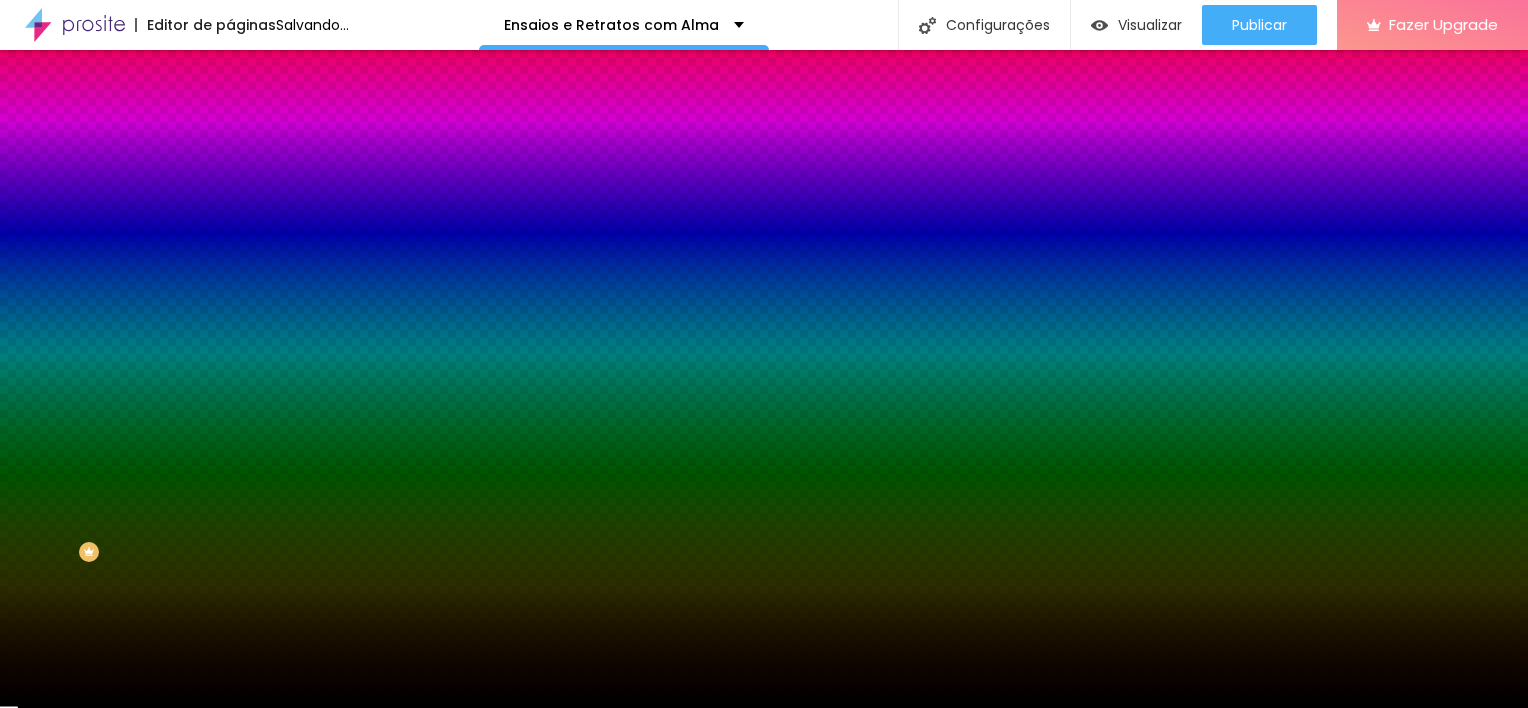 drag, startPoint x: 188, startPoint y: 318, endPoint x: 57, endPoint y: 343, distance: 133.36417 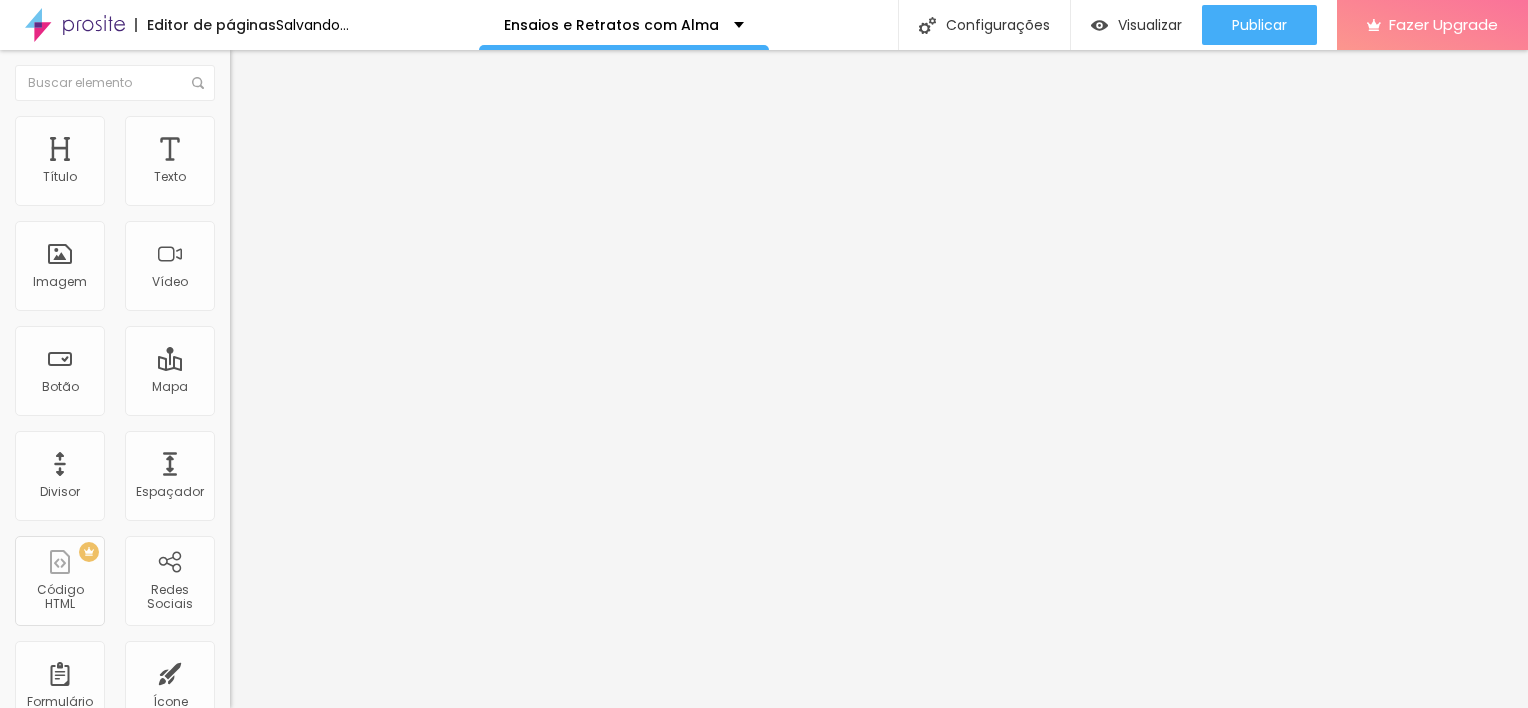 click on "Trocar imagem" at bounding box center (284, 163) 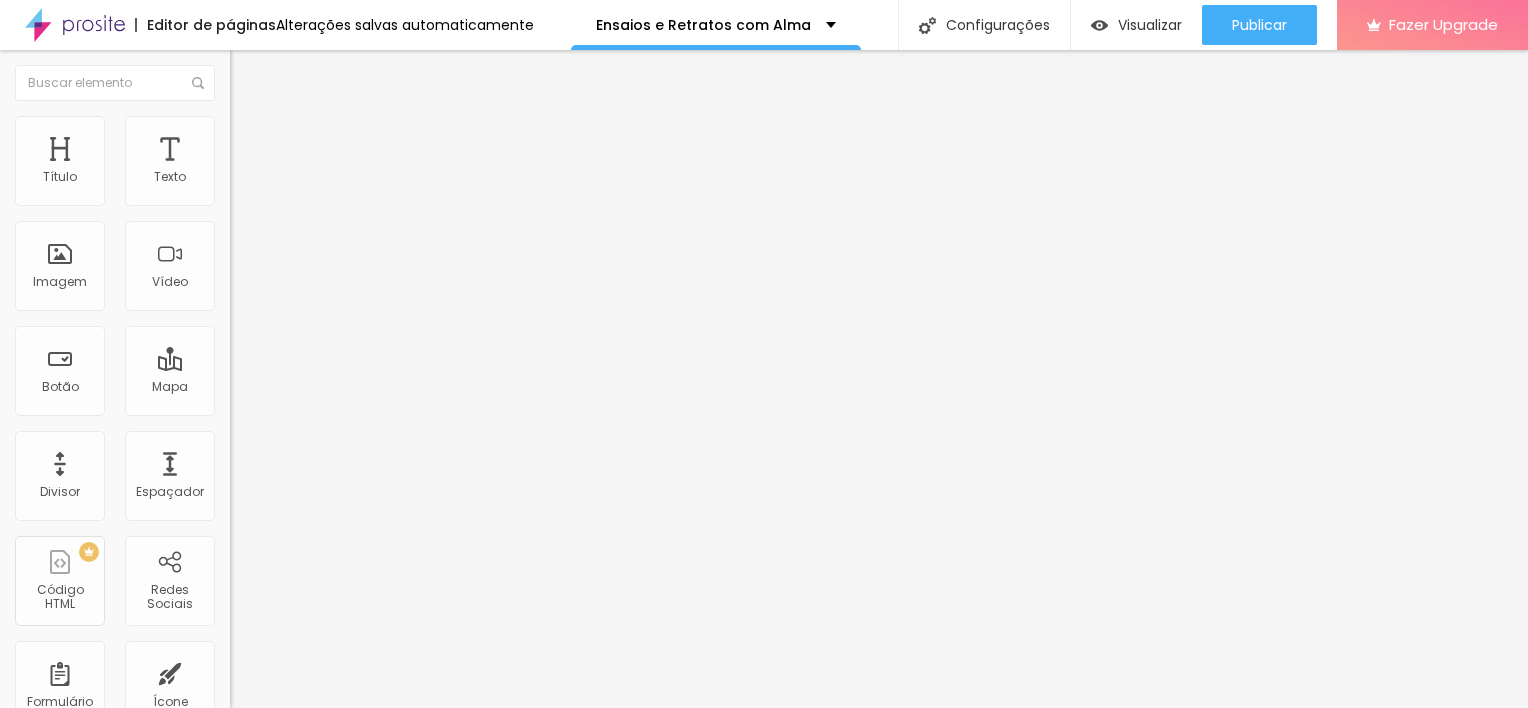 scroll, scrollTop: 1092, scrollLeft: 0, axis: vertical 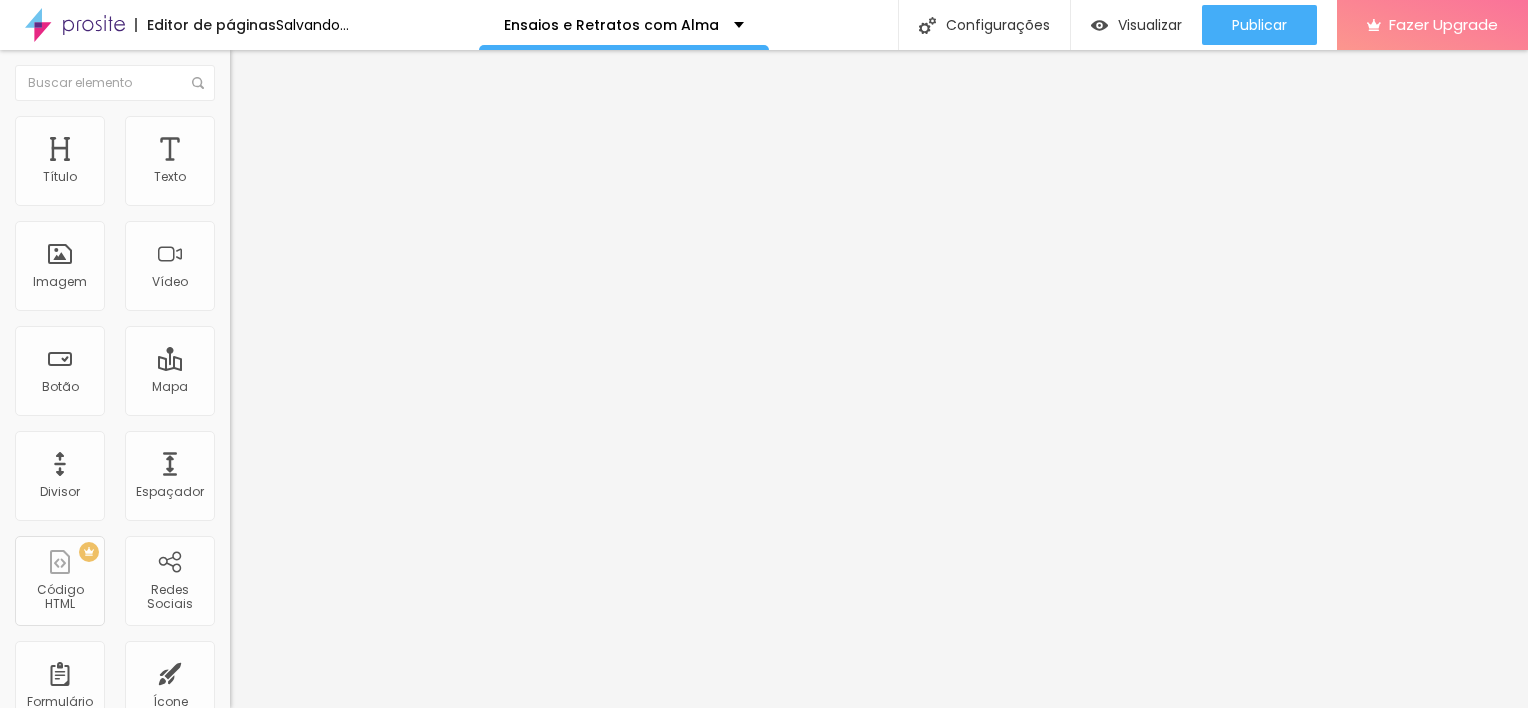 click on "Trocar imagem" at bounding box center [284, 163] 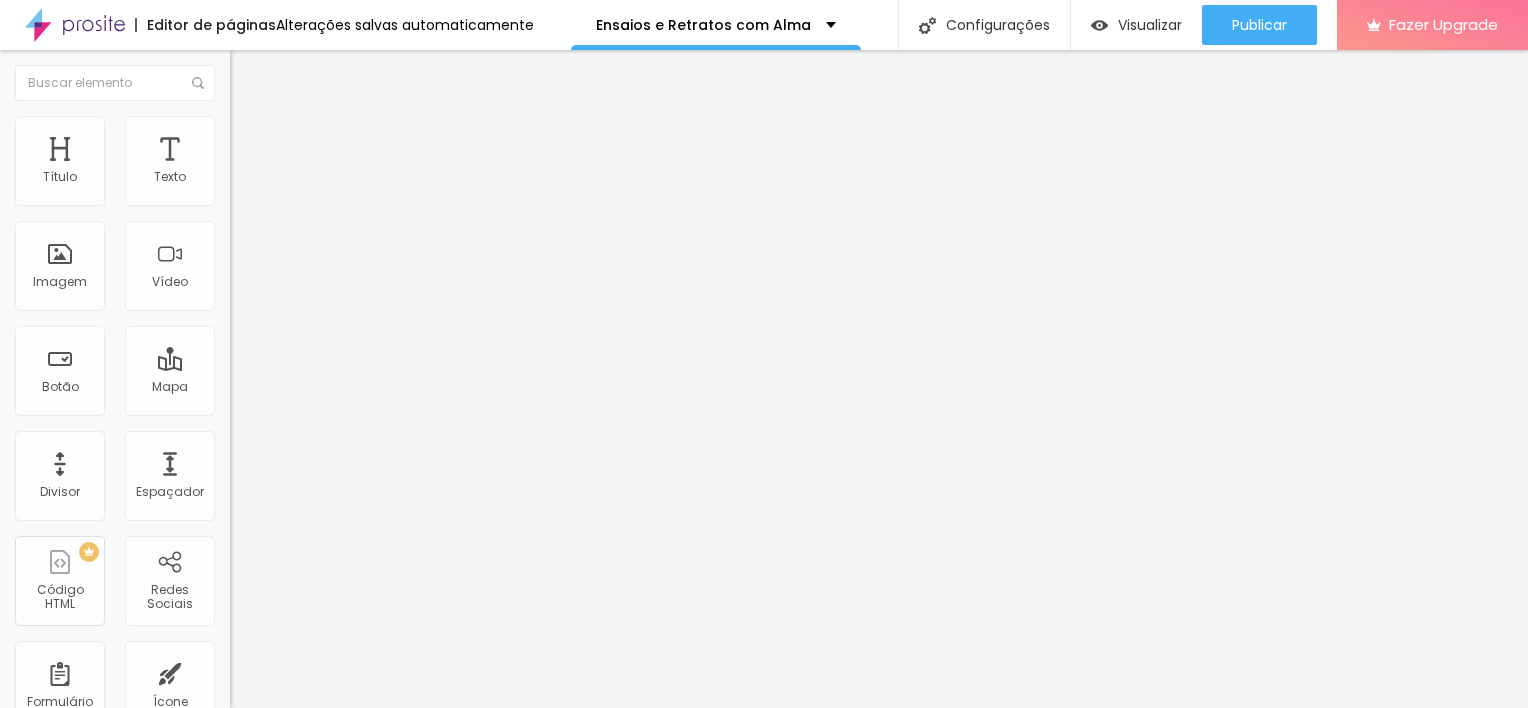 scroll, scrollTop: 4368, scrollLeft: 0, axis: vertical 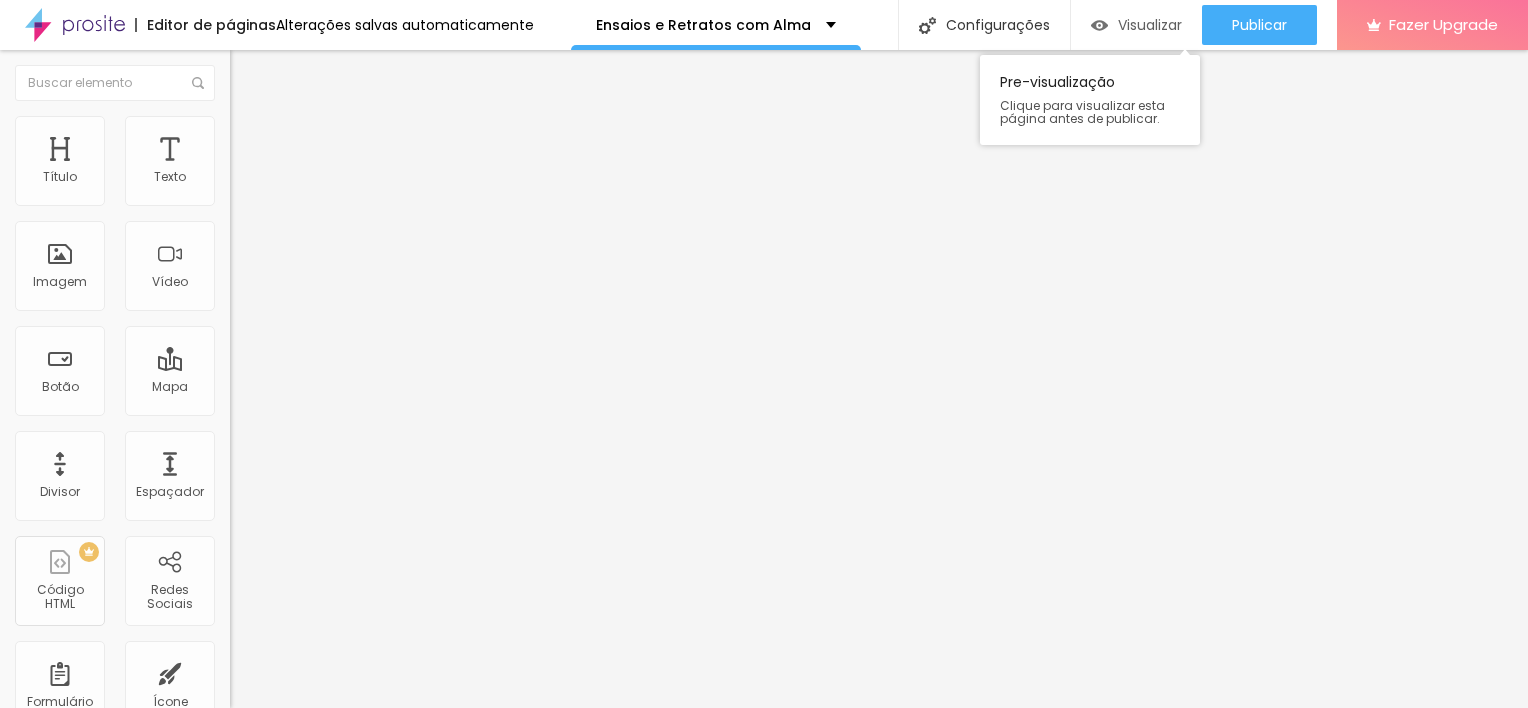 click on "Visualizar" at bounding box center [1136, 25] 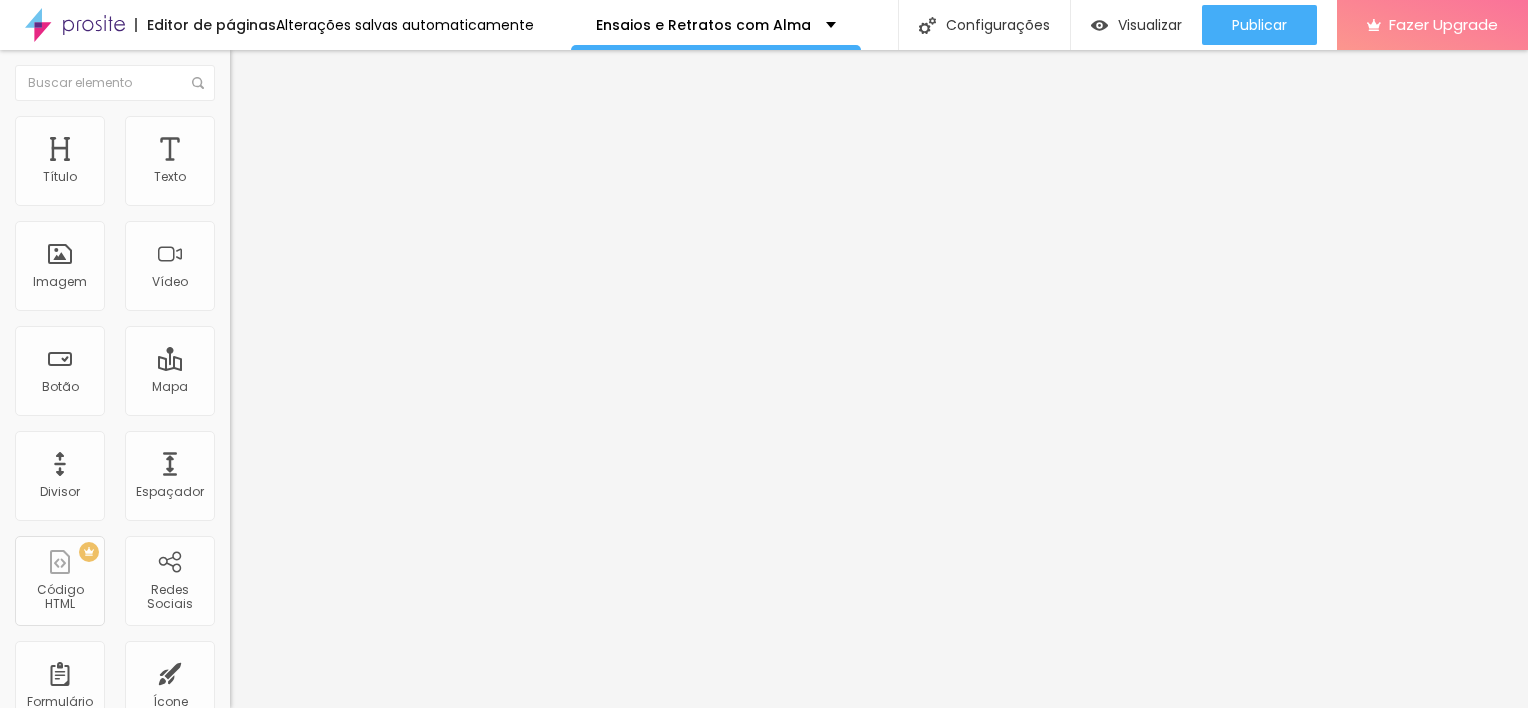click on "Adicionar imagem" at bounding box center (294, 163) 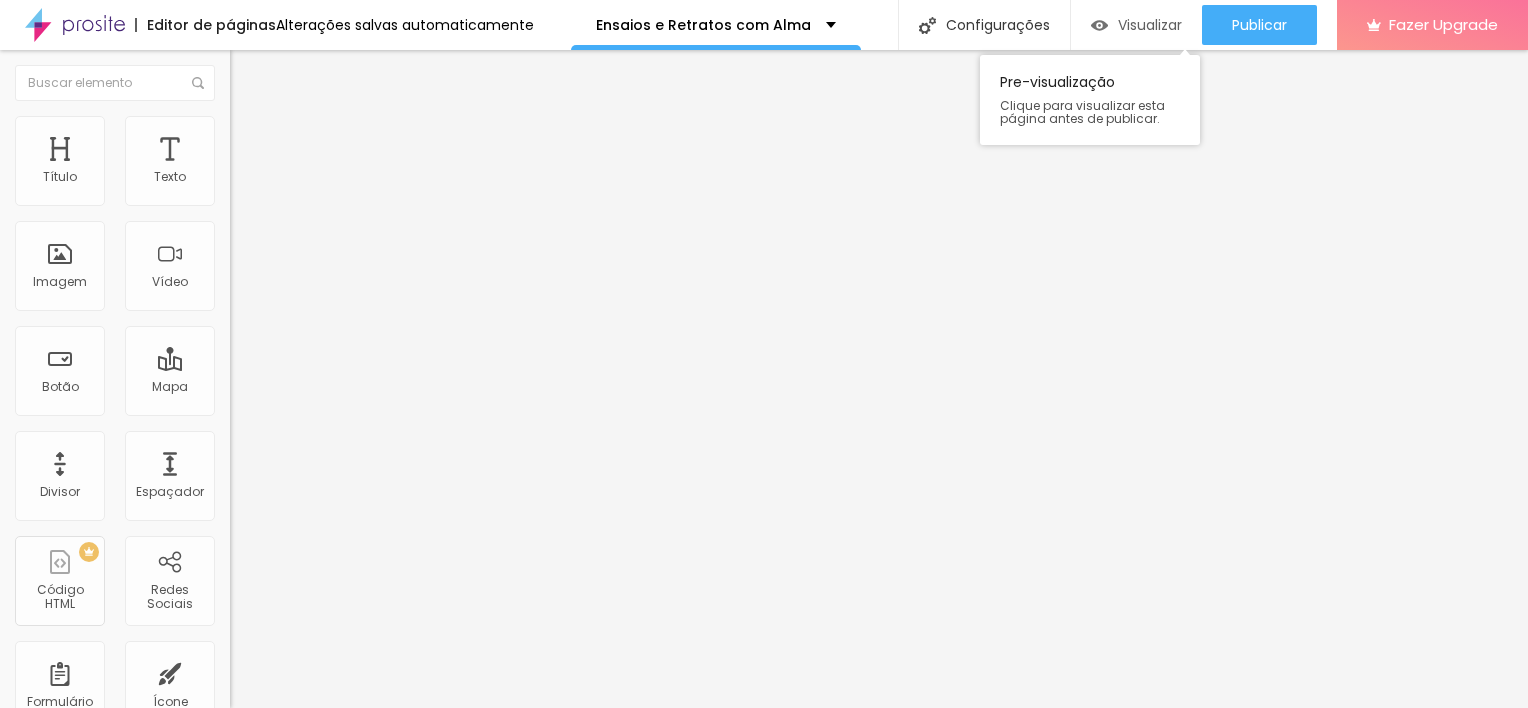 click on "Visualizar" at bounding box center [1150, 25] 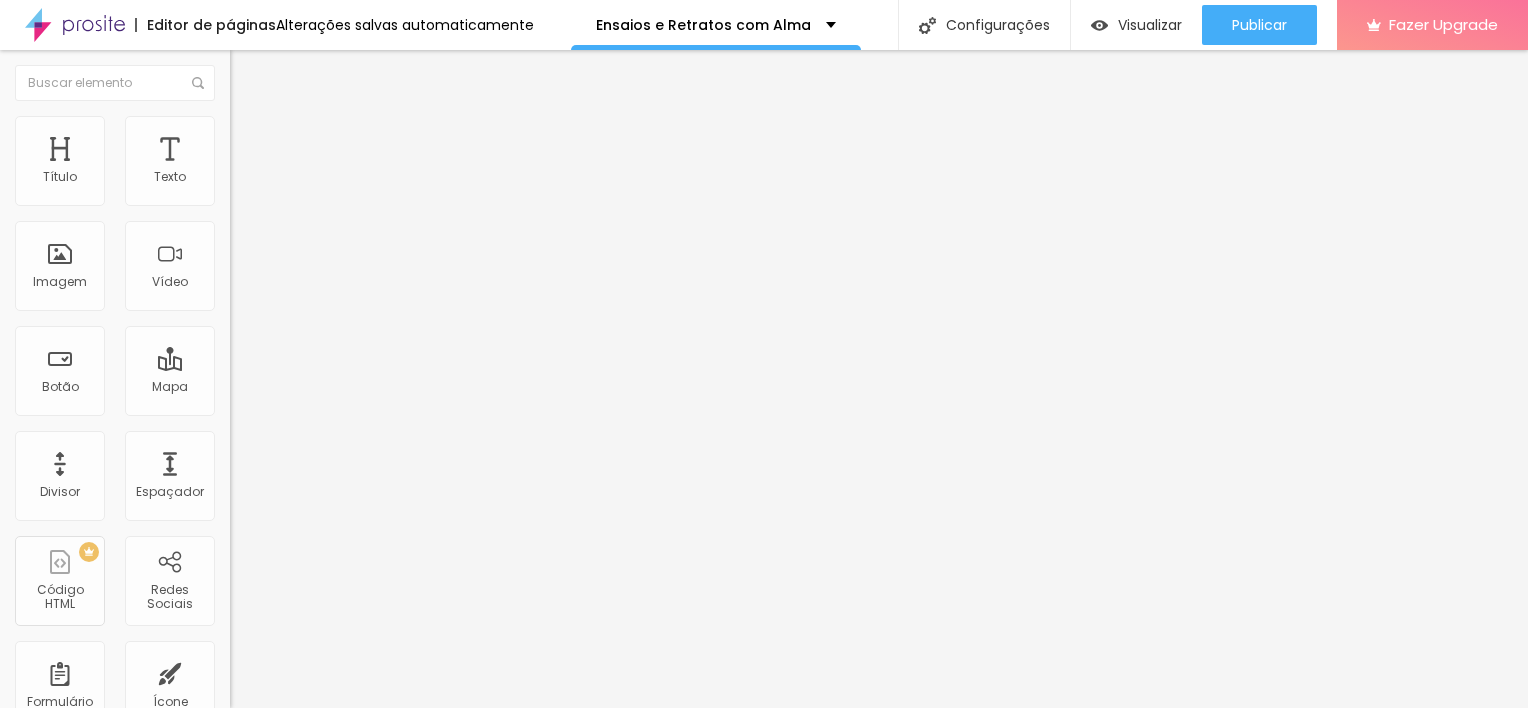 click on "Trocar imagem" at bounding box center [284, 163] 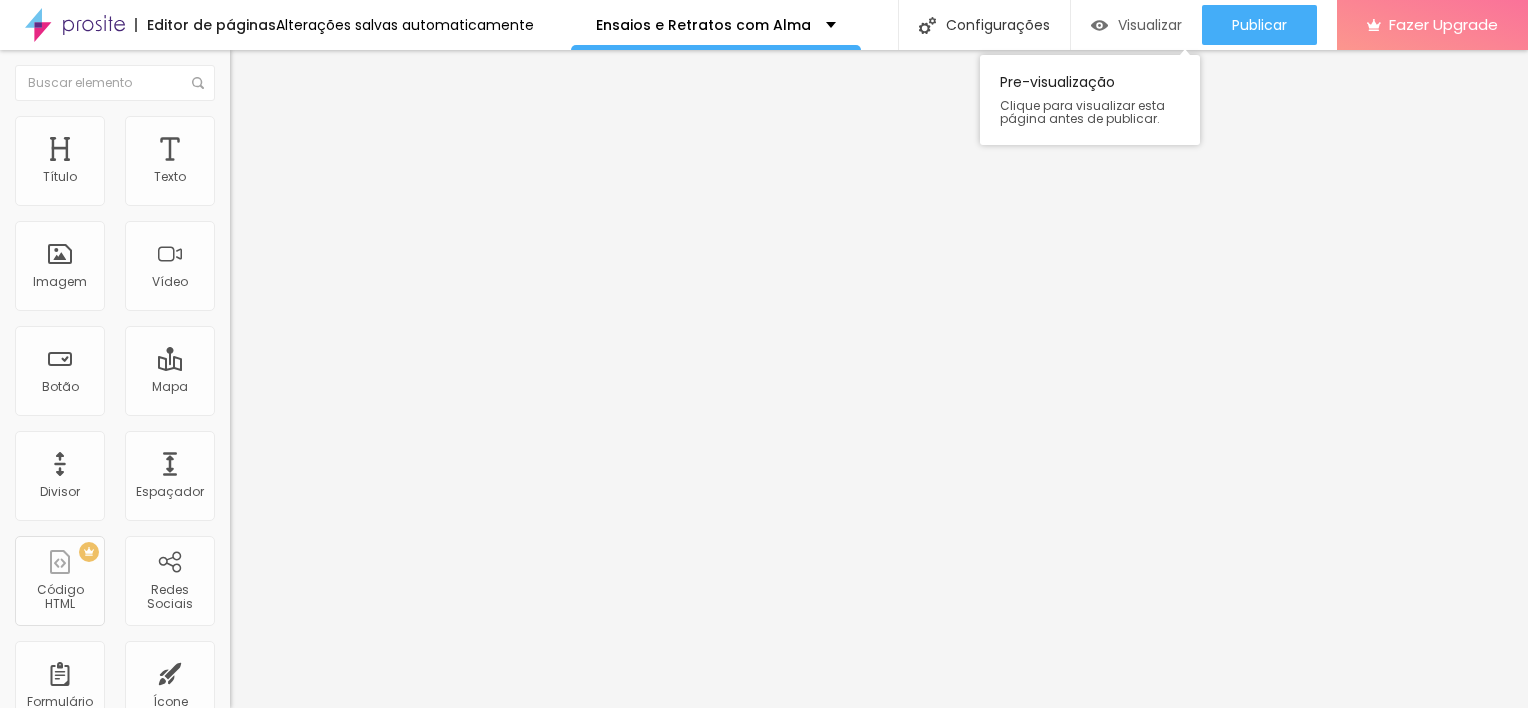 click on "Visualizar" at bounding box center [1150, 25] 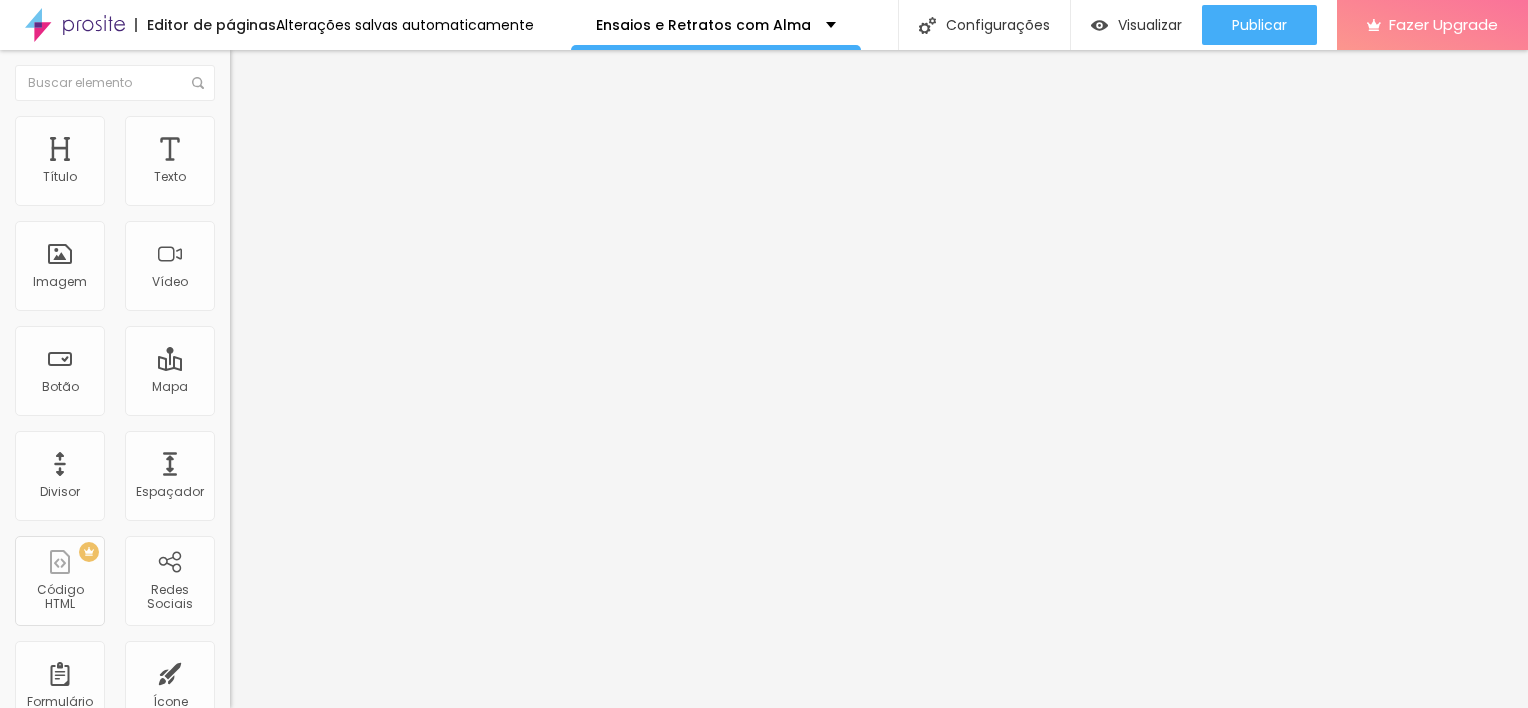 click on "Adicionar imagem" at bounding box center (294, 163) 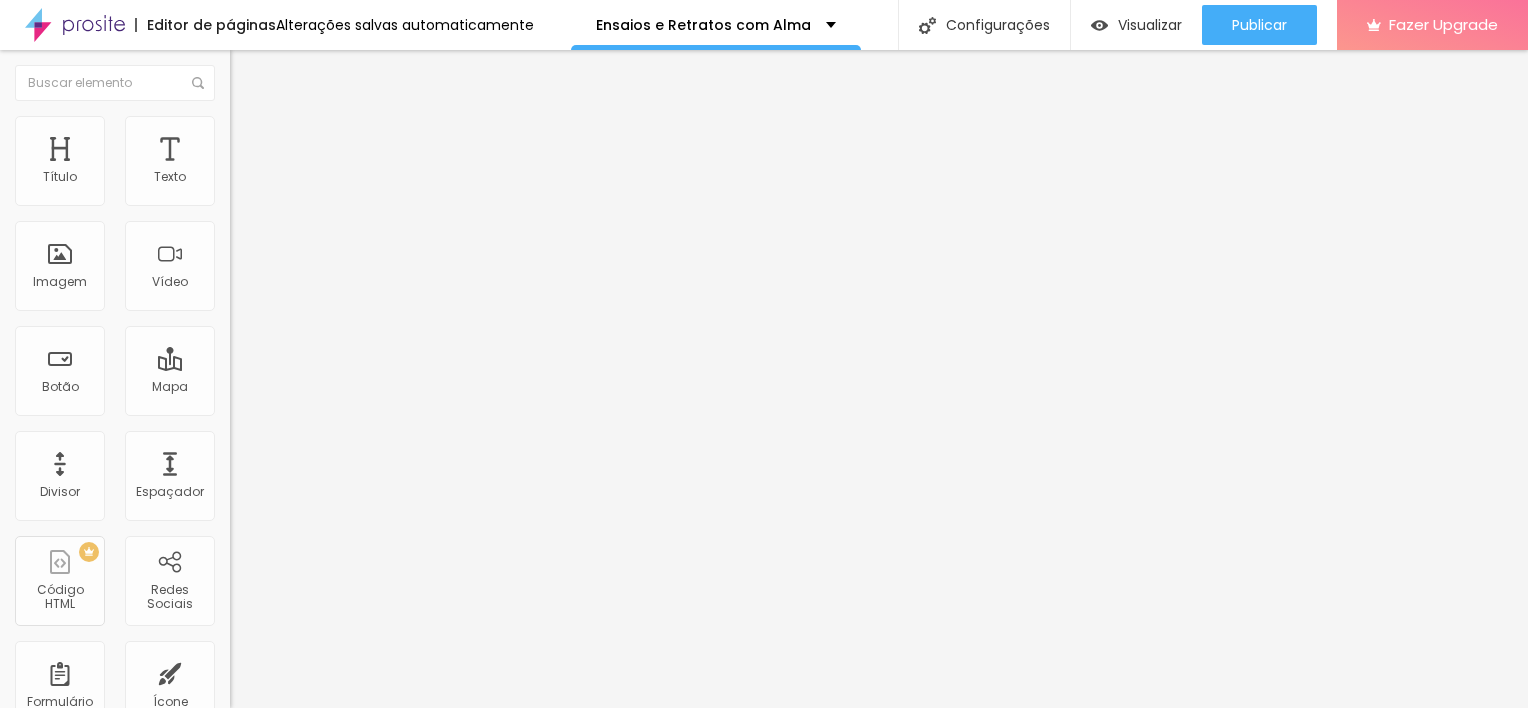 scroll, scrollTop: 0, scrollLeft: 0, axis: both 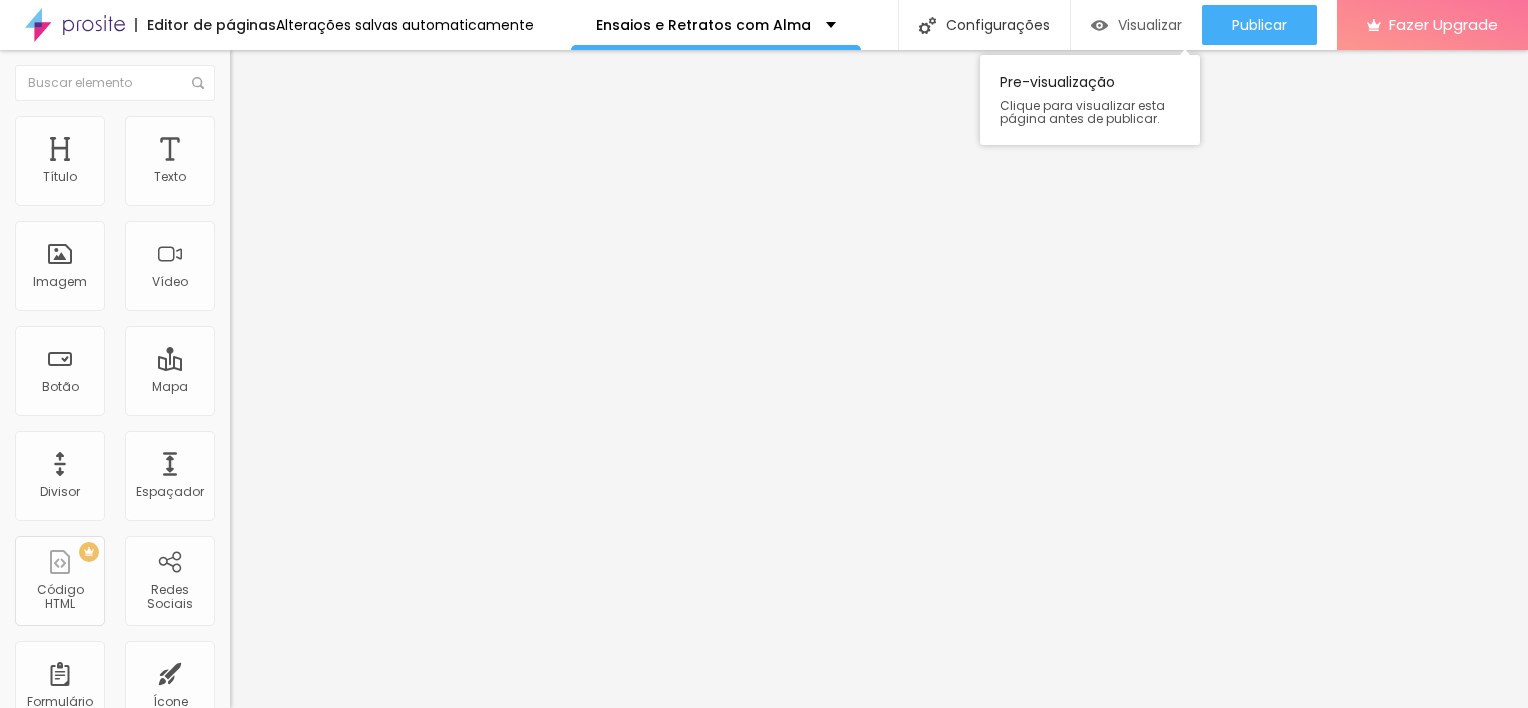 click on "Visualizar" at bounding box center [1150, 25] 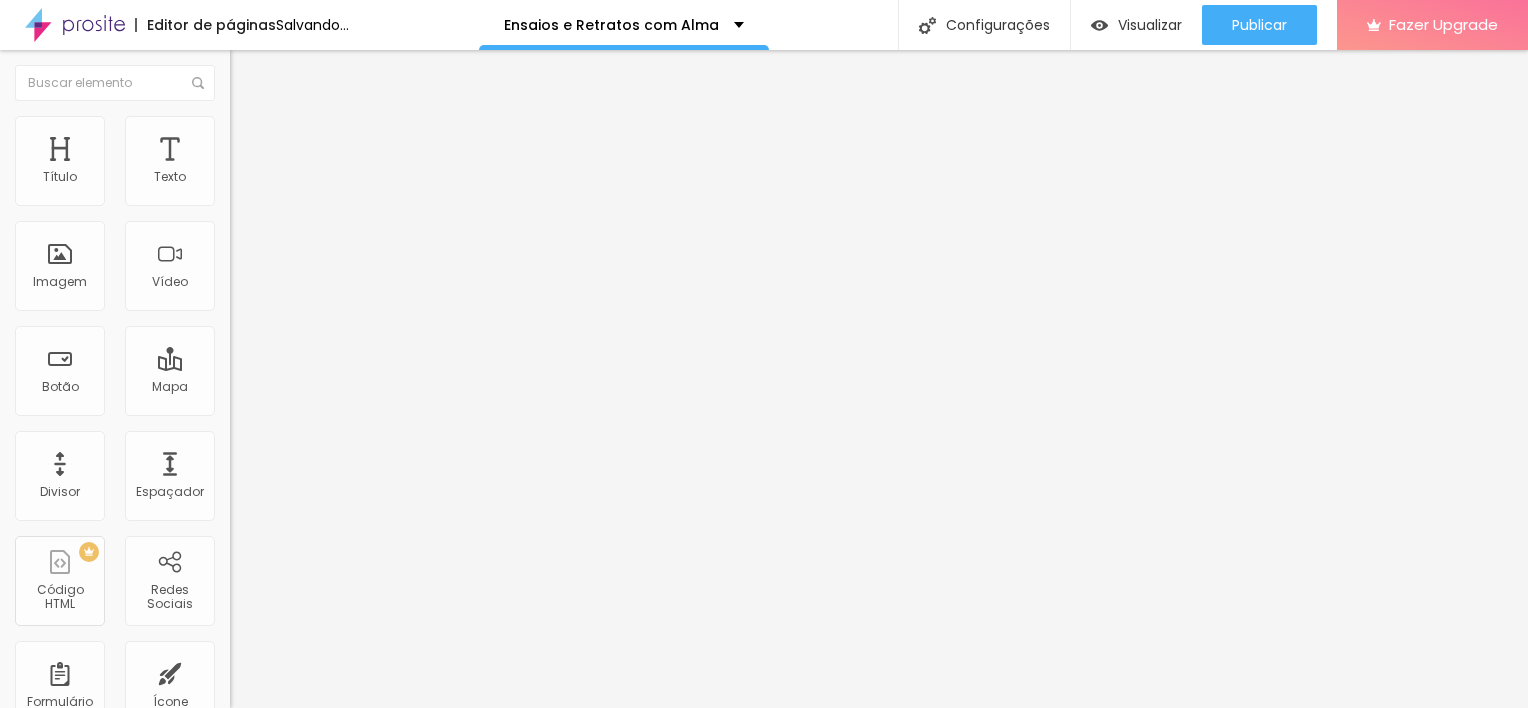 scroll, scrollTop: 1, scrollLeft: 884, axis: both 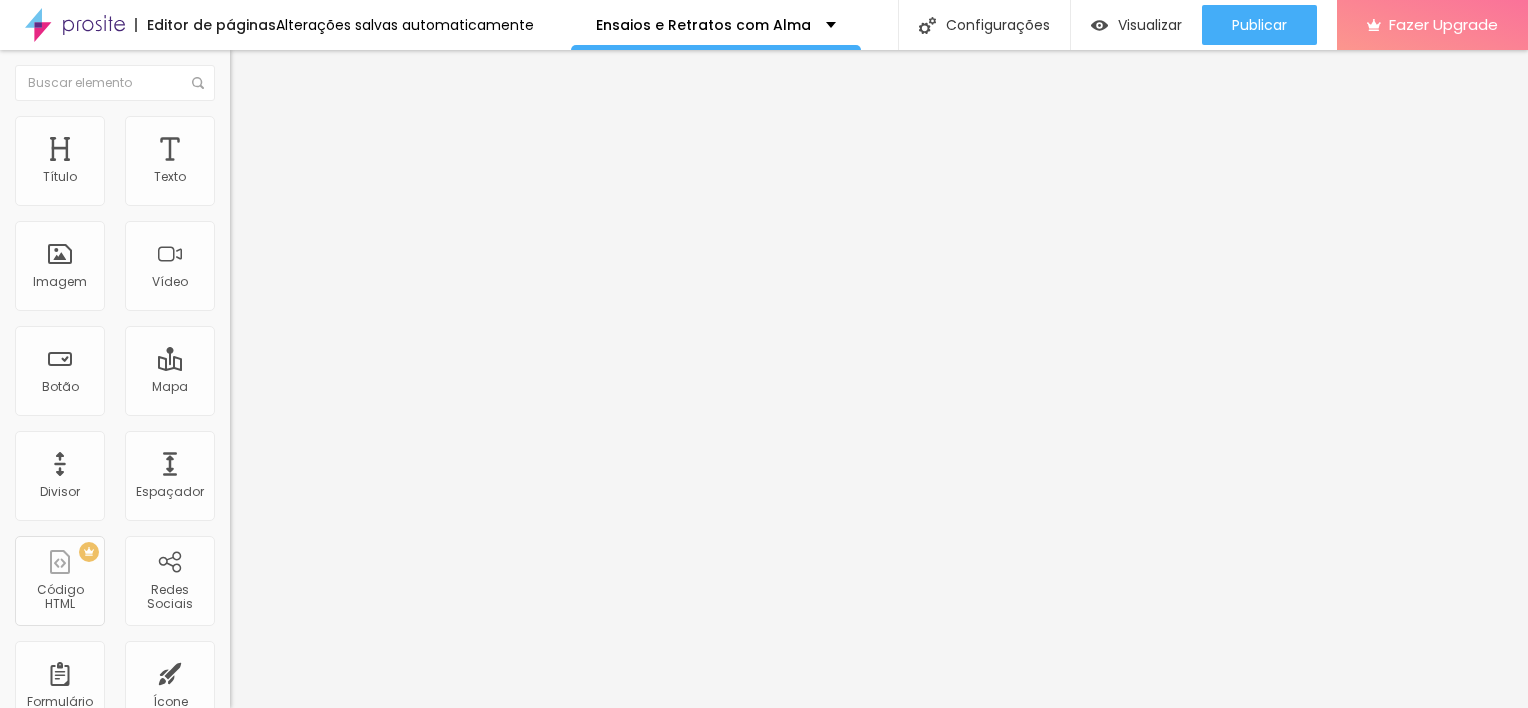 click on "https://api.whatsapp.com/send?phone=5521965149444&text=Hey%2C+estou+apaixonada+pelo+seu+trabalho+e+quero+que+voc%C3%AA+seja+a+minha+fot%C3%B3grafa%21" at bounding box center (350, 402) 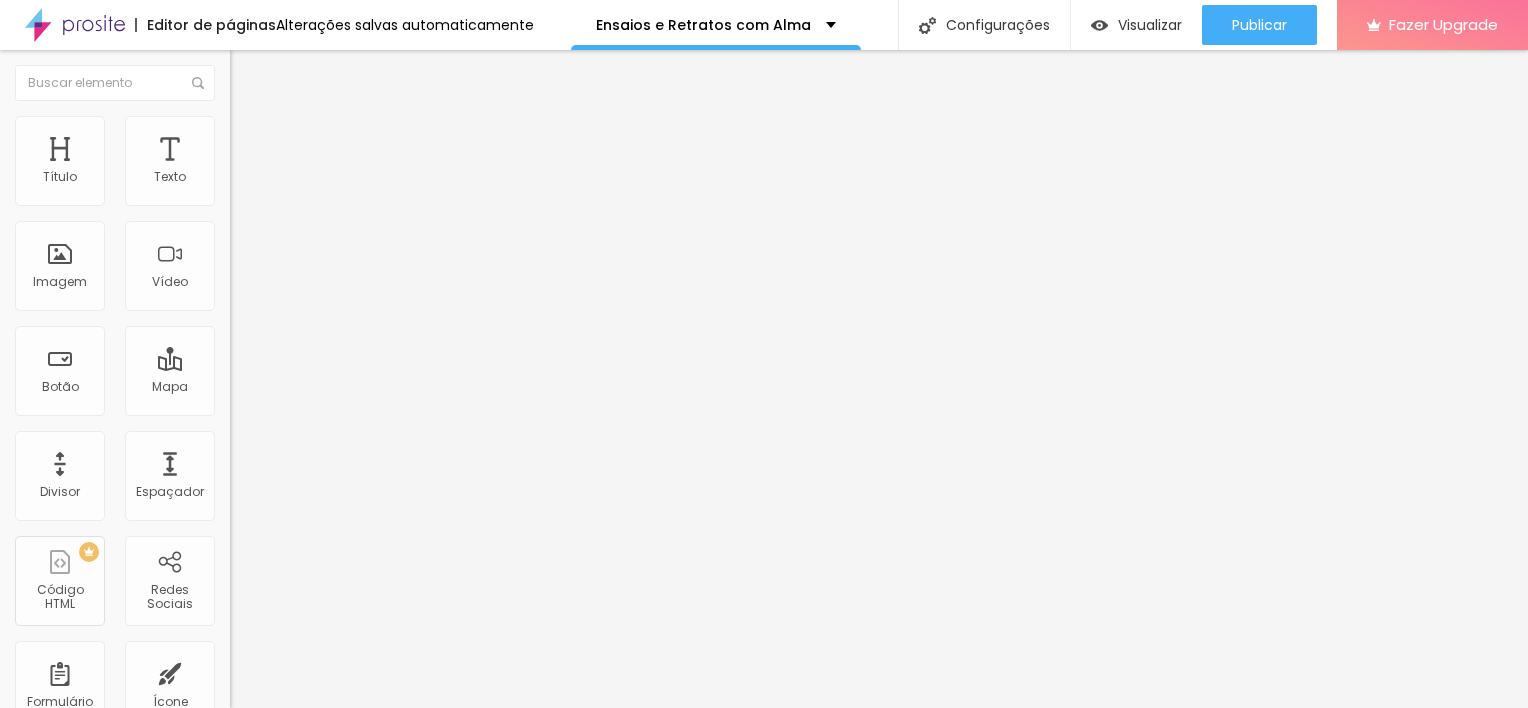 paste on "wa.me/message/C4SVWFBVHQVGK" 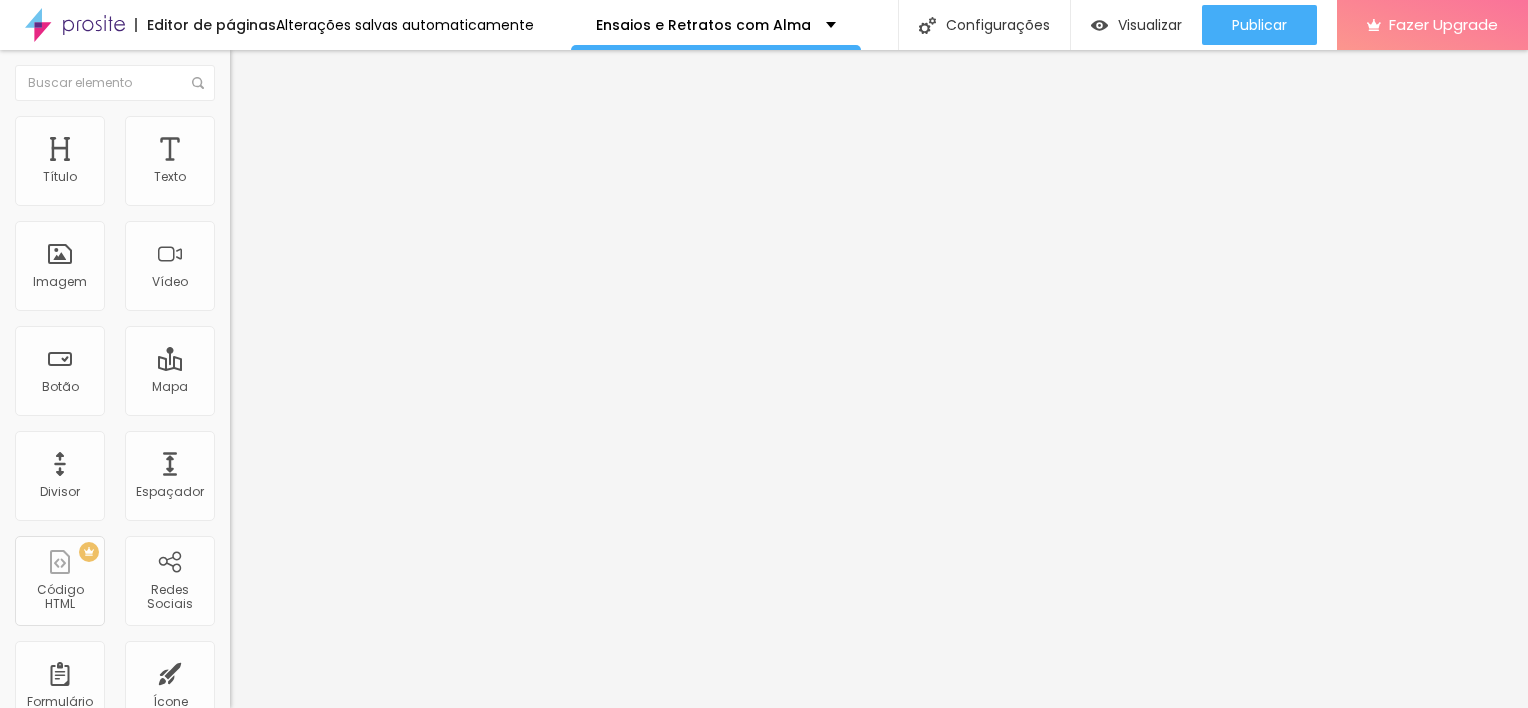 scroll, scrollTop: 0, scrollLeft: 0, axis: both 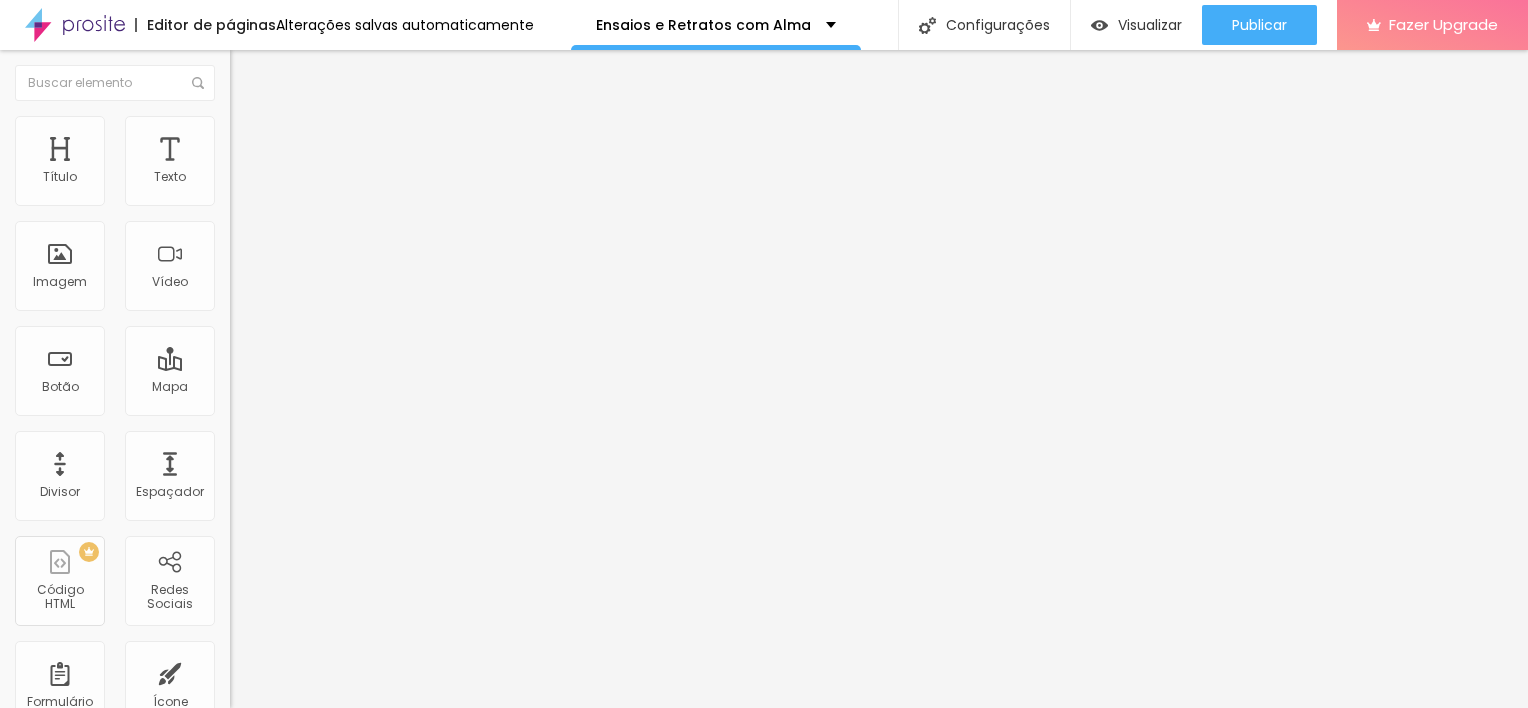 drag, startPoint x: 116, startPoint y: 236, endPoint x: 0, endPoint y: 242, distance: 116.15507 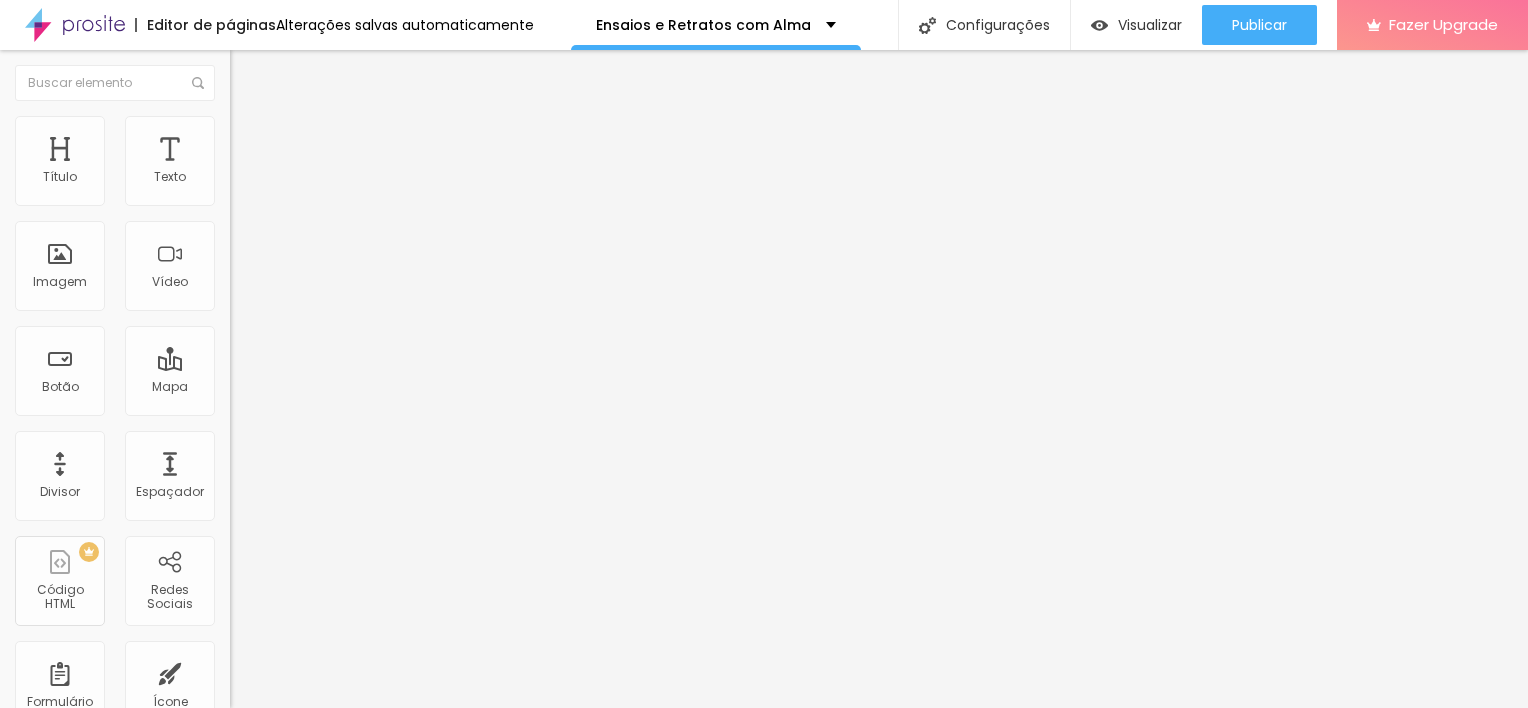 click on "Editor de páginas Alterações salvas automaticamente Ensaios e Retratos com Alma Configurações Configurações da página Clique para editar as configurações desta página como: Informações para compartilhamento, SEO, URL e layout. Visualizar Pre-visualização Clique para visualizar esta página antes de publicar. Publicar Publicar alterações Clique para publicar as ultimas alterações reaizadas Visualizar página   Fazer Upgrade Título Texto Imagem Vídeo Botão Mapa Divisor Espaçador   PREMIUM Código HTML Redes Sociais Formulário Ícone Perguntas frequentes Timer Botão de pagamento Botão do WhatsApp Novo Google Reviews Outros CRM Comentários do Facebook Antes/Depois Editar Botão Conteúdo Estilo Avançado Texto CLIQUE AQUI Alinhamento Tamanho Normal Pequeno Normal Grande Link URL https://wa.me/message/C4SVWFBVHQVGK1 Abrir em uma nova aba
Criar texto com IA Sobre o que deseja escrever? Personalidade do texto 👔 Formal Informal 😎 🧐 Sério" at bounding box center [764, 354] 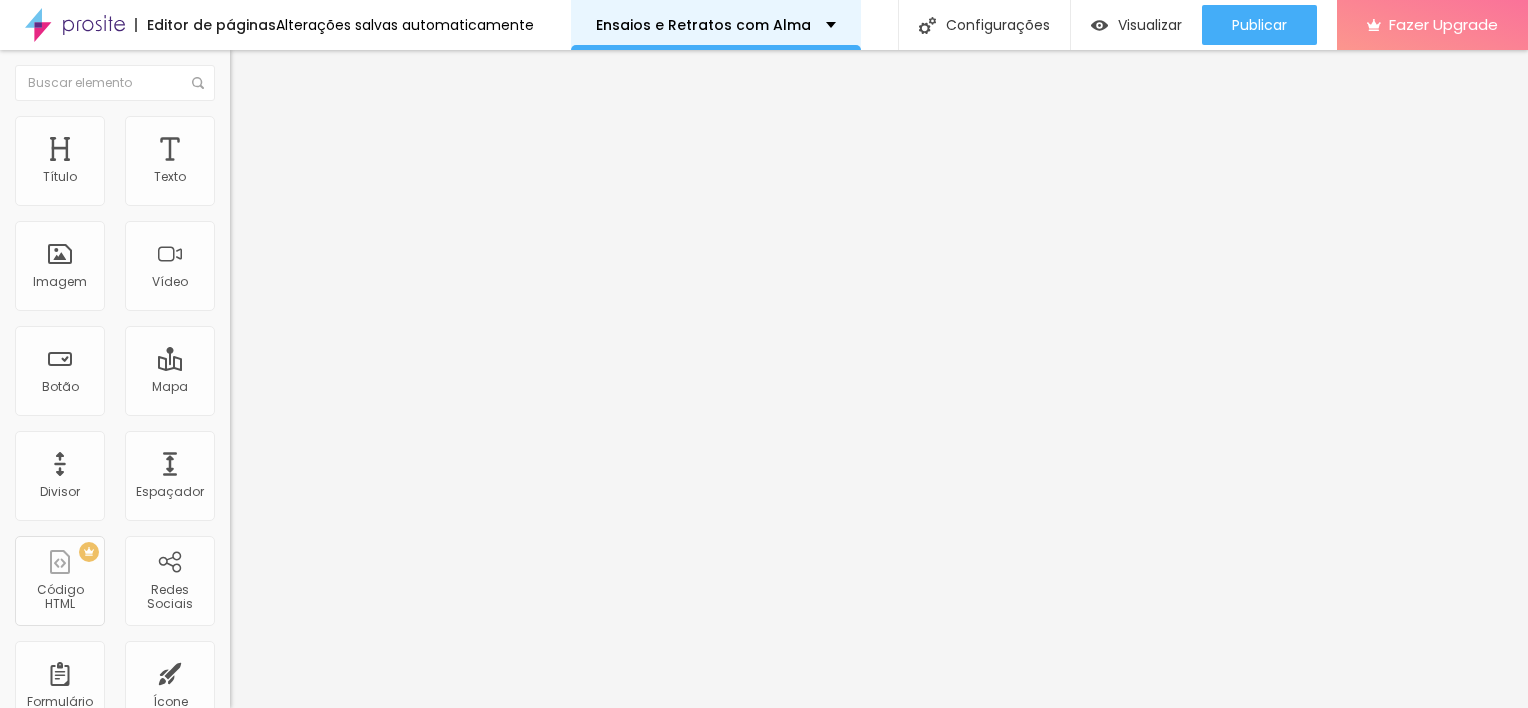 scroll, scrollTop: 0, scrollLeft: 0, axis: both 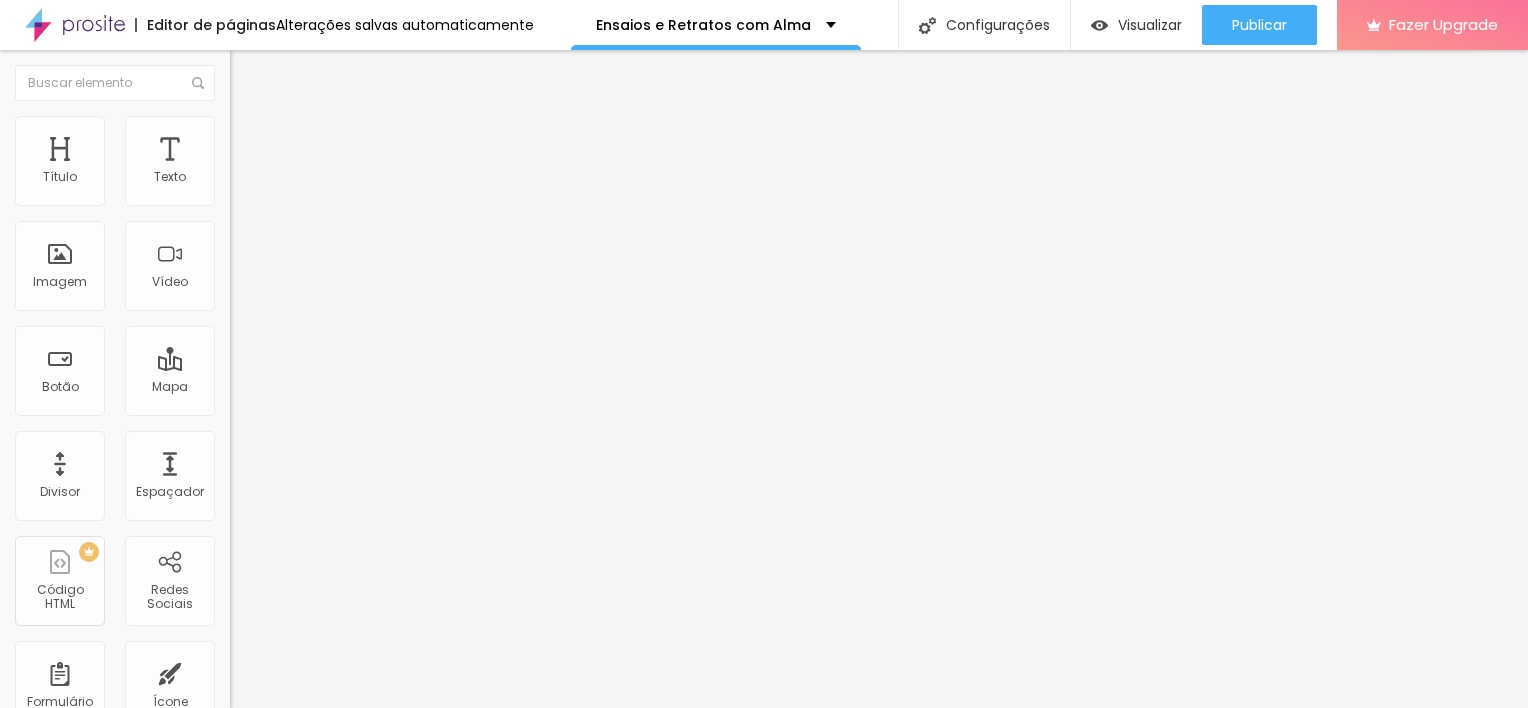 drag, startPoint x: 106, startPoint y: 231, endPoint x: 0, endPoint y: 237, distance: 106.16968 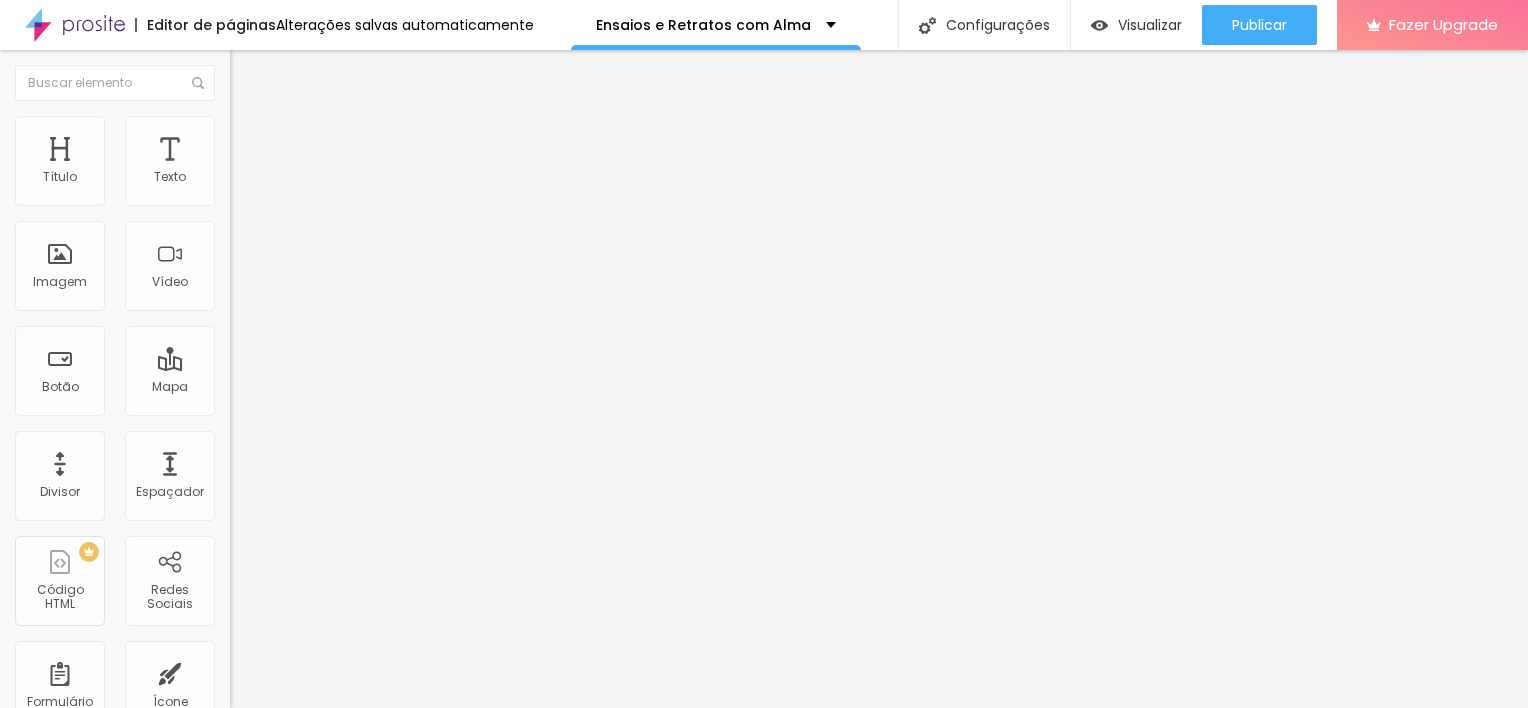 click on "Editor de páginas Alterações salvas automaticamente Ensaios e Retratos com Alma Configurações Configurações da página Clique para editar as configurações desta página como: Informações para compartilhamento, SEO, URL e layout. Visualizar Pre-visualização Clique para visualizar esta página antes de publicar. Publicar Publicar alterações Clique para publicar as ultimas alterações reaizadas Visualizar página   Fazer Upgrade Título Texto Imagem Vídeo Botão Mapa Divisor Espaçador   PREMIUM Código HTML Redes Sociais Formulário Ícone Perguntas frequentes Timer Botão de pagamento Botão do WhatsApp Novo Google Reviews Outros CRM Comentários do Facebook Antes/Depois Editar Botão Conteúdo Estilo Avançado Texto ORÇAMENTO Alinhamento Tamanho Normal Pequeno Normal Grande Link URL https://wa.me/message/C4SVWFBVHQVGK1 Abrir em uma nova aba
Criar texto com IA Sobre o que deseja escrever? Personalidade do texto 👔 Formal Informal 😎 🧐 Sério 10" at bounding box center (764, 354) 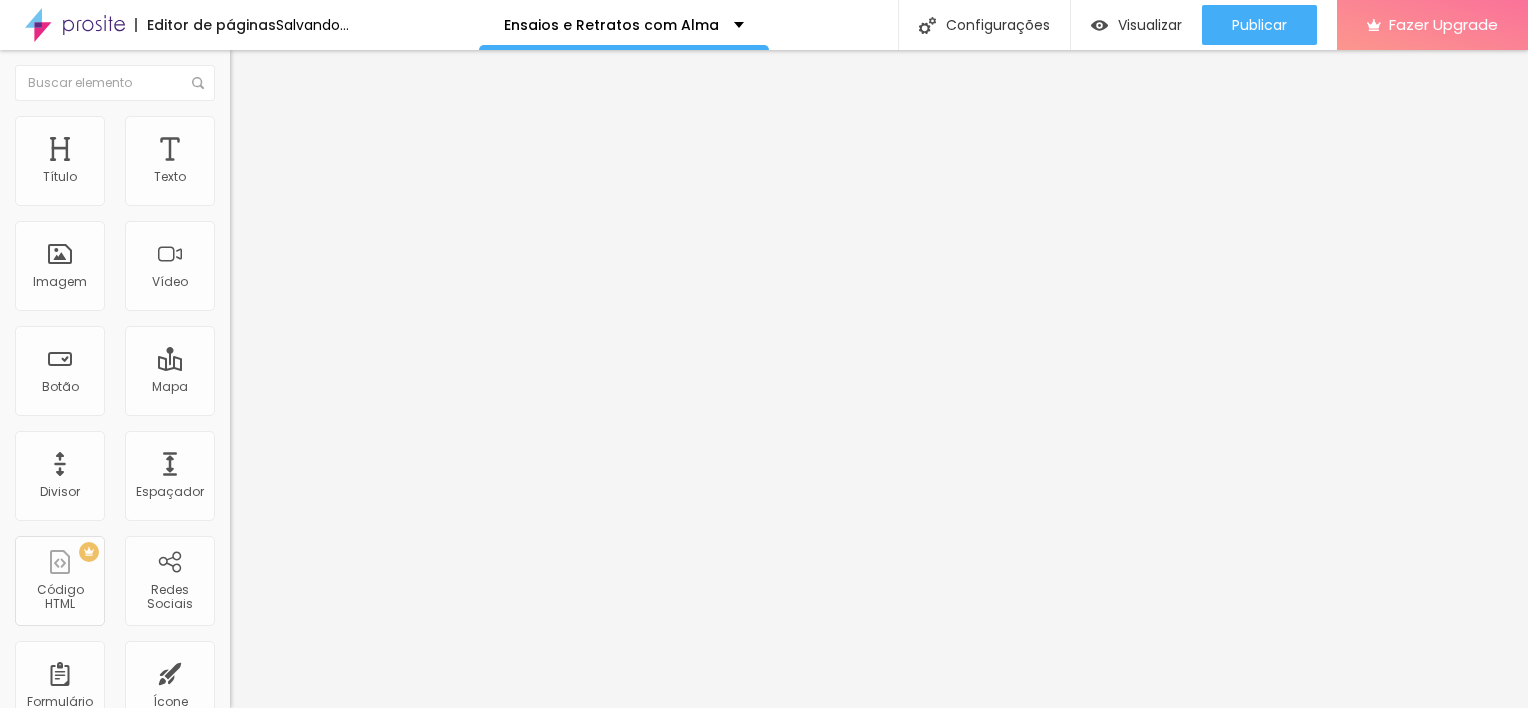 click on "Pequeno" at bounding box center [256, 318] 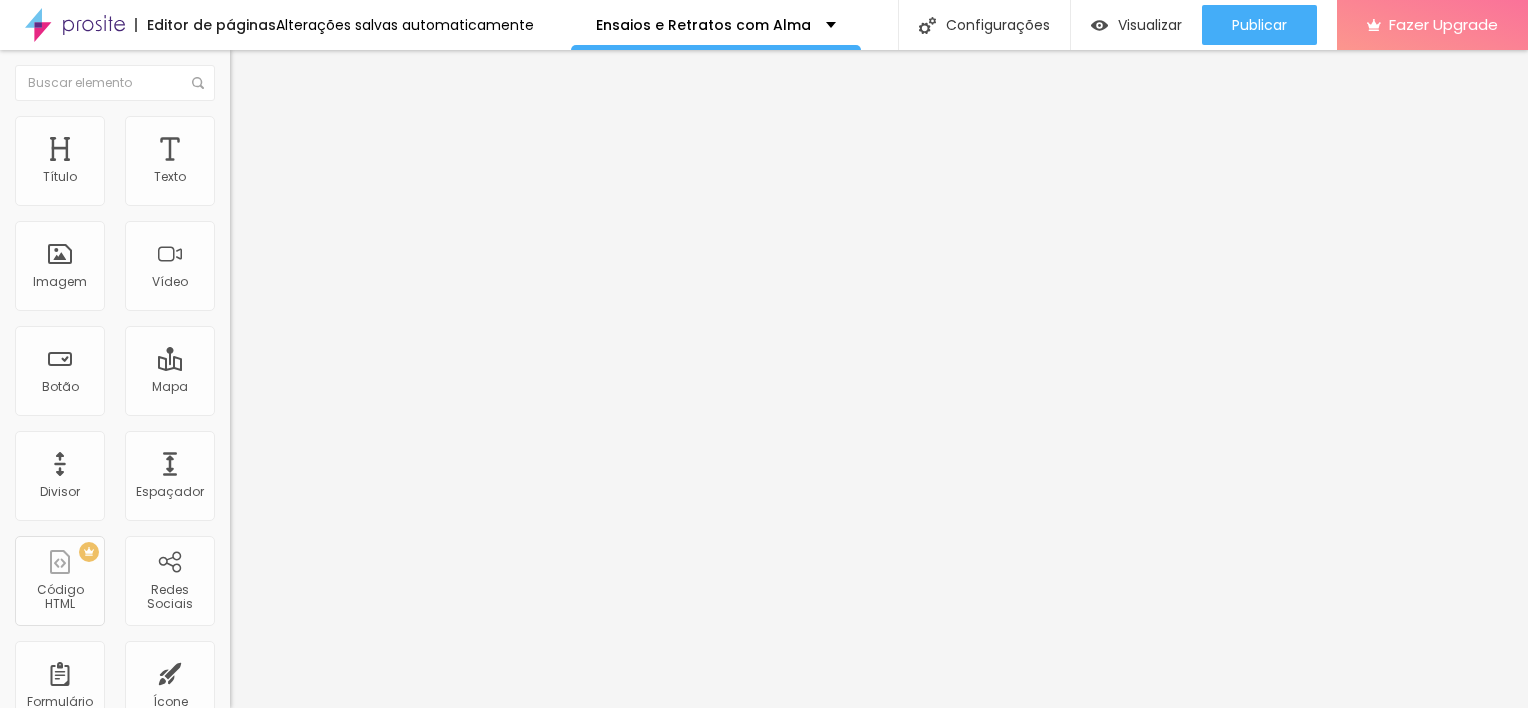 click on "Normal" at bounding box center (252, 337) 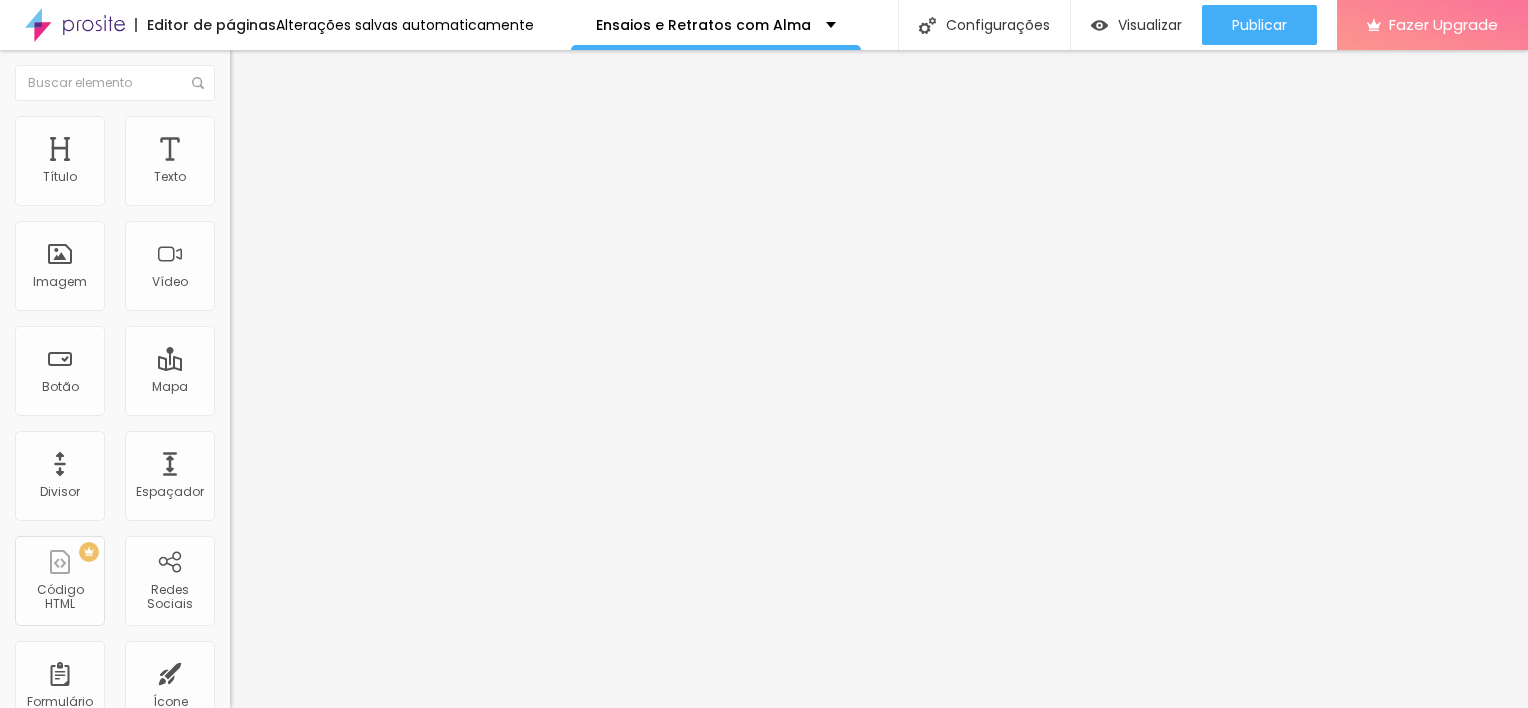 click on "Texto CLICA AQUI Alinhamento Tamanho Normal Pequeno Normal Grande Link URL https://wa.me/message/C4SVWFBVHQVGK1 Abrir em uma nova aba" at bounding box center (345, 301) 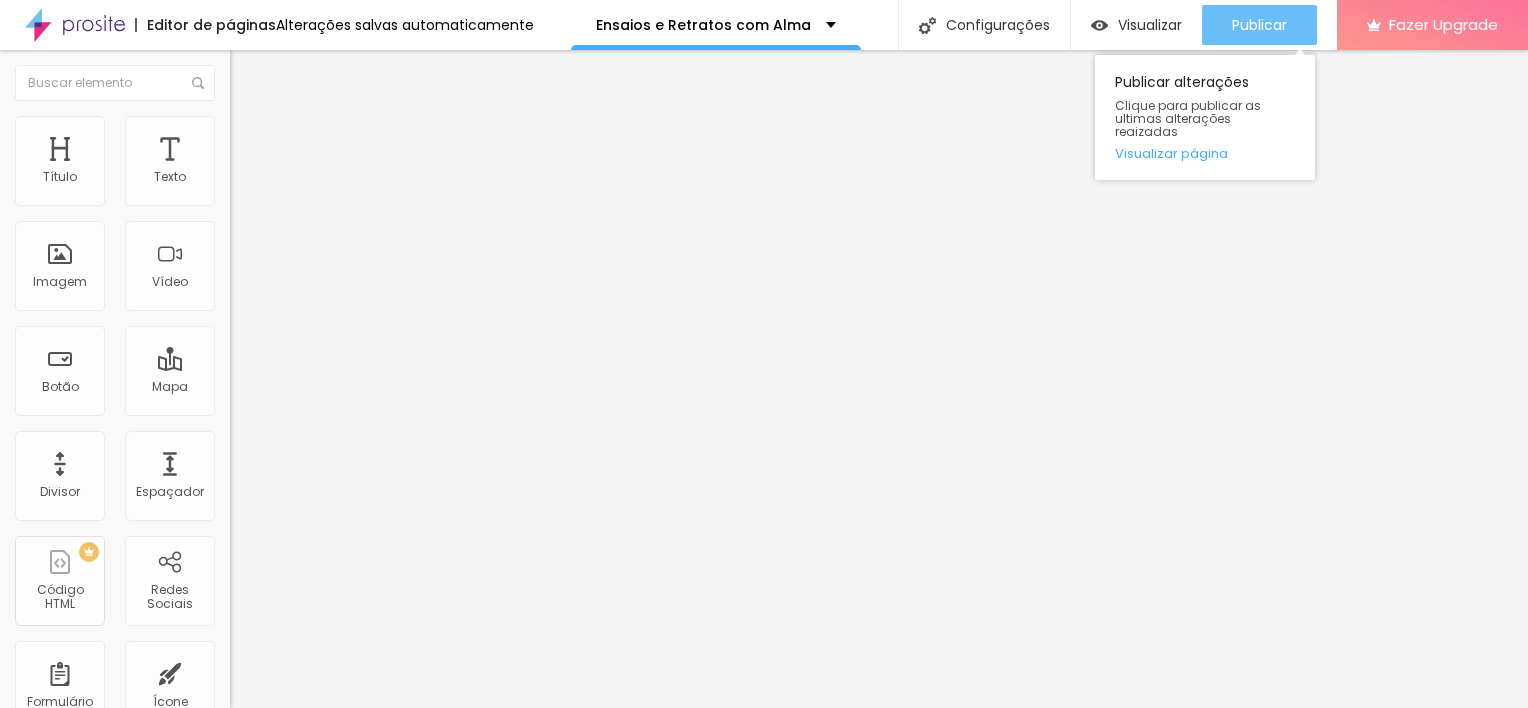 click on "Publicar" at bounding box center [1259, 25] 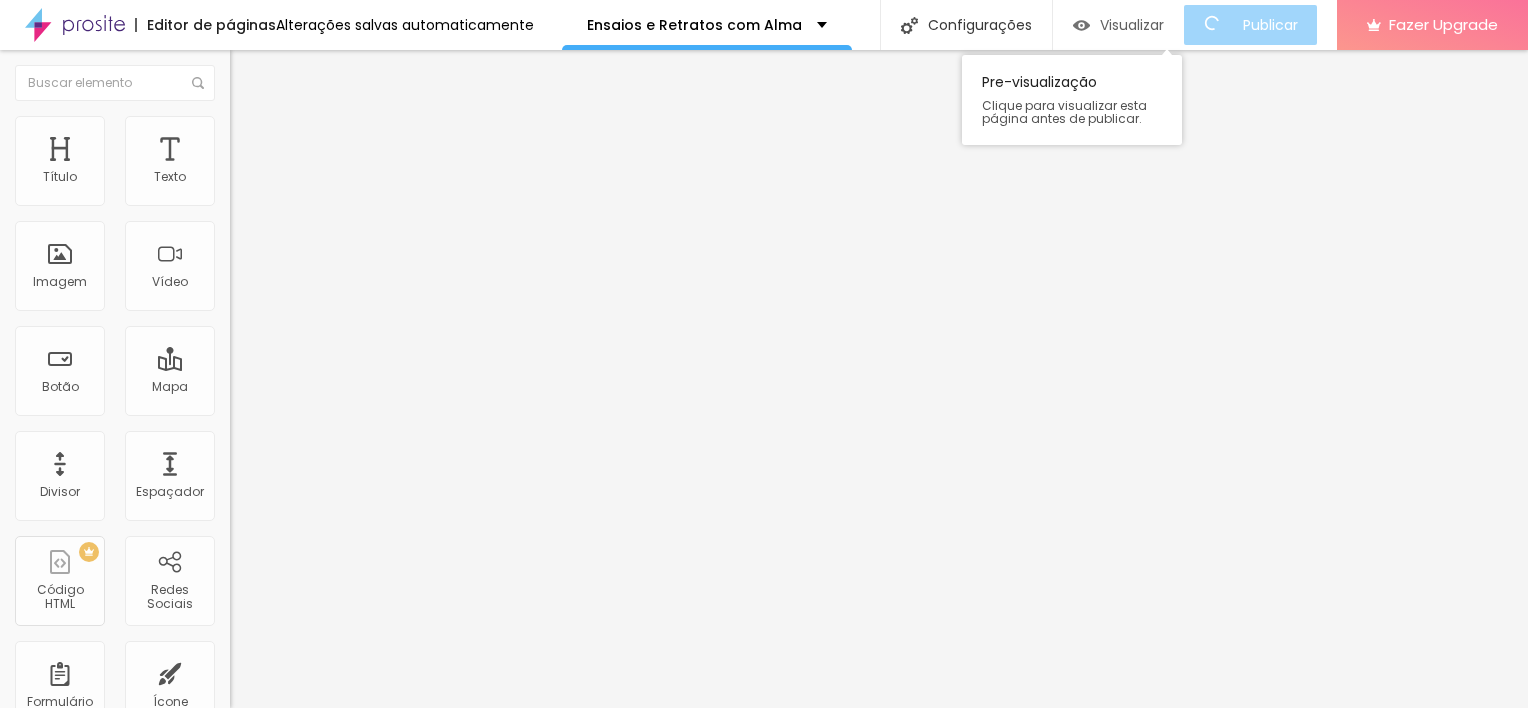 click on "Visualizar" at bounding box center (1132, 25) 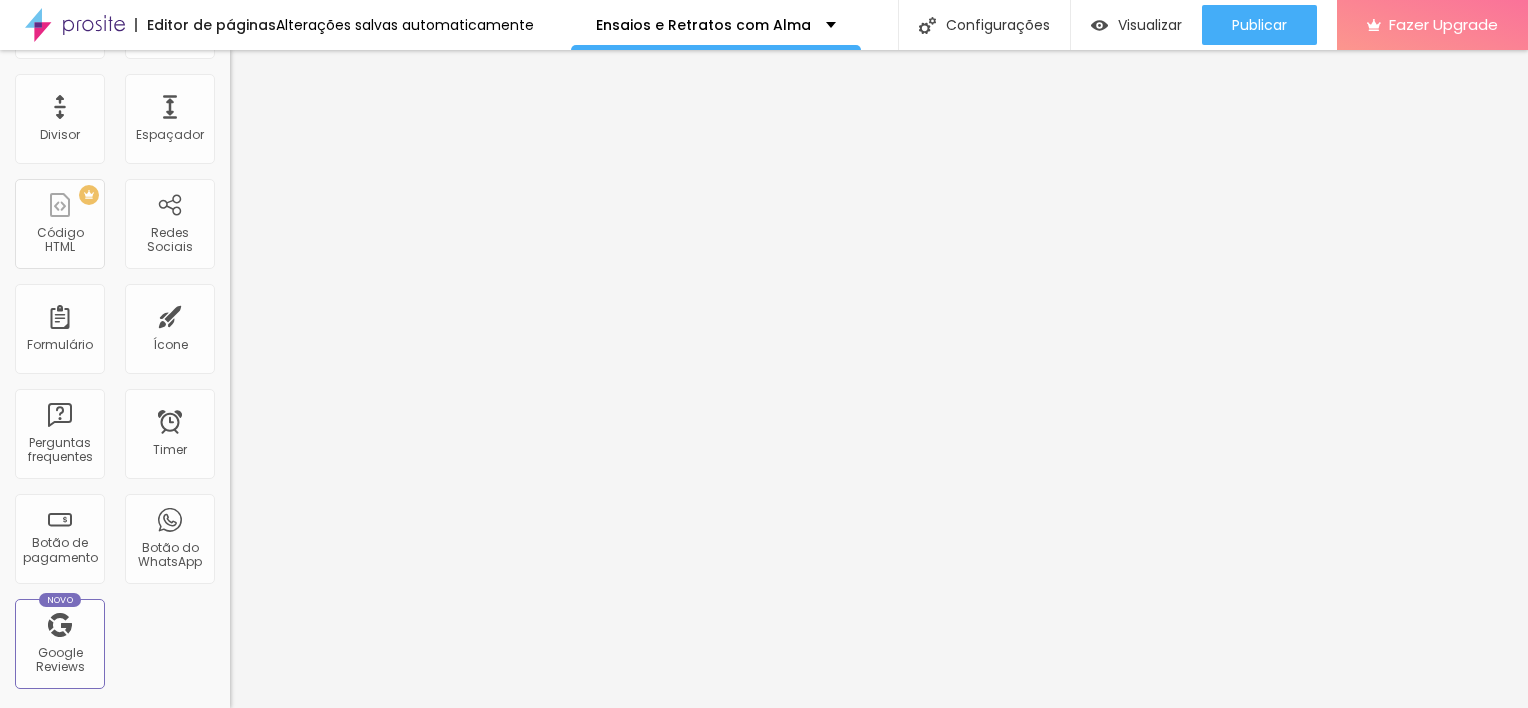 scroll, scrollTop: 379, scrollLeft: 0, axis: vertical 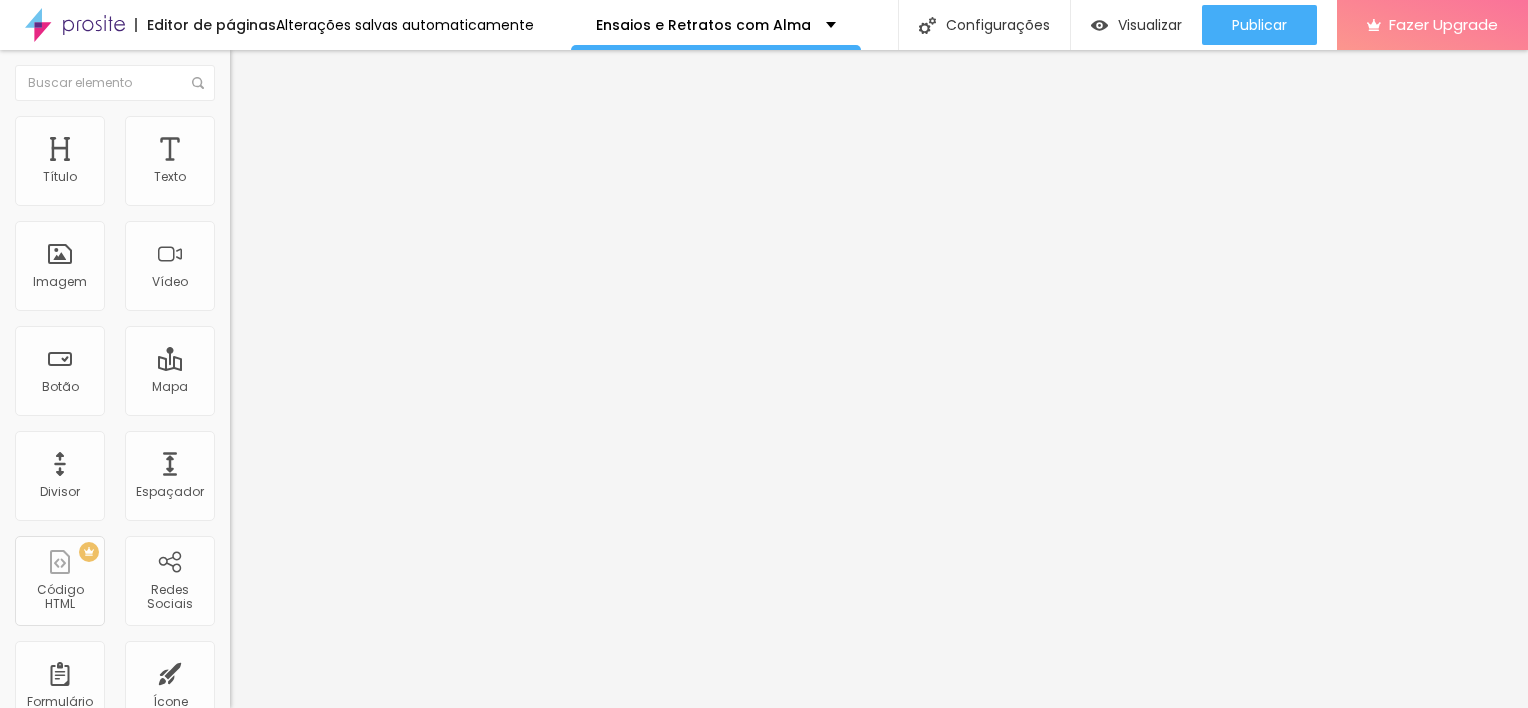 click at bounding box center [350, 194] 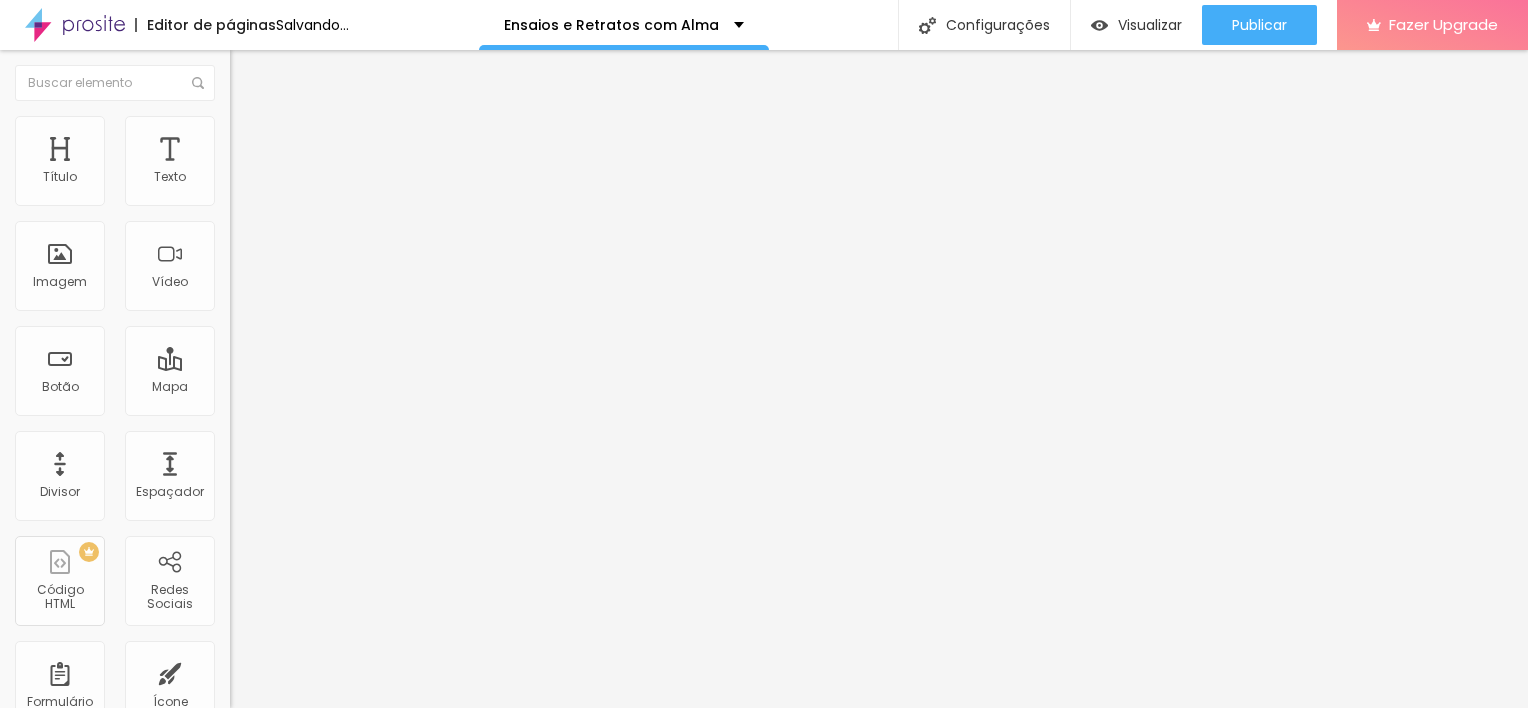 click at bounding box center (244, 193) 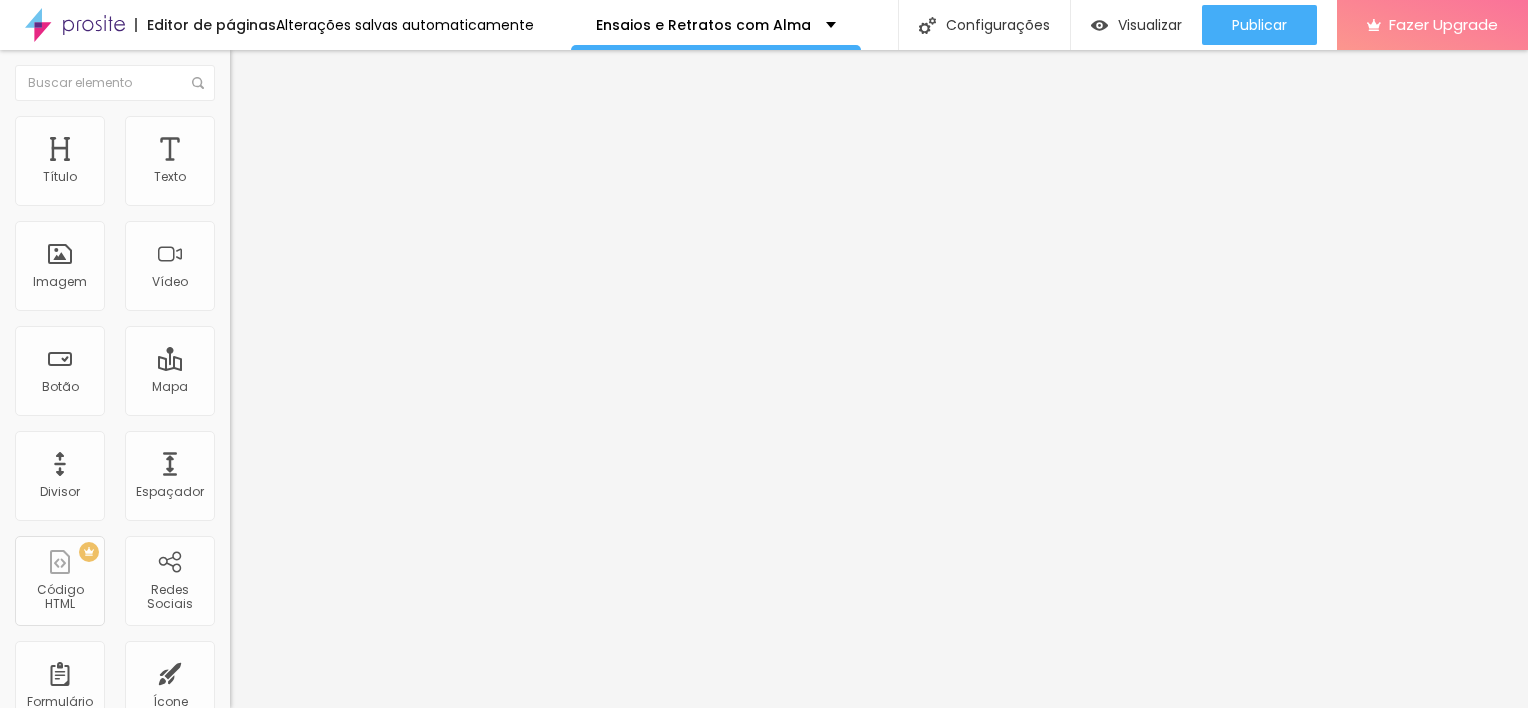 click at bounding box center [350, 194] 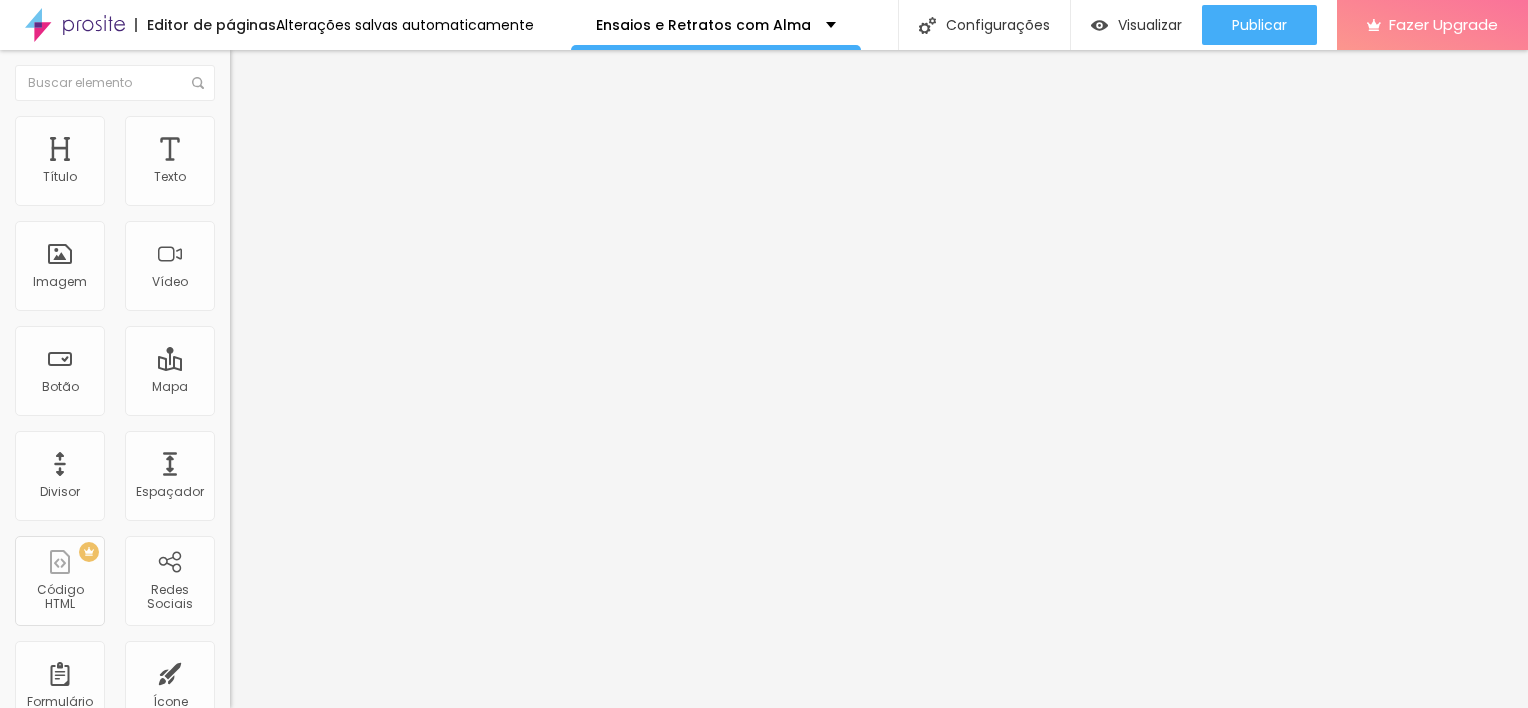click on "Conversar no WhatsApp" at bounding box center (350, 644) 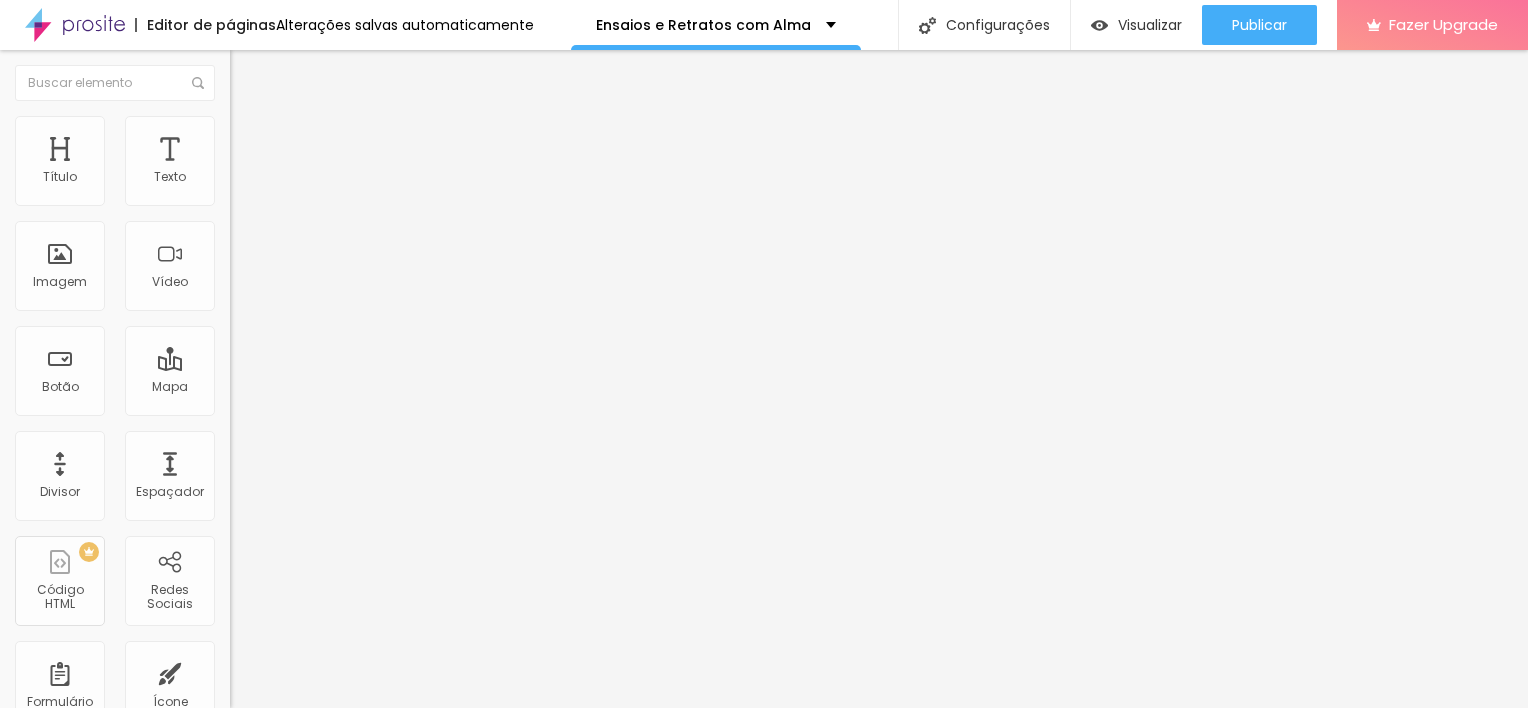 drag, startPoint x: 120, startPoint y: 405, endPoint x: 24, endPoint y: 343, distance: 114.28036 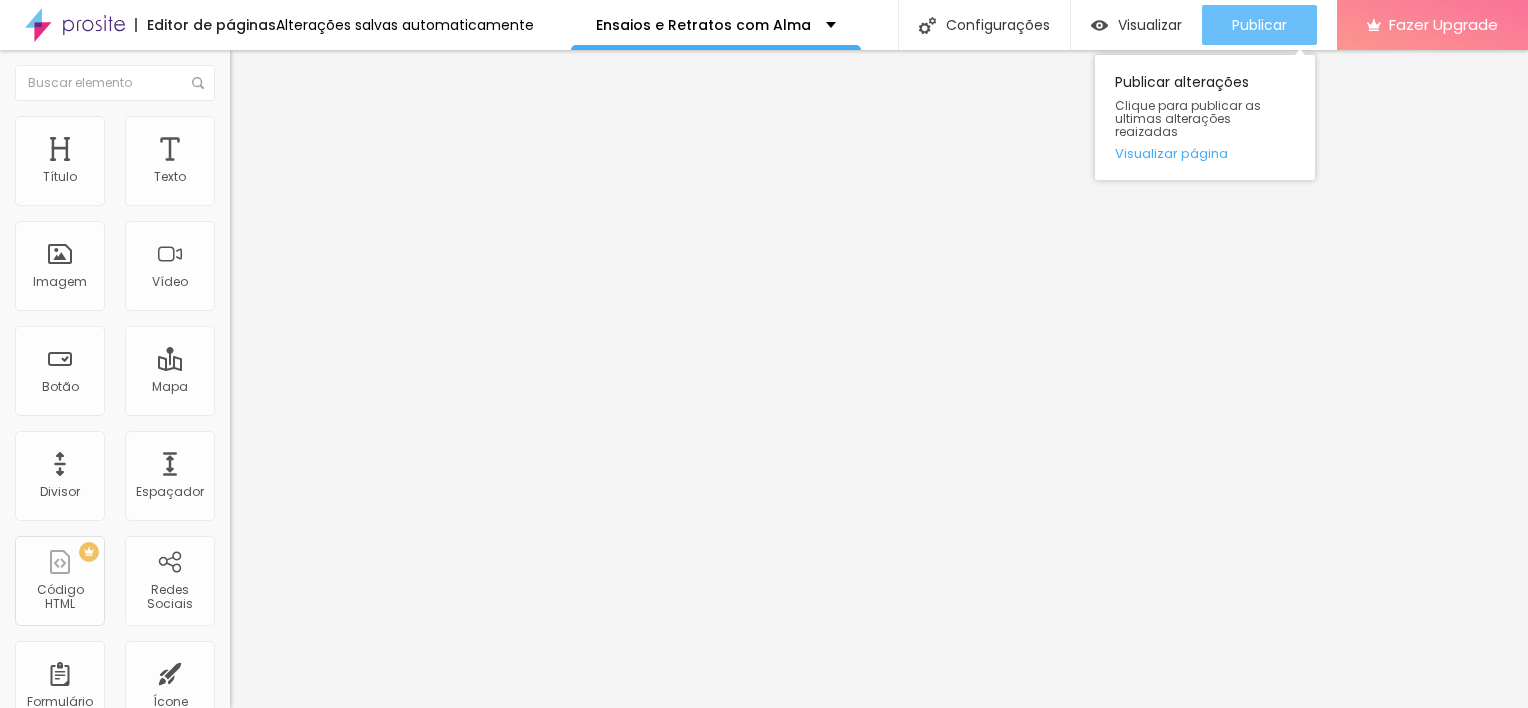 click on "Publicar" at bounding box center [1259, 25] 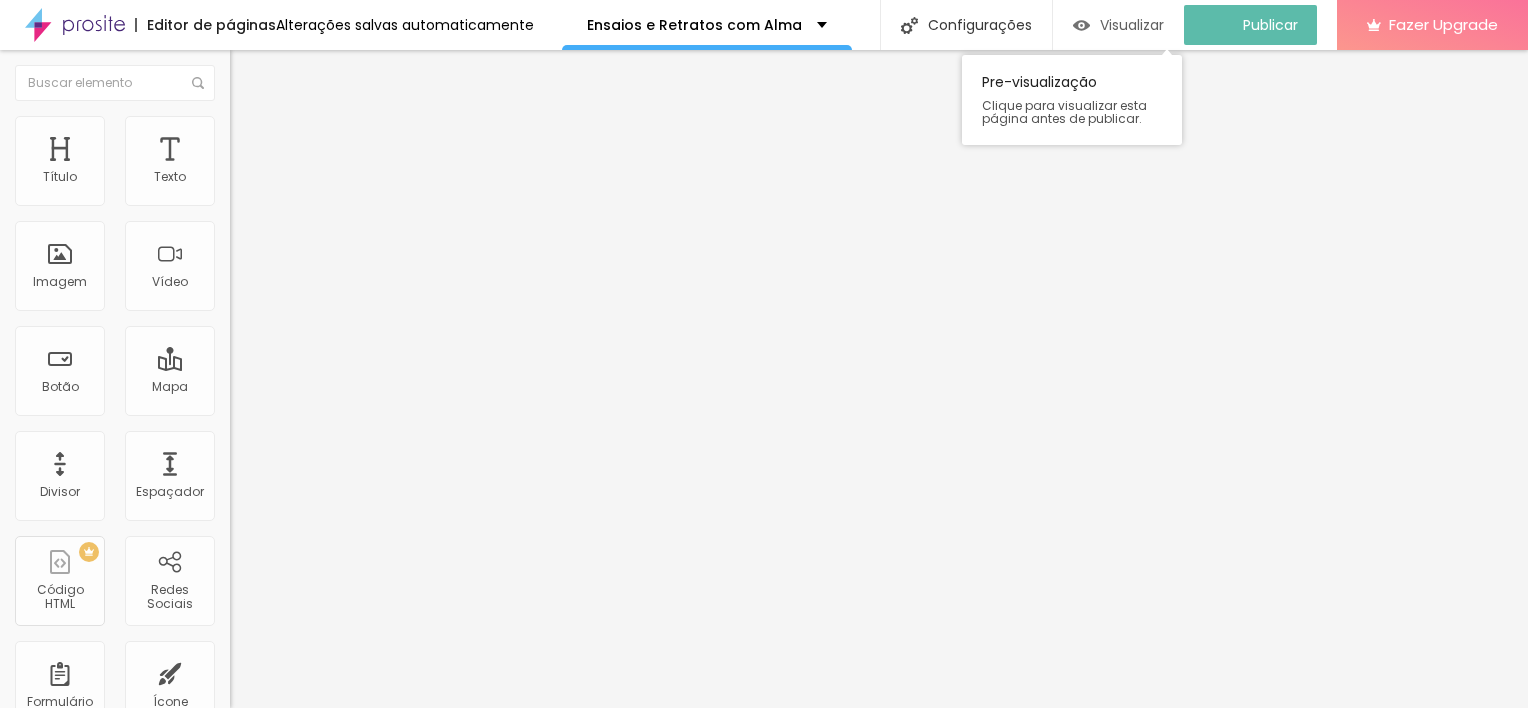 click on "Visualizar" at bounding box center [1132, 25] 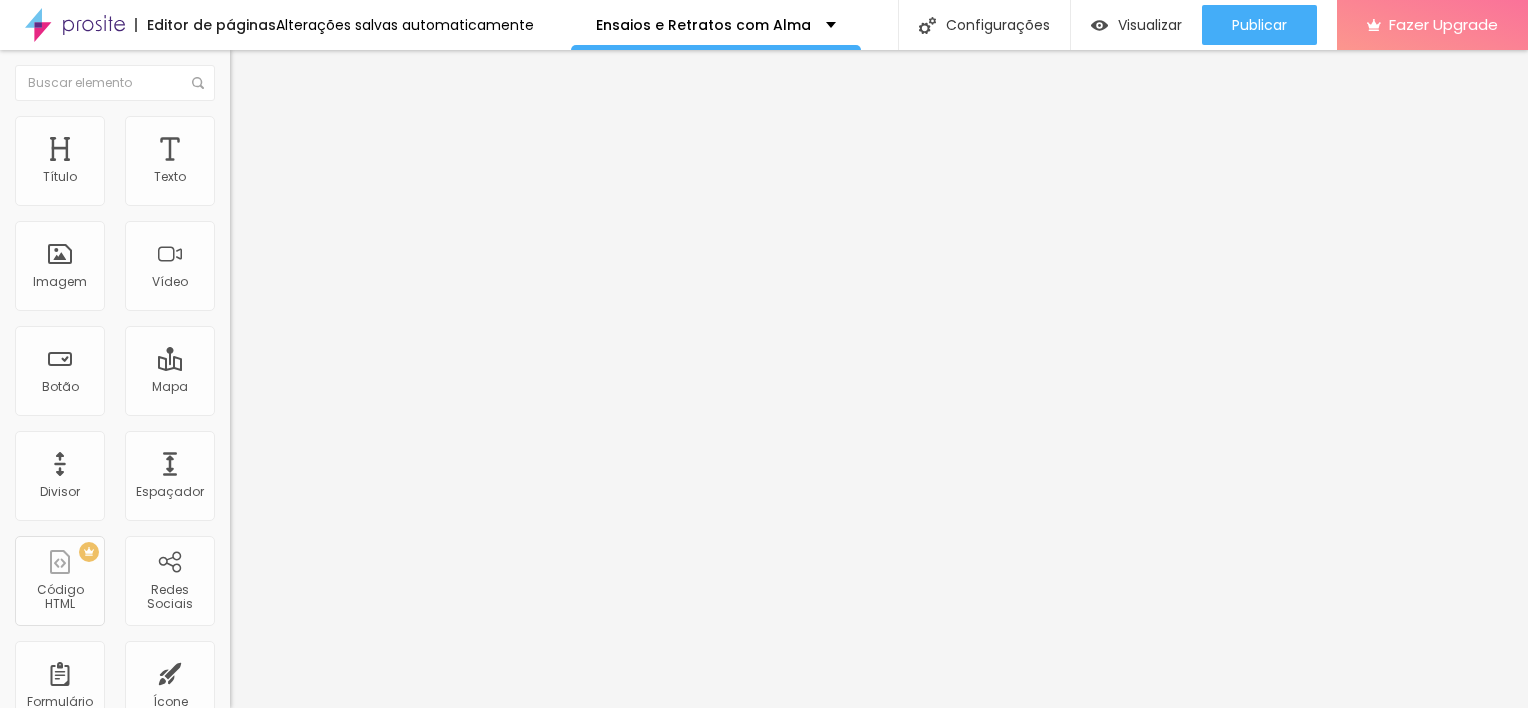 click on "Oi Ju! Quero agendar a minha experiência fotográfica! 📸❤️" at bounding box center (343, 708) 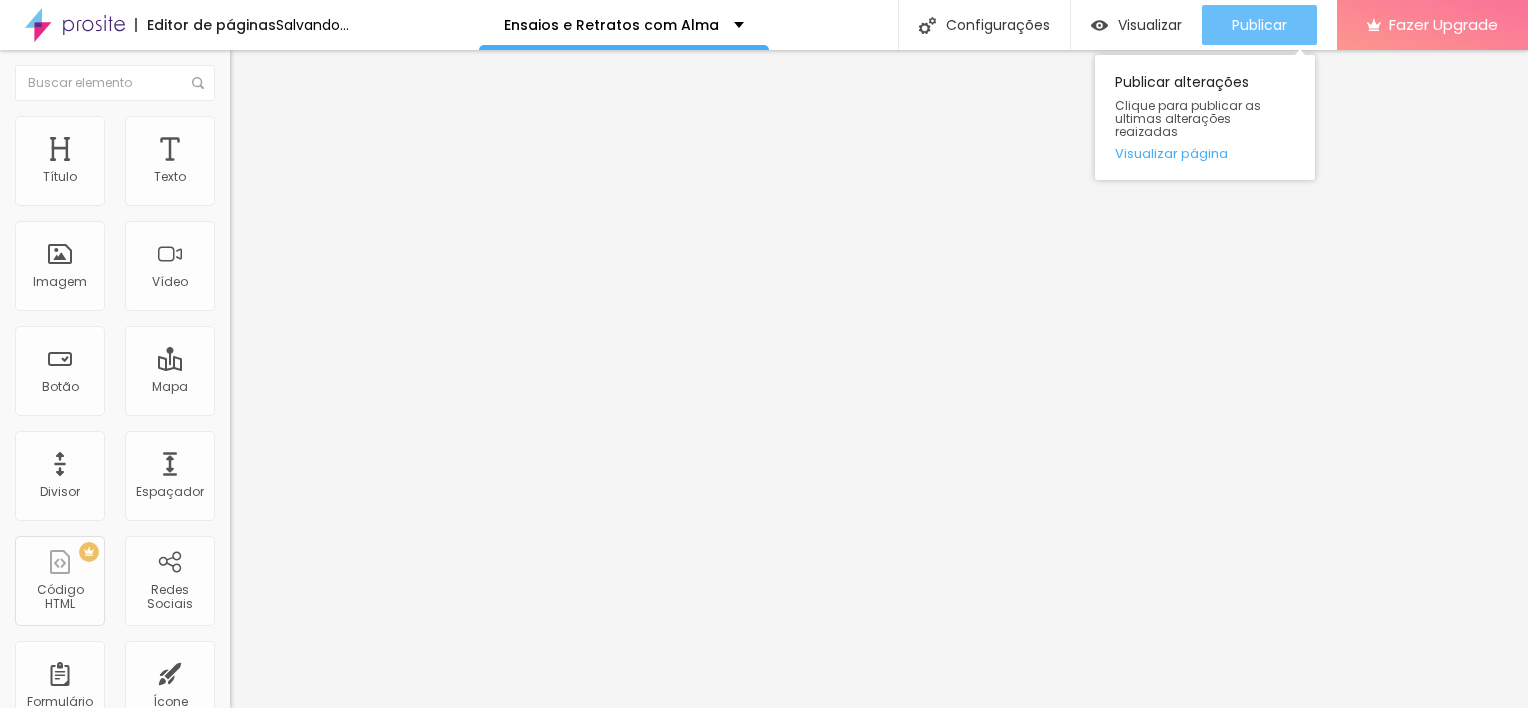 click on "Publicar" at bounding box center (1259, 25) 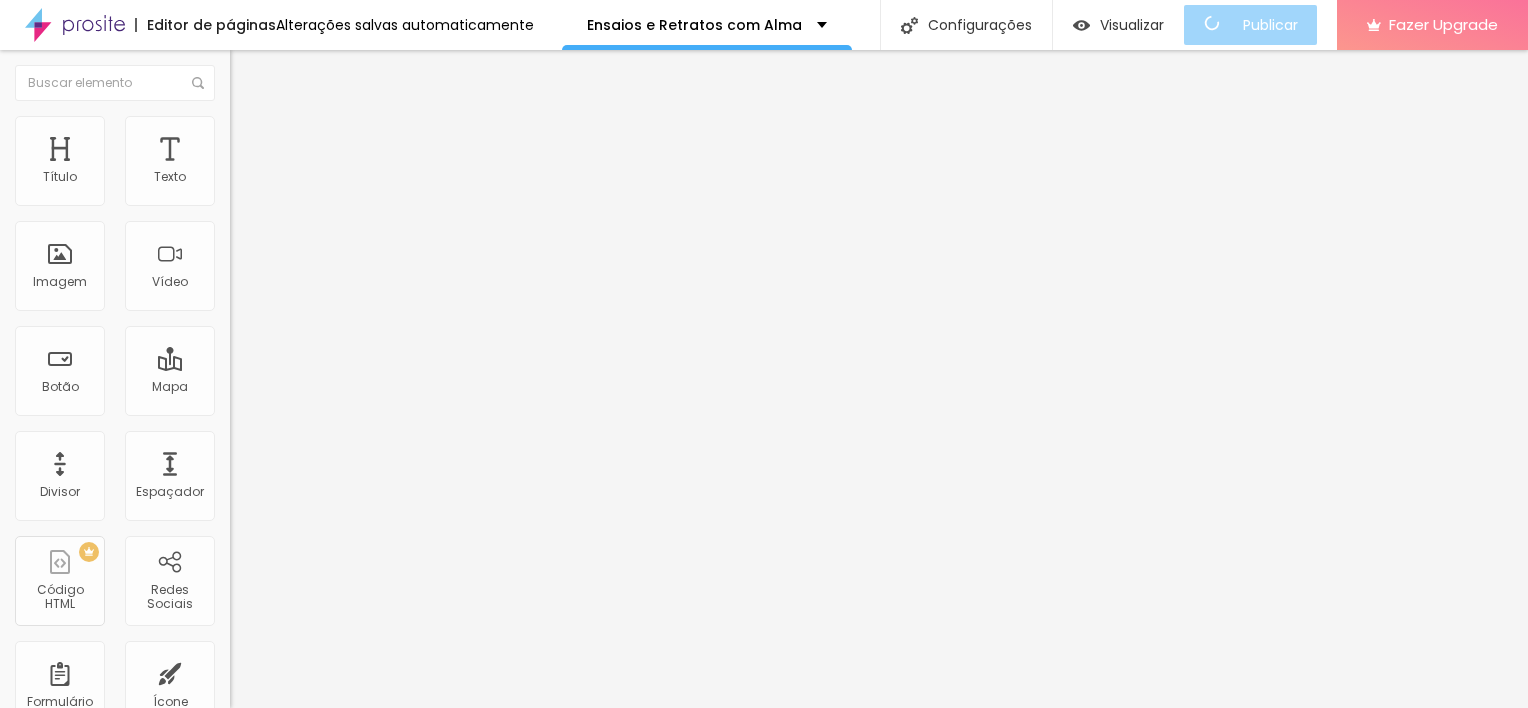 click on "Número do WhatsApp  * (21)96514-9444 + 55 Texto do botão Conversar no WhatsApp Mensagem Oi Ju! Quero agendar a minha experiência fotográfica! 53/100 Para utilizar o título da página na mensagem, utilize  {page_title}  Alinhamento" at bounding box center [345, 505] 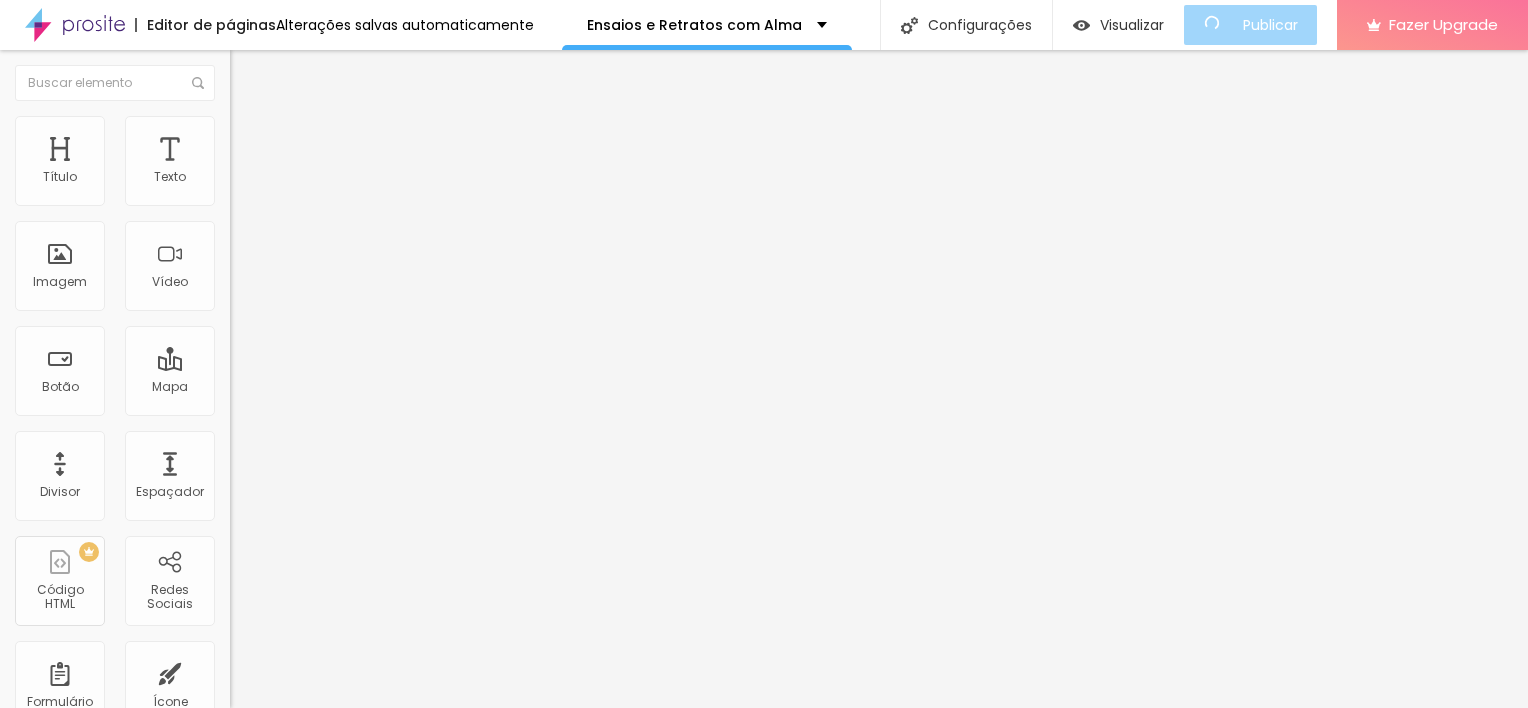 click on "Avançado" at bounding box center [345, 162] 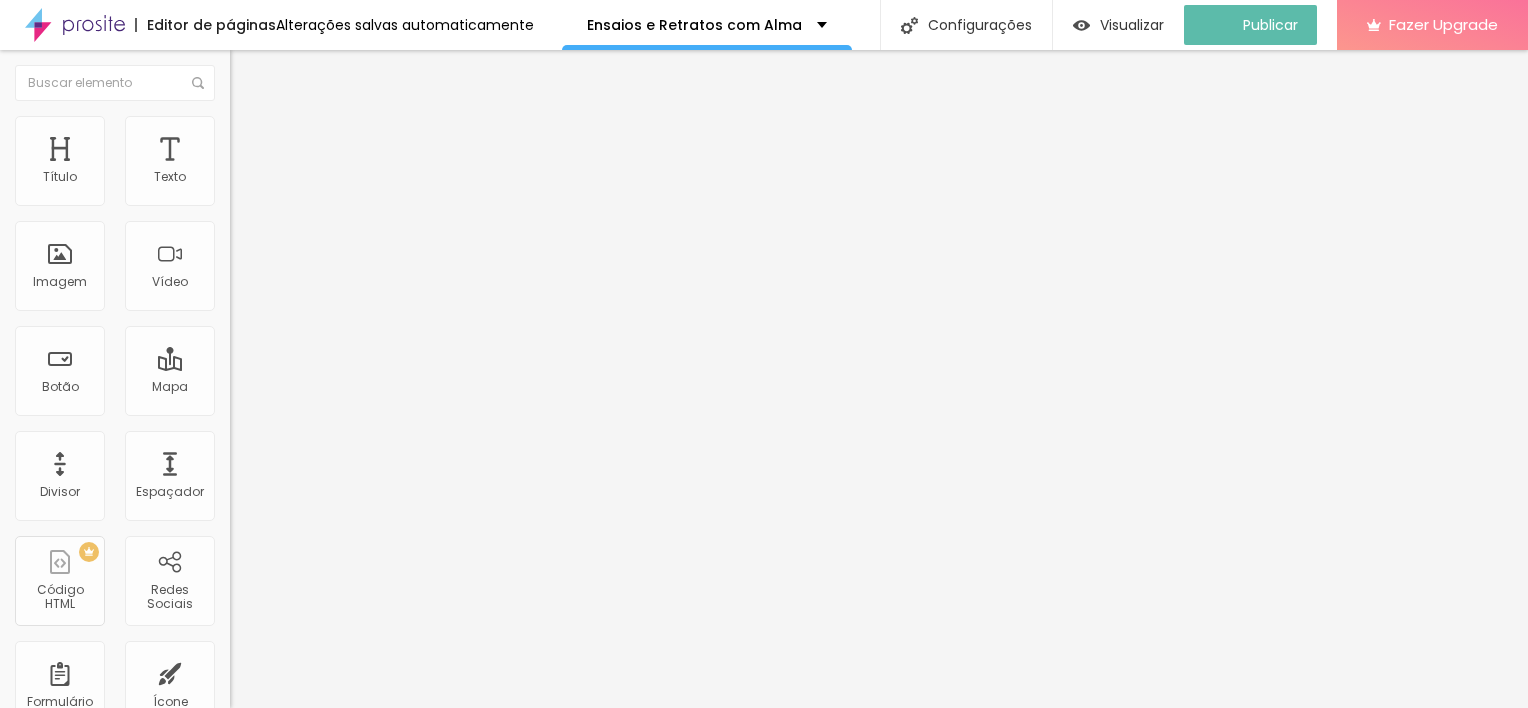 click on "Conteúdo" at bounding box center [345, 122] 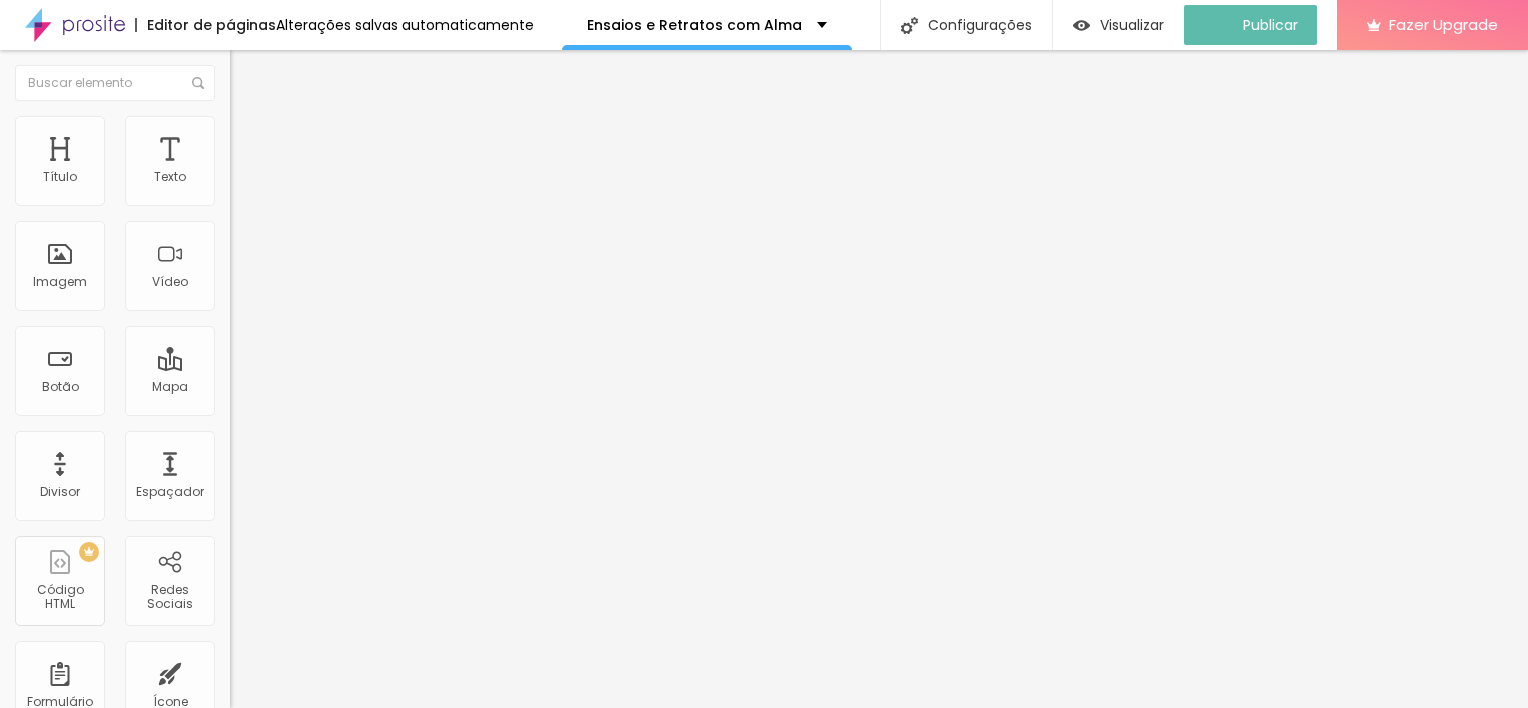 click on "Avançado" at bounding box center (345, 162) 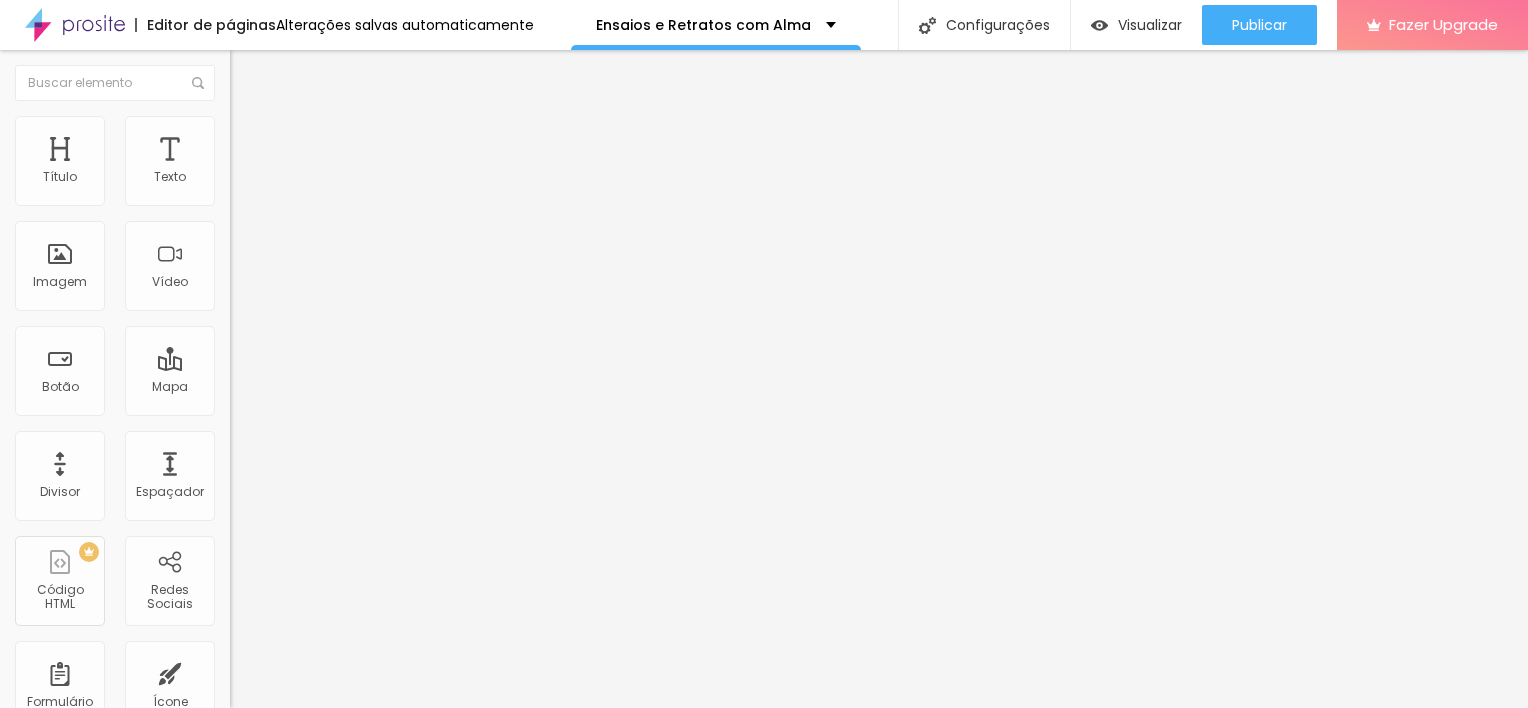click on "Conteúdo" at bounding box center (345, 122) 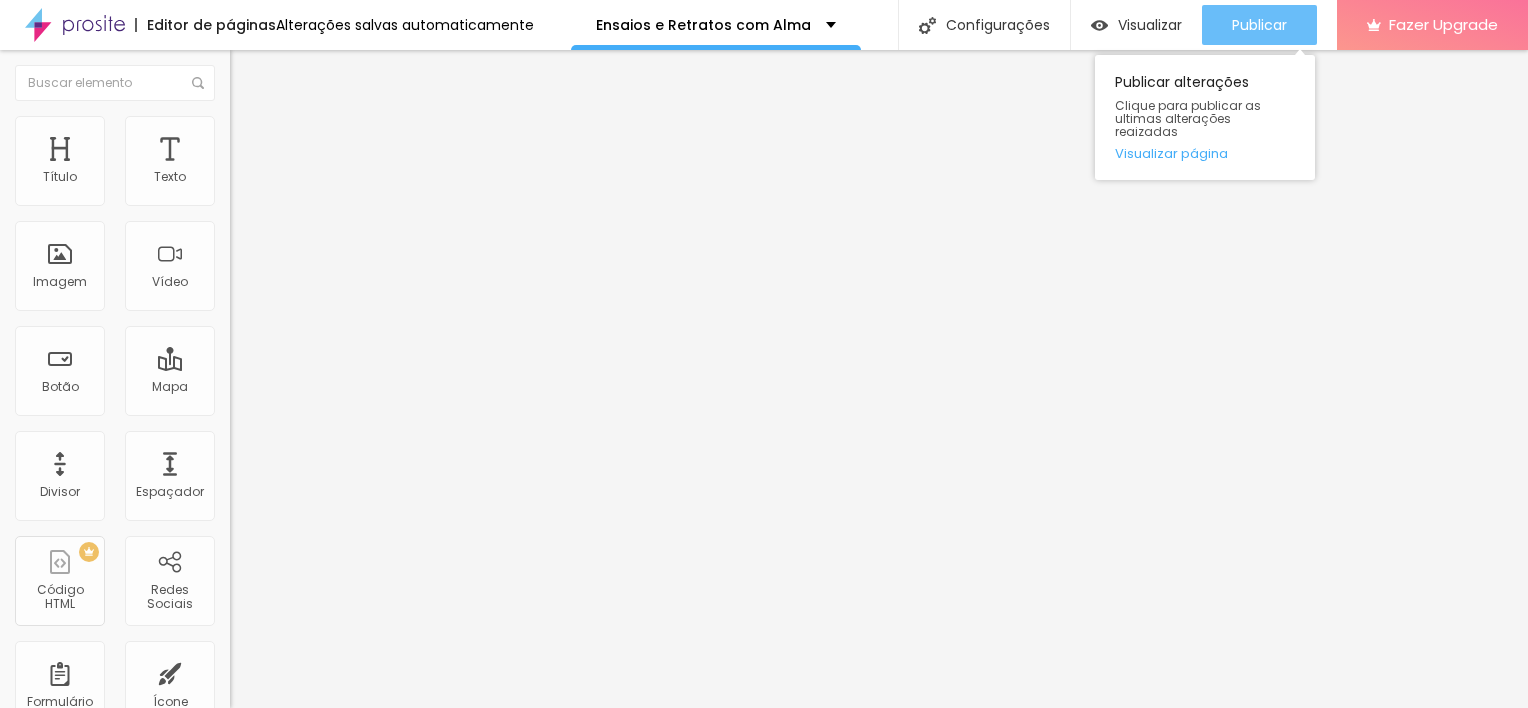 click on "Publicar" at bounding box center [1259, 25] 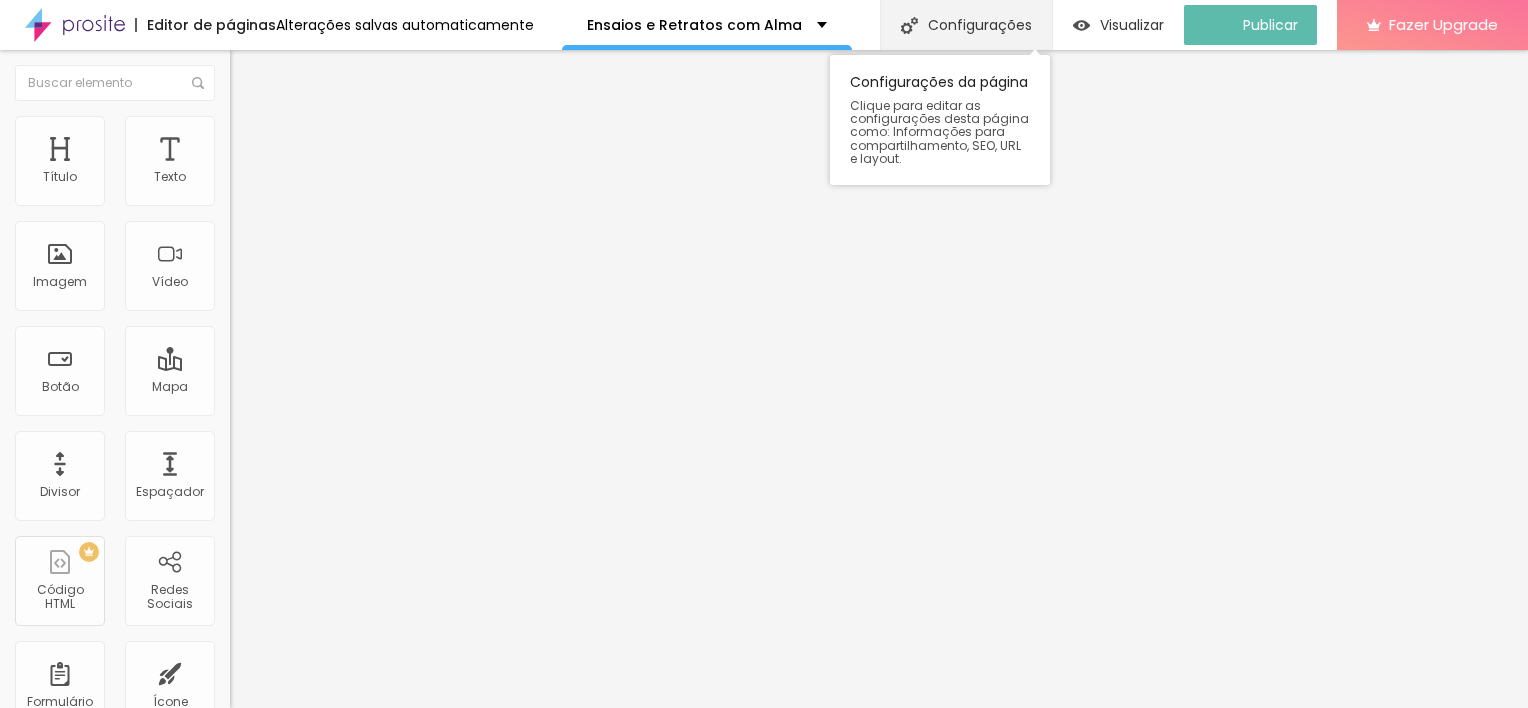 click on "Configurações" at bounding box center [966, 25] 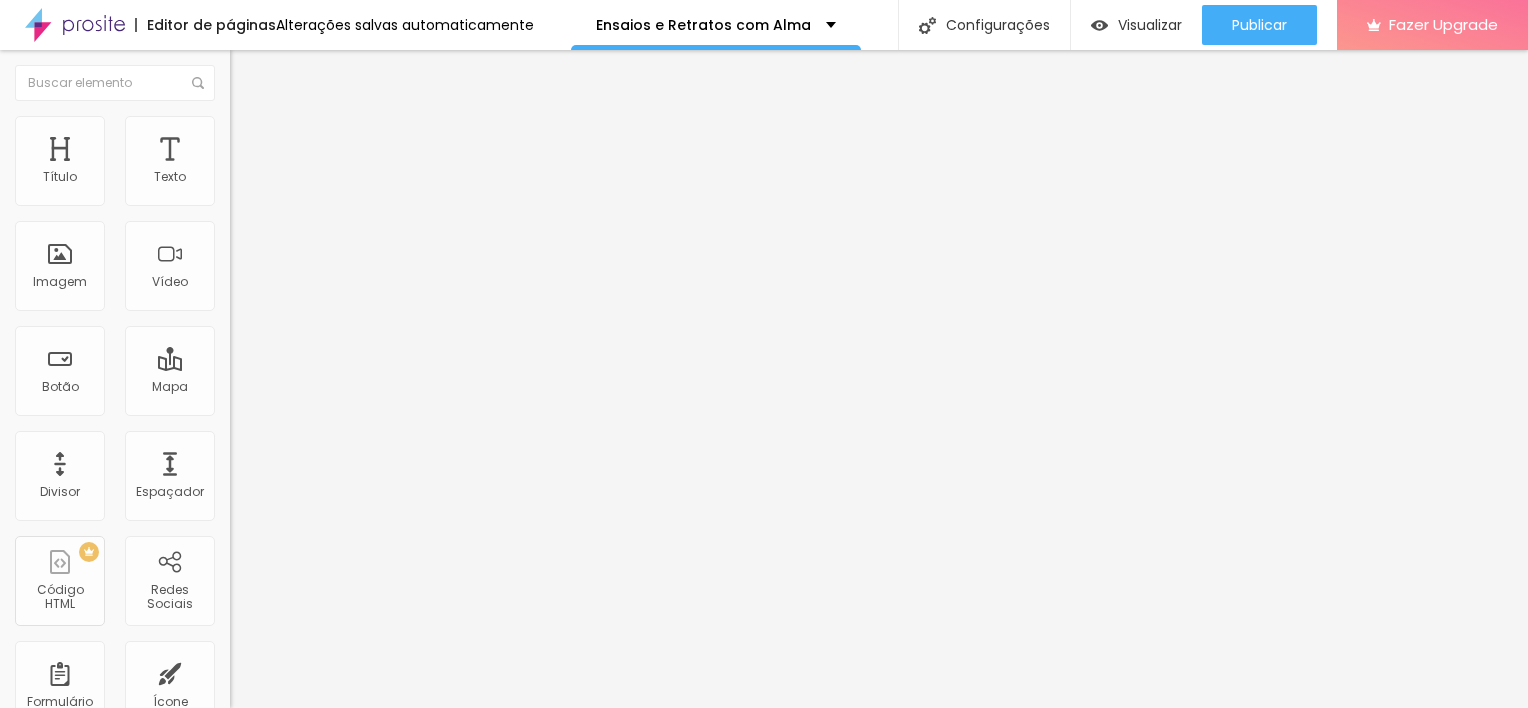 drag, startPoint x: 555, startPoint y: 375, endPoint x: 994, endPoint y: 347, distance: 439.89203 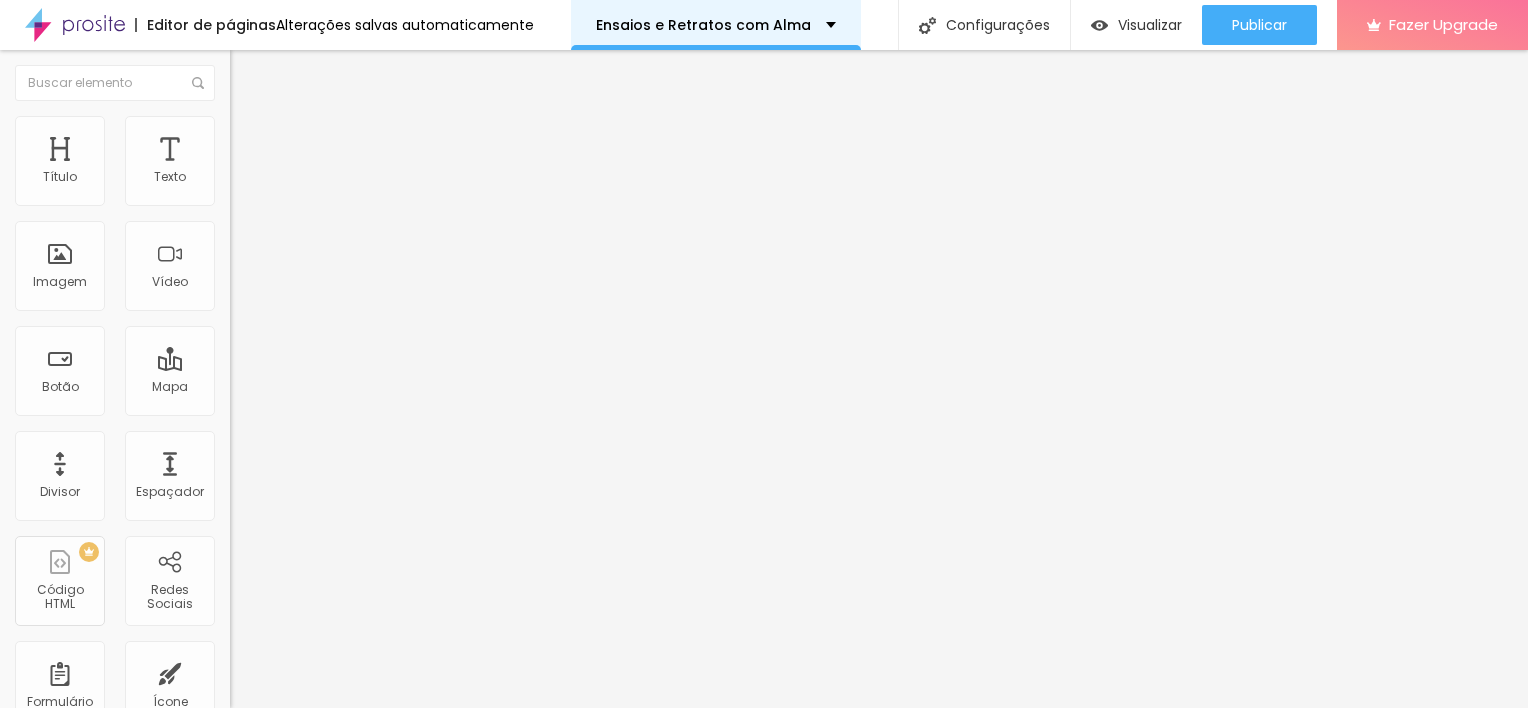 click on "Ensaios e Retratos com Alma" at bounding box center [716, 25] 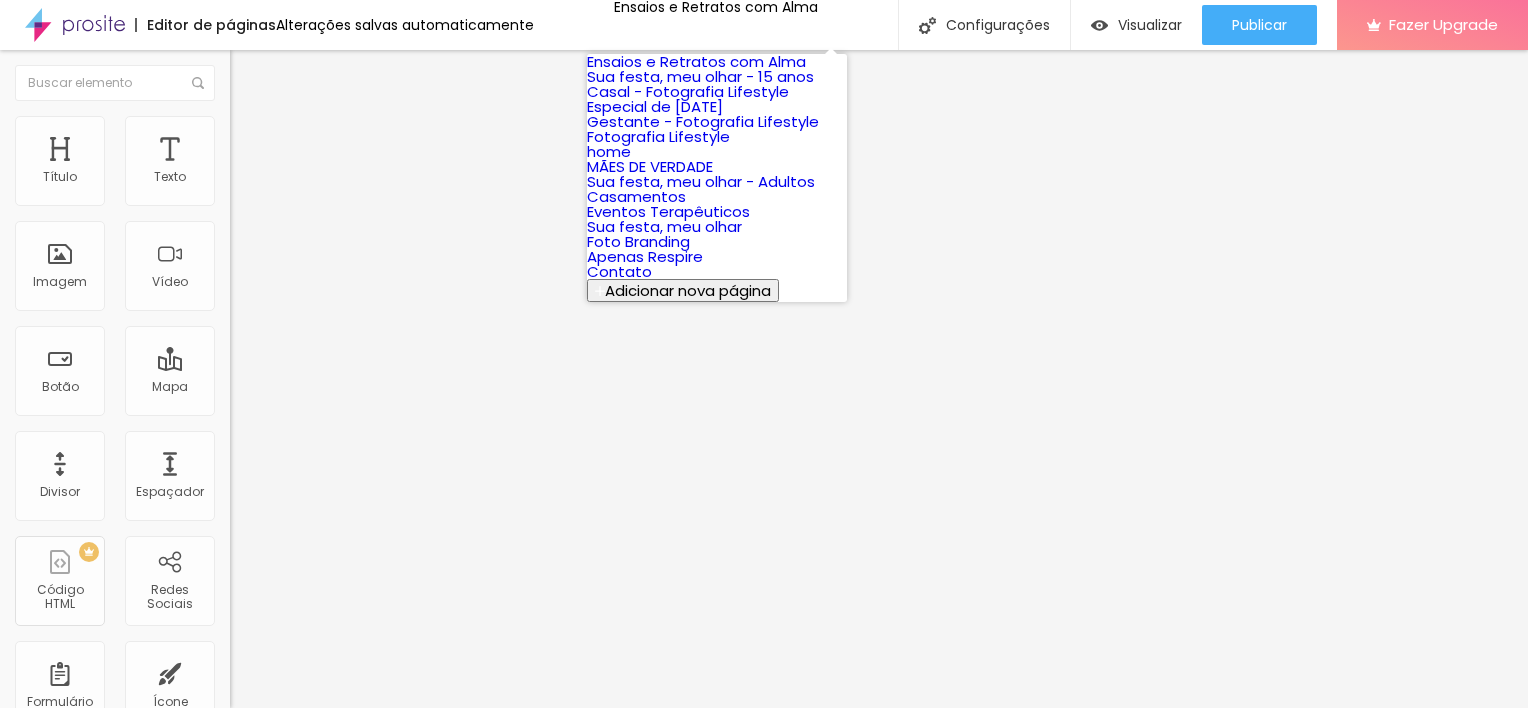 click on "Ensaios e Retratos com Alma" at bounding box center (696, 61) 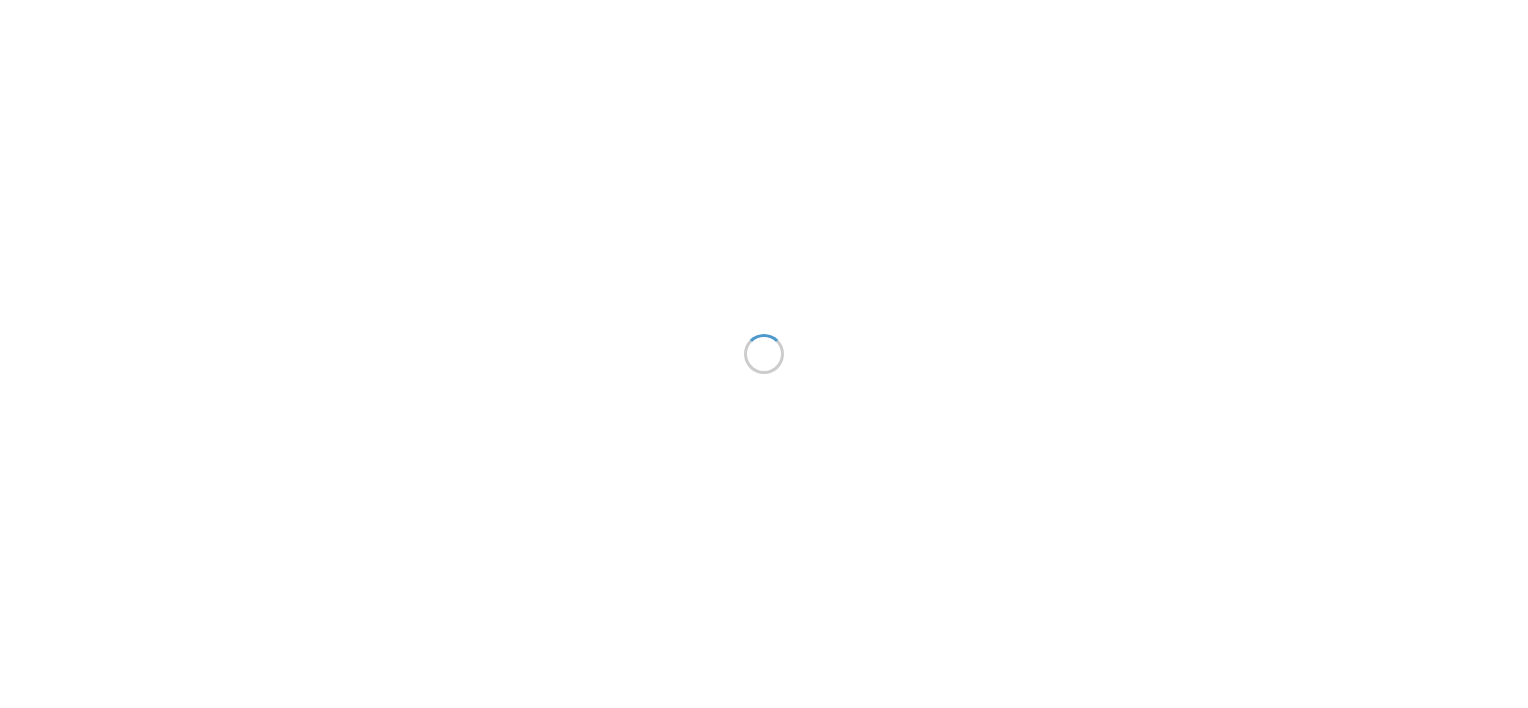 scroll, scrollTop: 0, scrollLeft: 0, axis: both 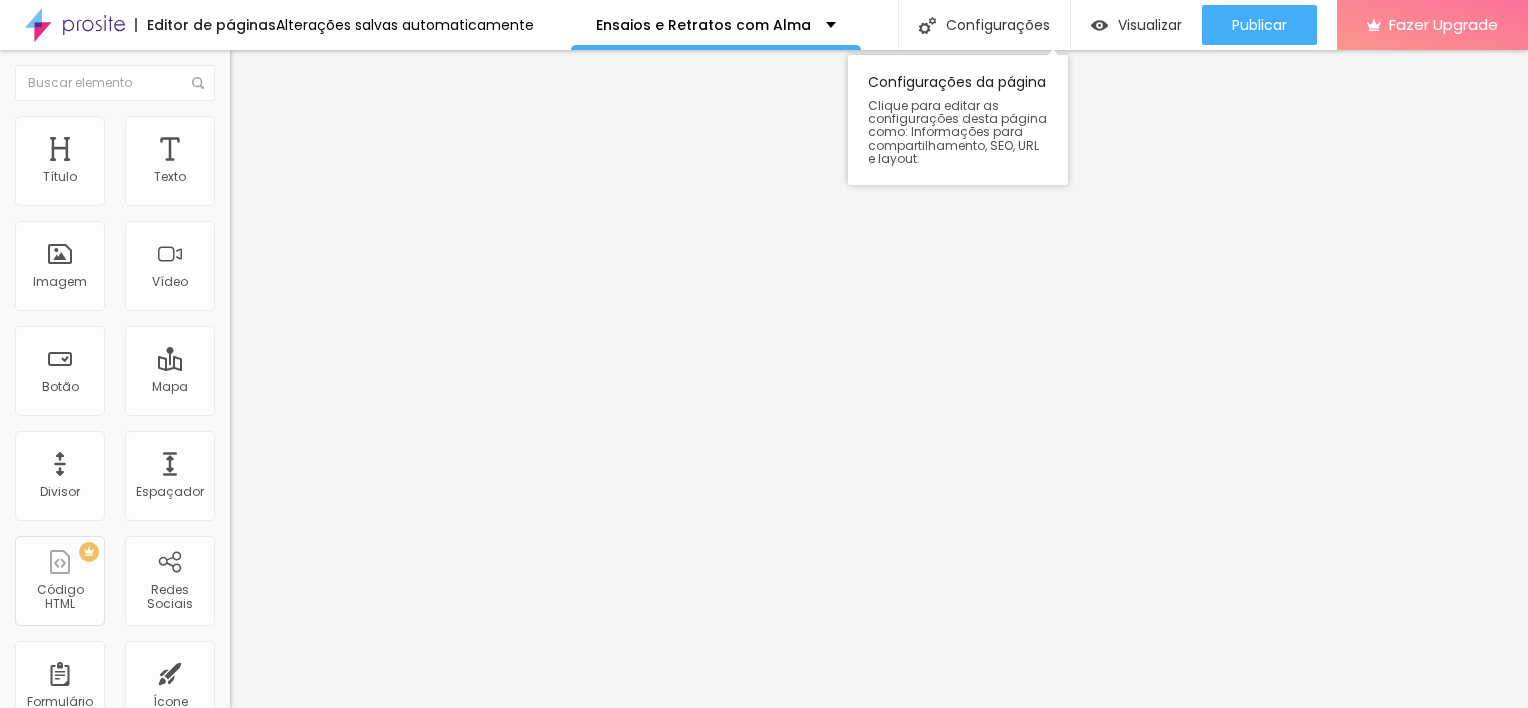 click on "Configurações da página Clique para editar as configurações desta página como: Informações para compartilhamento, SEO, URL e layout." at bounding box center [958, 115] 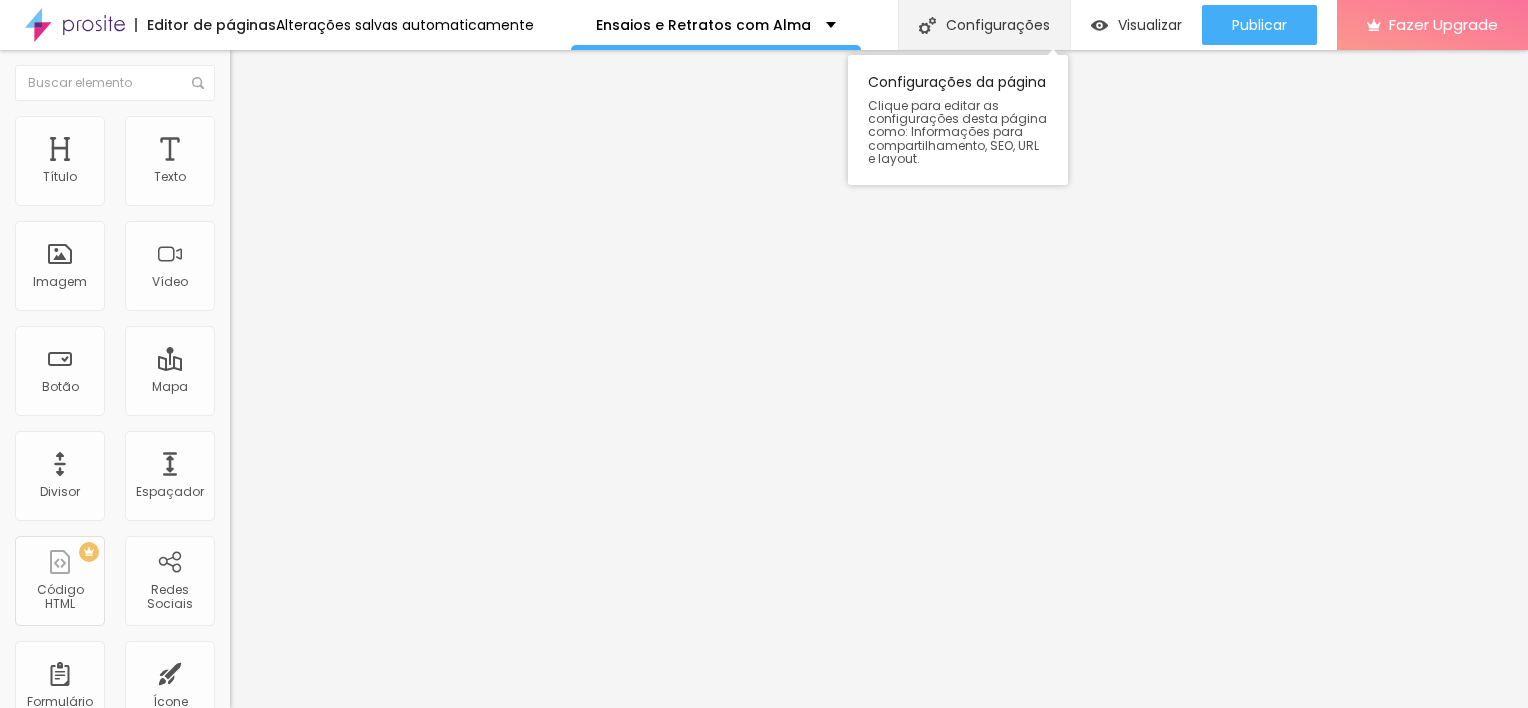 click on "Configurações" at bounding box center (984, 25) 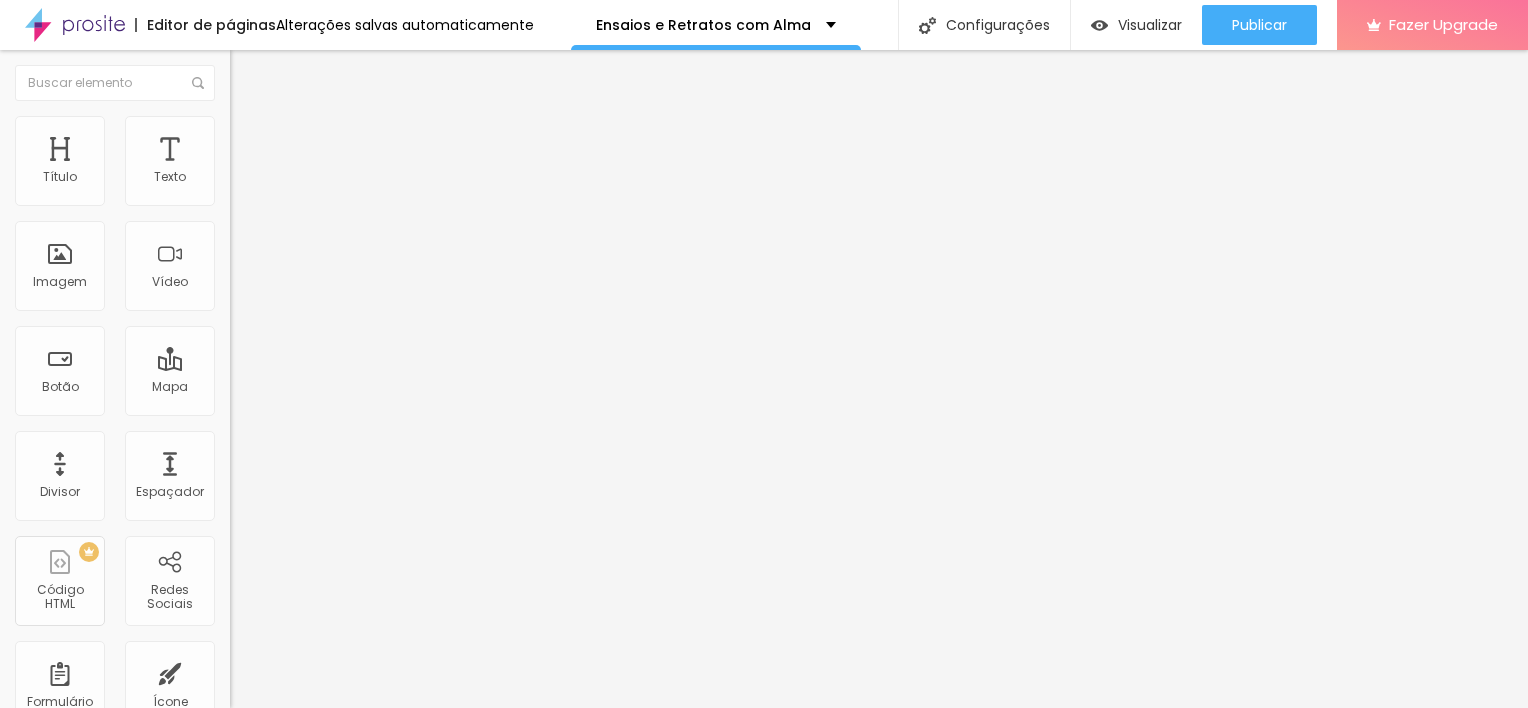 click on "Redes Sociais" at bounding box center (764, 756) 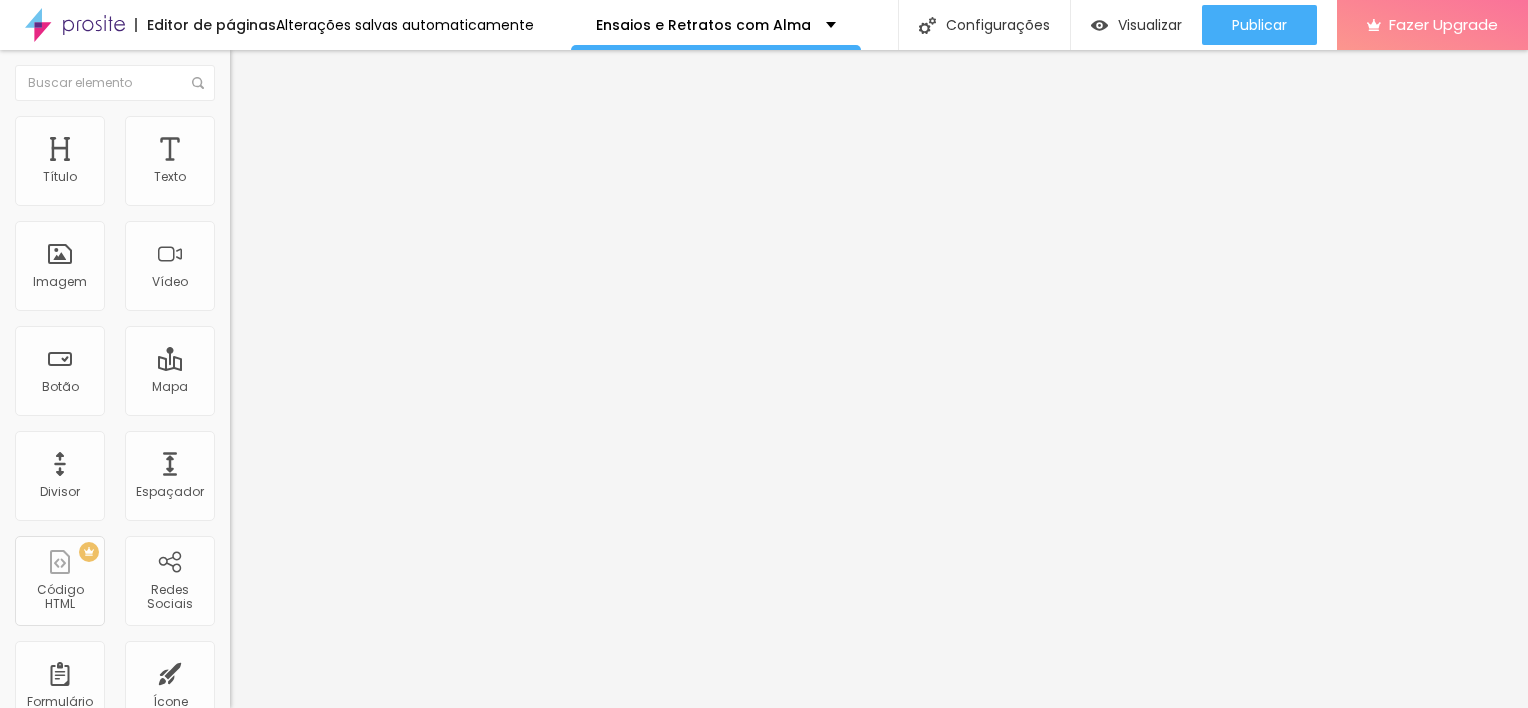 scroll, scrollTop: 145, scrollLeft: 0, axis: vertical 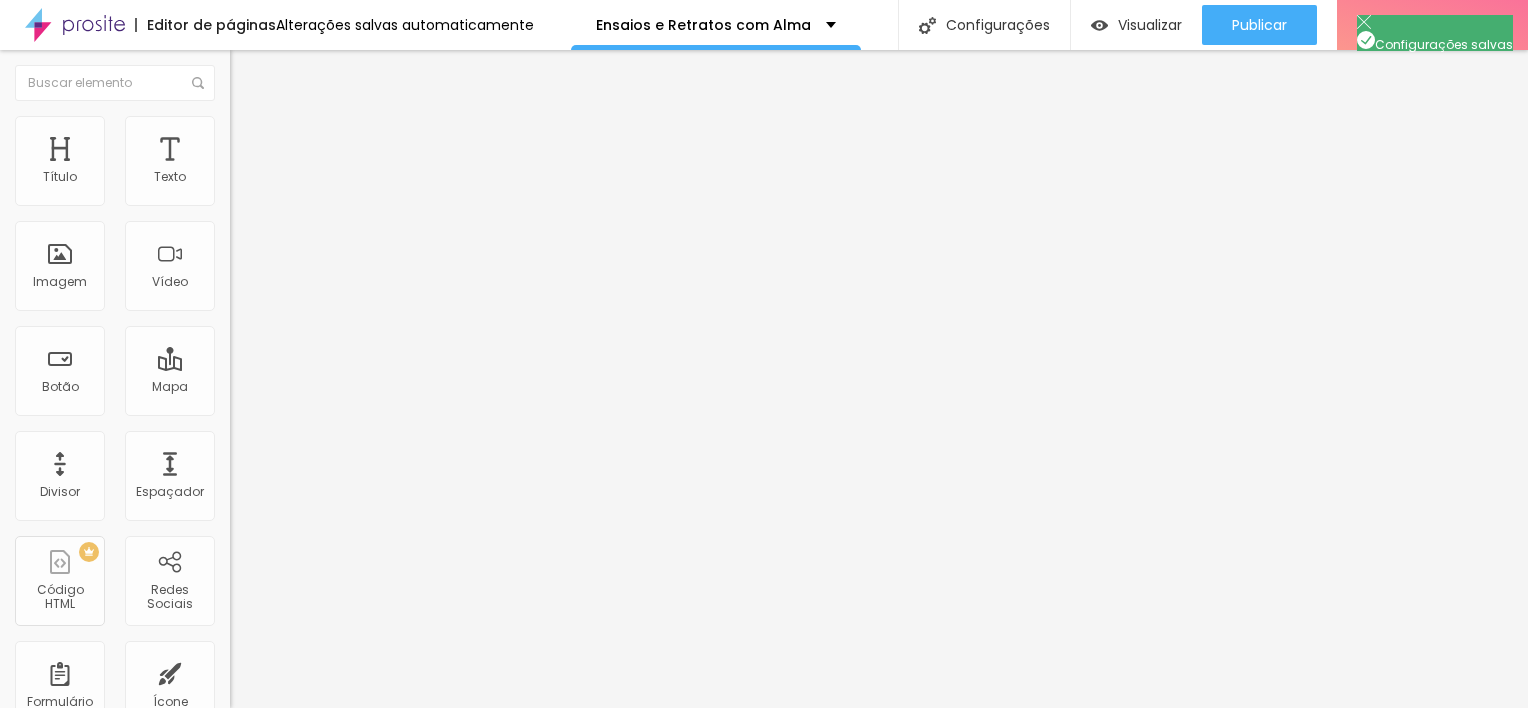click on "Redes Sociais" at bounding box center [764, 756] 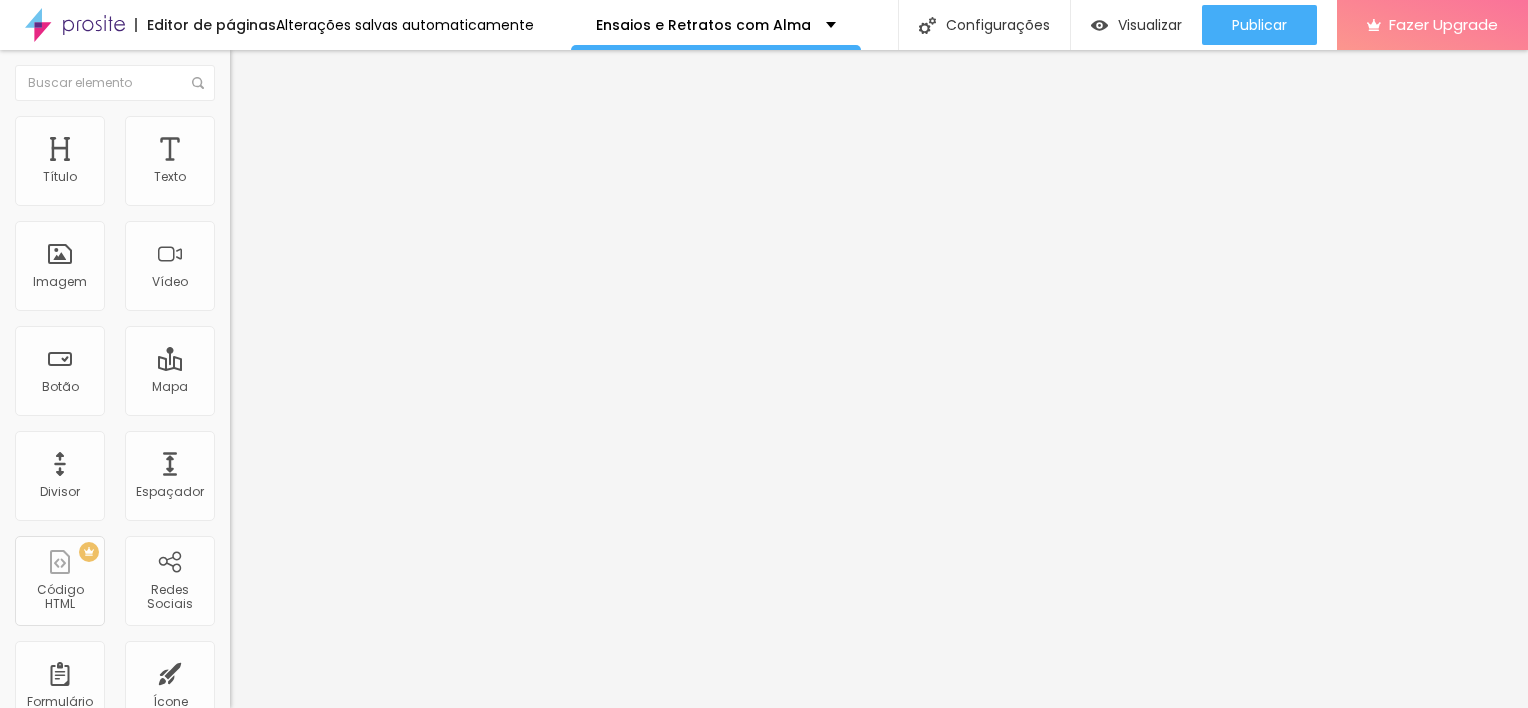 click at bounding box center (764, 729) 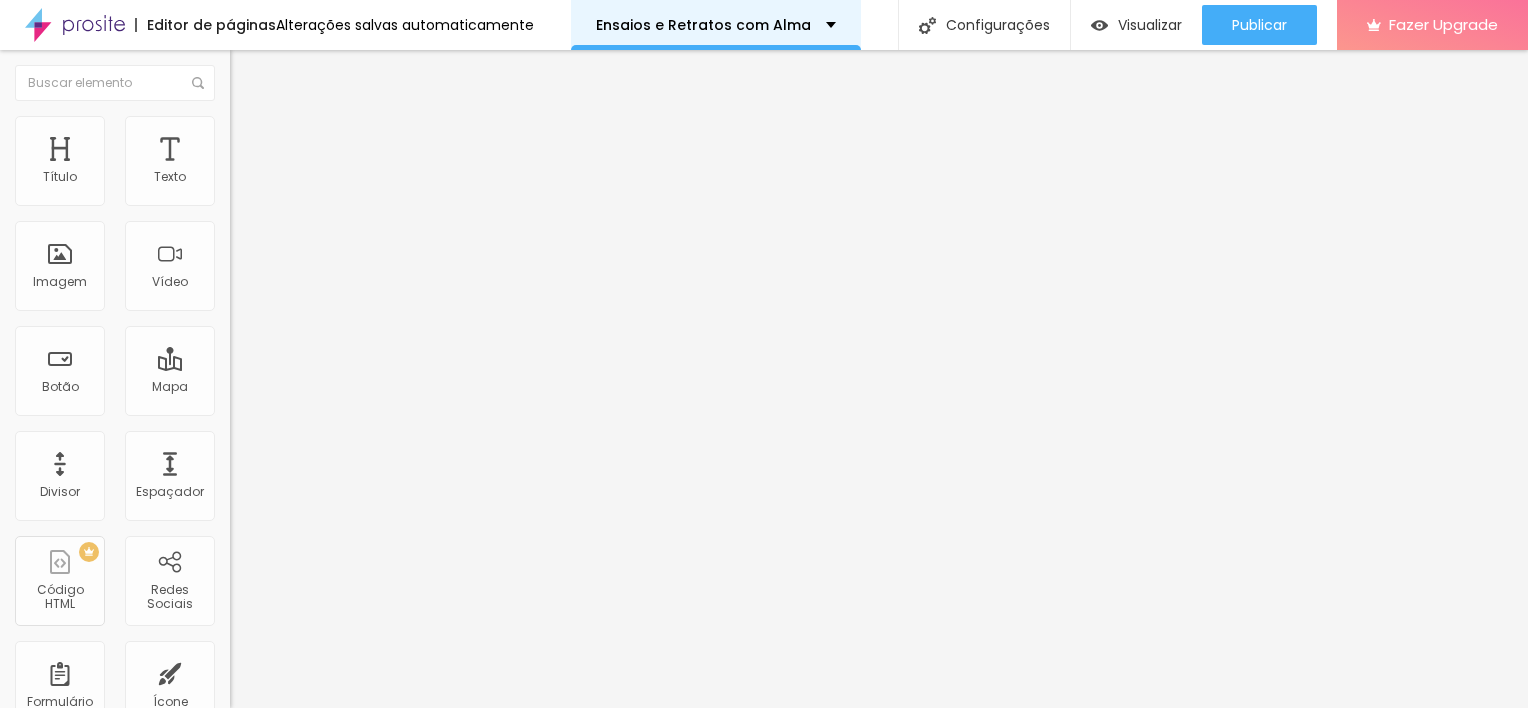 click on "Ensaios e Retratos com Alma" at bounding box center [703, 25] 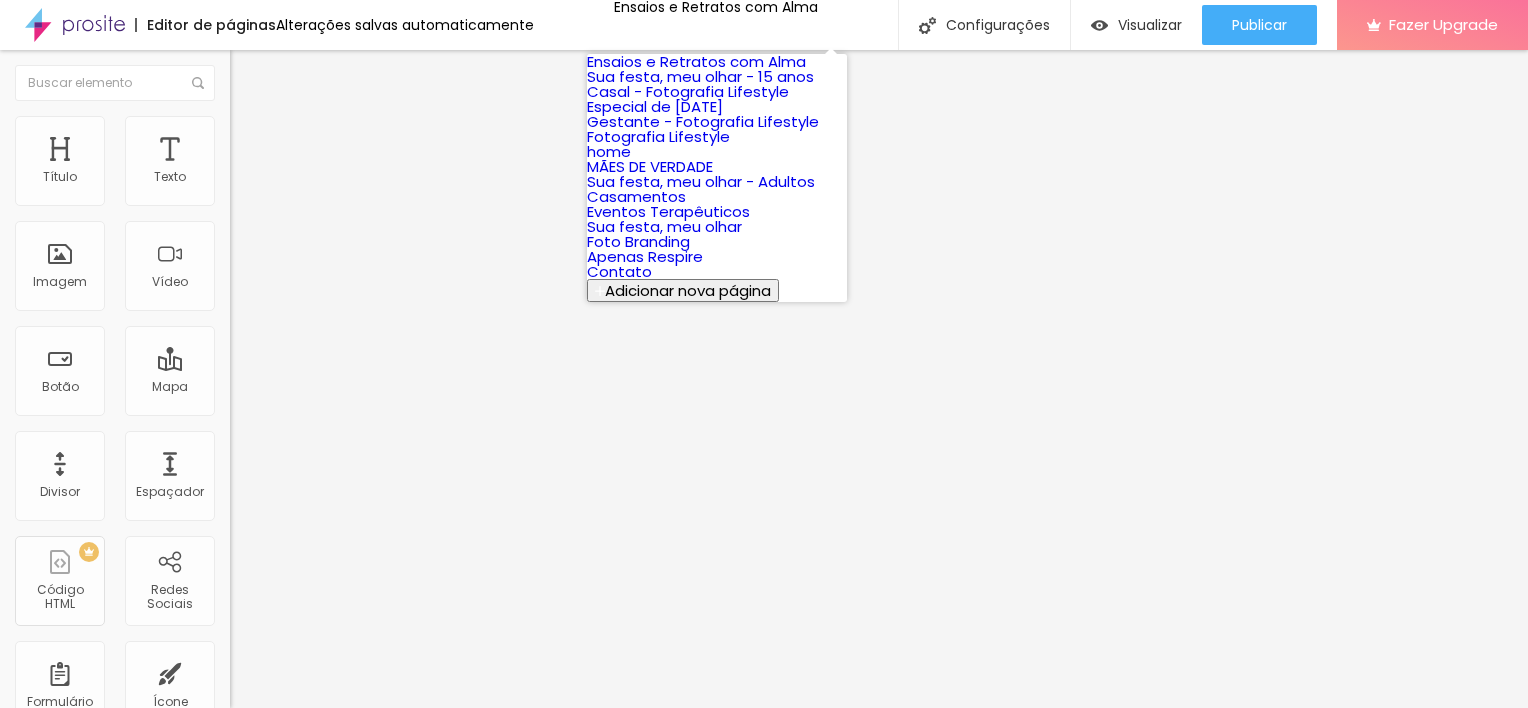 click on "home" at bounding box center [609, 151] 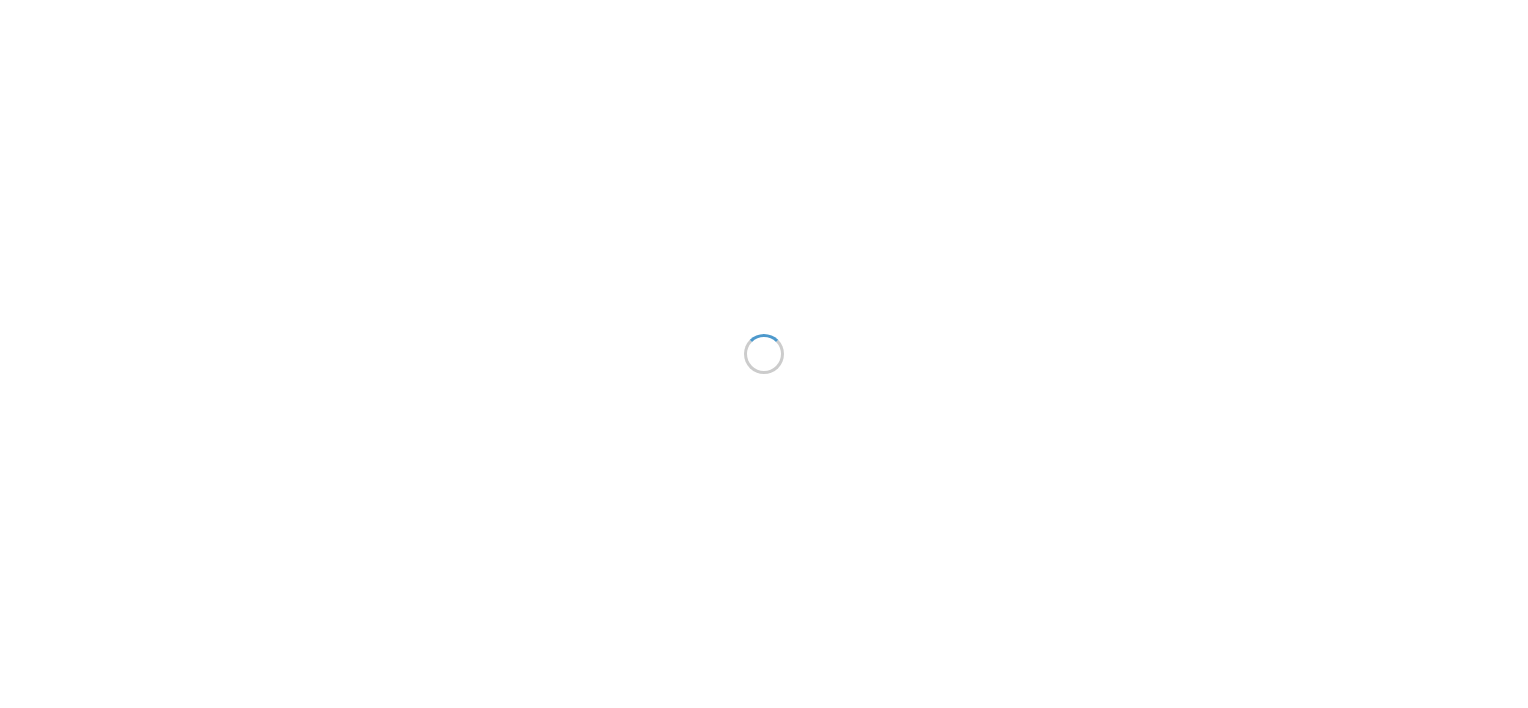 scroll, scrollTop: 0, scrollLeft: 0, axis: both 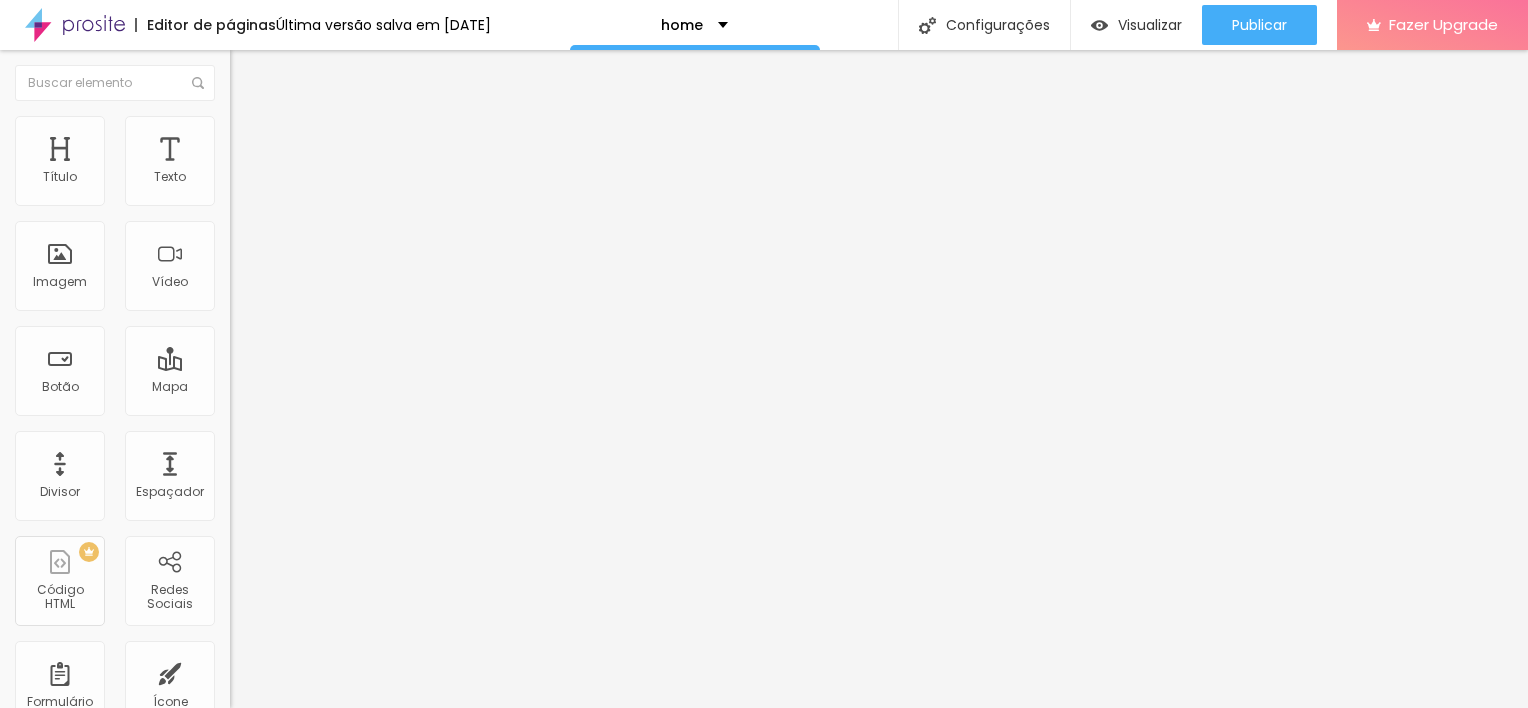 click on "Titulo 2" at bounding box center (262, 178) 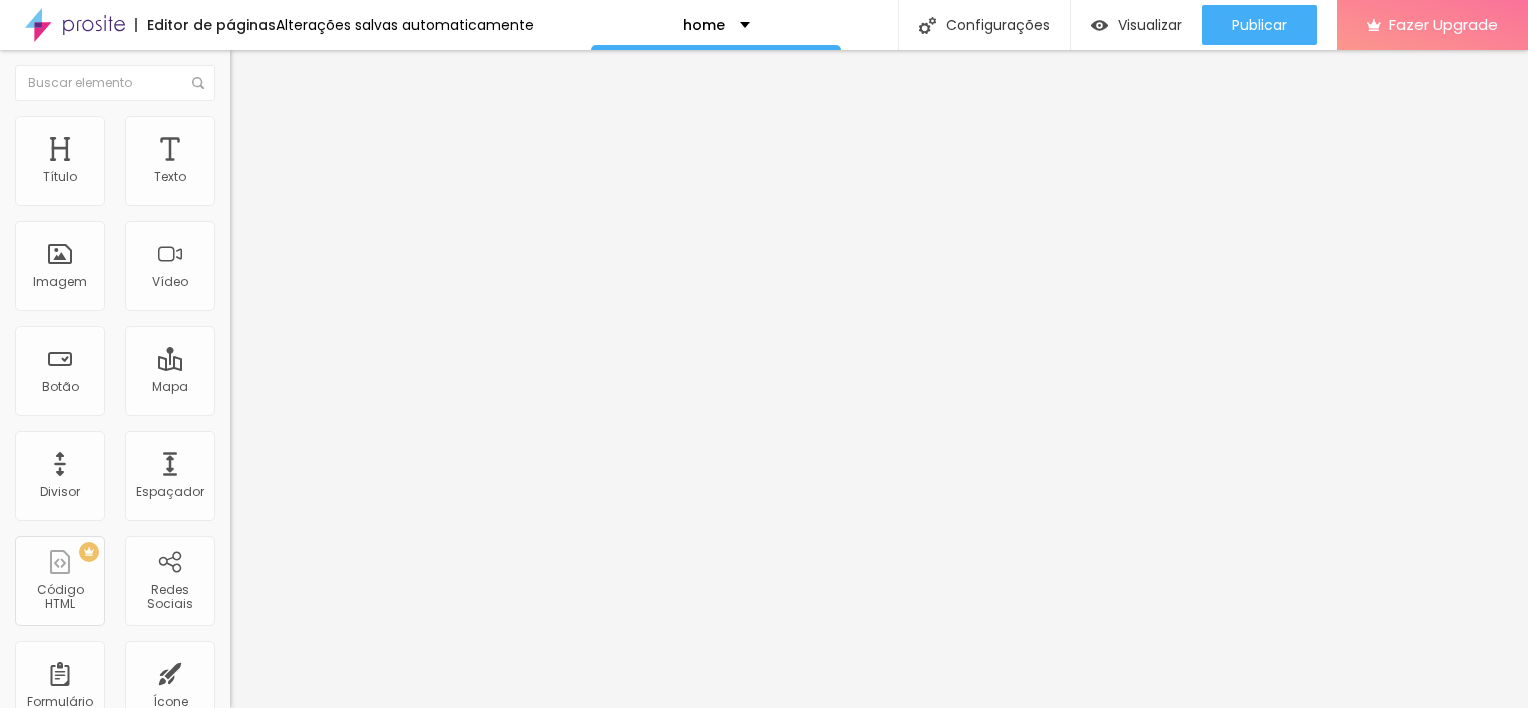 click on "Titulo 1" at bounding box center (262, 160) 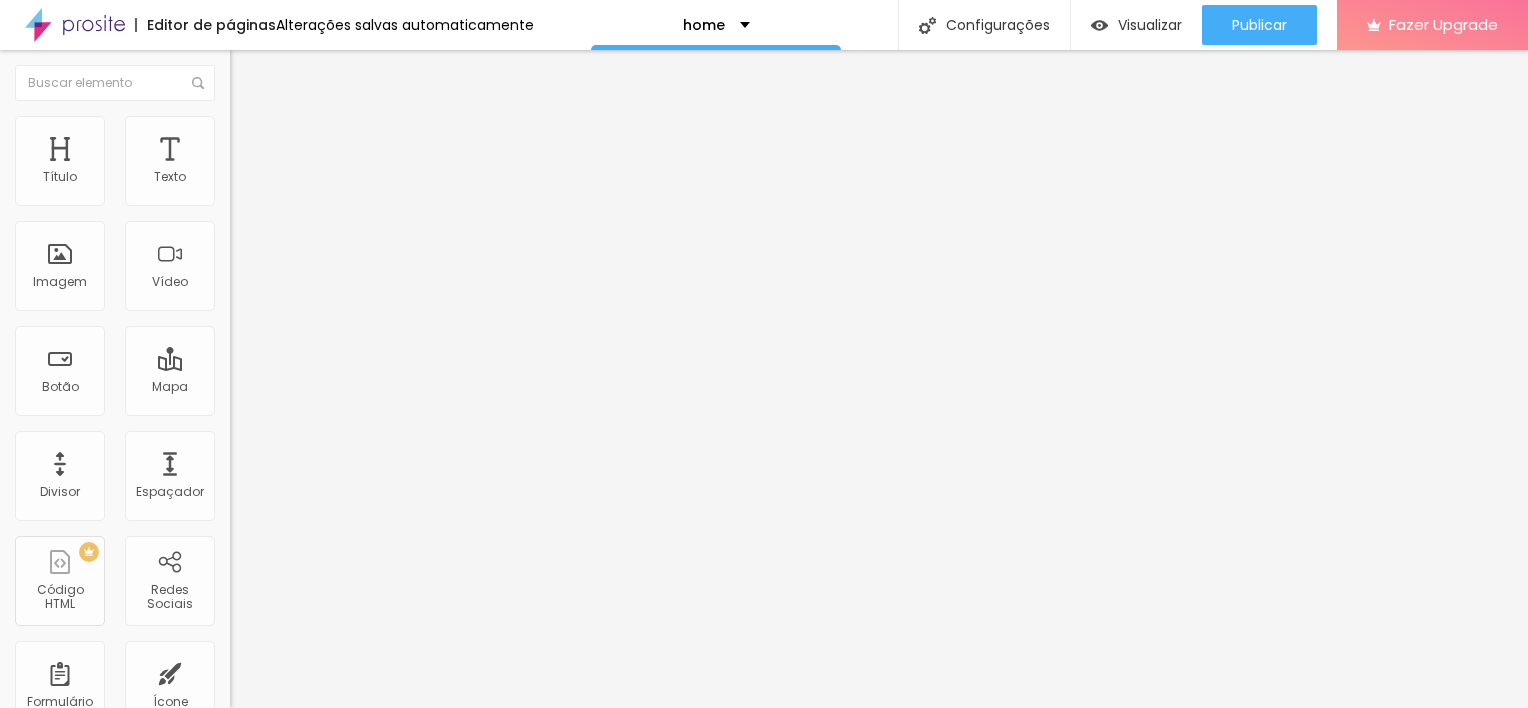 click on "Titulo 2" at bounding box center (262, 178) 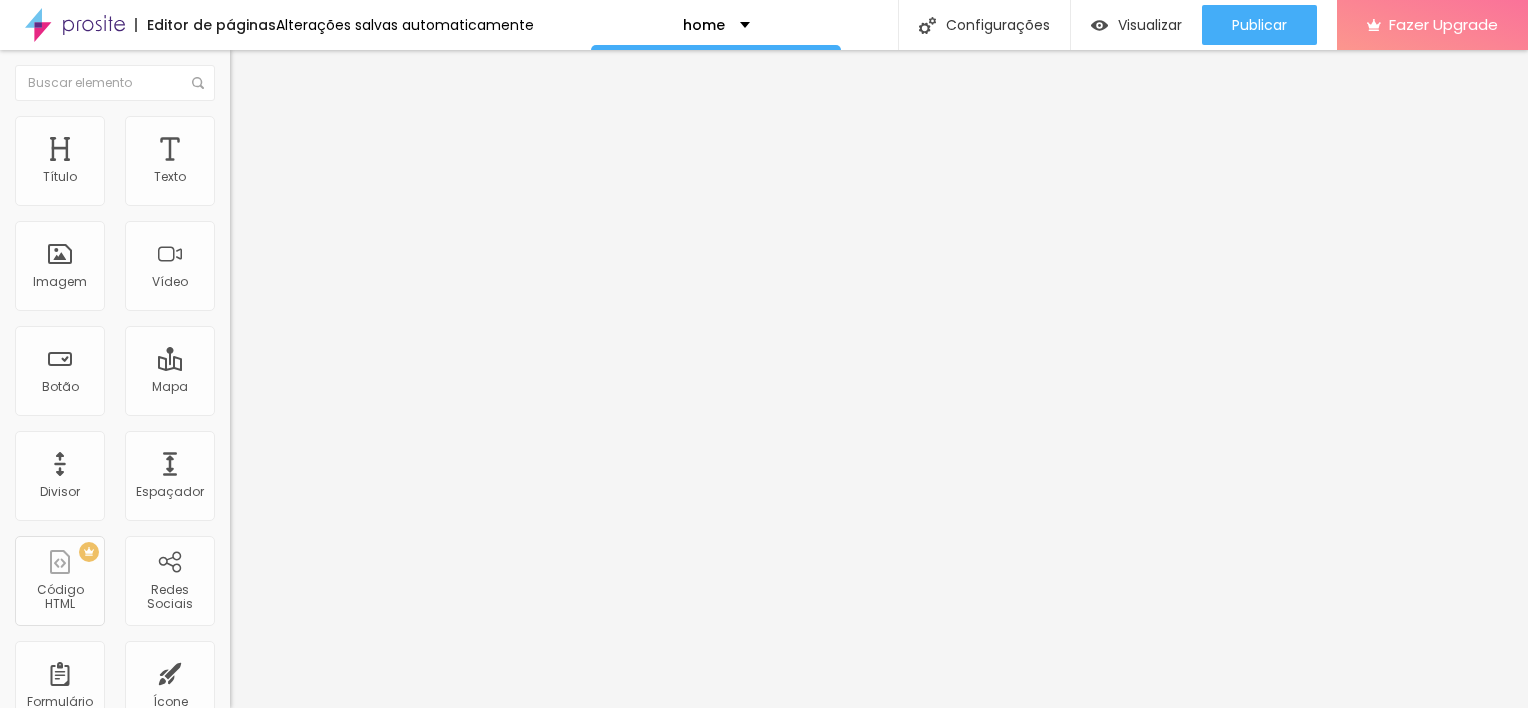 click on "Titulo 3" at bounding box center [258, 196] 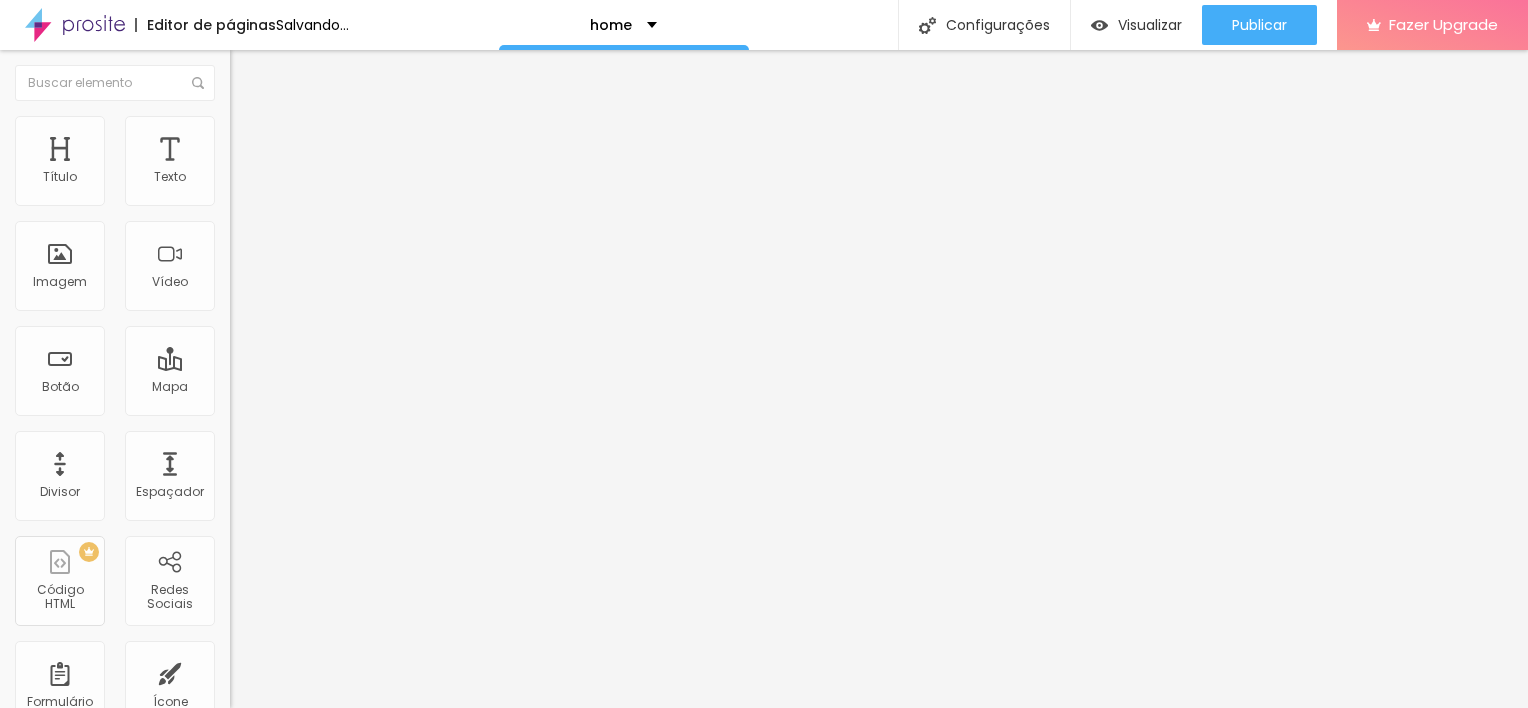 type on "22" 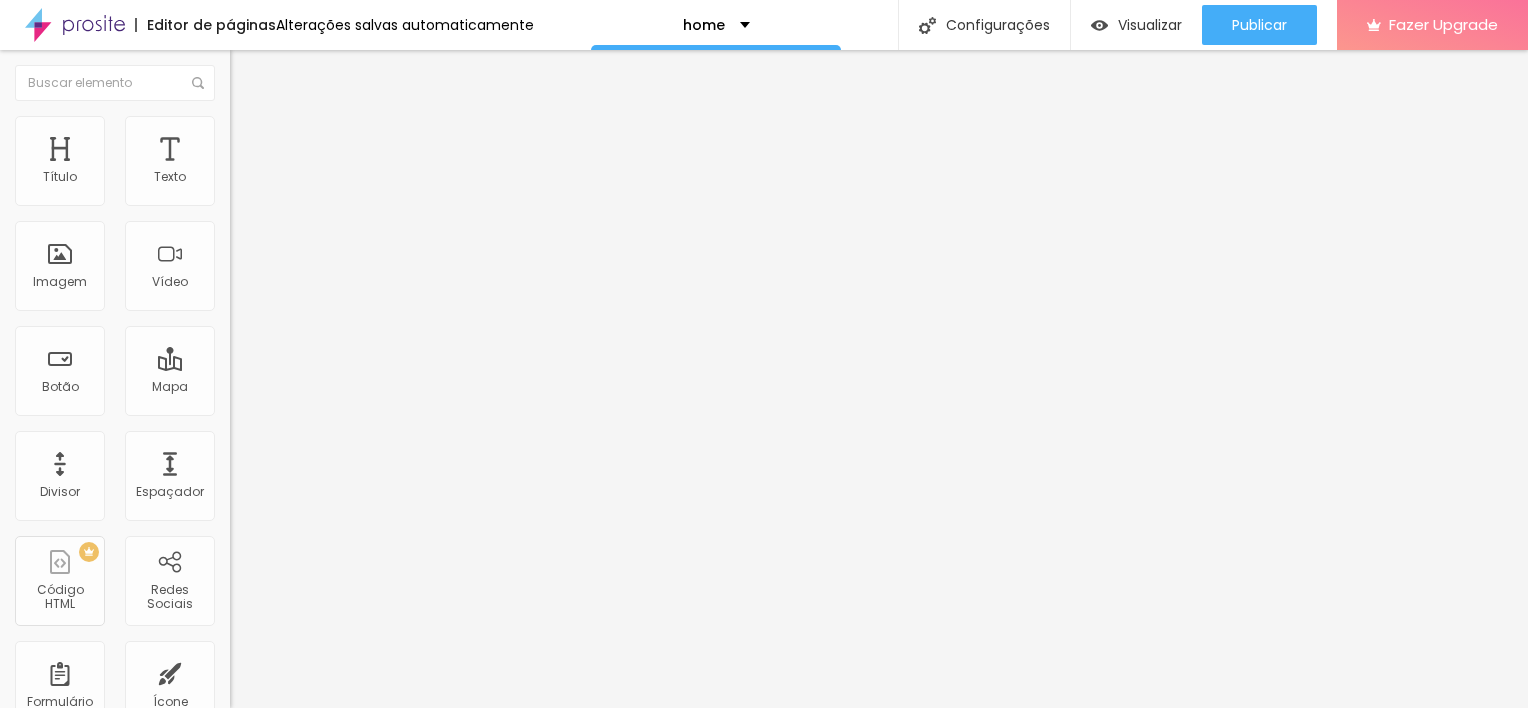 type on "22" 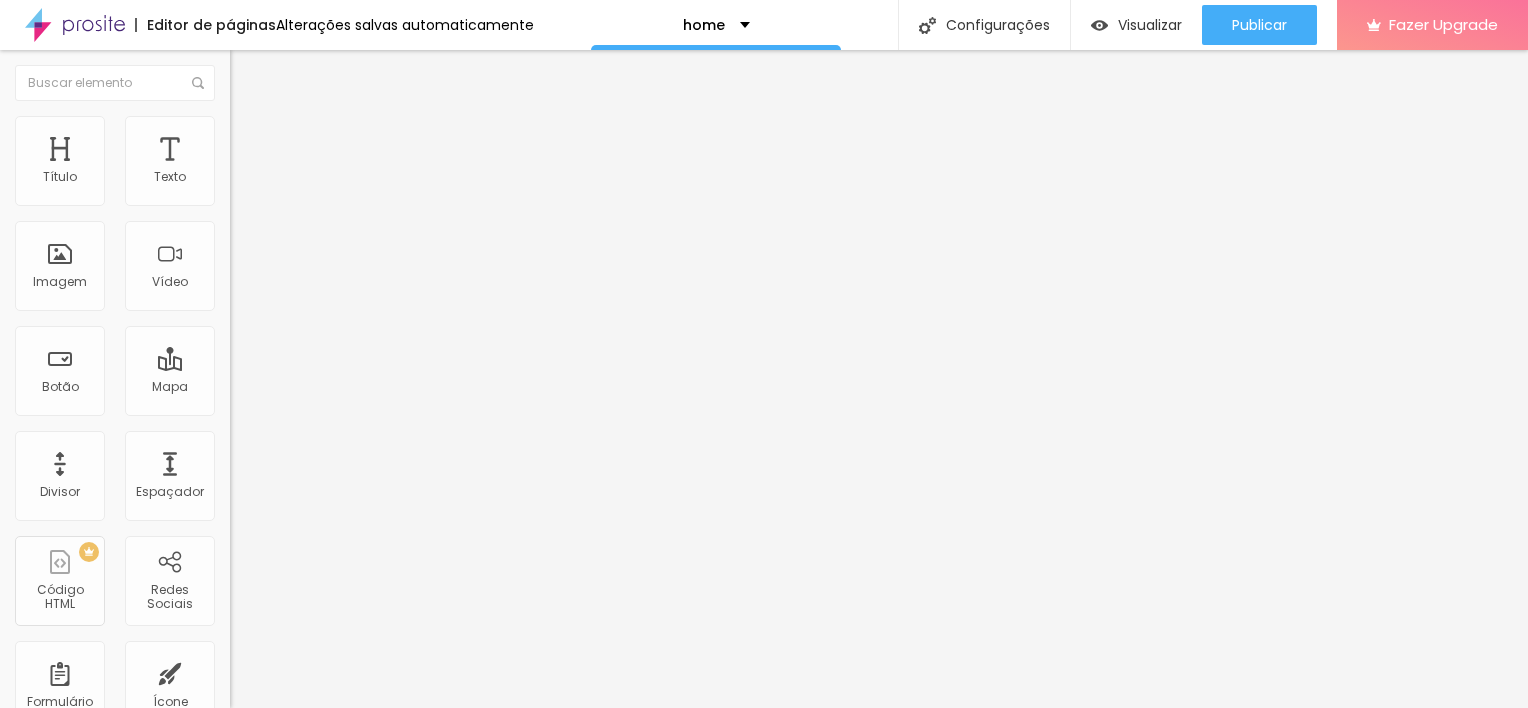 type on "94" 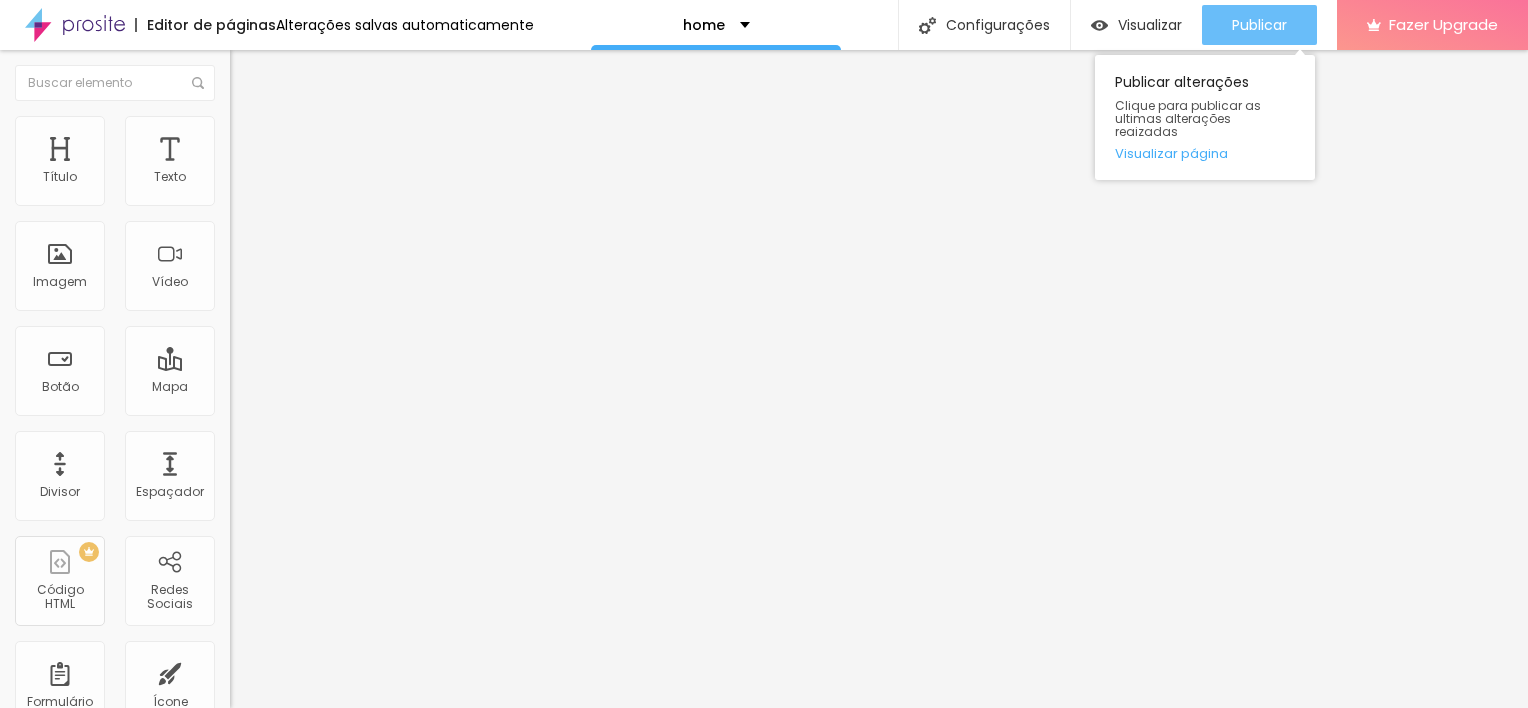 click on "Publicar" at bounding box center (1259, 25) 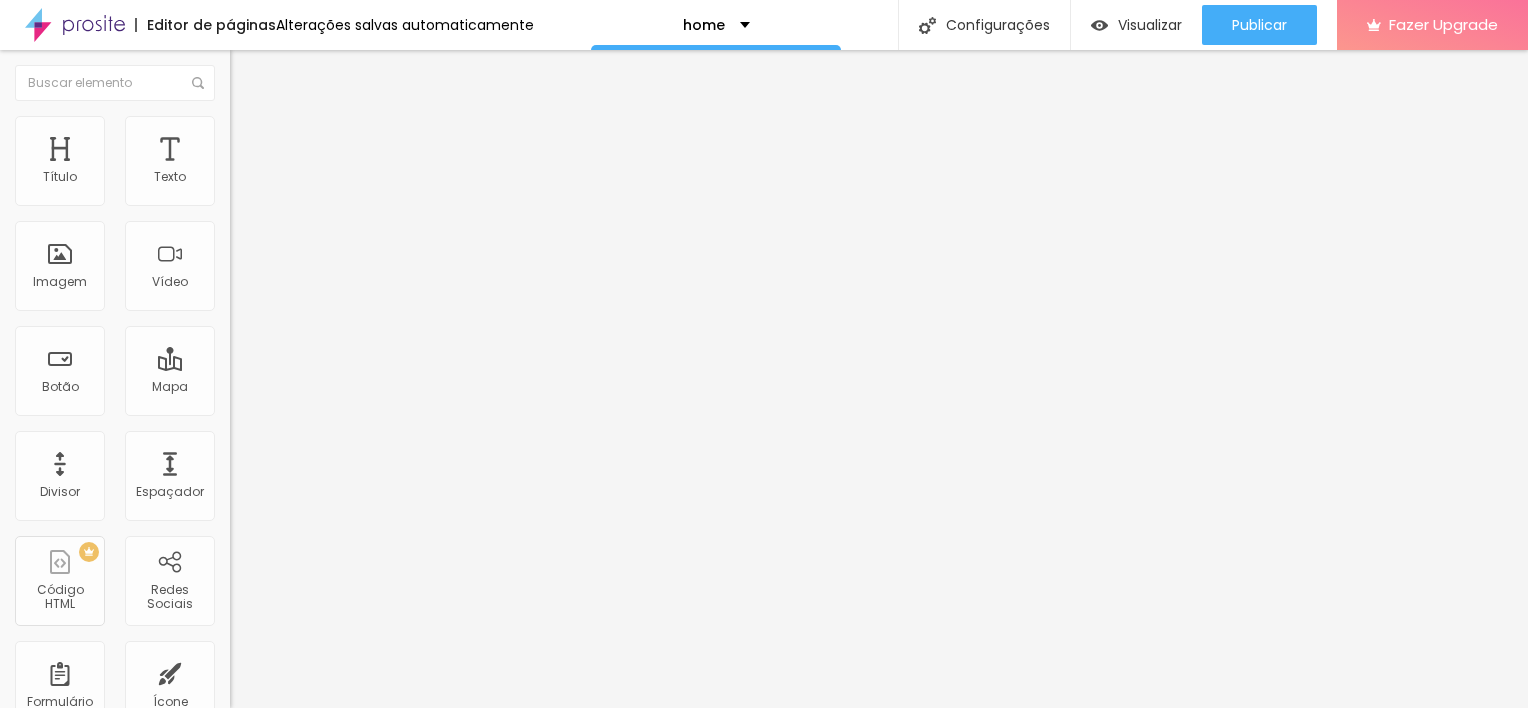 click on "https://wa.me/message/C4SVWFBVHQVGK1" at bounding box center [350, 402] 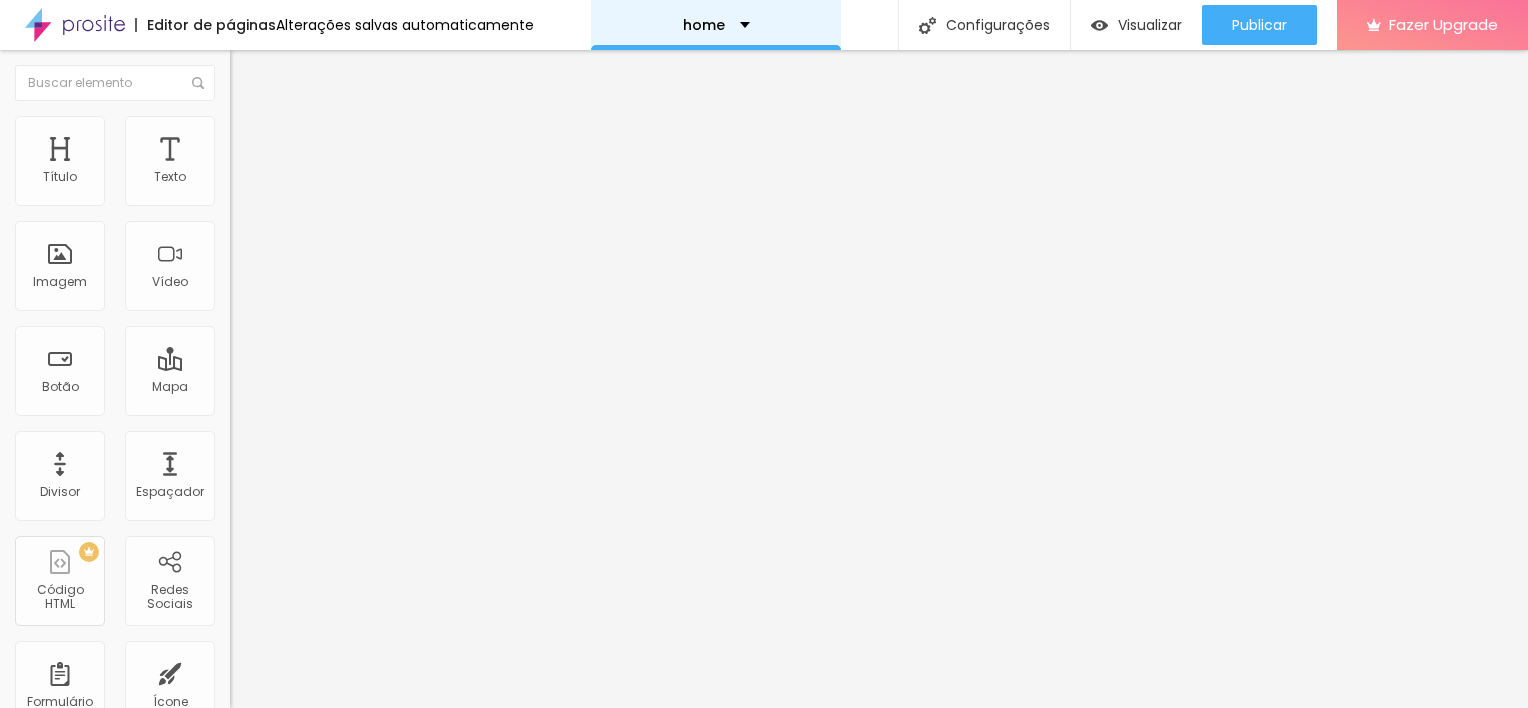 click on "home" at bounding box center [716, 25] 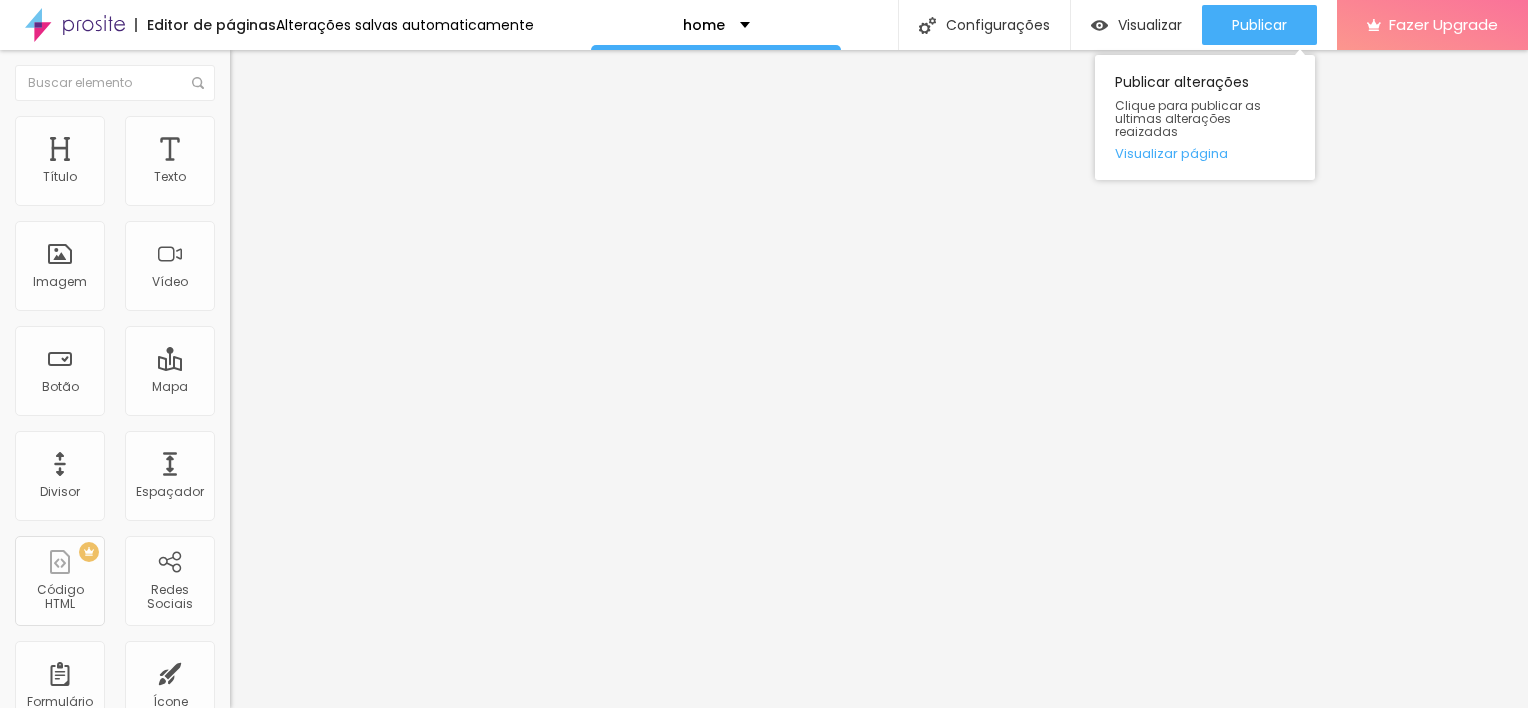 click on "Publicar Publicar alterações Clique para publicar as ultimas alterações reaizadas Visualizar página" at bounding box center (1259, 25) 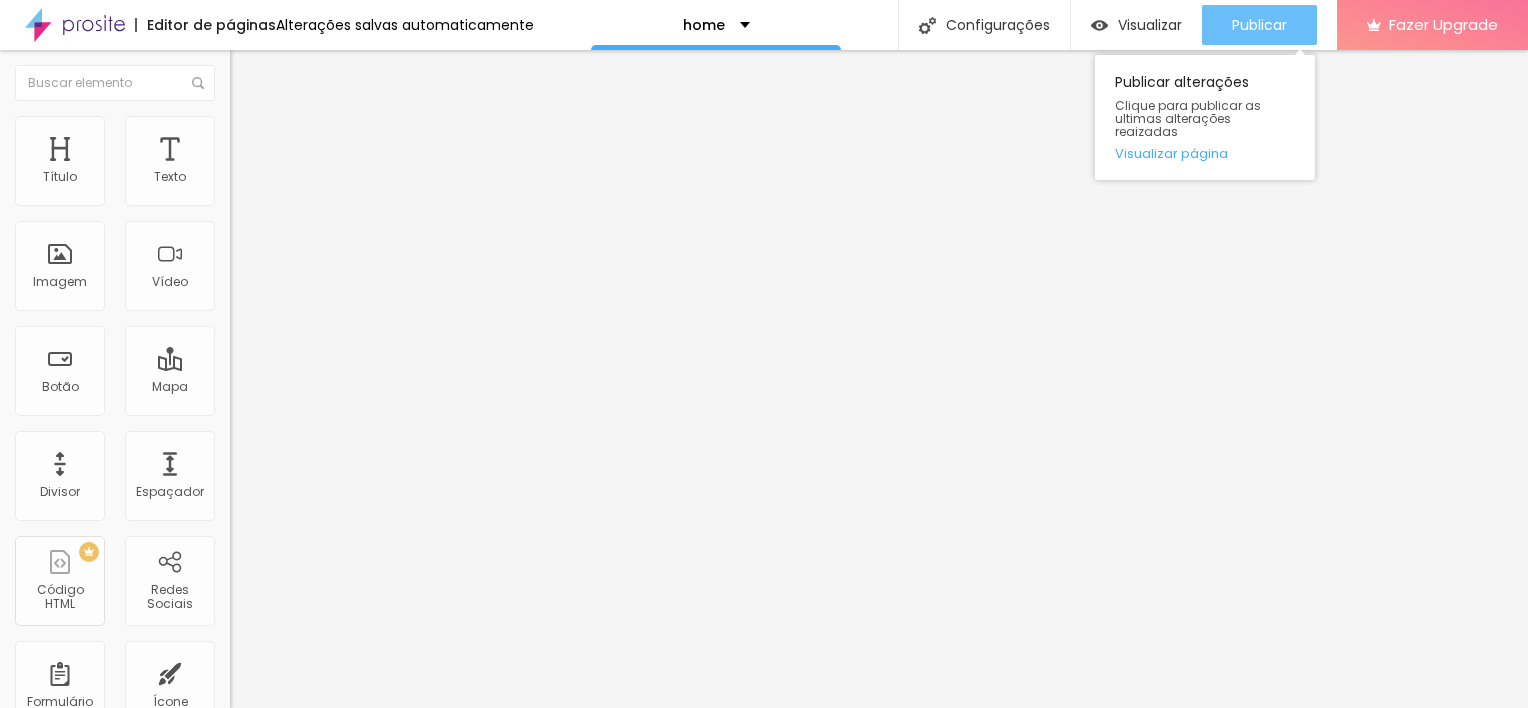 click on "Publicar" at bounding box center (1259, 25) 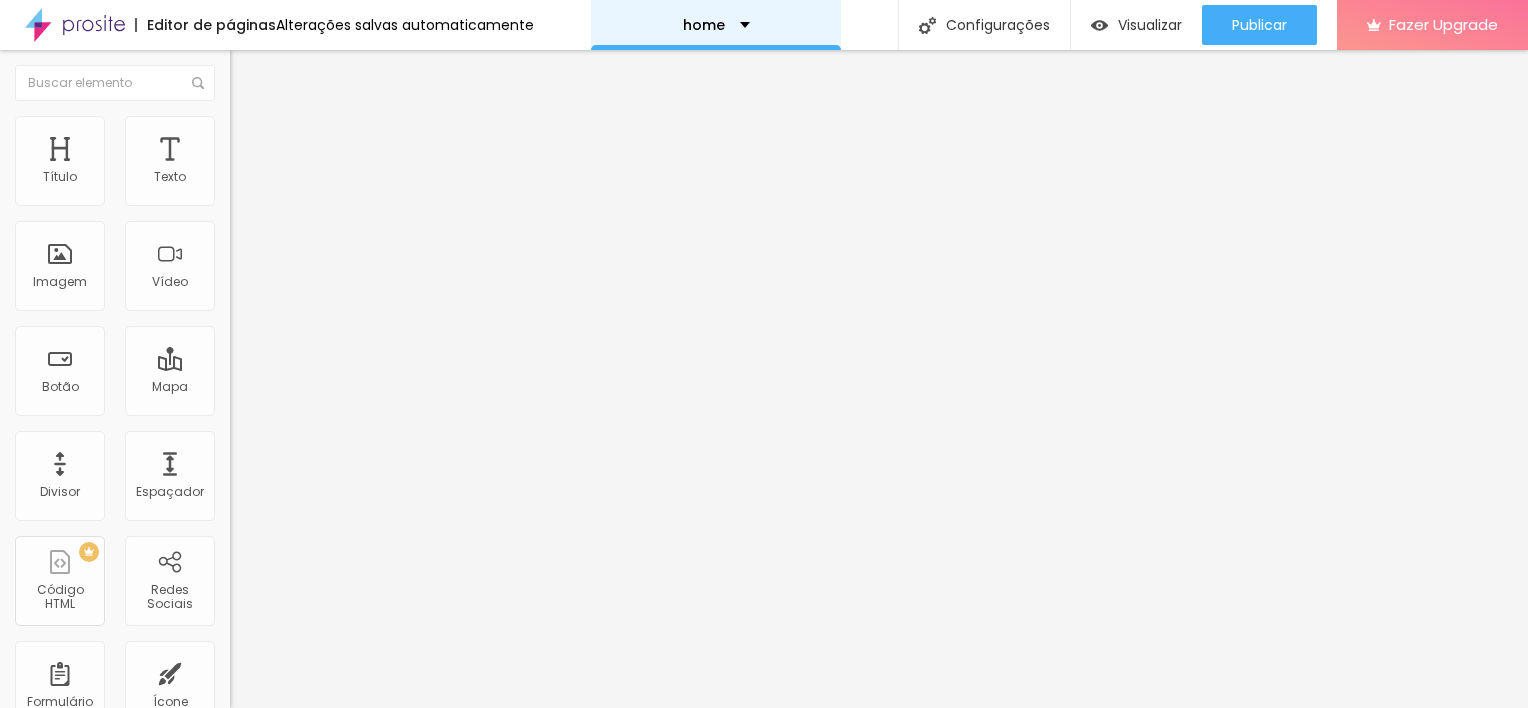 click on "home" at bounding box center [716, 25] 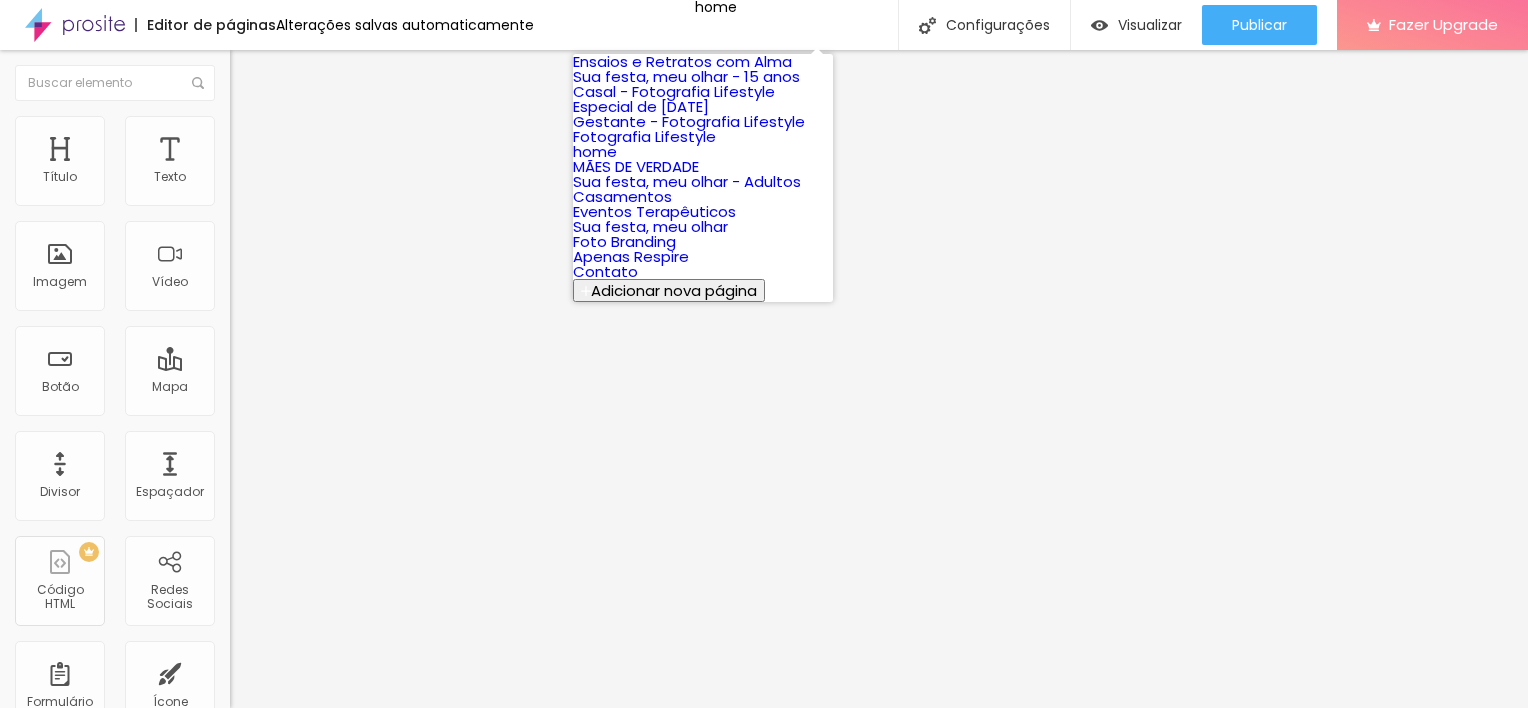 click on "Ensaios e Retratos com Alma" at bounding box center (682, 61) 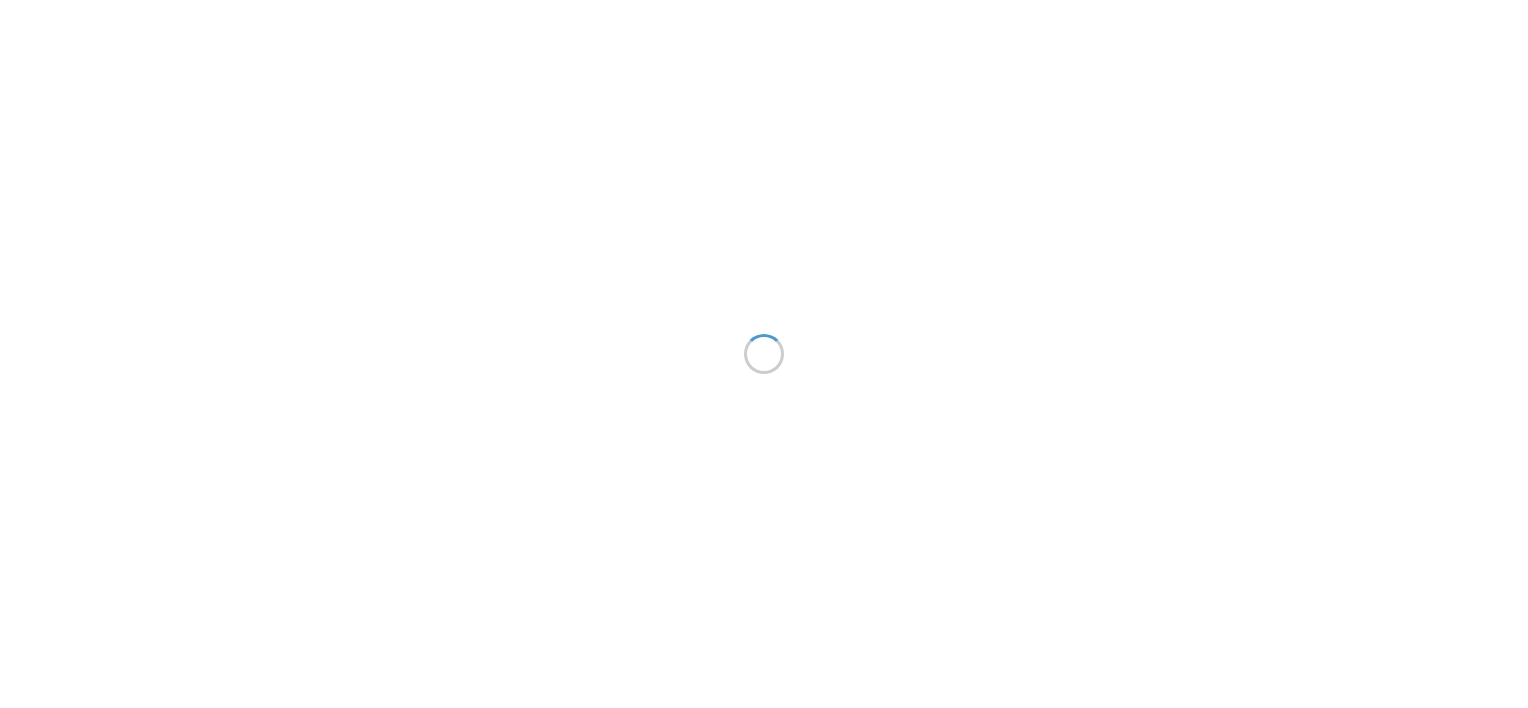 scroll, scrollTop: 0, scrollLeft: 0, axis: both 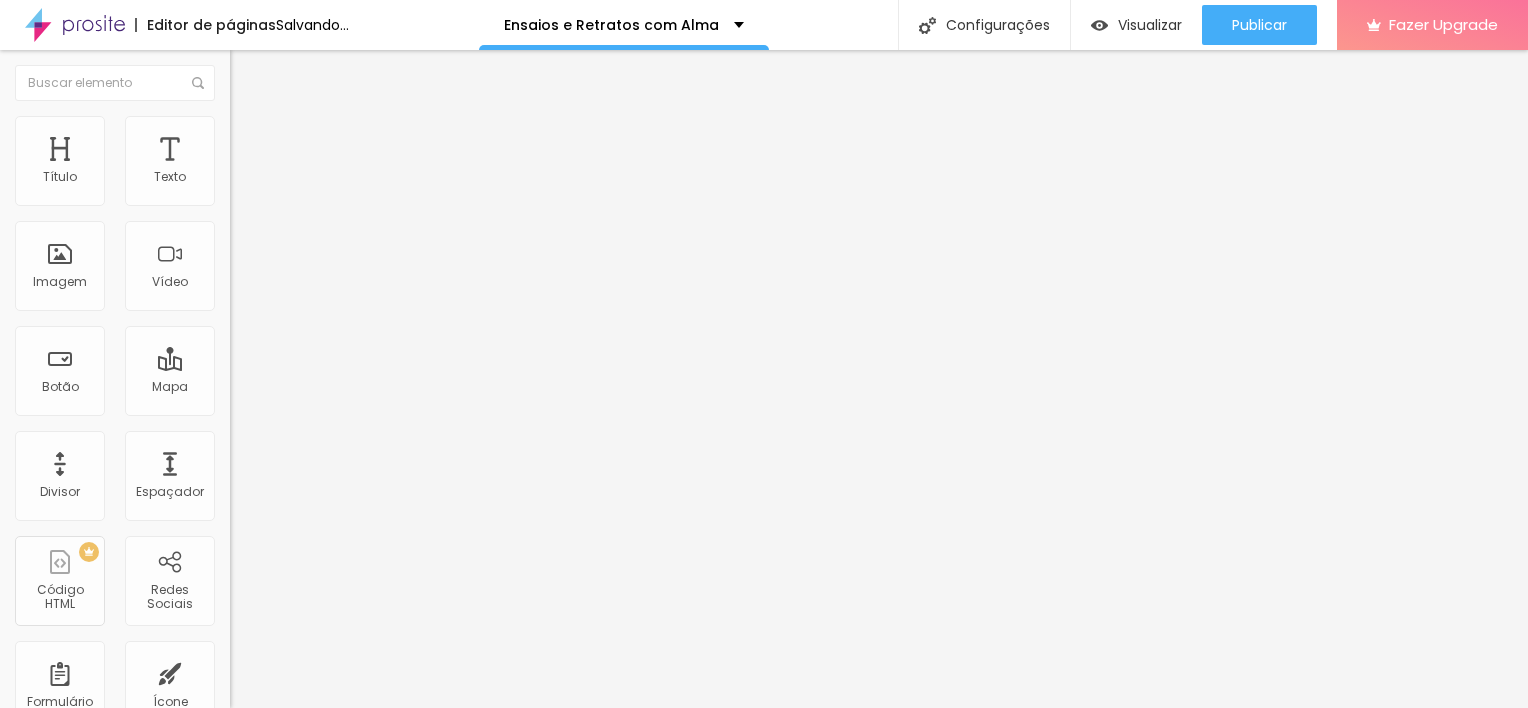 click on "Estilo" at bounding box center (345, 126) 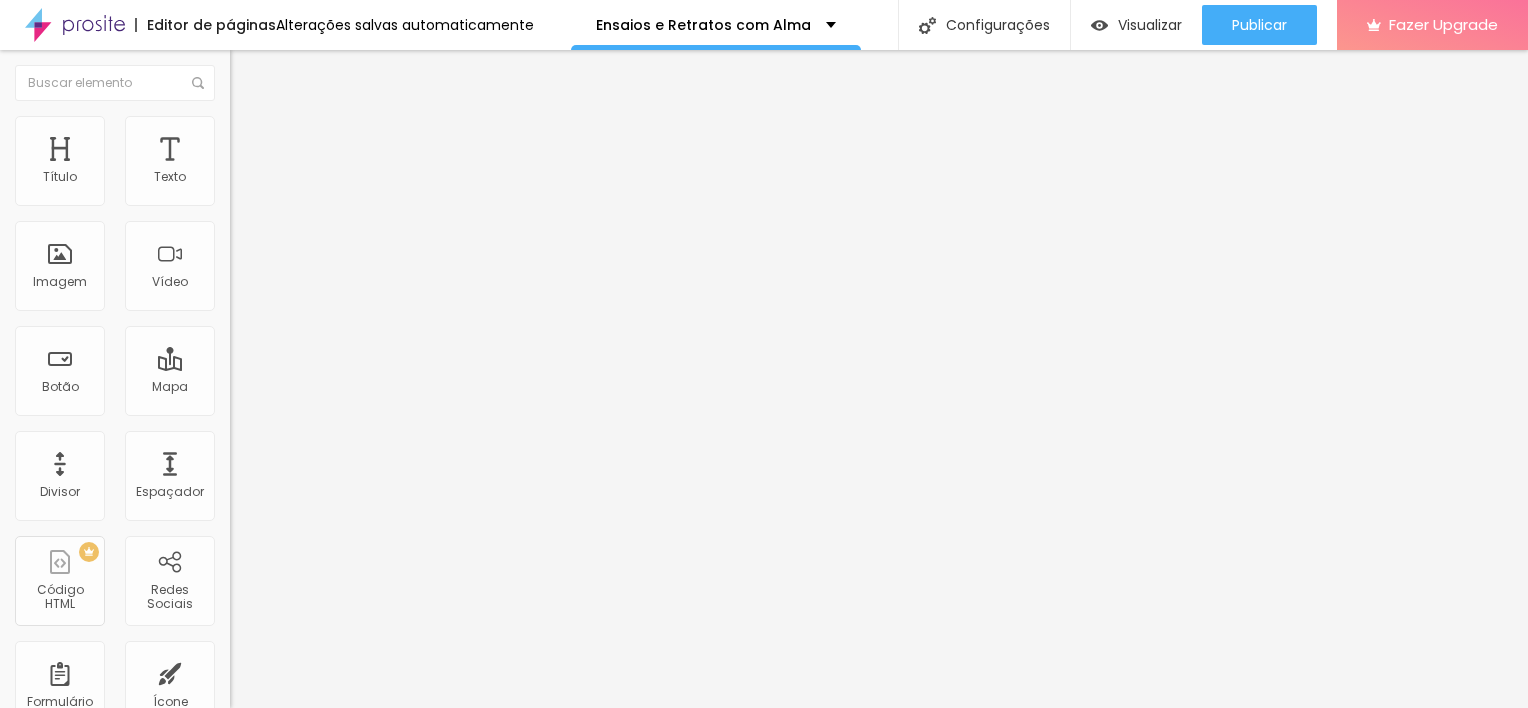 type on "65" 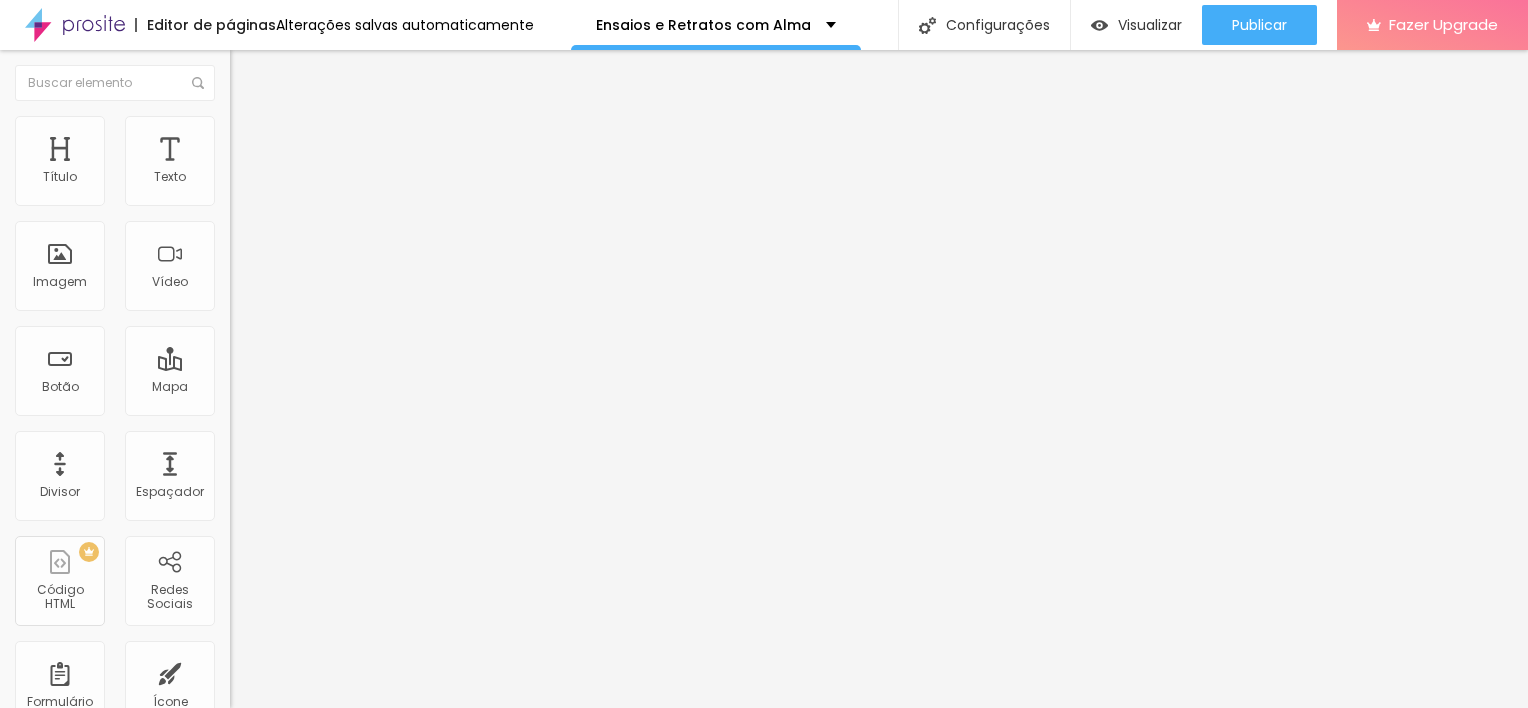 type on "70" 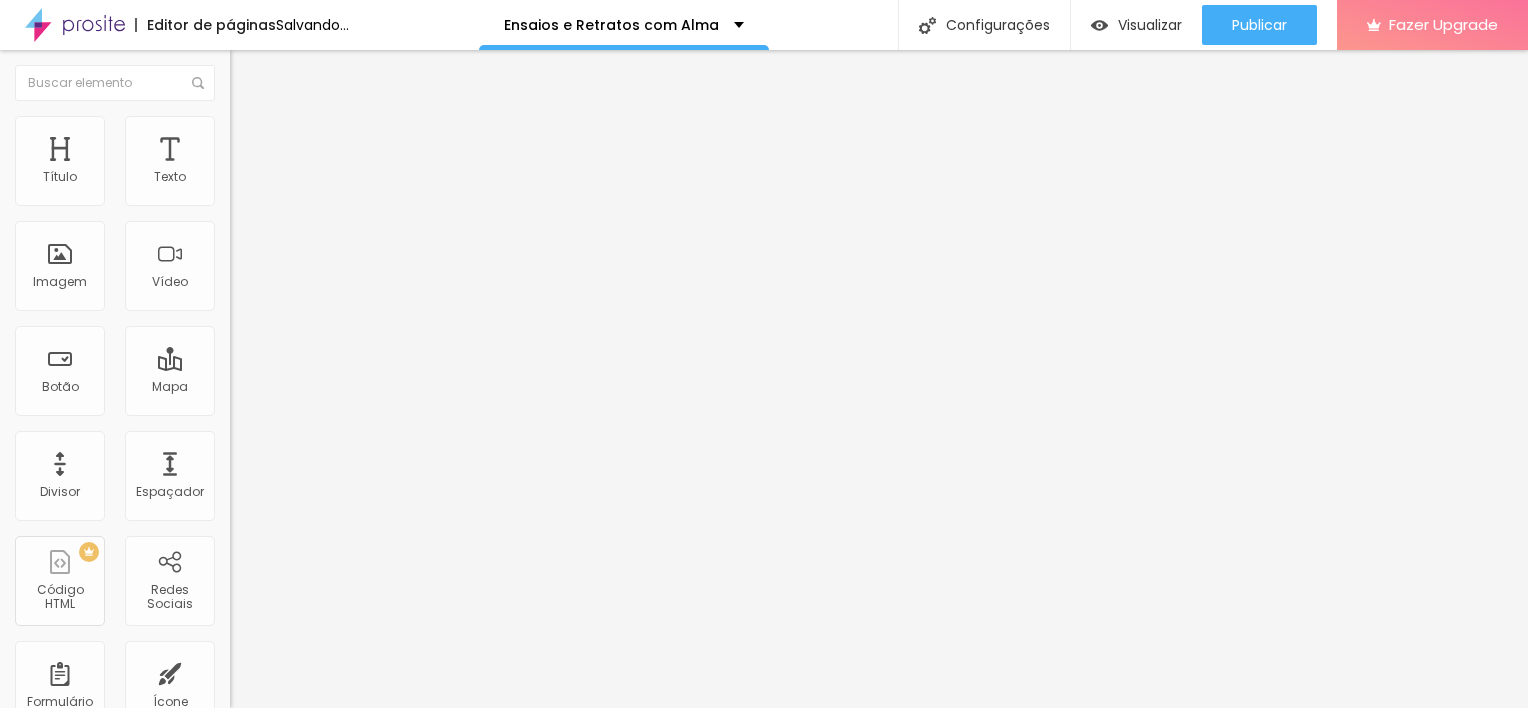 type on "85" 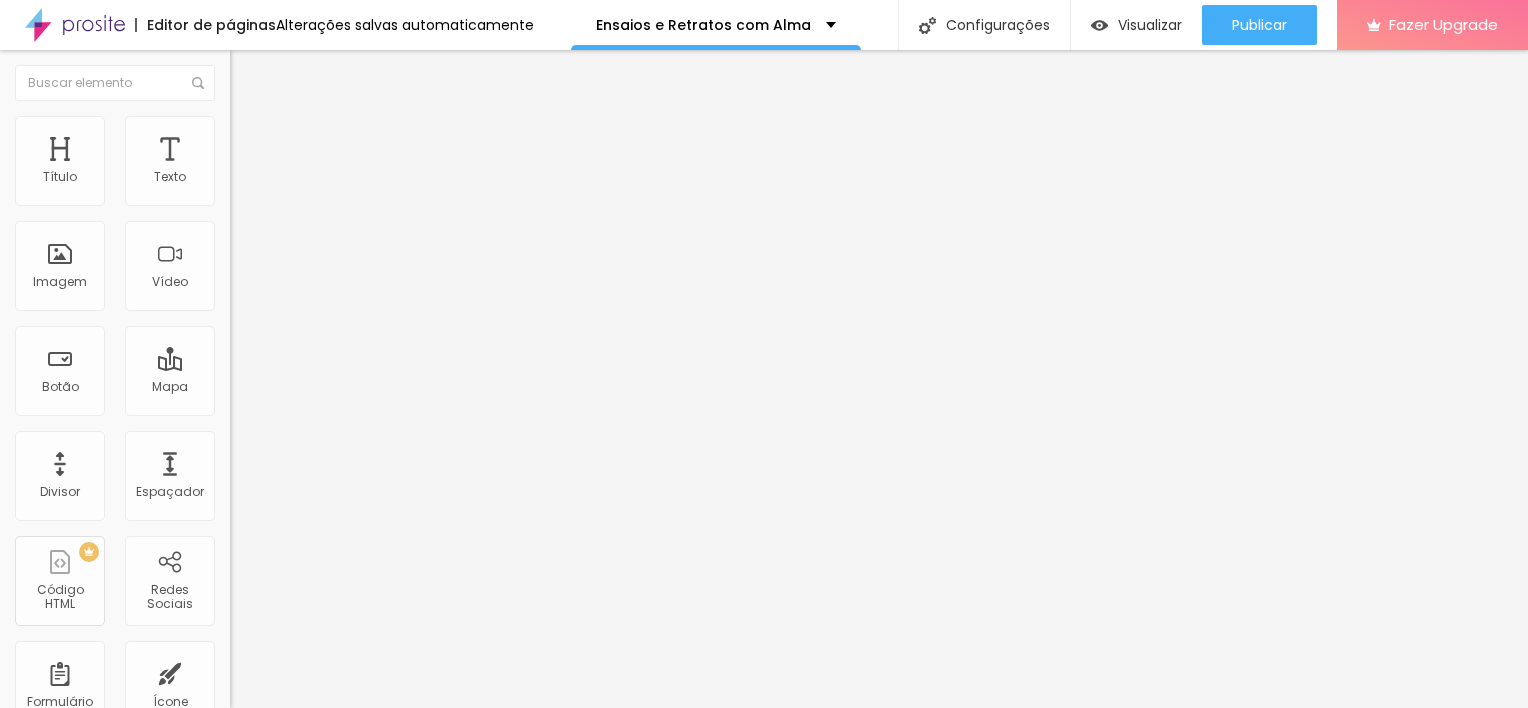 drag, startPoint x: 130, startPoint y: 212, endPoint x: 209, endPoint y: 212, distance: 79 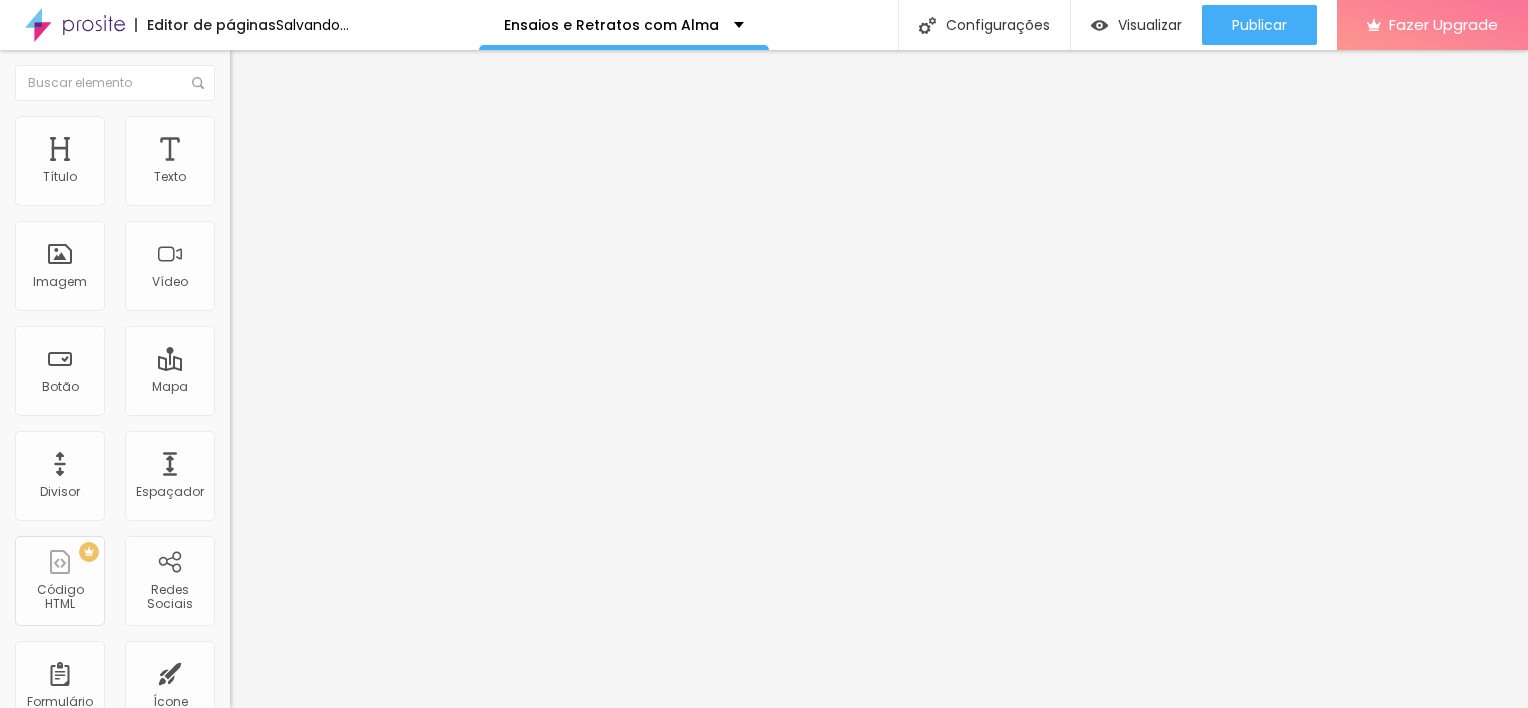 click on "Estilo" at bounding box center (345, 126) 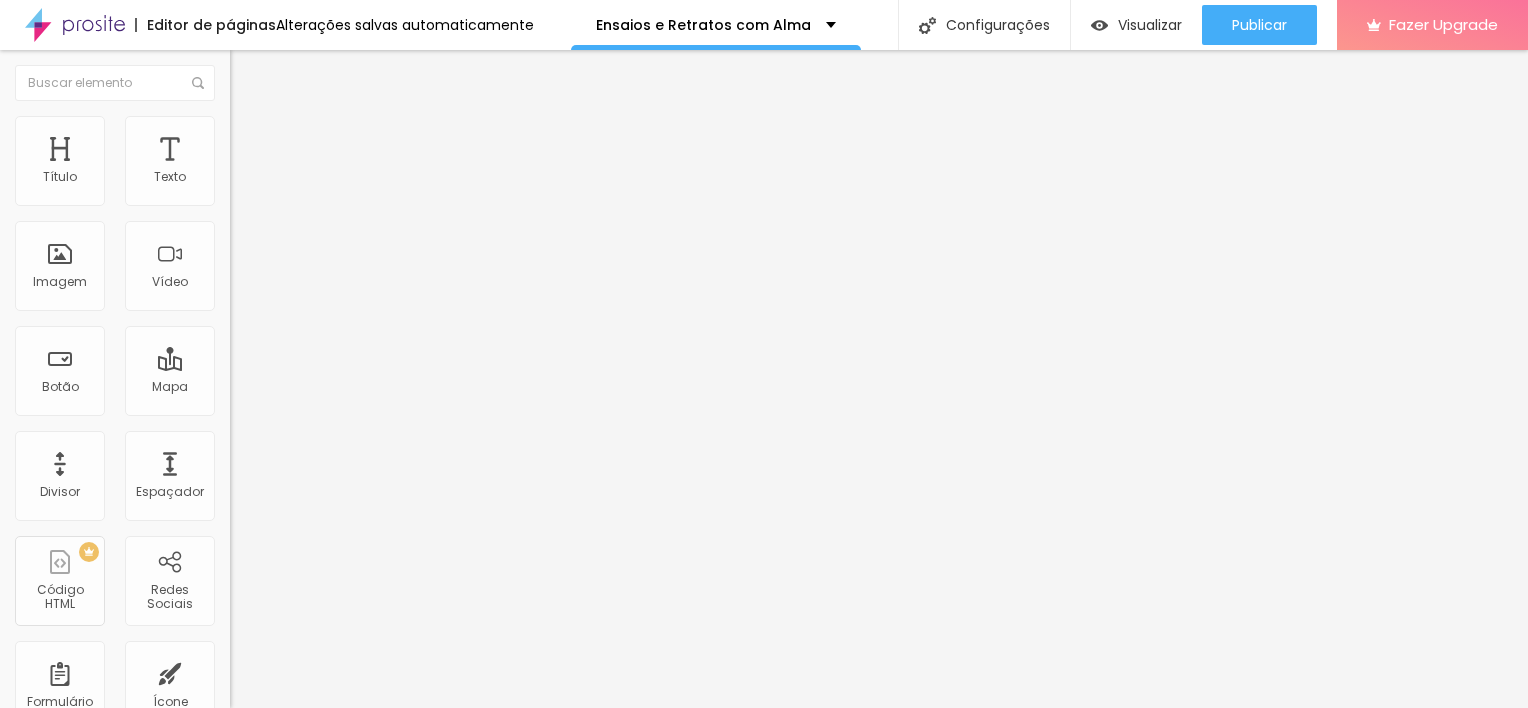 type on "75" 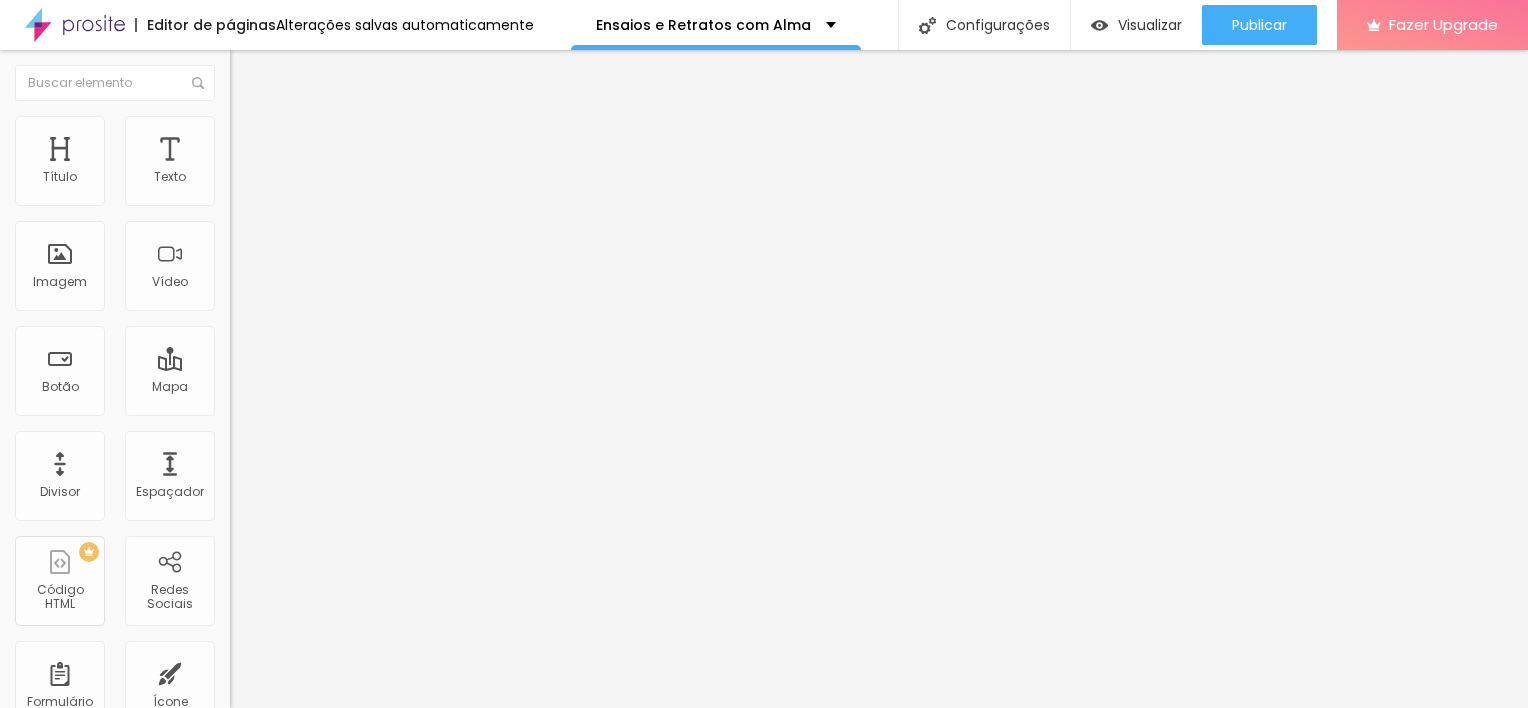 type on "85" 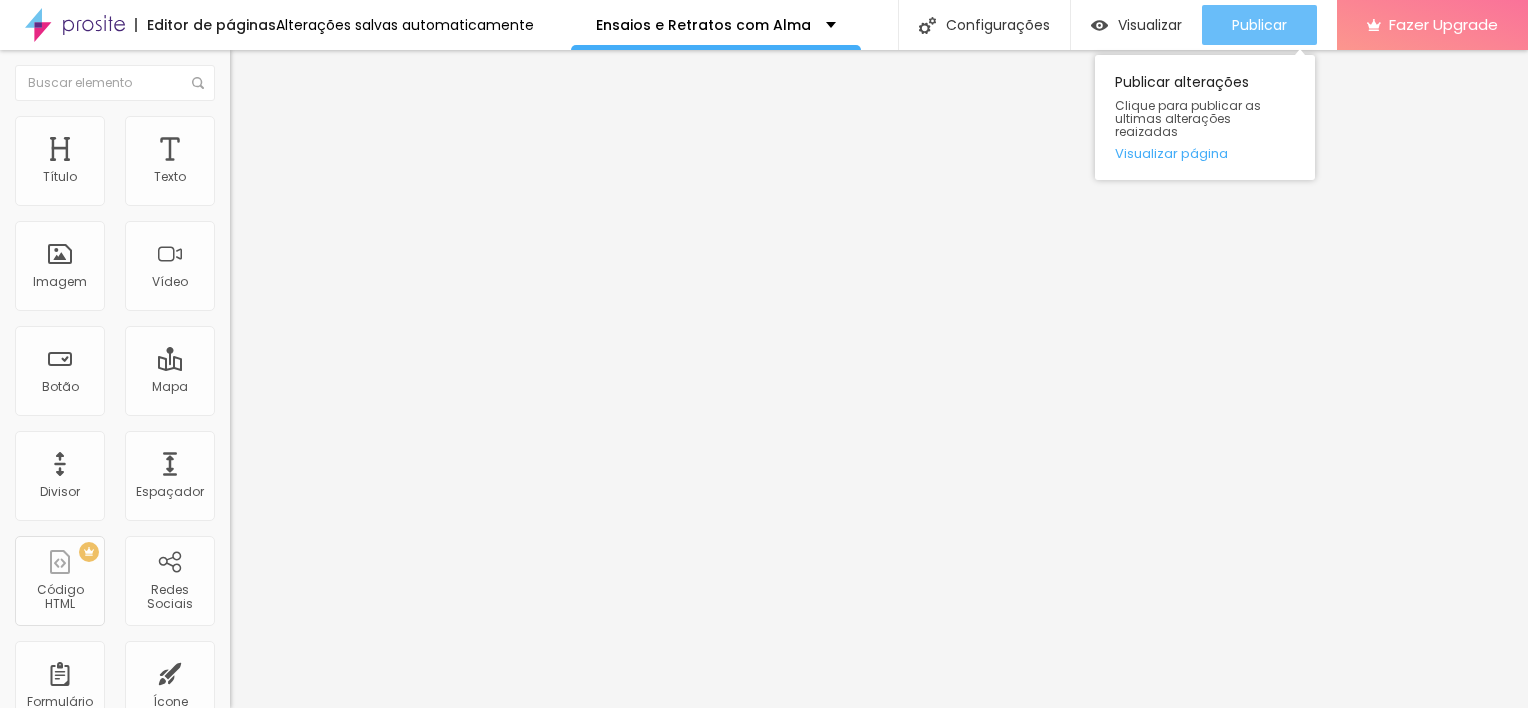click on "Publicar" at bounding box center (1259, 25) 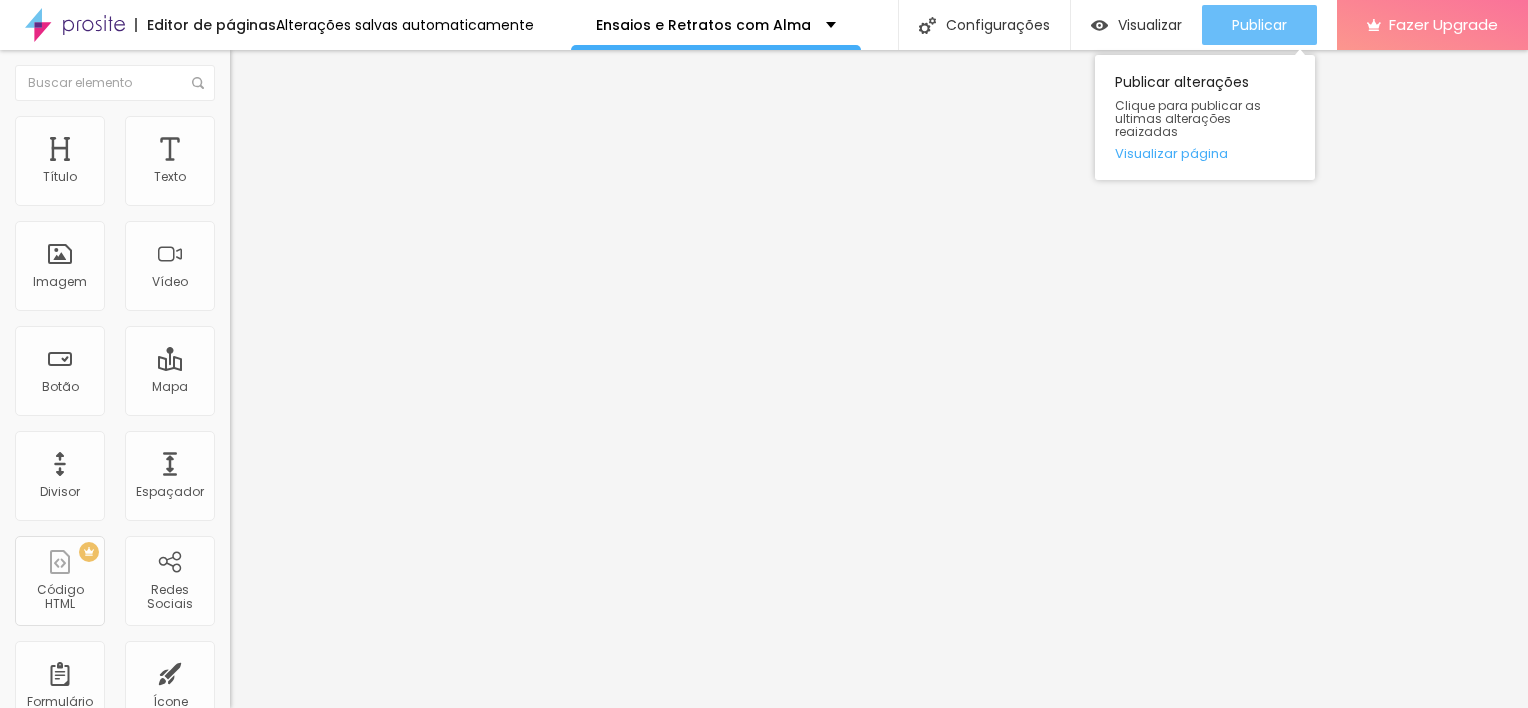 click on "Publicar" at bounding box center [1259, 25] 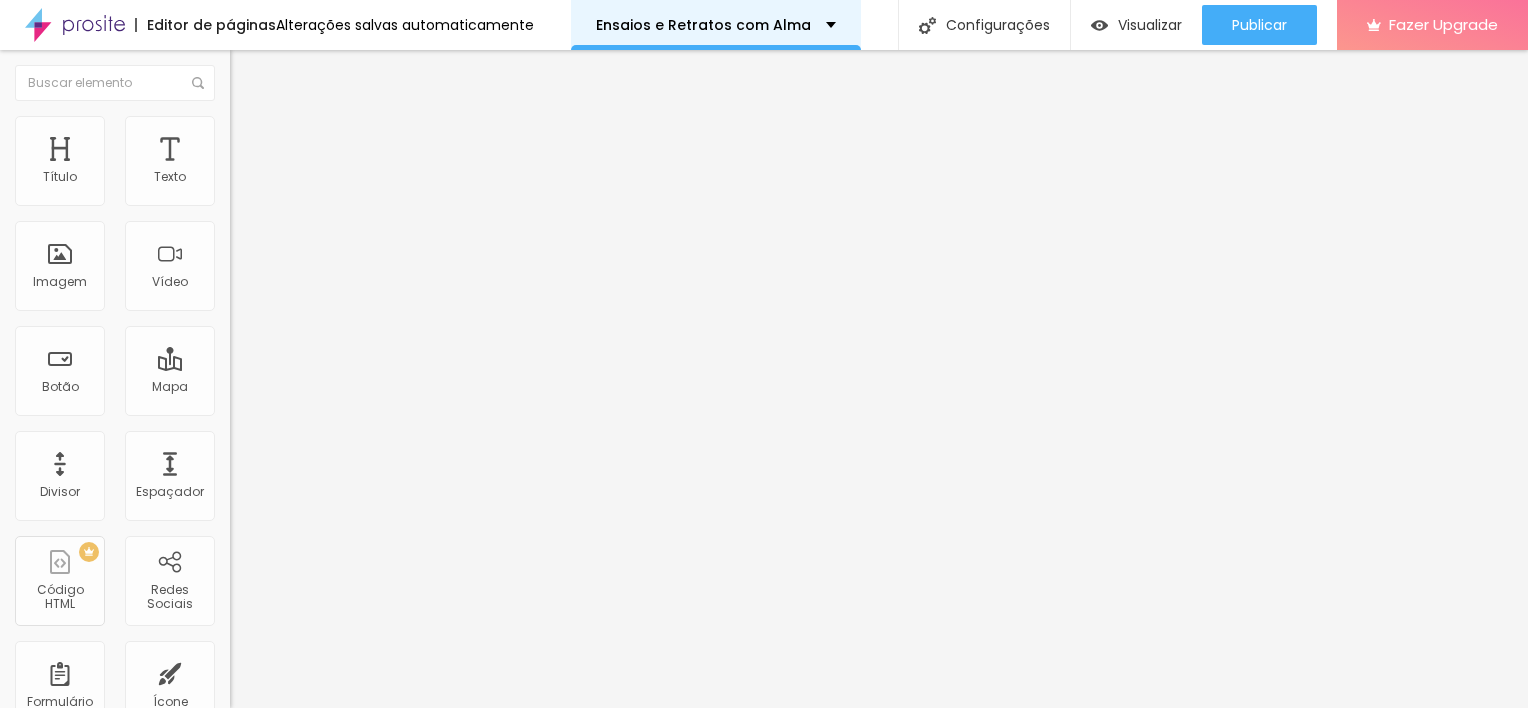 click on "Ensaios e Retratos com Alma" at bounding box center (703, 25) 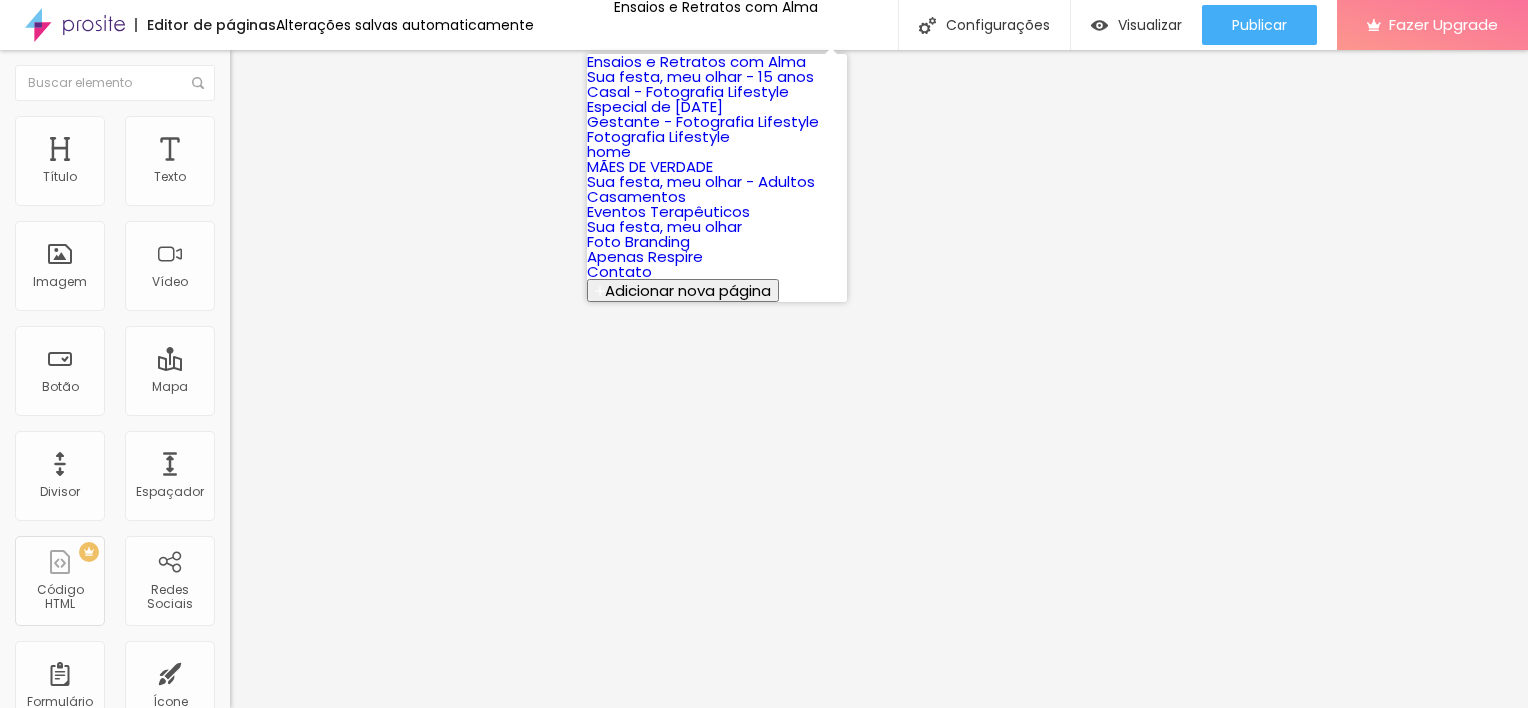 scroll, scrollTop: 160, scrollLeft: 0, axis: vertical 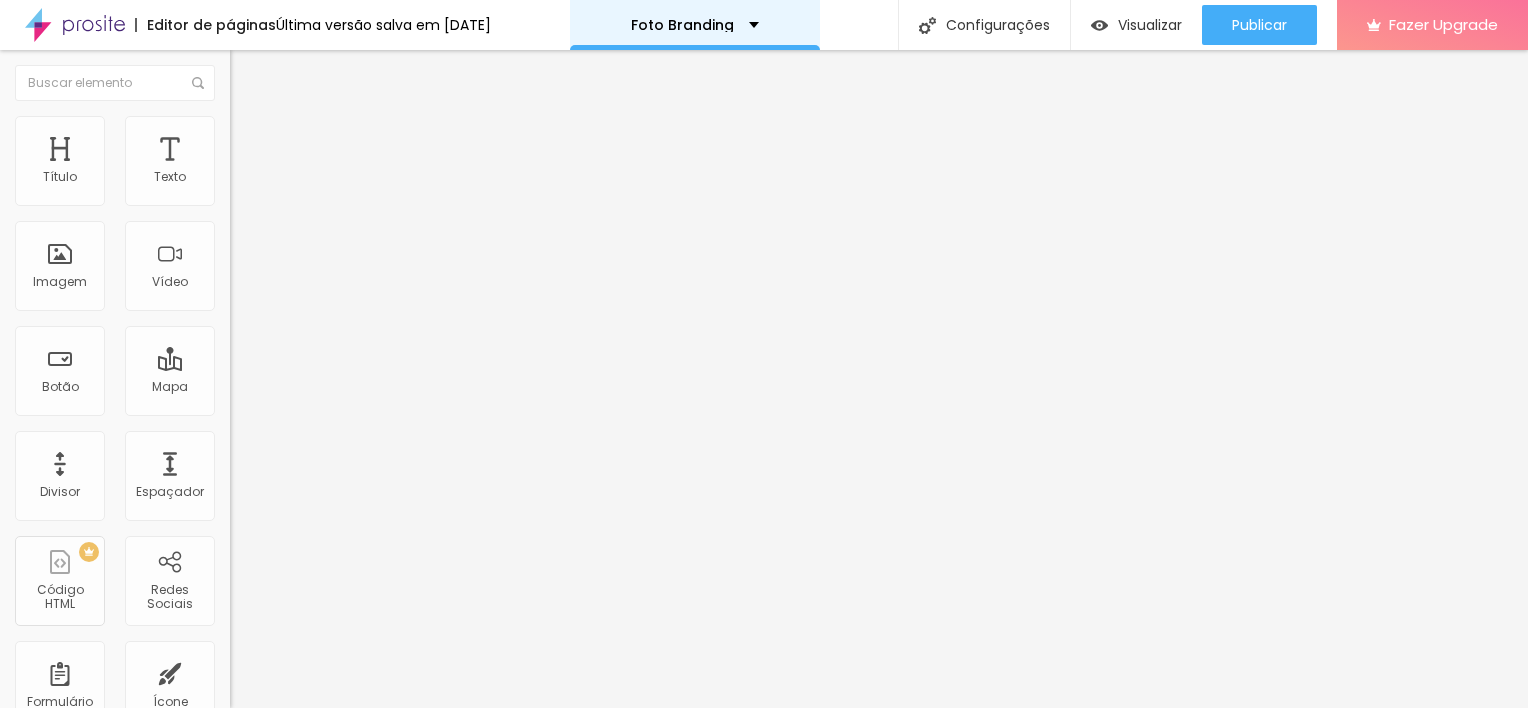 click on "Foto Branding" at bounding box center (695, 25) 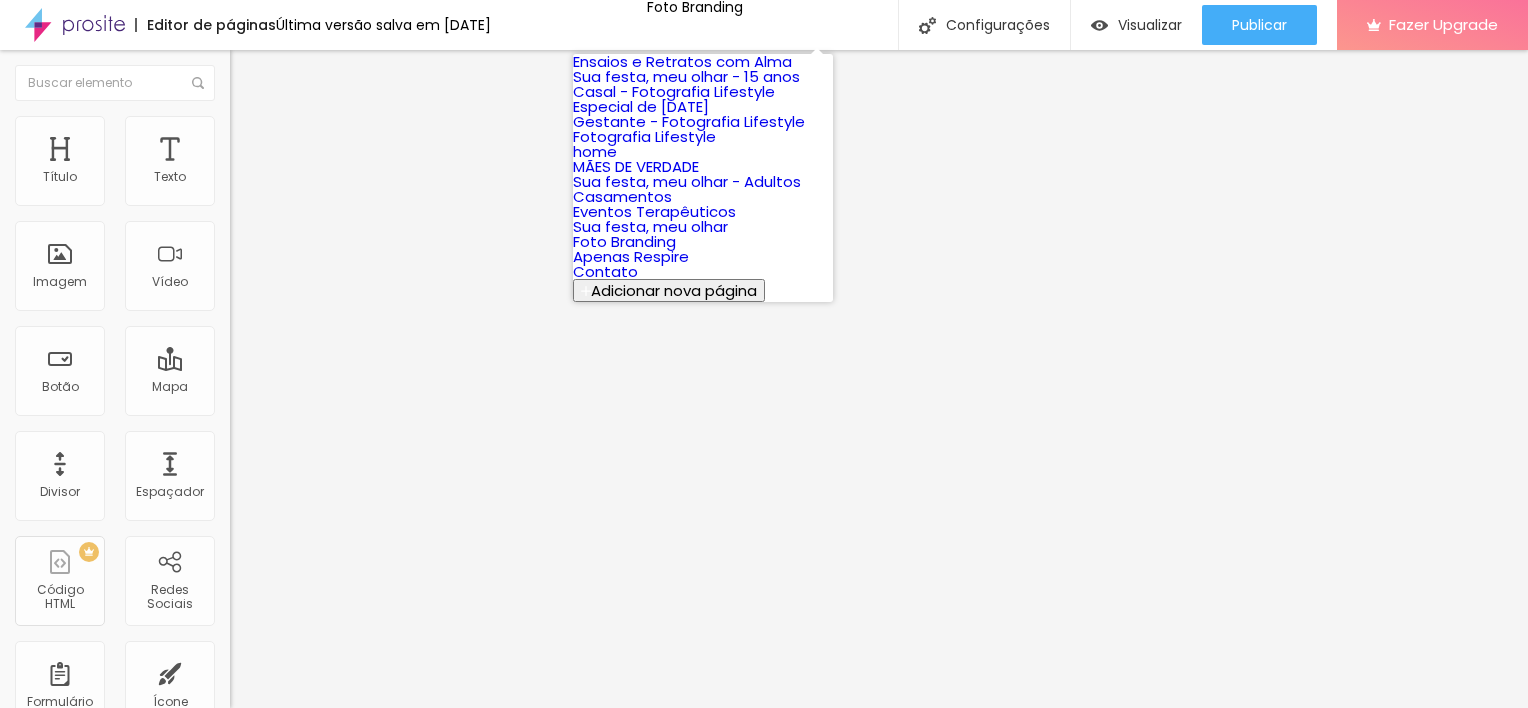 click on "Ensaios e Retratos com Alma" at bounding box center (682, 61) 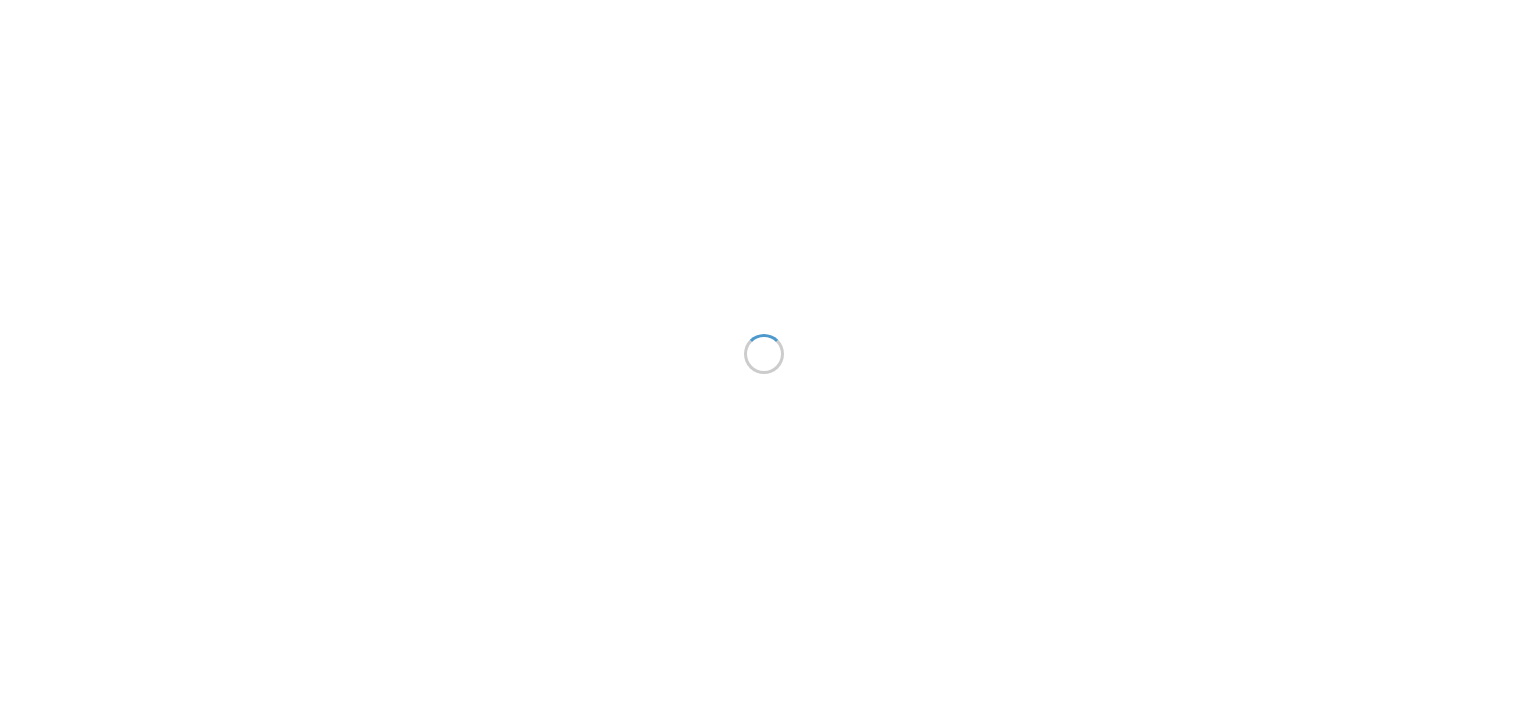 scroll, scrollTop: 0, scrollLeft: 0, axis: both 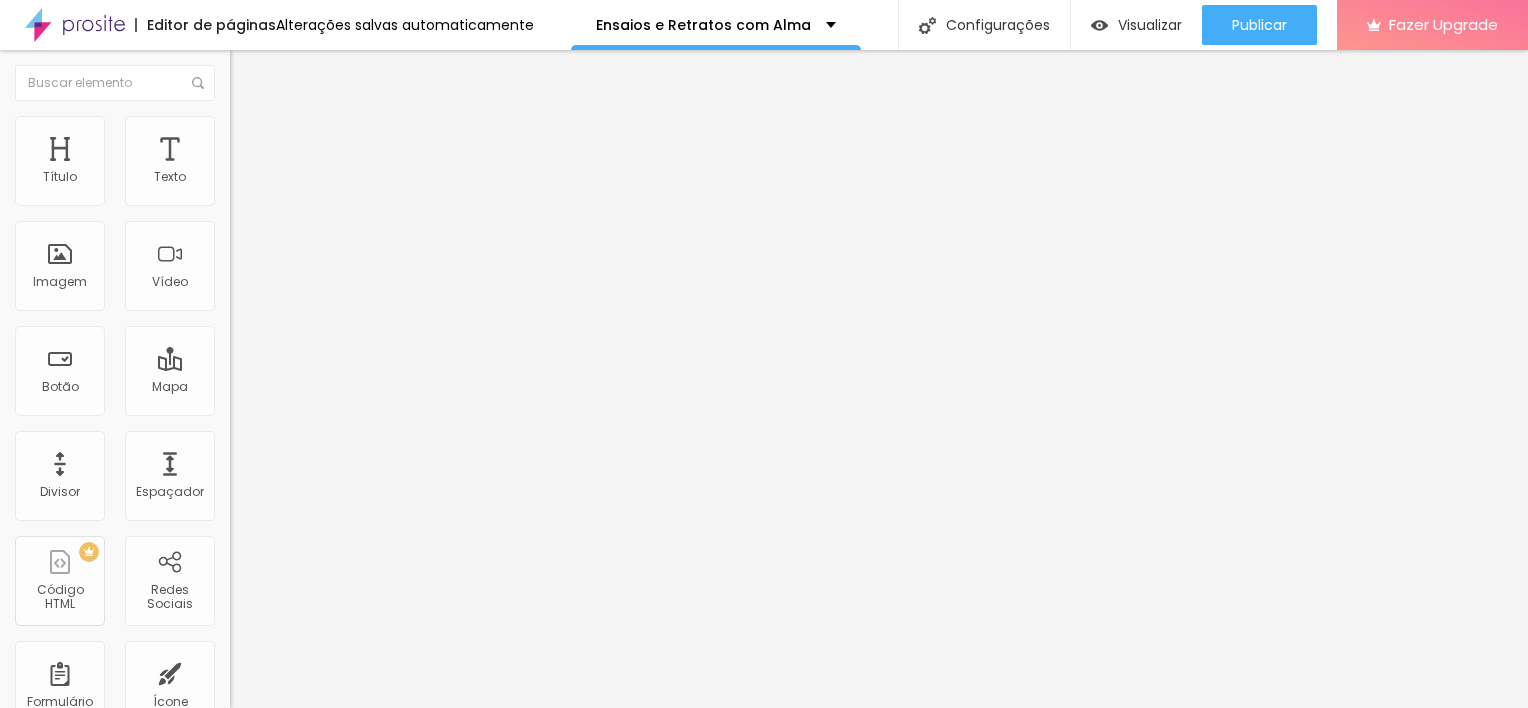 click on "Sólido" at bounding box center [249, 233] 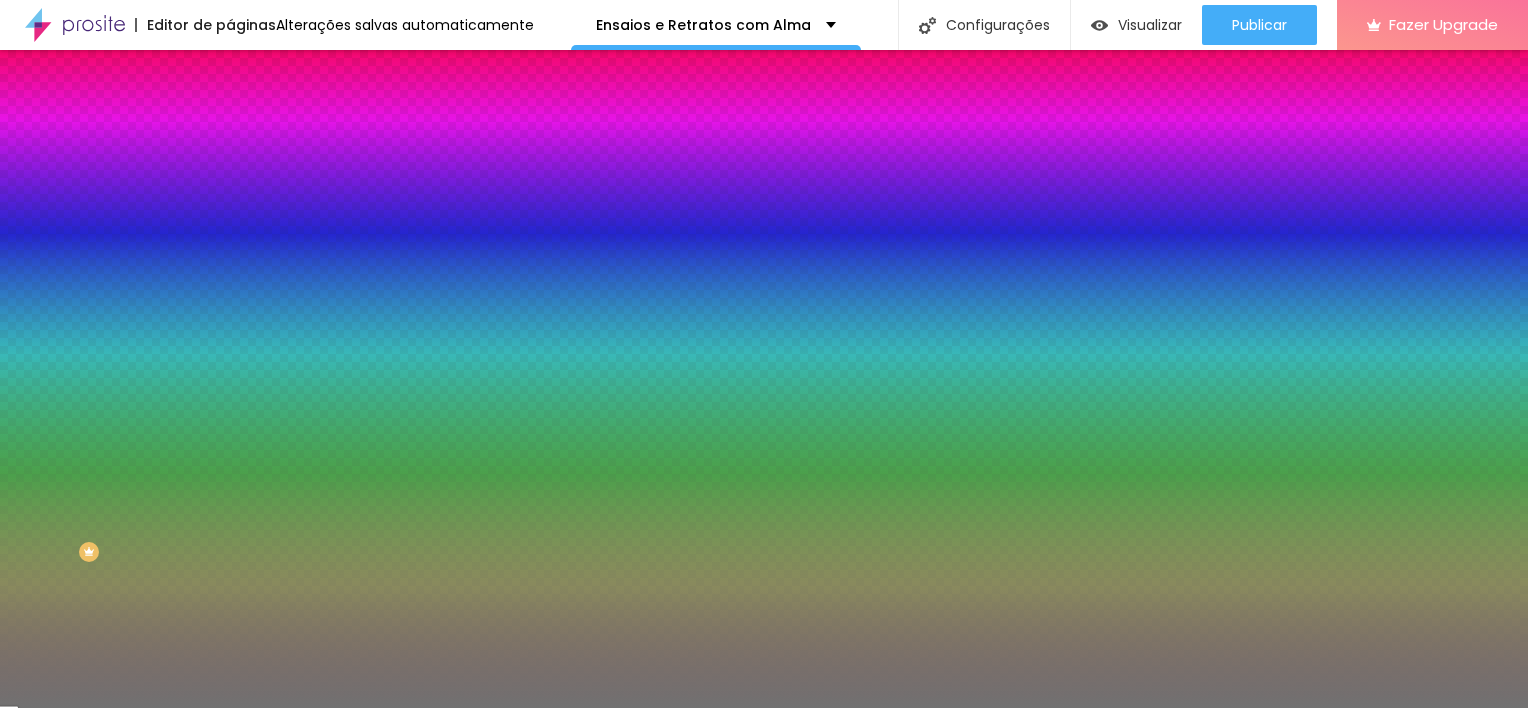 drag, startPoint x: 80, startPoint y: 324, endPoint x: 35, endPoint y: 315, distance: 45.891174 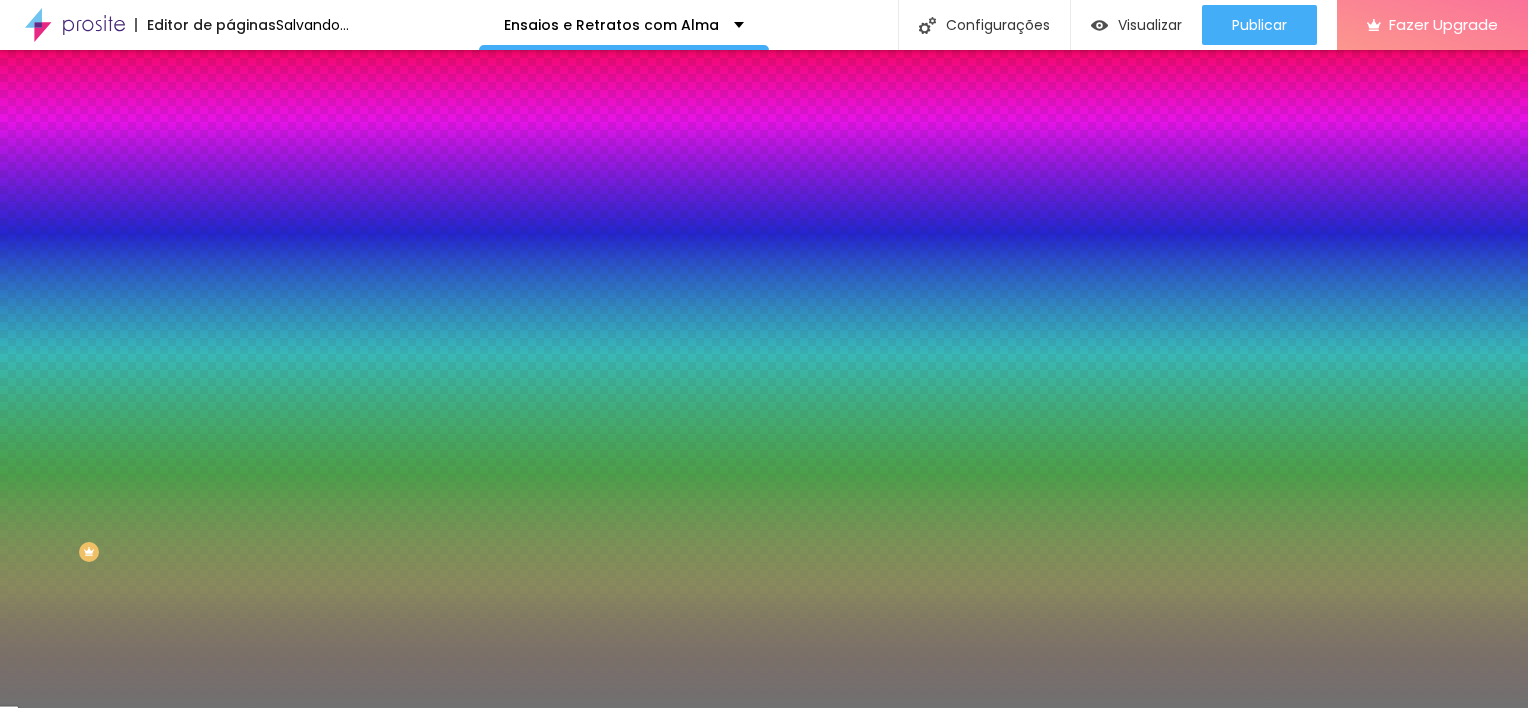 type on "11" 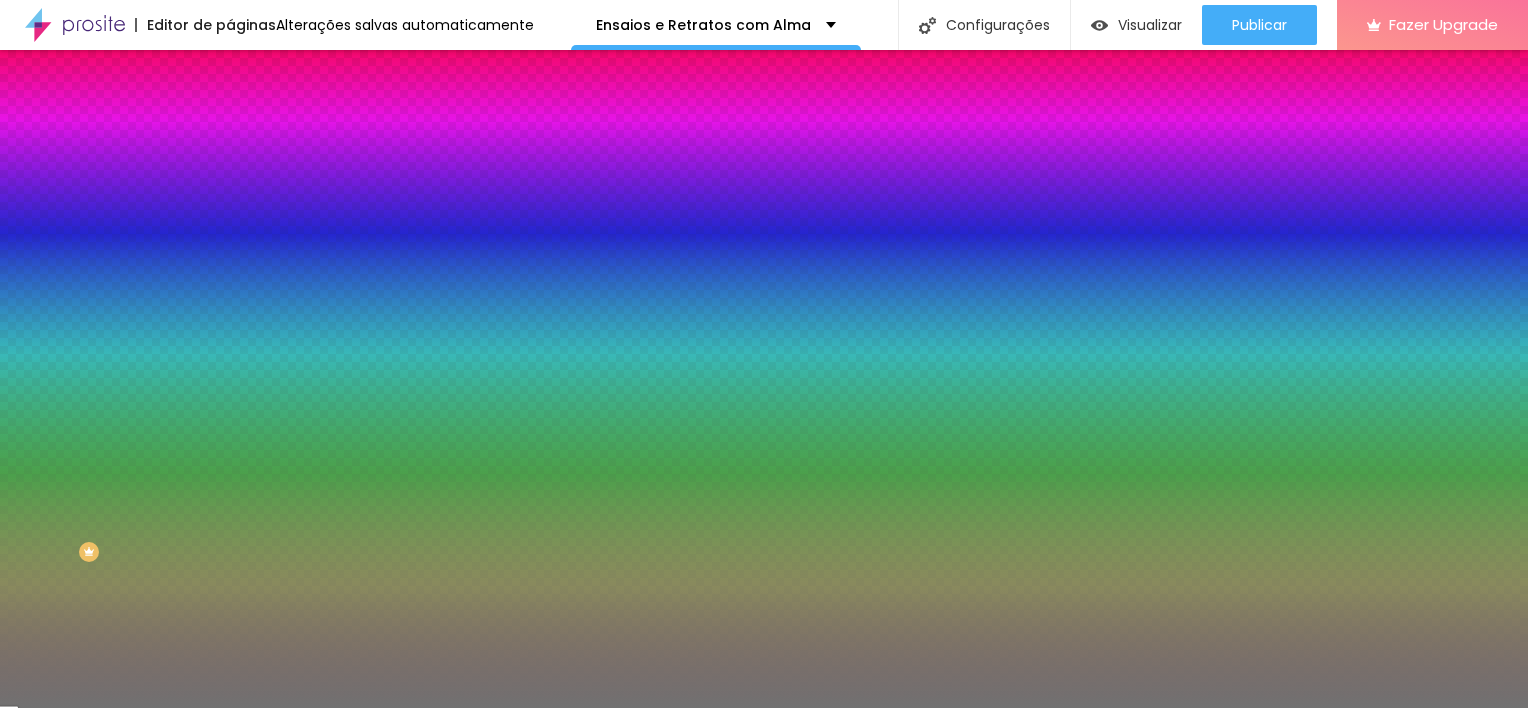 drag, startPoint x: 88, startPoint y: 257, endPoint x: 400, endPoint y: 232, distance: 313 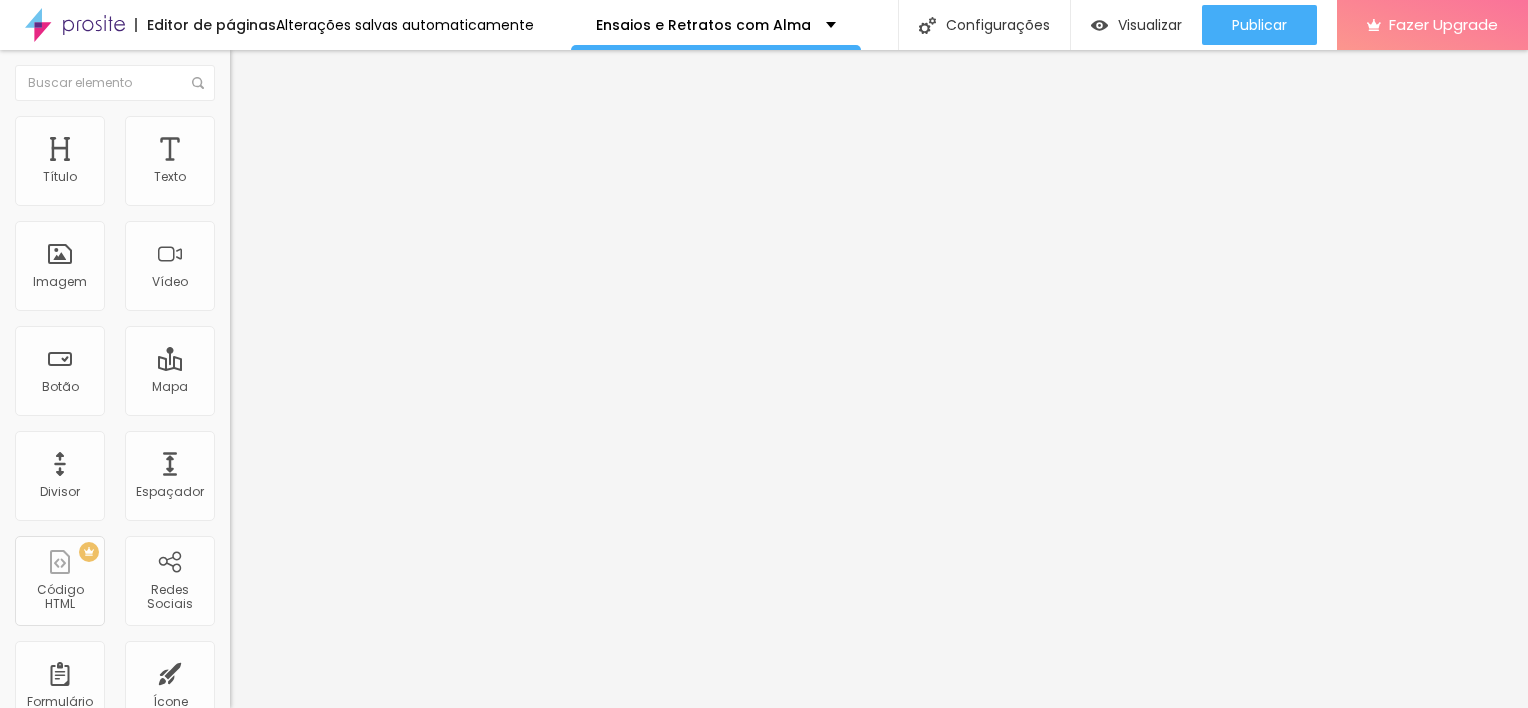 click on "Avançado" at bounding box center (281, 149) 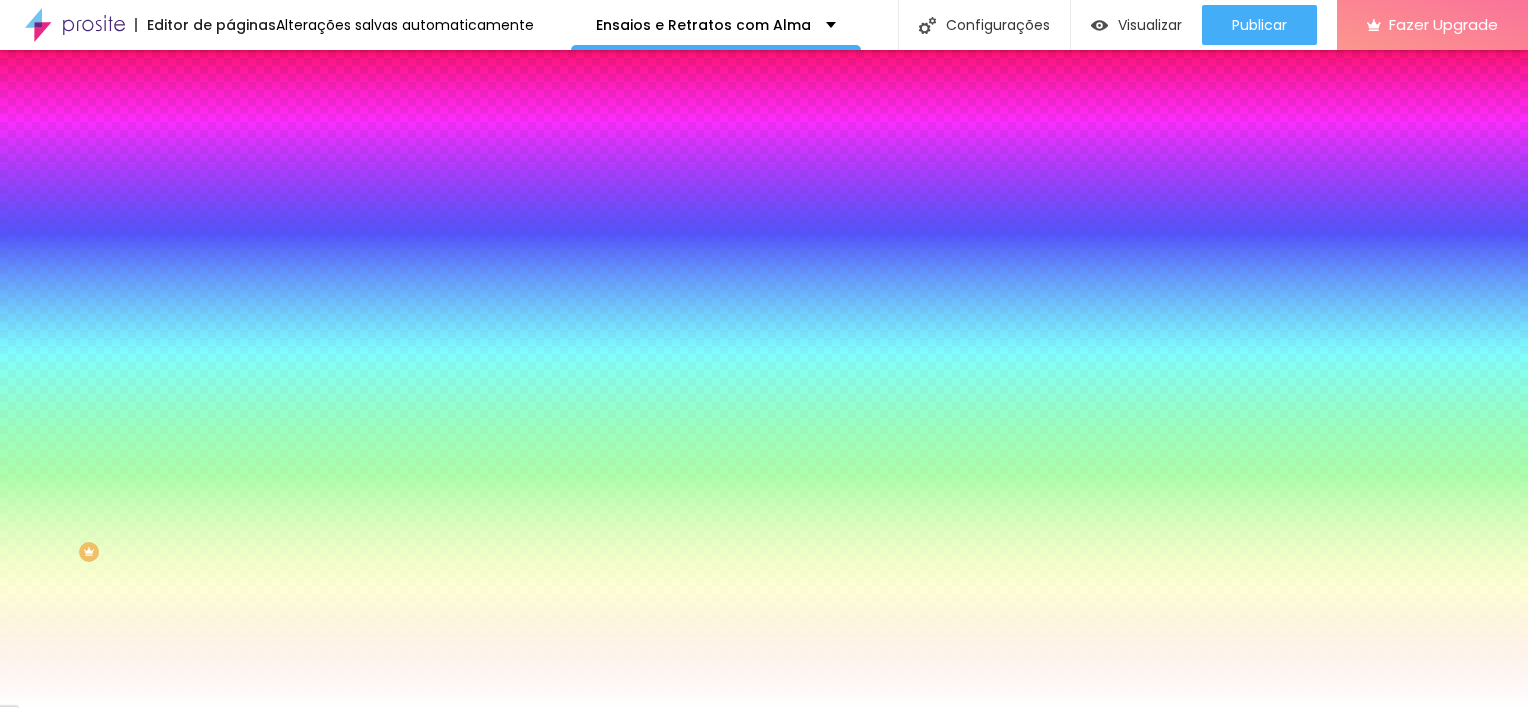 click on "Avançado" at bounding box center (345, 146) 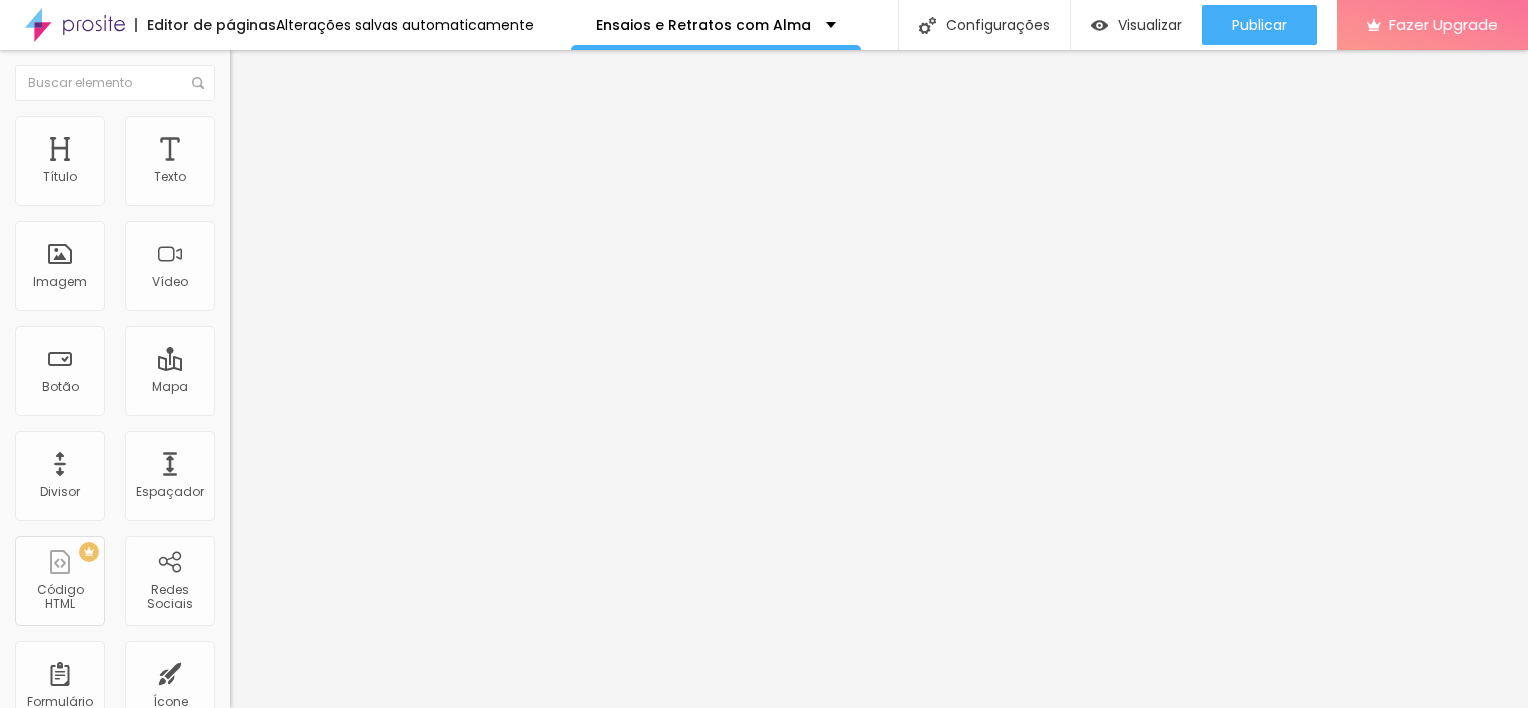 type on "10" 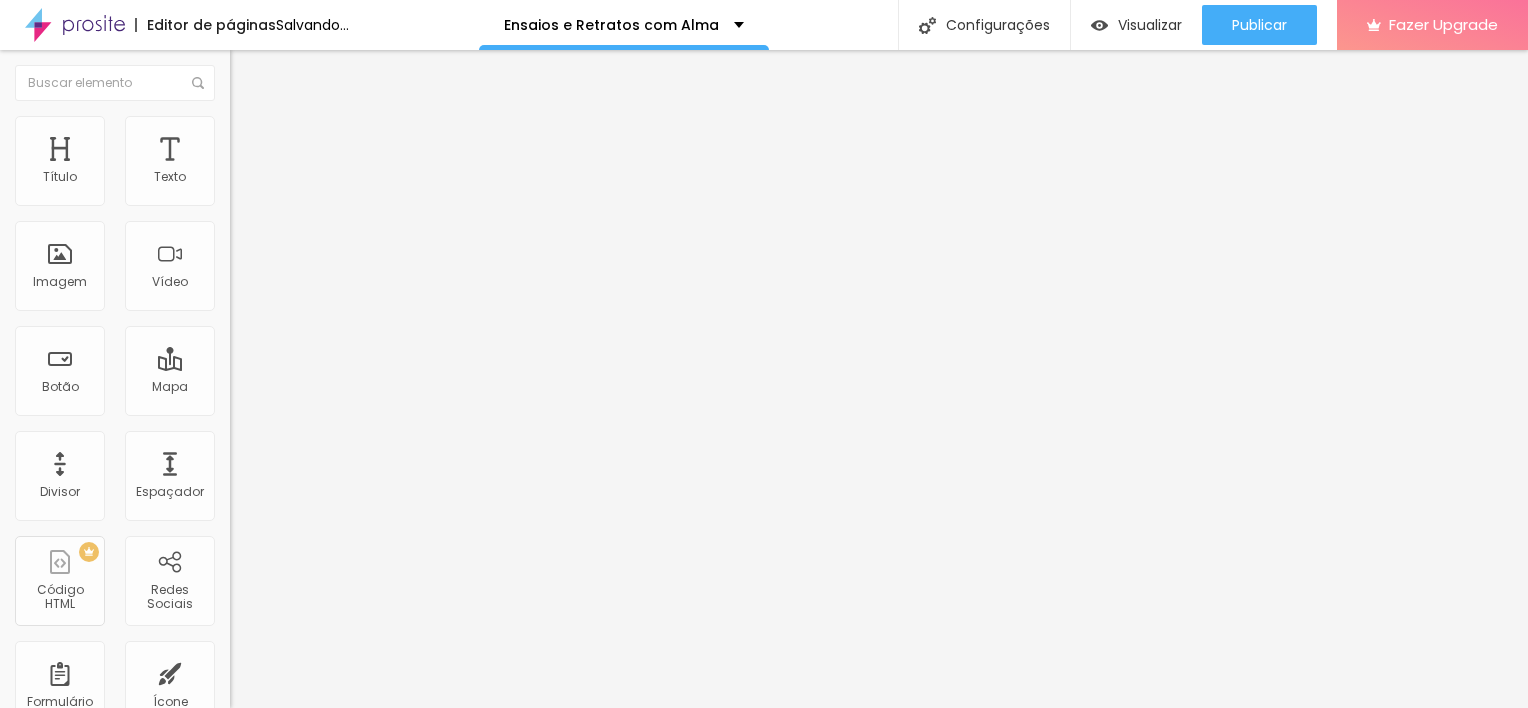 type on "5" 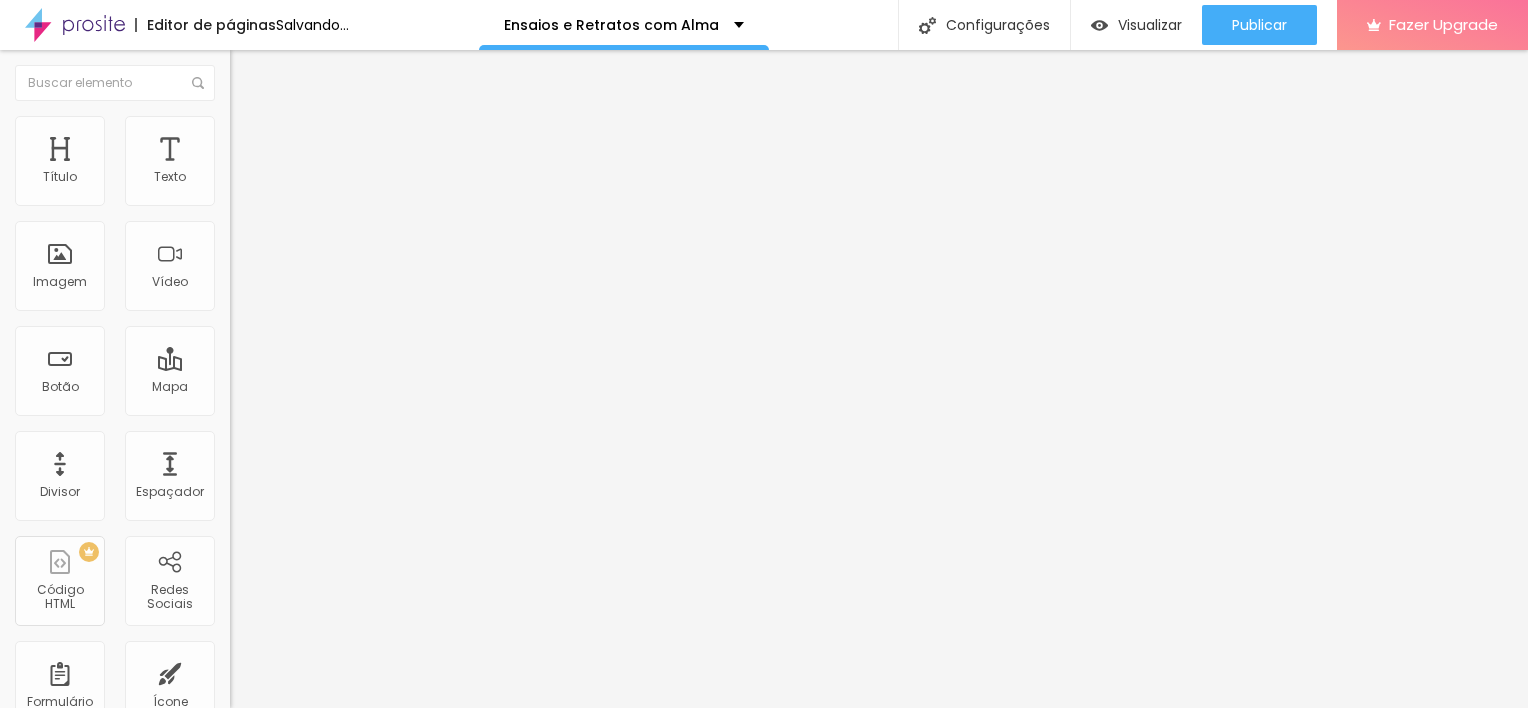 type on "25" 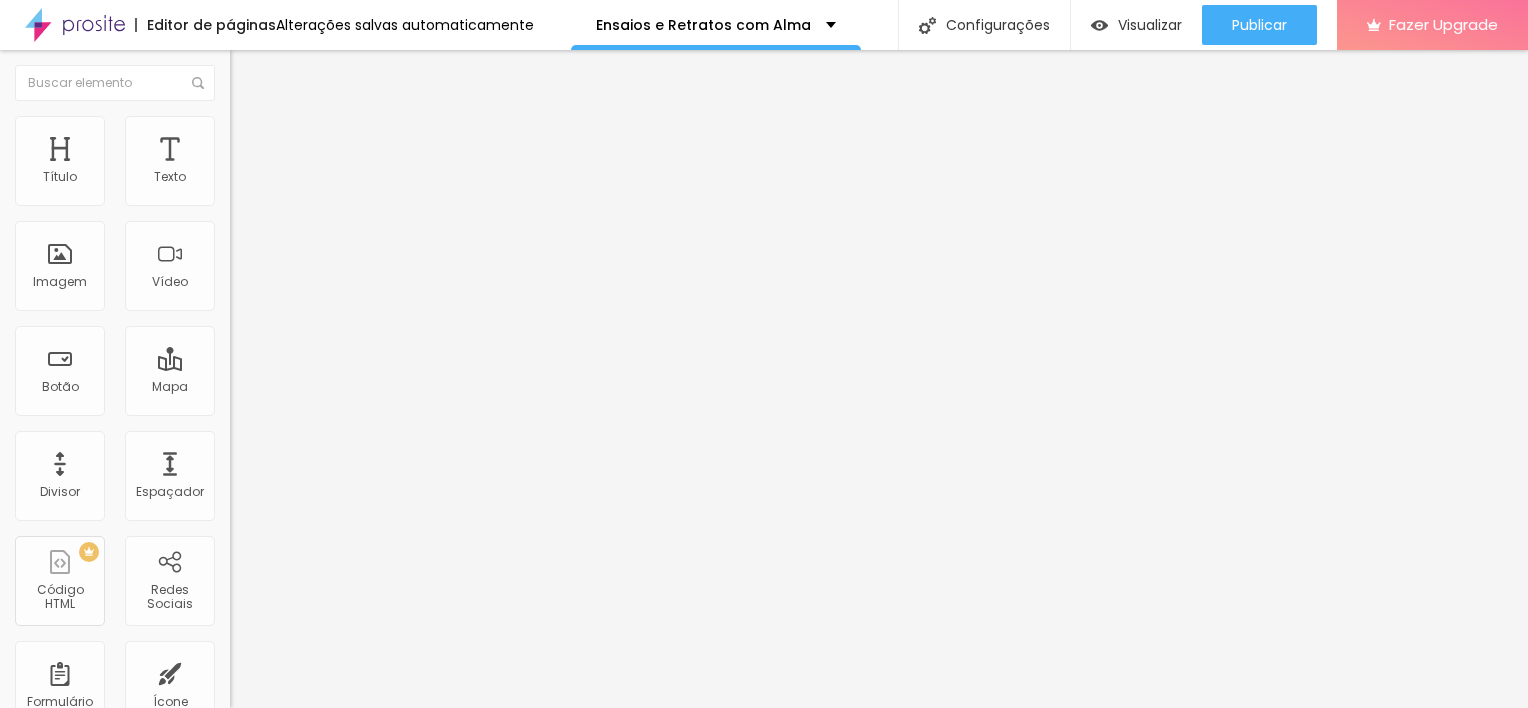 type on "35" 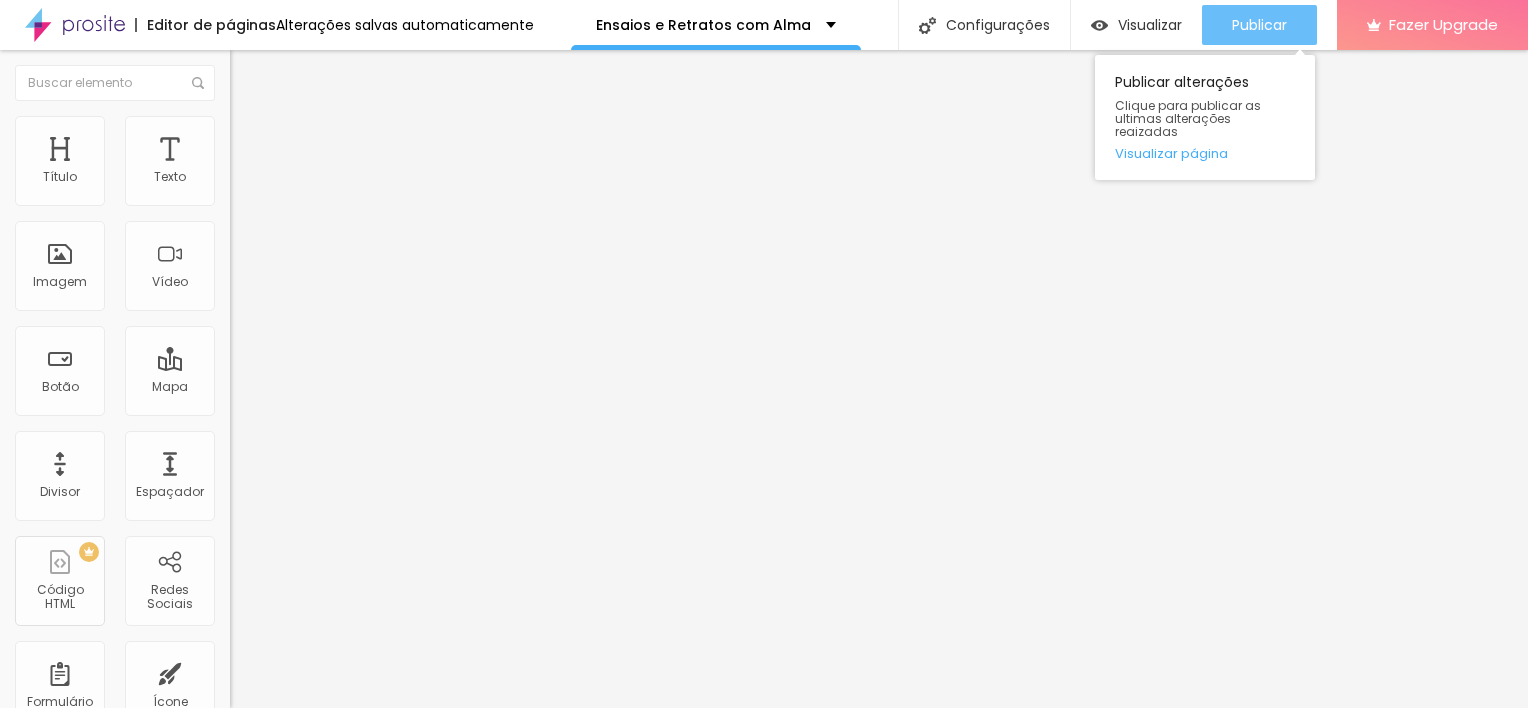 click on "Publicar" at bounding box center [1259, 25] 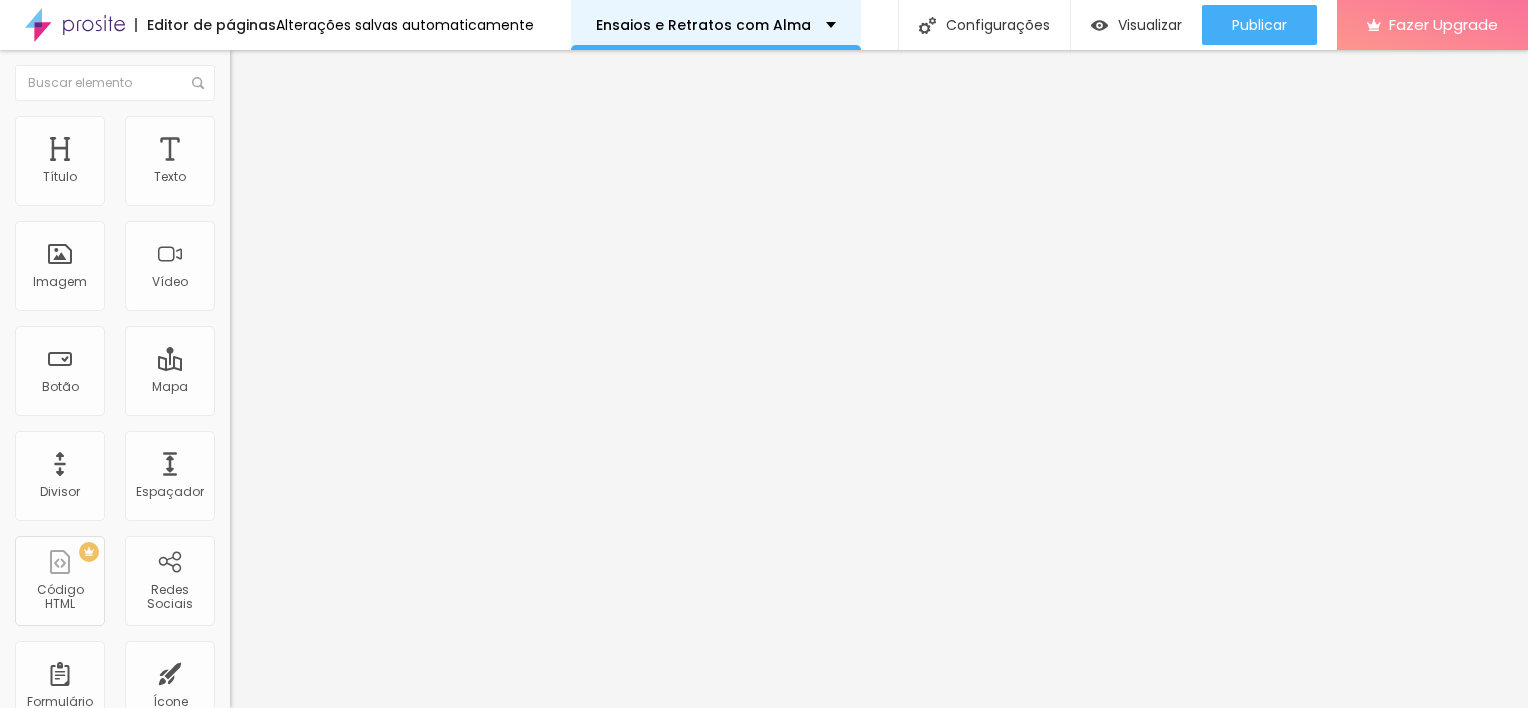 click on "Ensaios e Retratos com Alma" at bounding box center (703, 25) 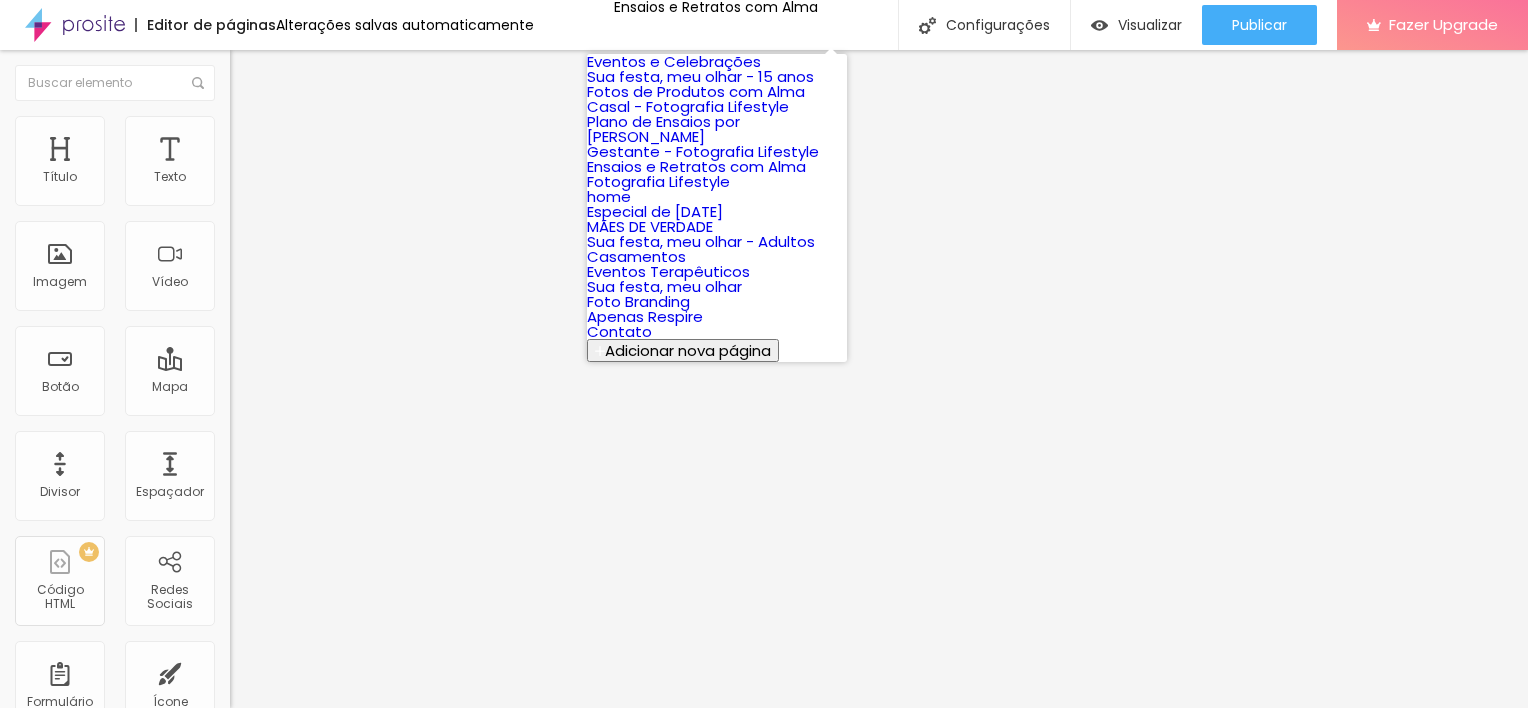 scroll, scrollTop: 318, scrollLeft: 0, axis: vertical 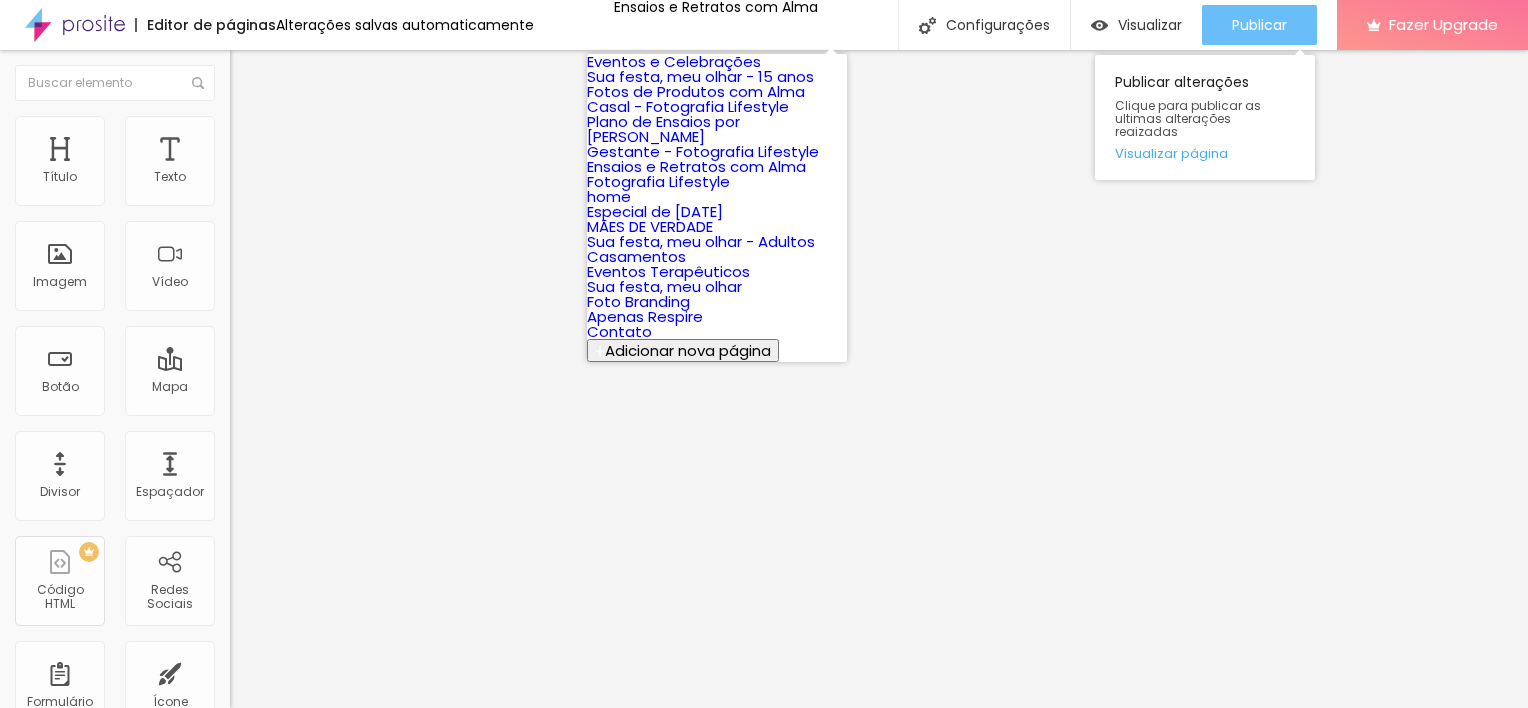 click on "Publicar" at bounding box center (1259, 25) 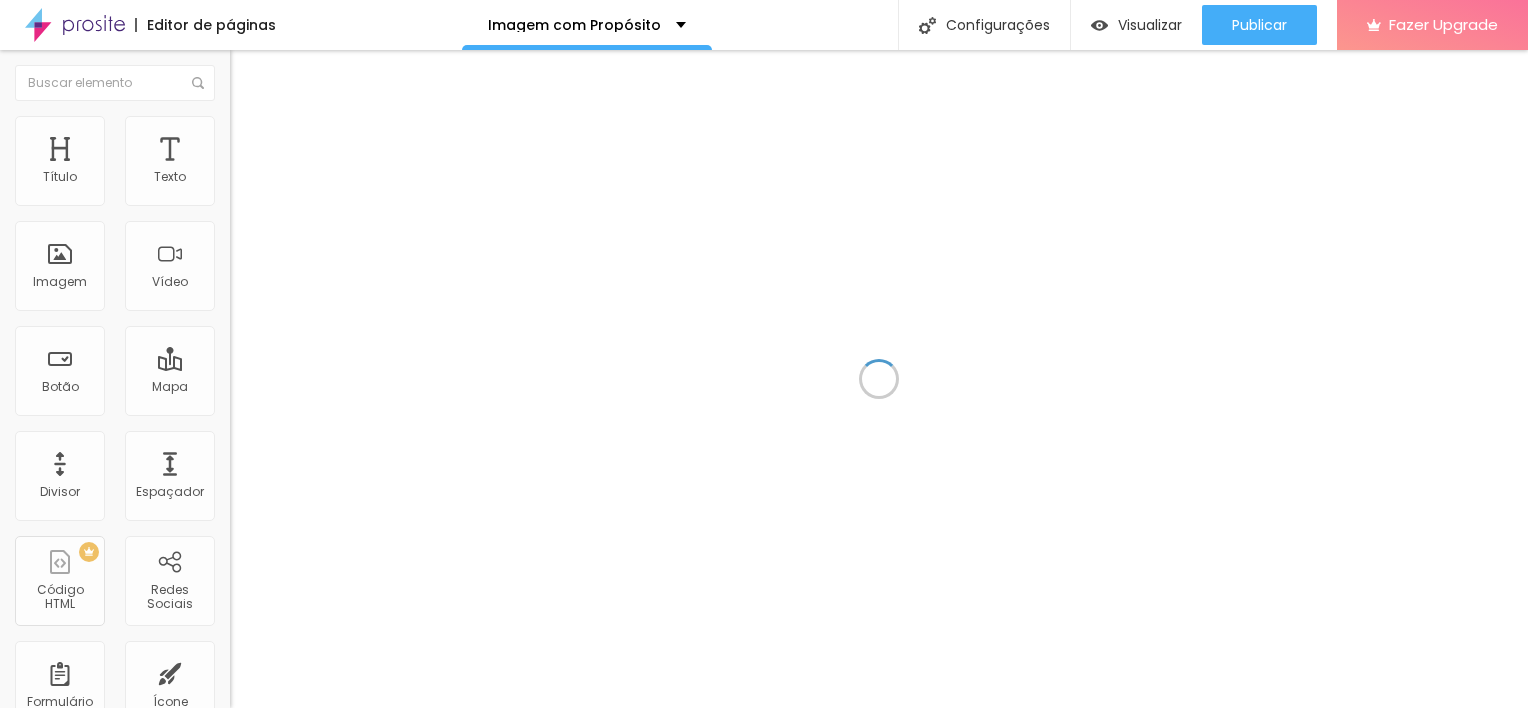 scroll, scrollTop: 0, scrollLeft: 0, axis: both 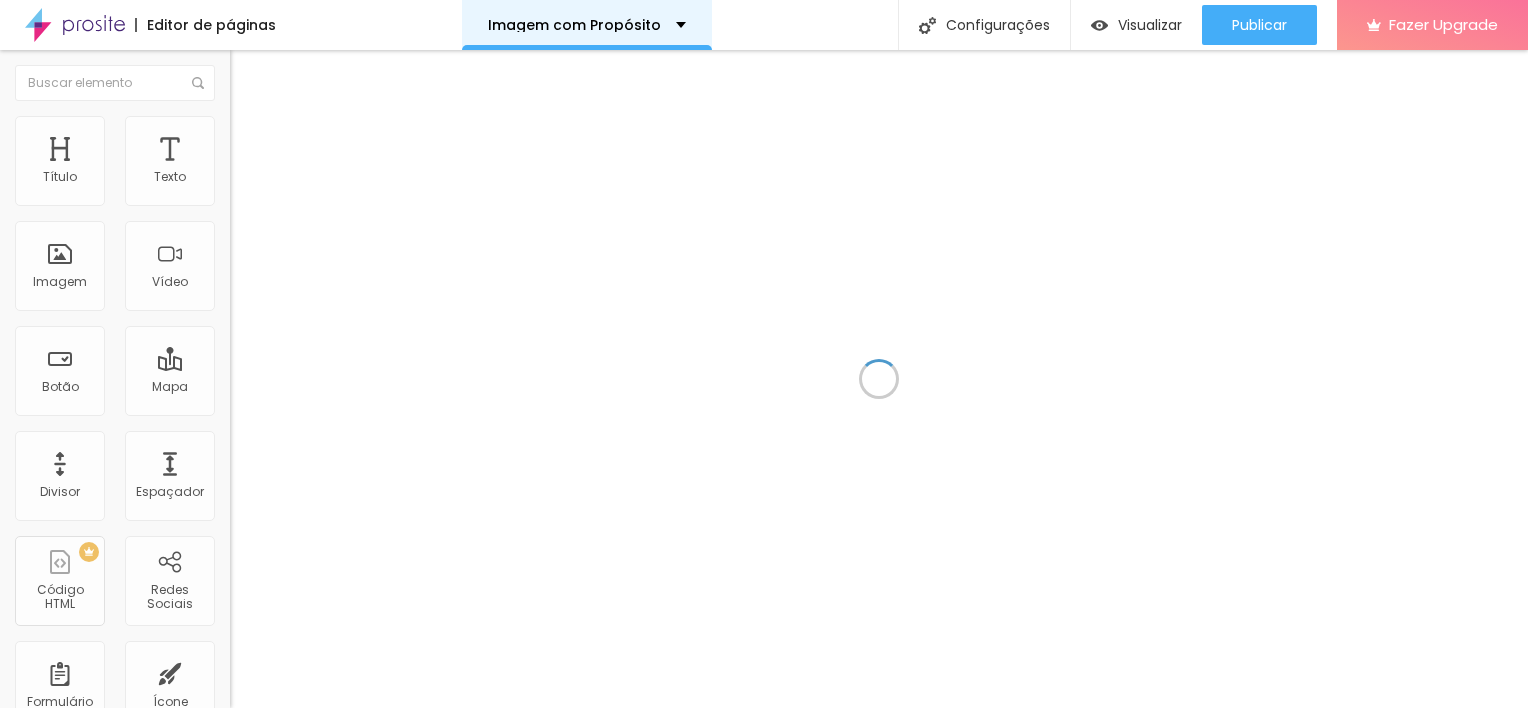 click on "Imagem com Propósito" at bounding box center [587, 25] 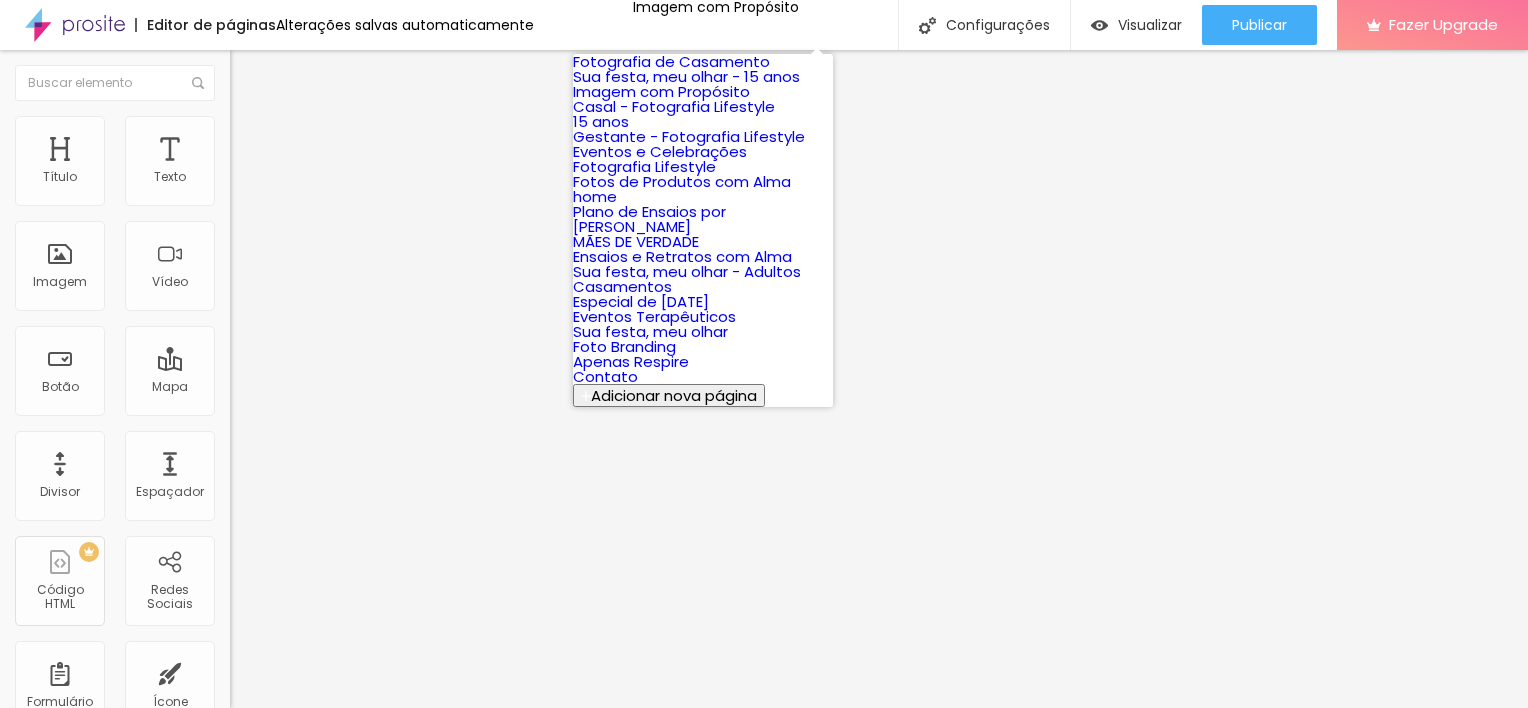 scroll, scrollTop: 613, scrollLeft: 0, axis: vertical 